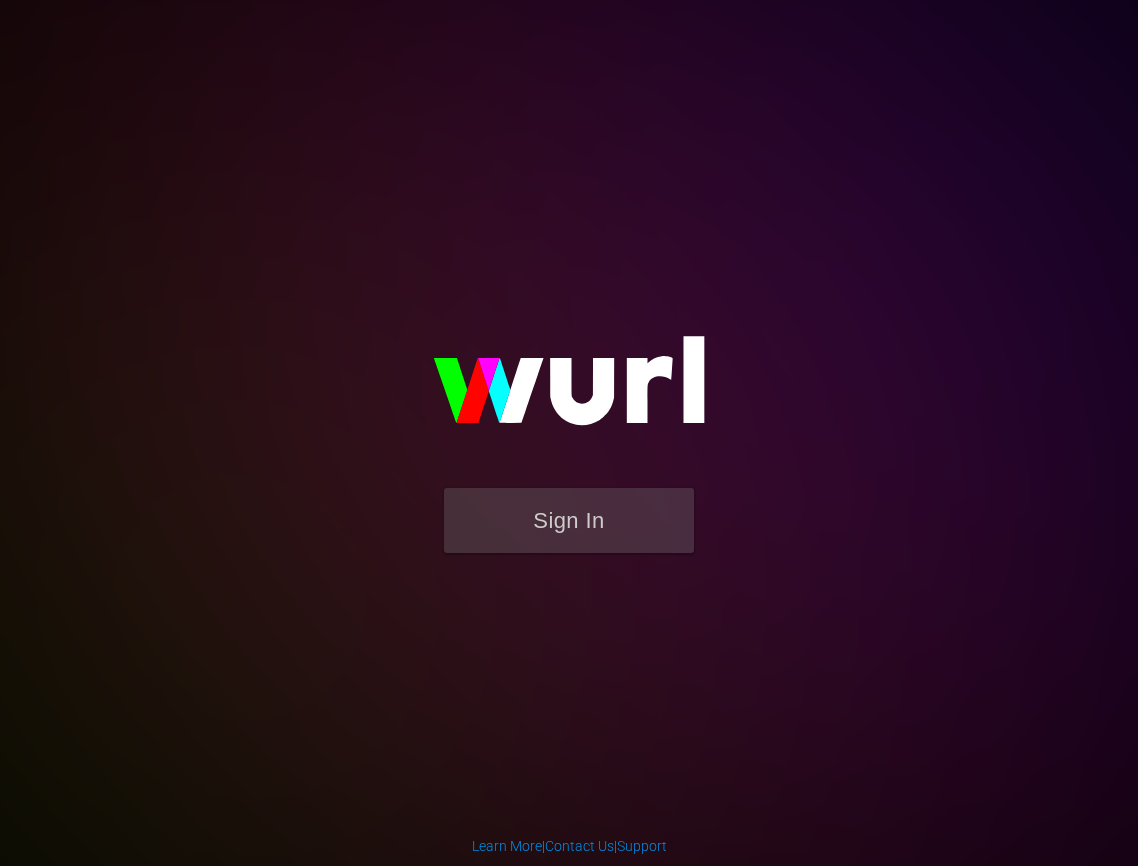 scroll, scrollTop: 0, scrollLeft: 0, axis: both 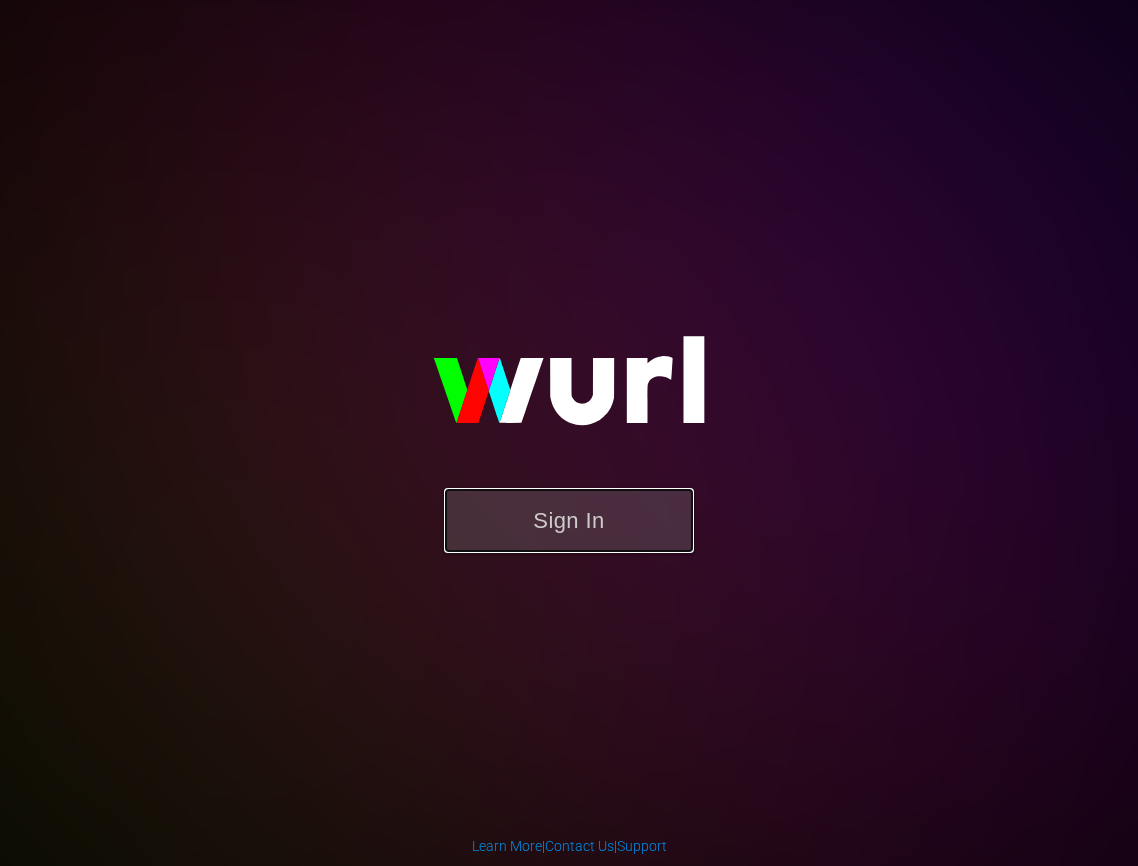 click on "Sign In" at bounding box center [569, 520] 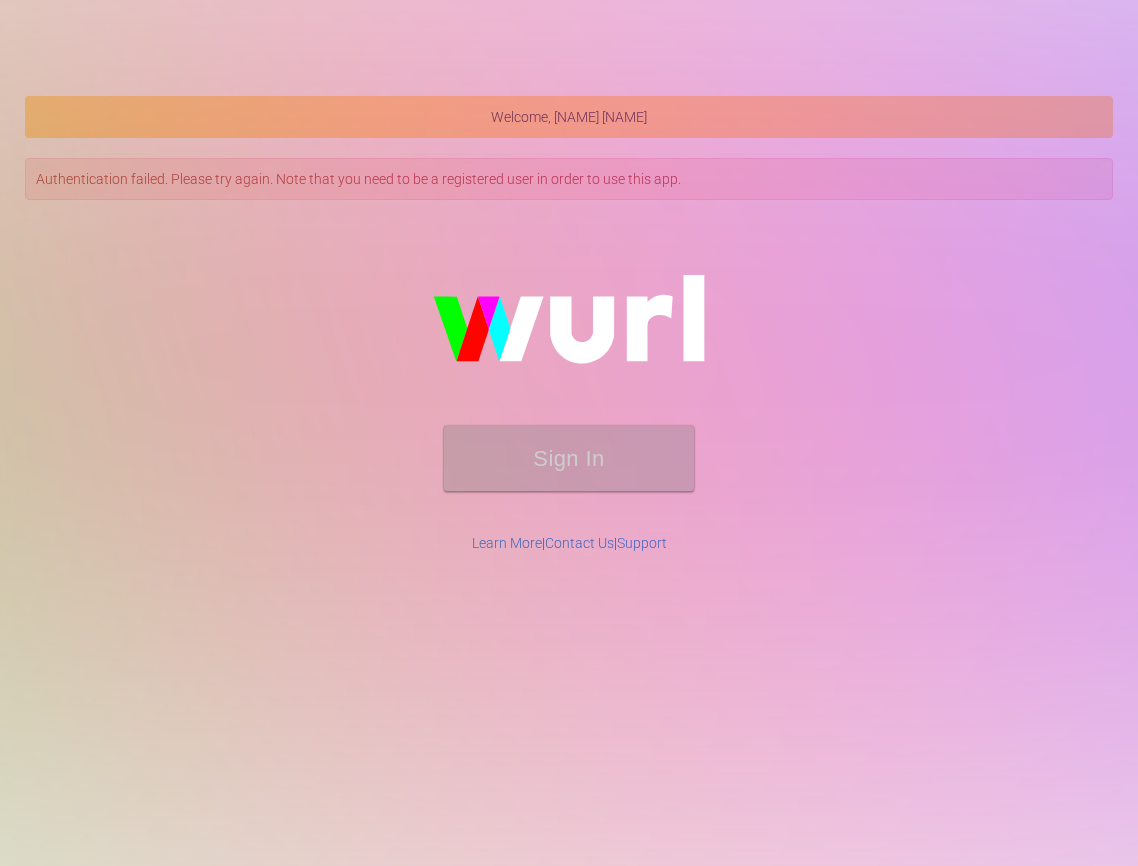 scroll, scrollTop: 0, scrollLeft: 0, axis: both 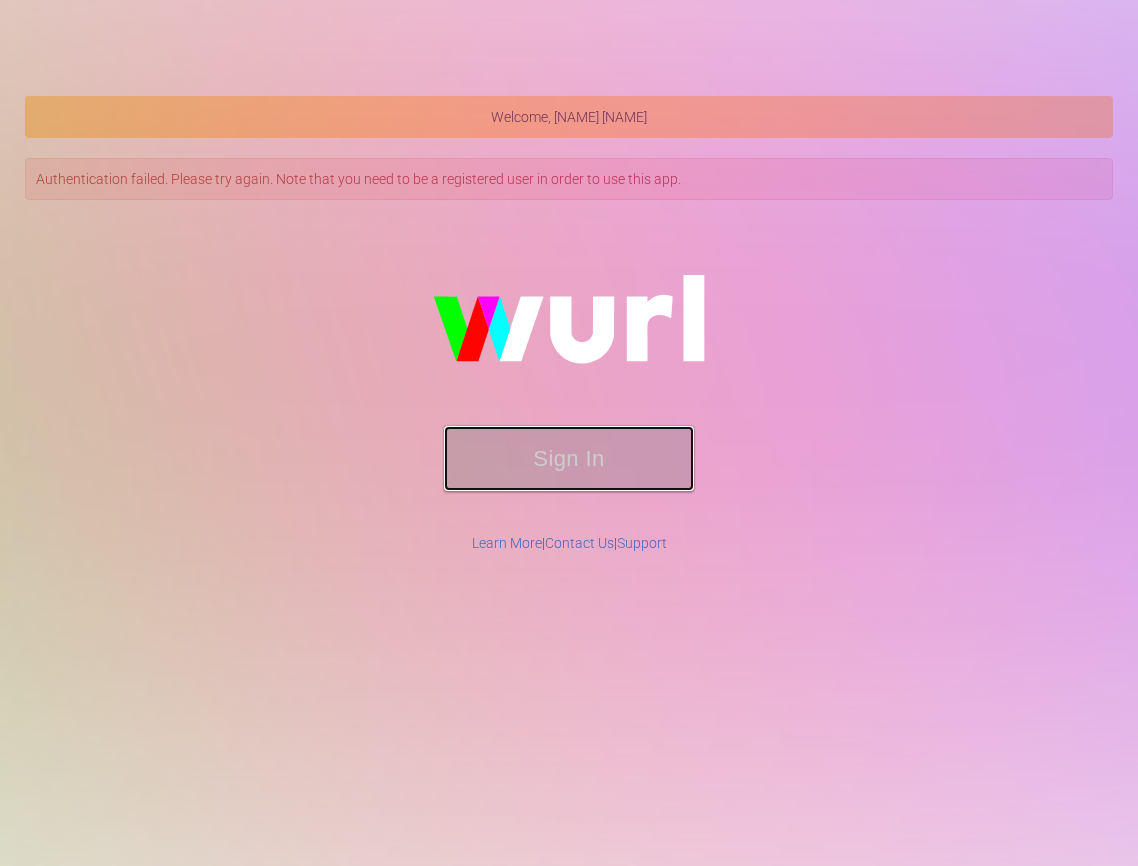 click on "Sign In" at bounding box center (569, 458) 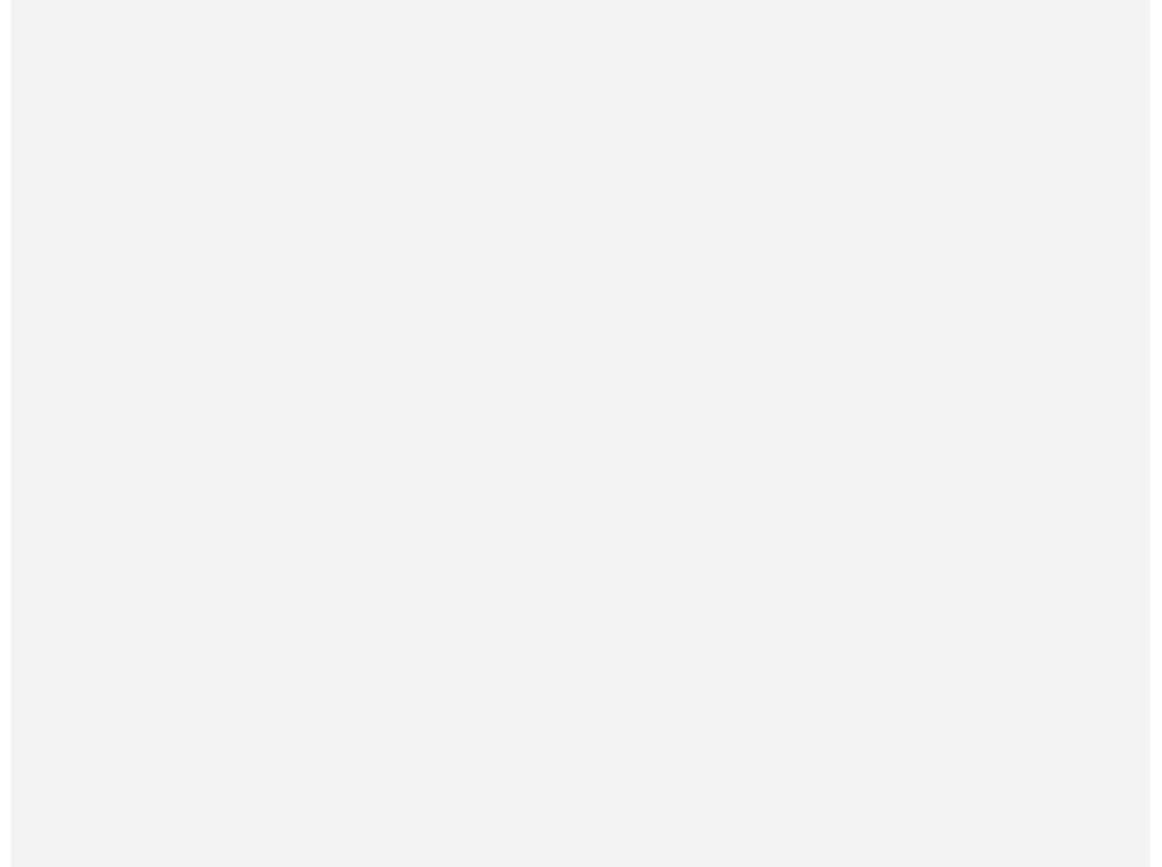 scroll, scrollTop: 0, scrollLeft: 0, axis: both 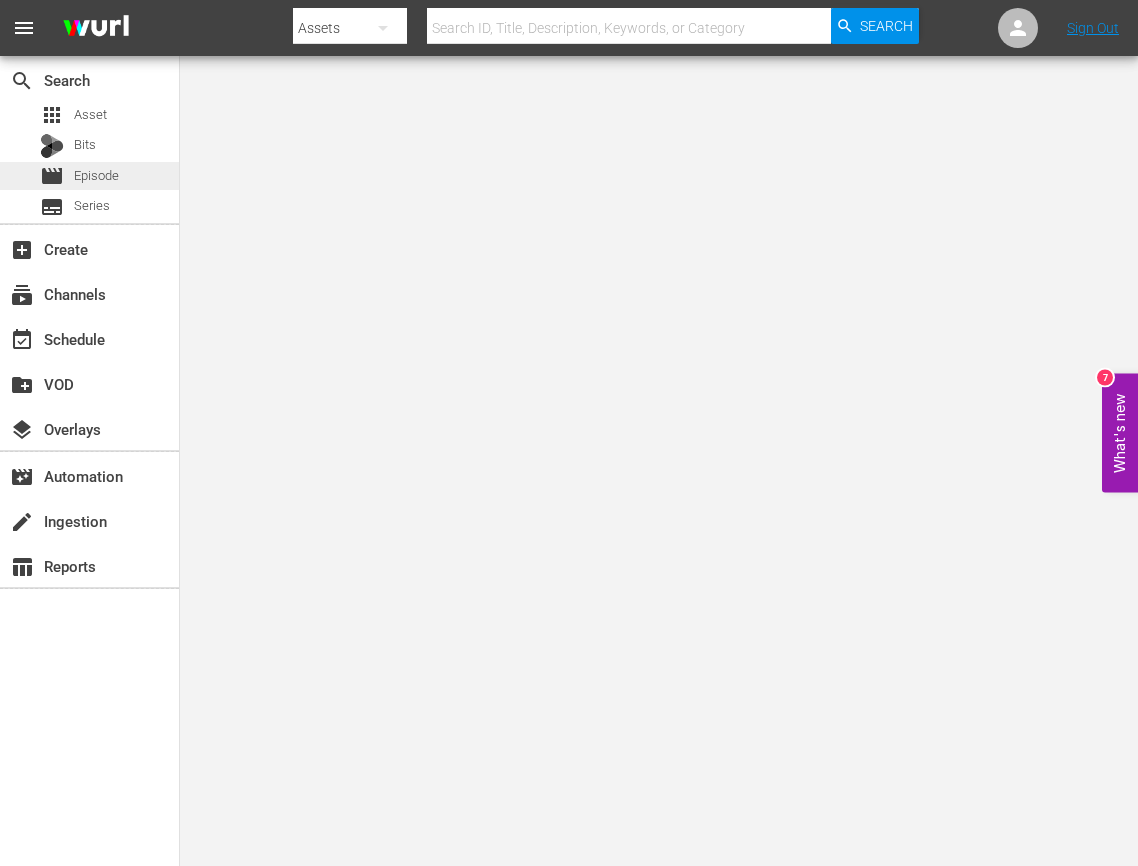 click on "movie Episode" at bounding box center (79, 176) 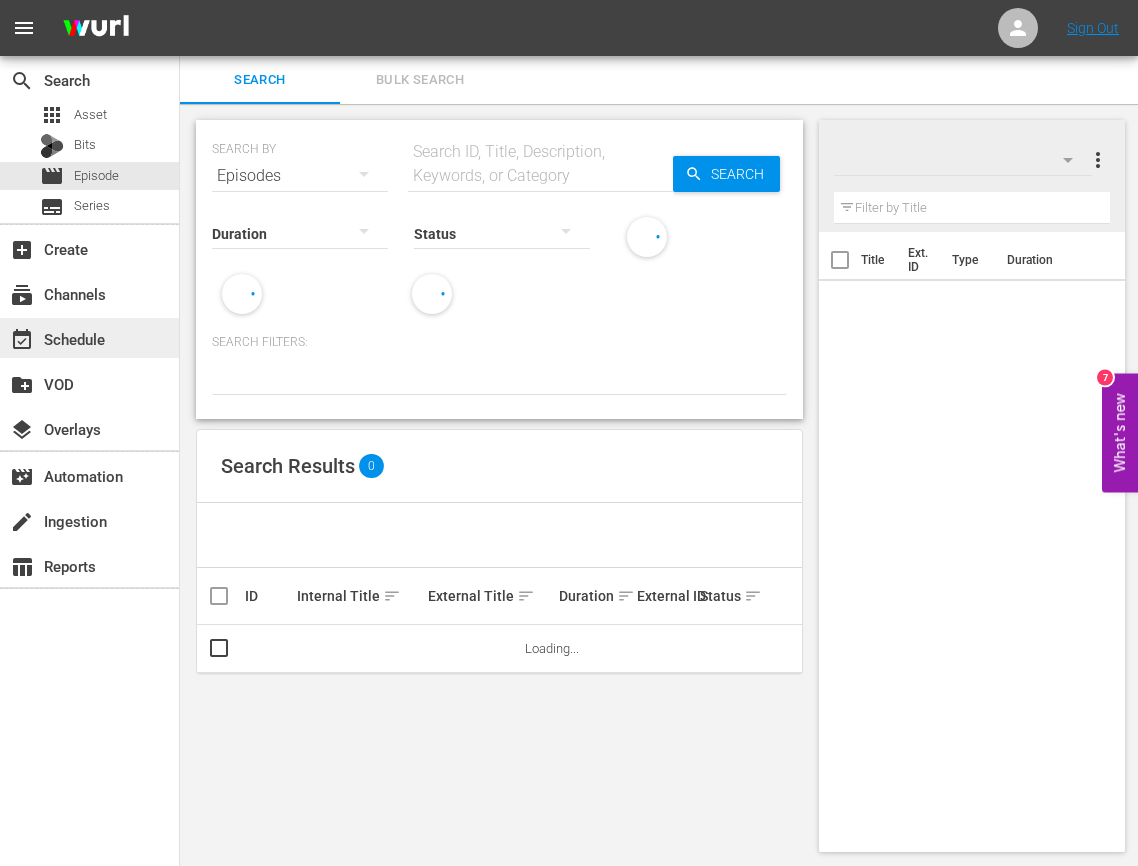 click on "event_available   Schedule" at bounding box center (56, 336) 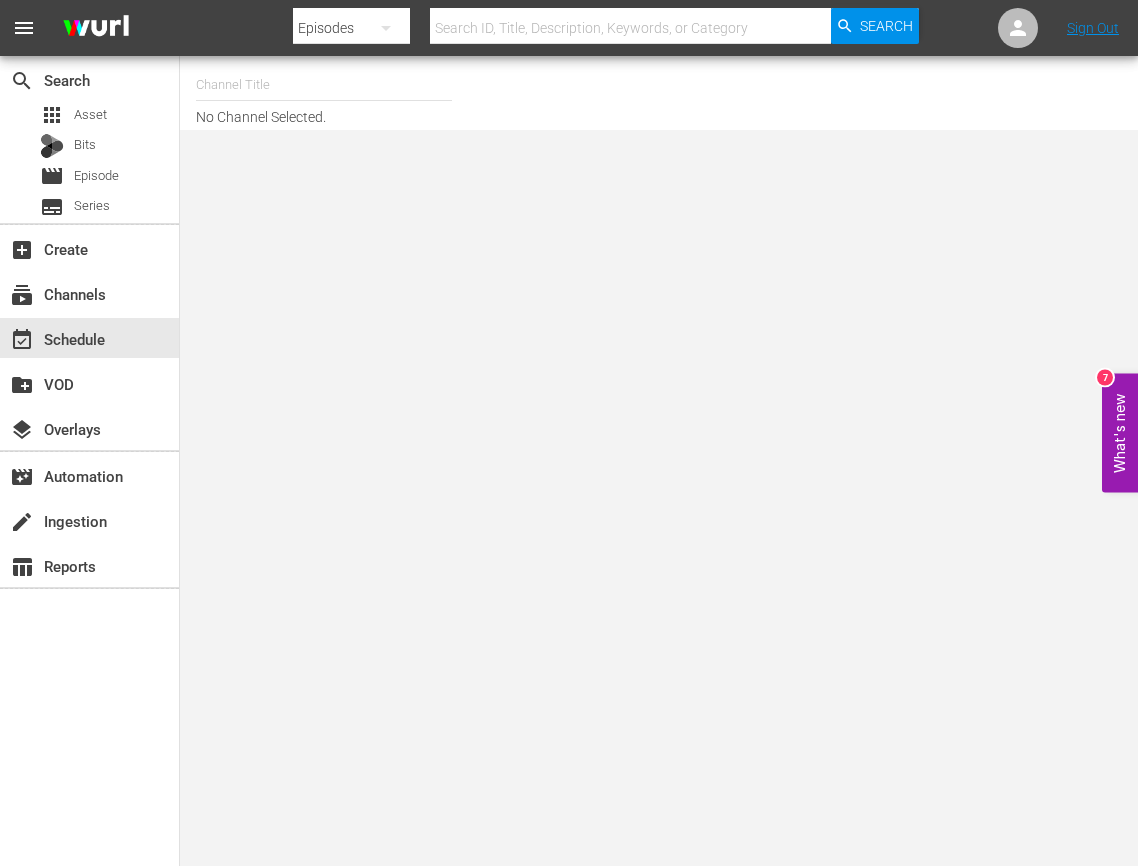 click at bounding box center (324, 85) 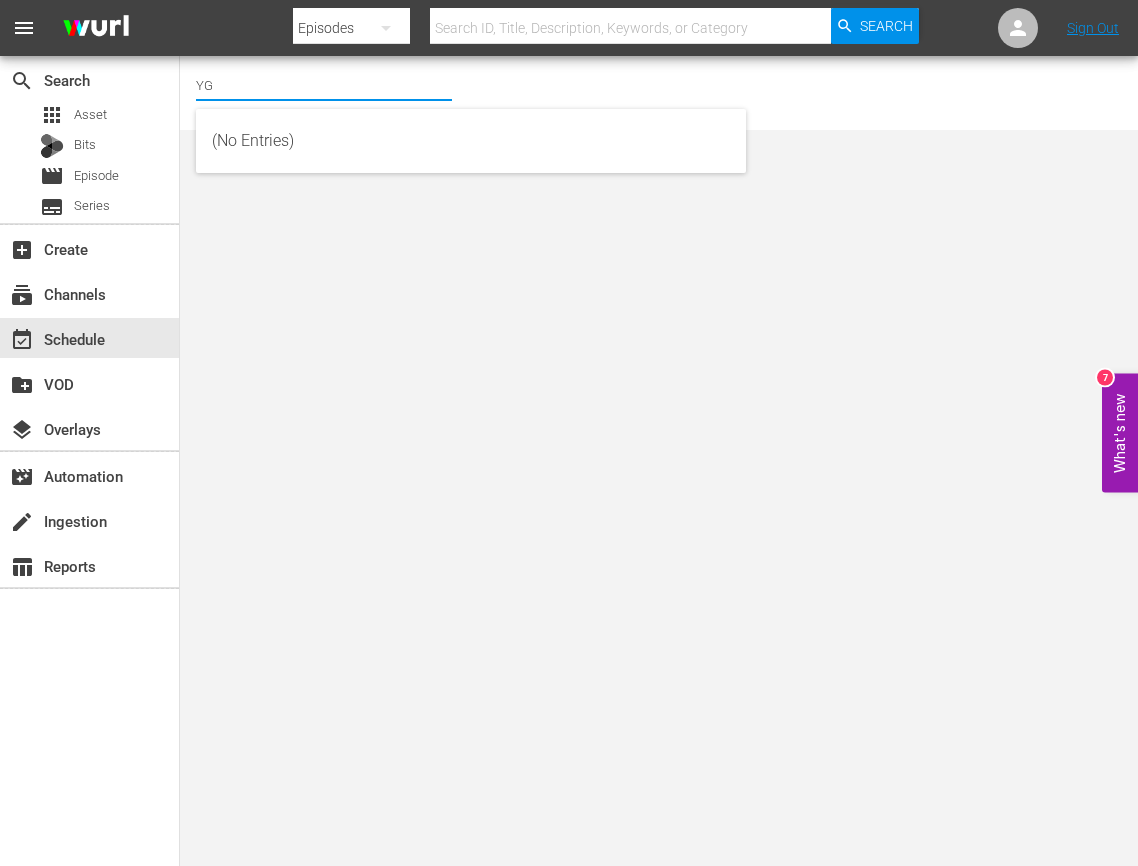 click on "YG" at bounding box center [324, 85] 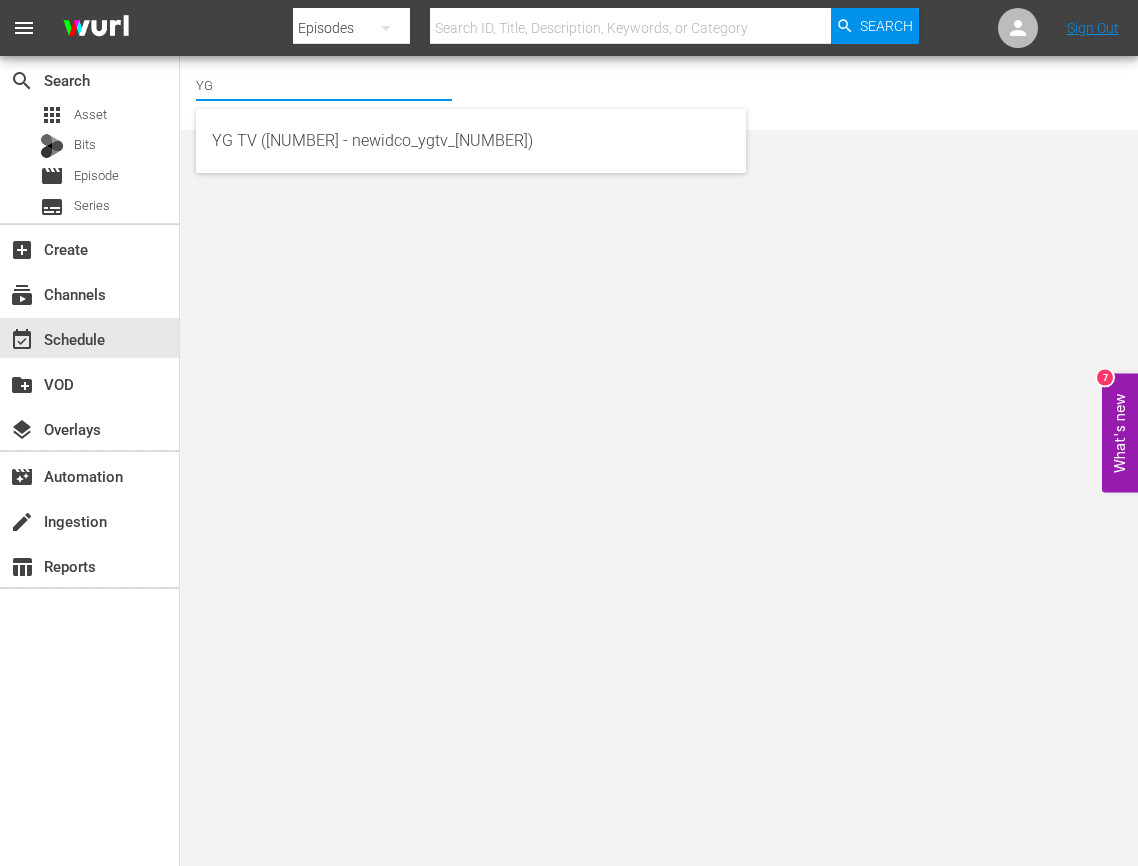 click on "YG" at bounding box center (324, 85) 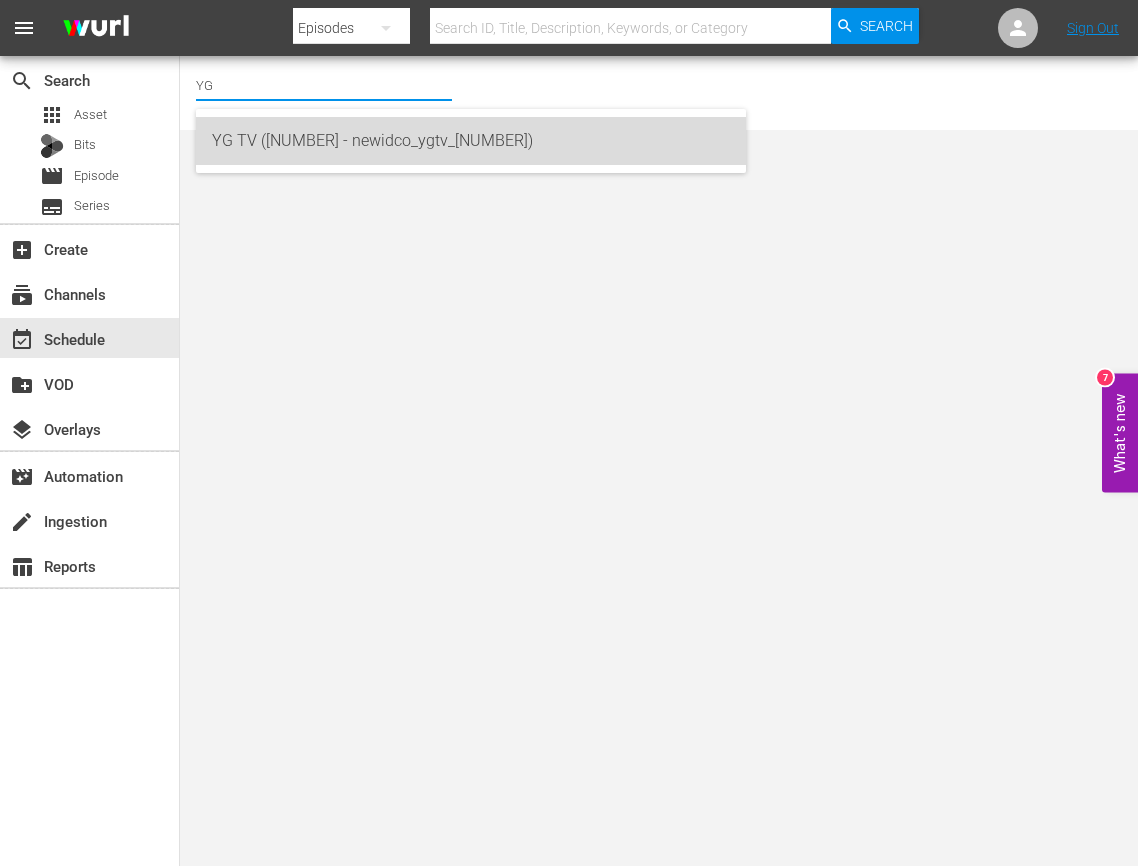 click on "YG TV (900 - newidco_ygtv_1)" at bounding box center [471, 141] 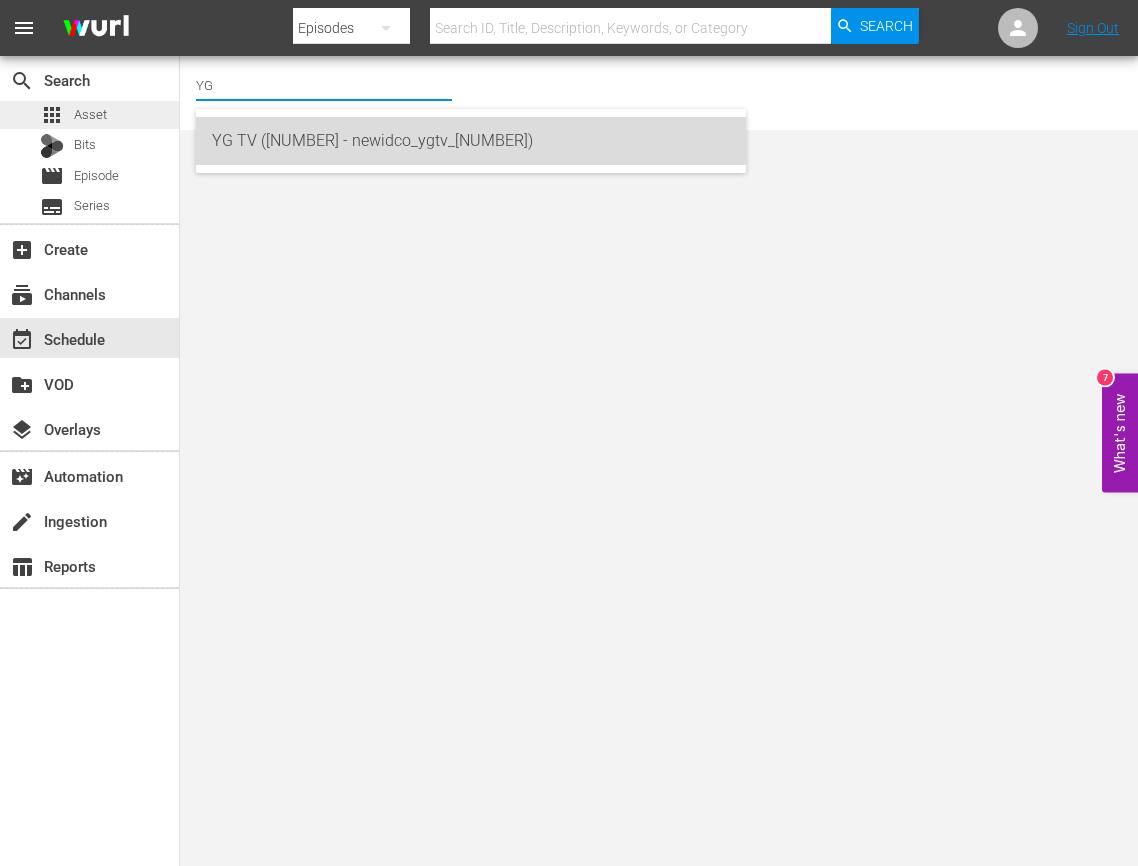 type on "YG TV (900 - newidco_ygtv_1)" 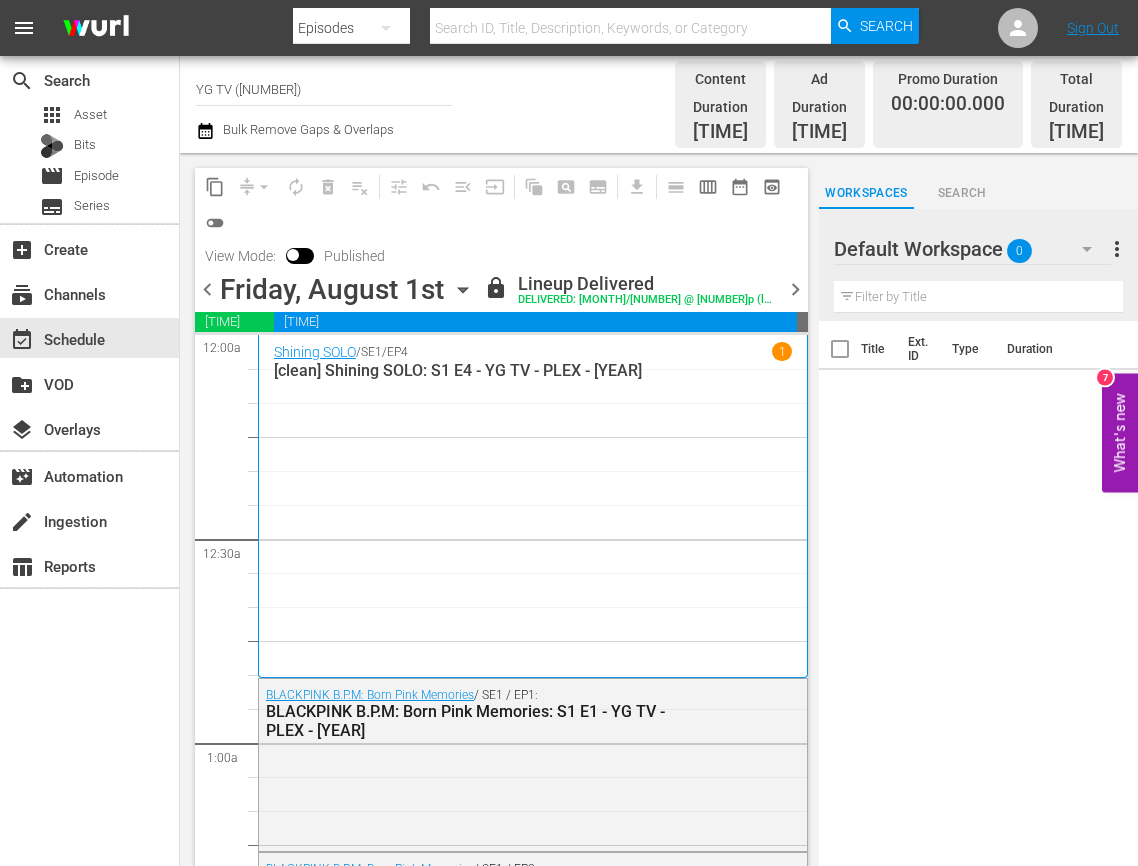 click on "chevron_right" at bounding box center (795, 289) 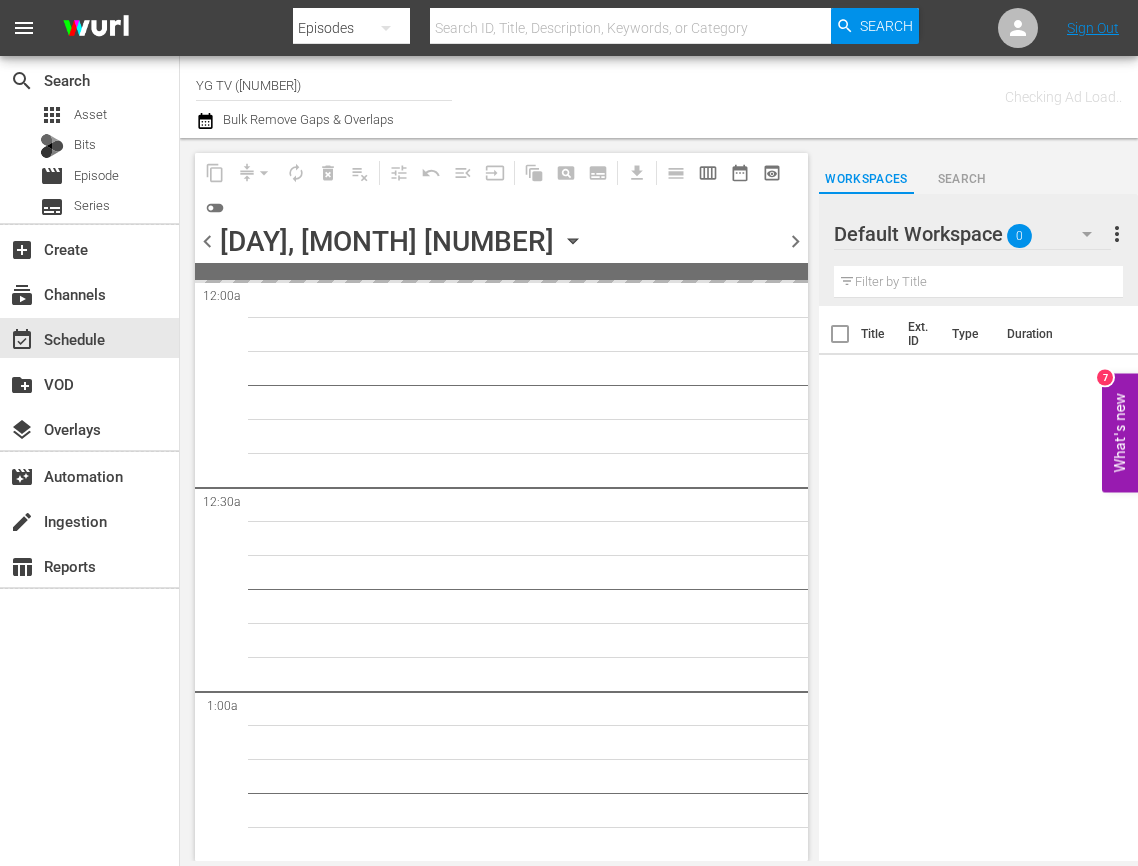 click at bounding box center (501, 271) 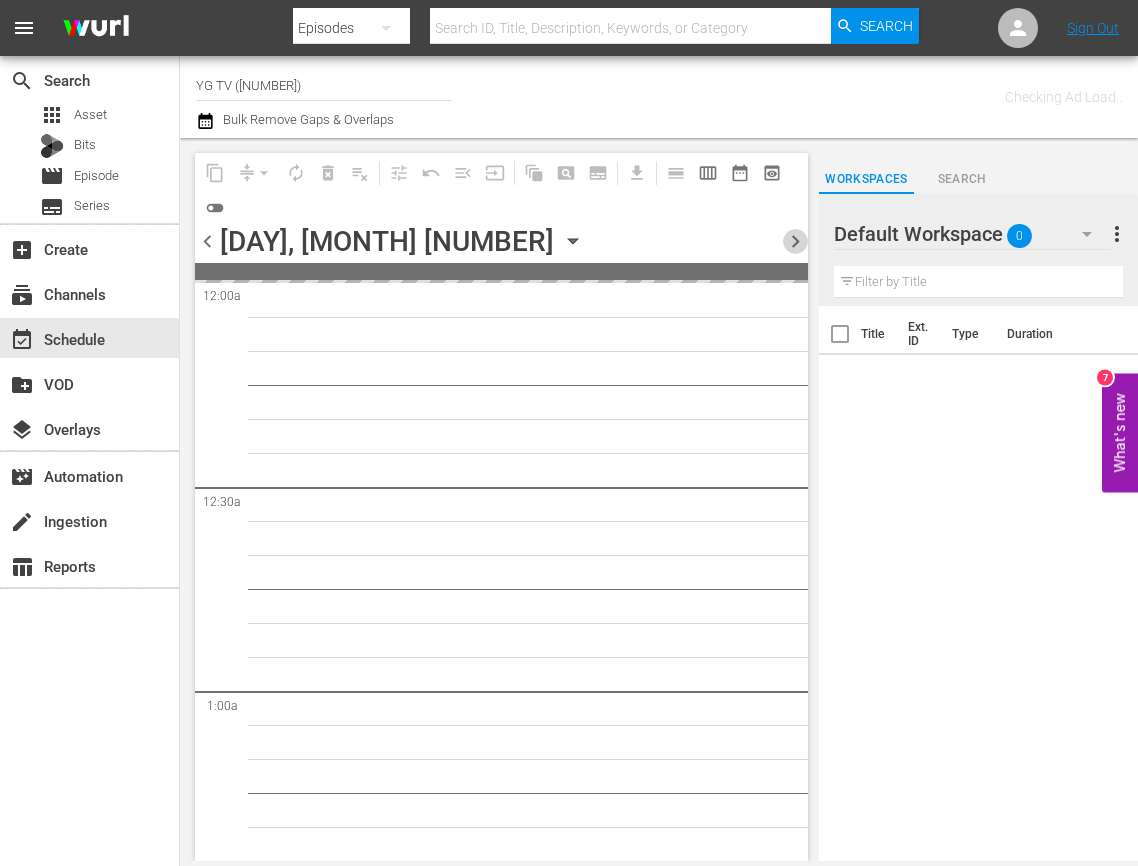 click on "chevron_right" at bounding box center (795, 241) 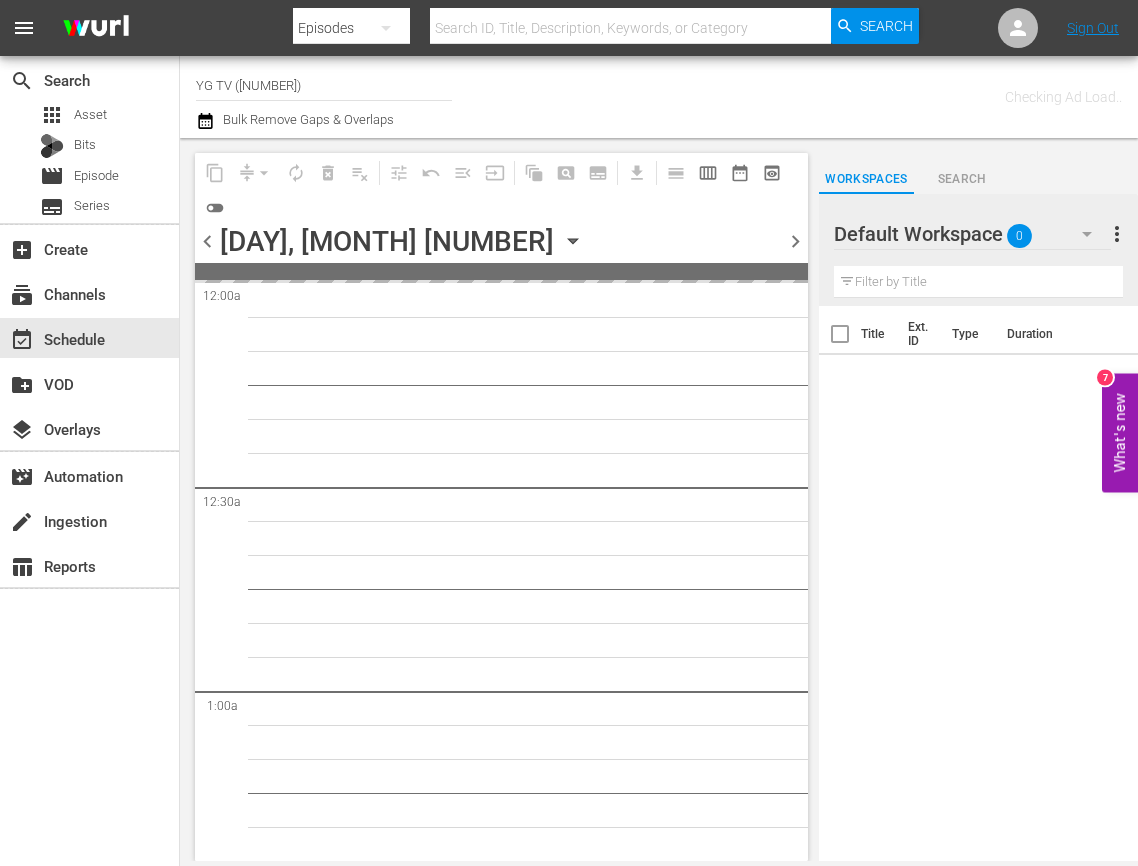 click at bounding box center [906, 235] 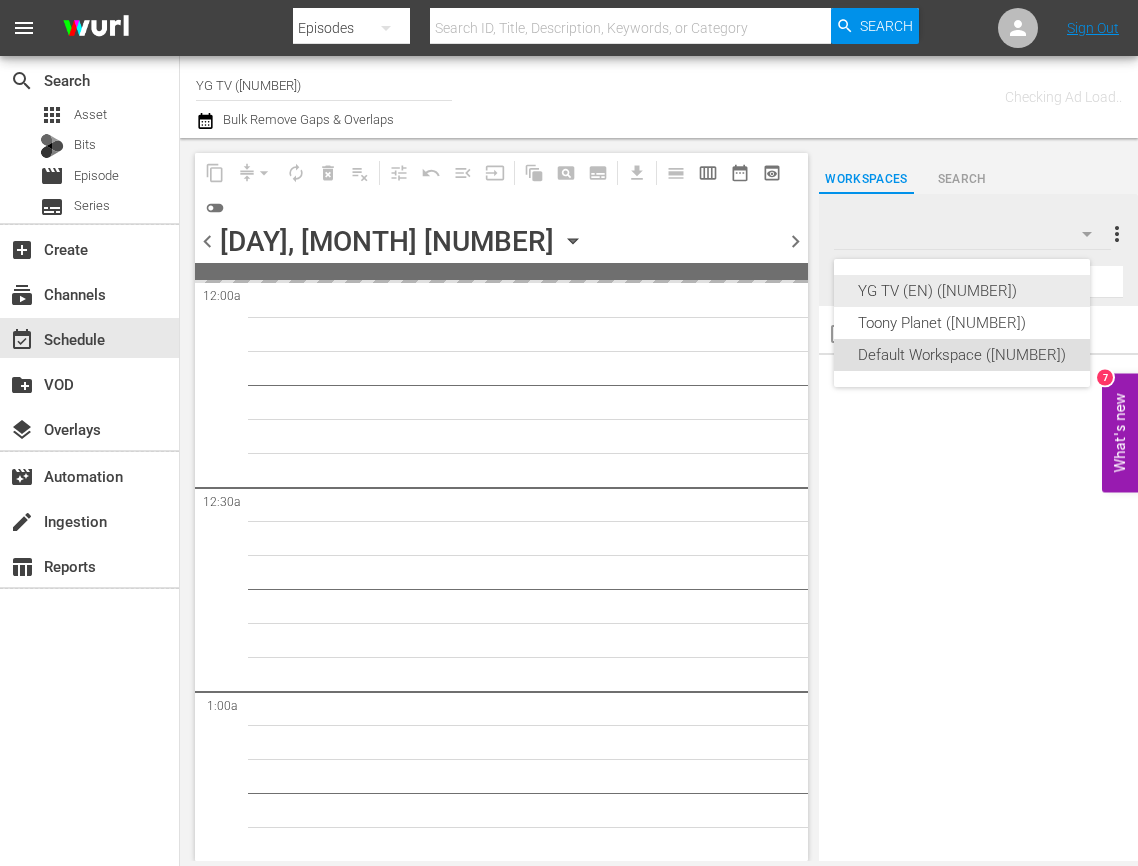 drag, startPoint x: 989, startPoint y: 283, endPoint x: 867, endPoint y: 288, distance: 122.10242 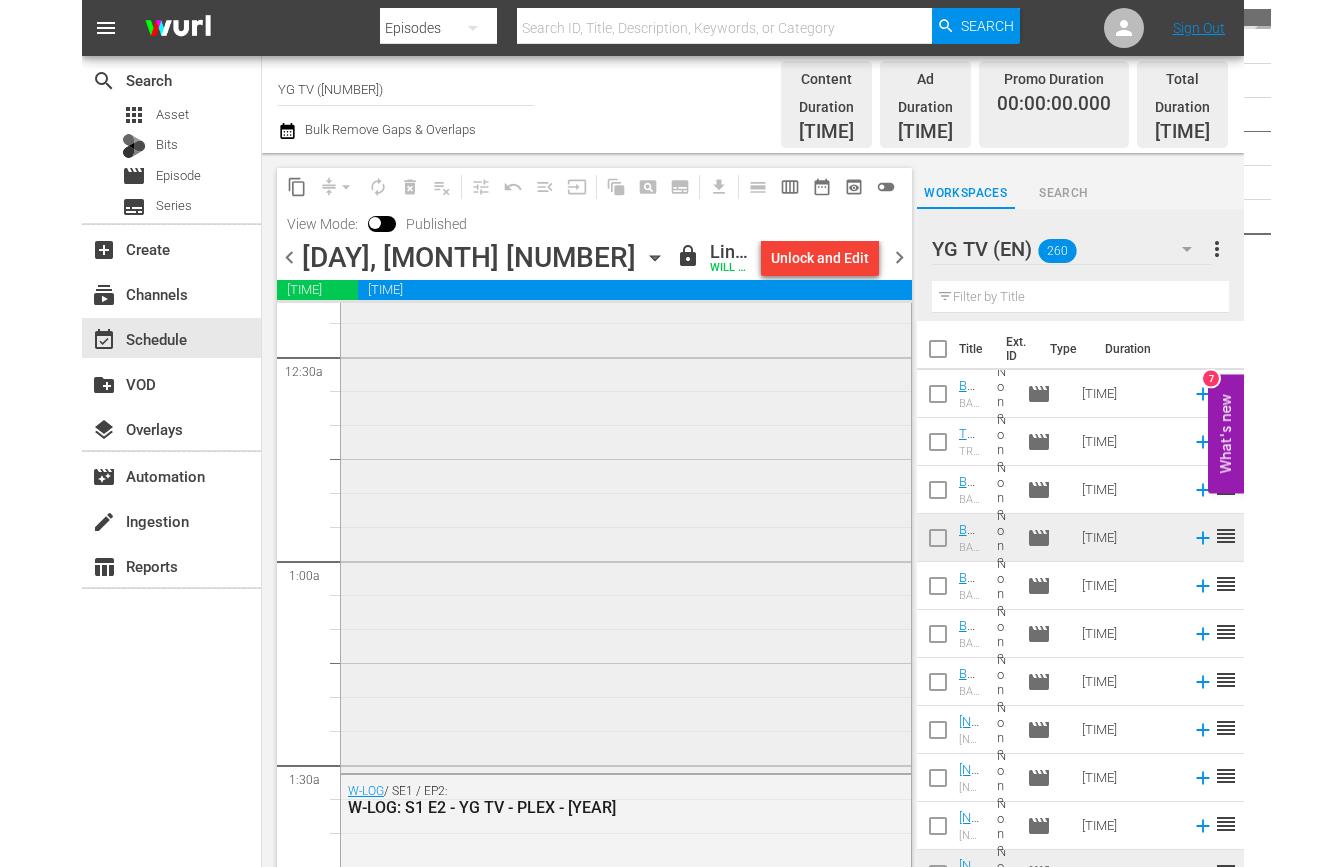 scroll, scrollTop: 241, scrollLeft: 0, axis: vertical 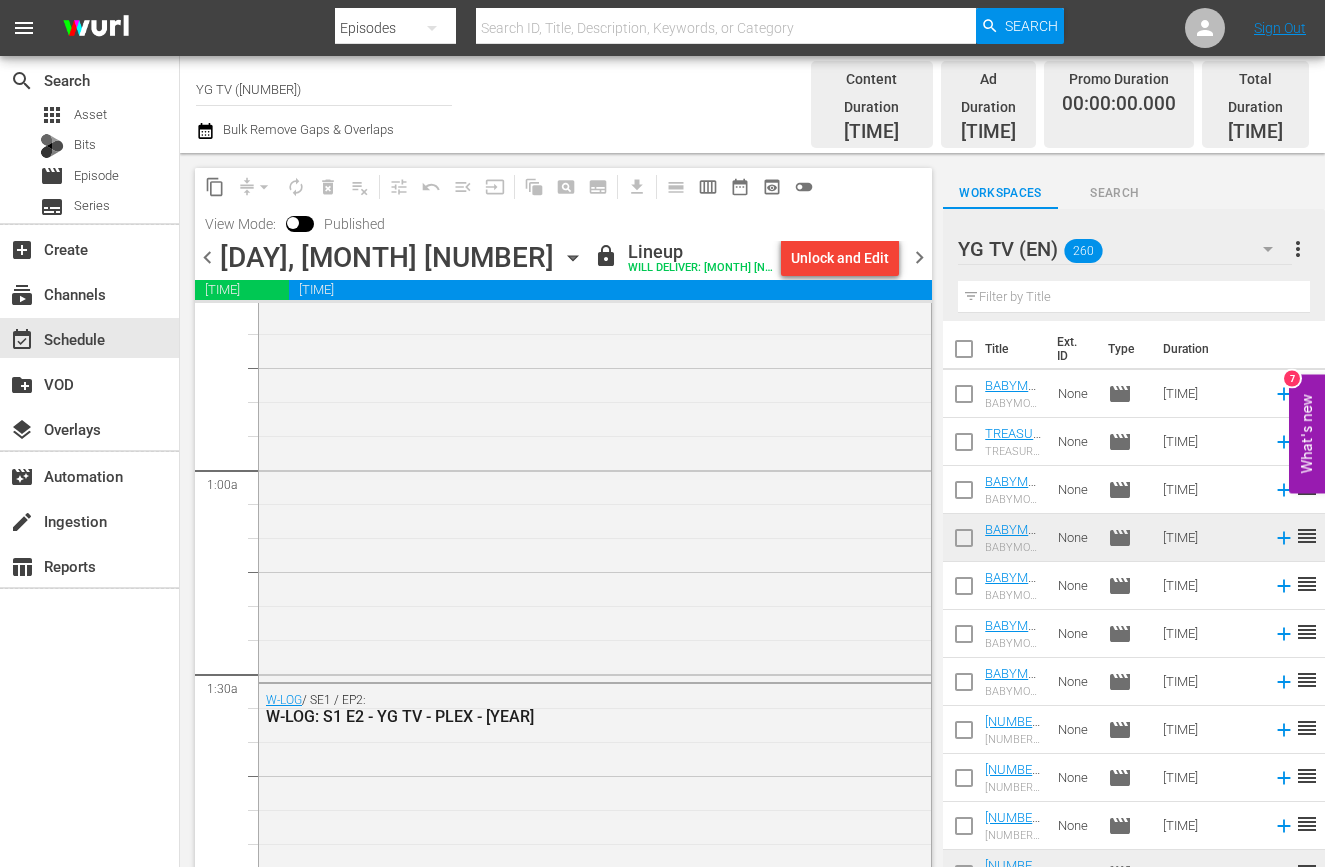 click on "chevron_right" at bounding box center (919, 257) 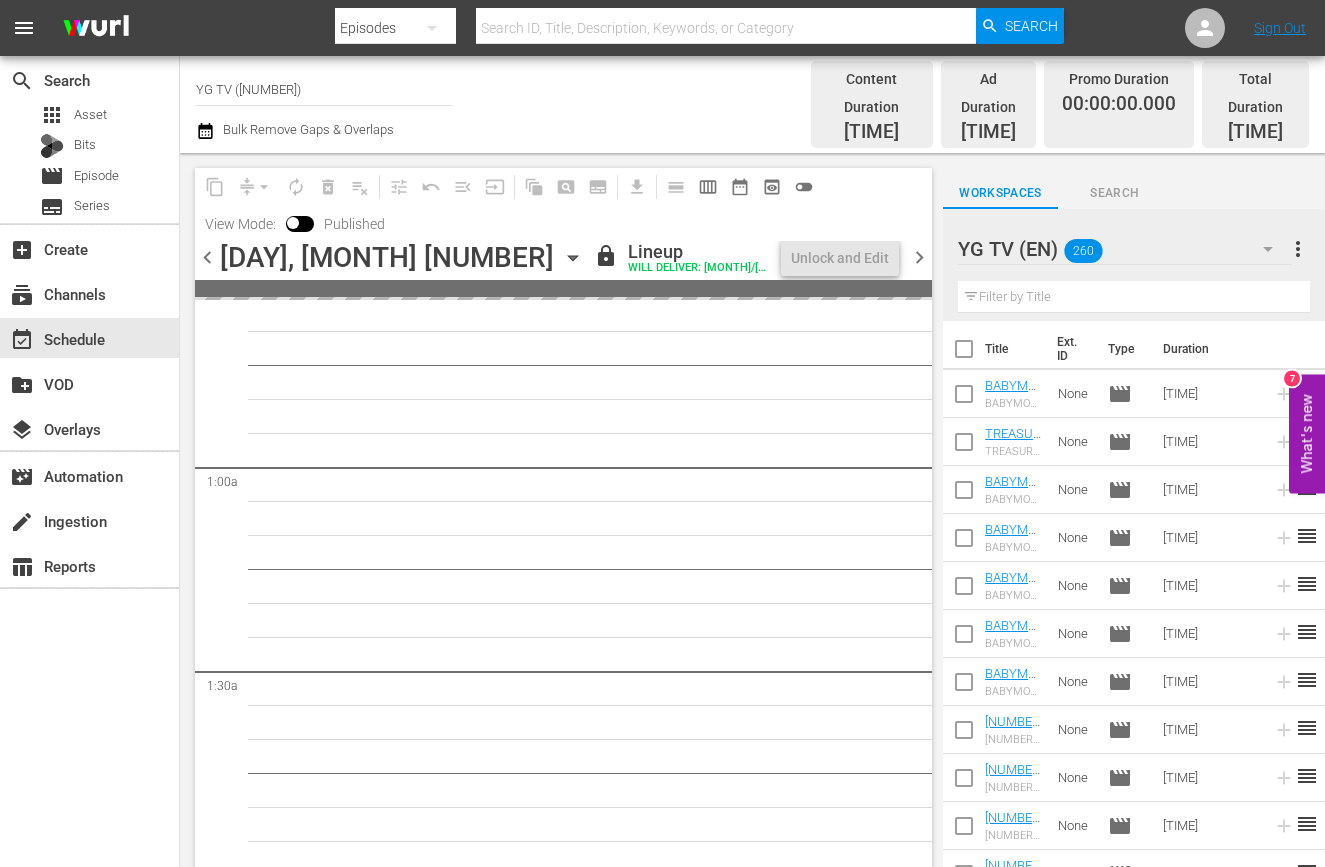 click on "content_copy compress arrow_drop_down autorenew_outlined delete_forever_outlined playlist_remove_outlined tune_outlined undo_outined menu_open input auto_awesome_motion_outlined pageview_outlined subtitles_outlined get_app calendar_view_day_outlined calendar_view_week_outlined date_range_outlined preview_outlined toggle_off View Mode: Published" at bounding box center [563, 204] 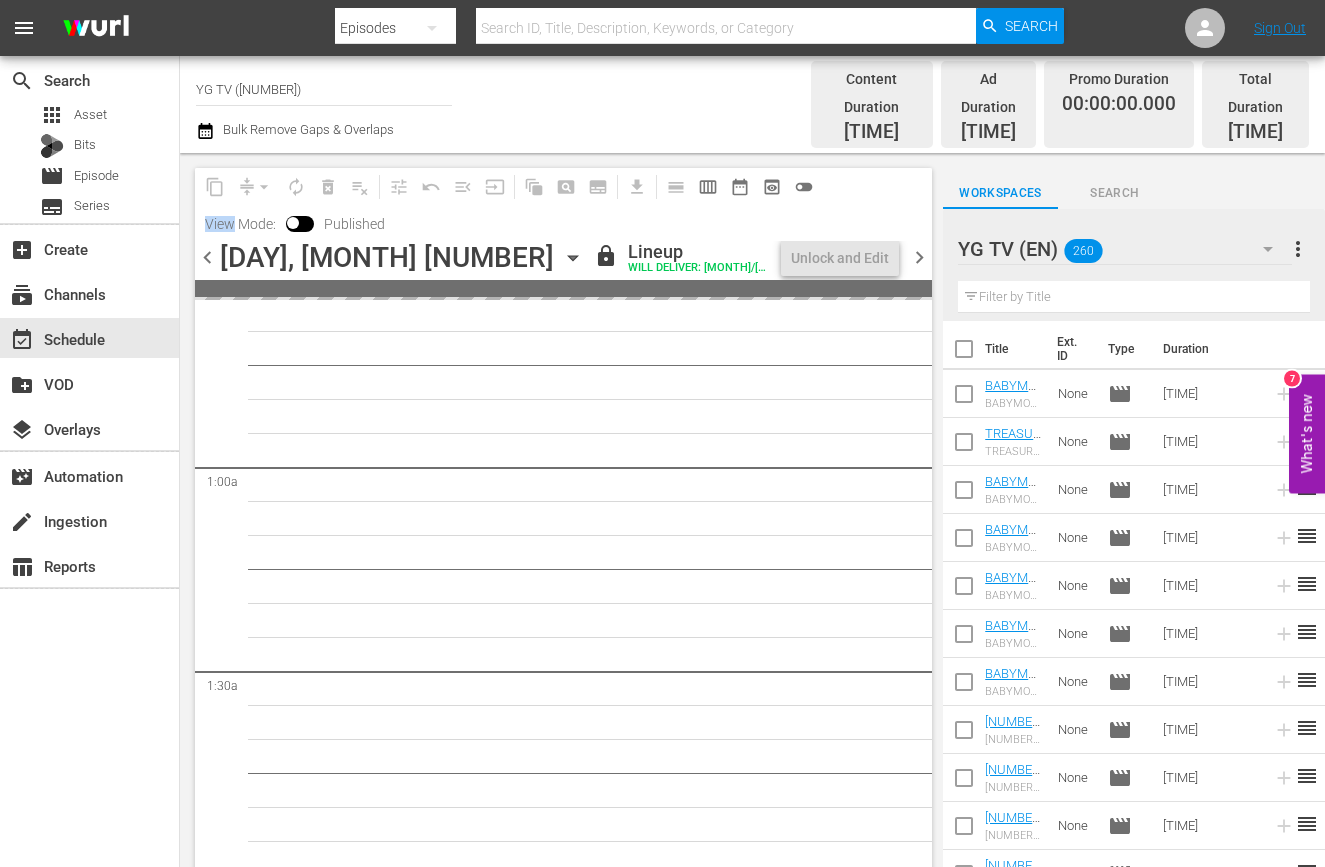 click on "content_copy compress arrow_drop_down autorenew_outlined delete_forever_outlined playlist_remove_outlined tune_outlined undo_outined menu_open input auto_awesome_motion_outlined pageview_outlined subtitles_outlined get_app calendar_view_day_outlined calendar_view_week_outlined date_range_outlined preview_outlined toggle_off View Mode: Published" at bounding box center [563, 204] 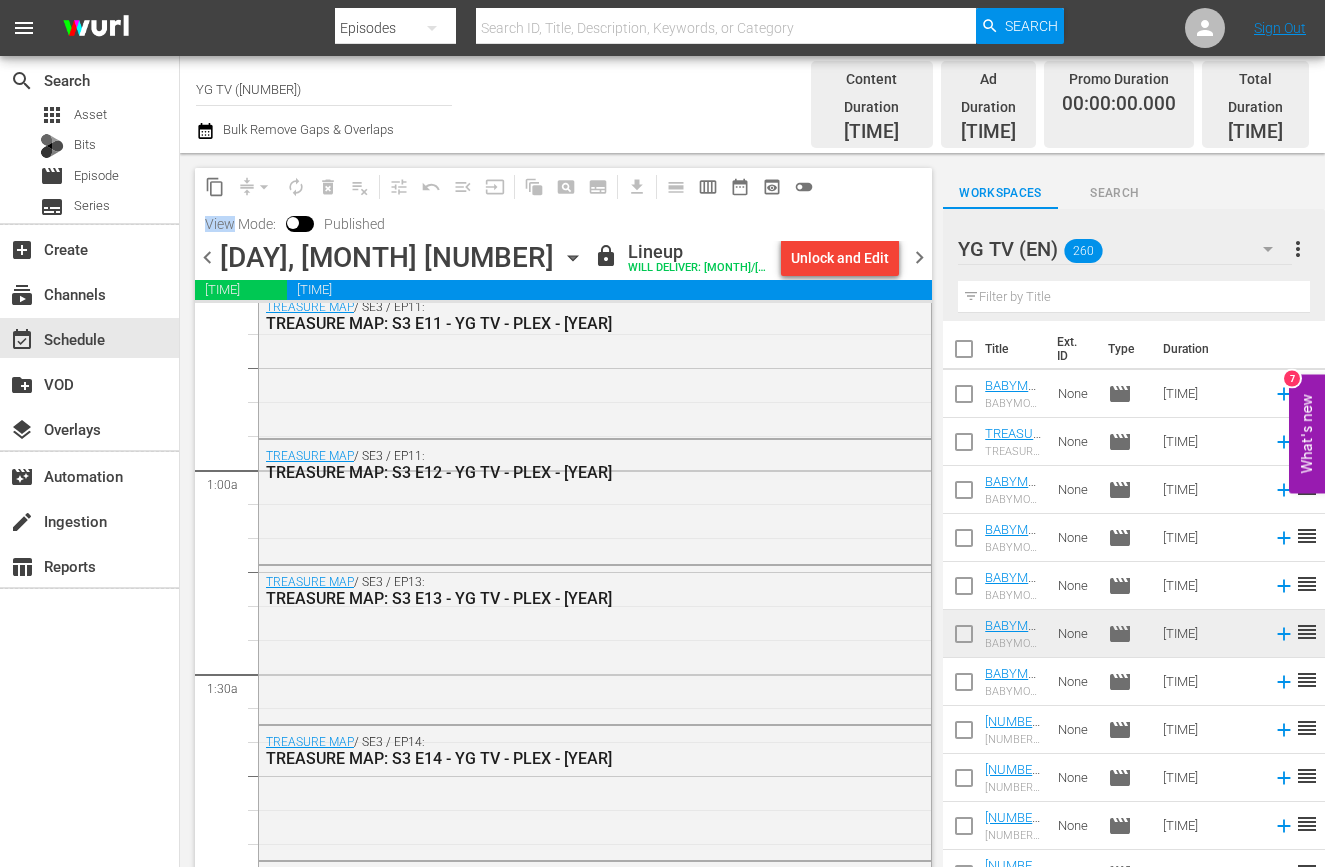 click on "chevron_right" at bounding box center (919, 257) 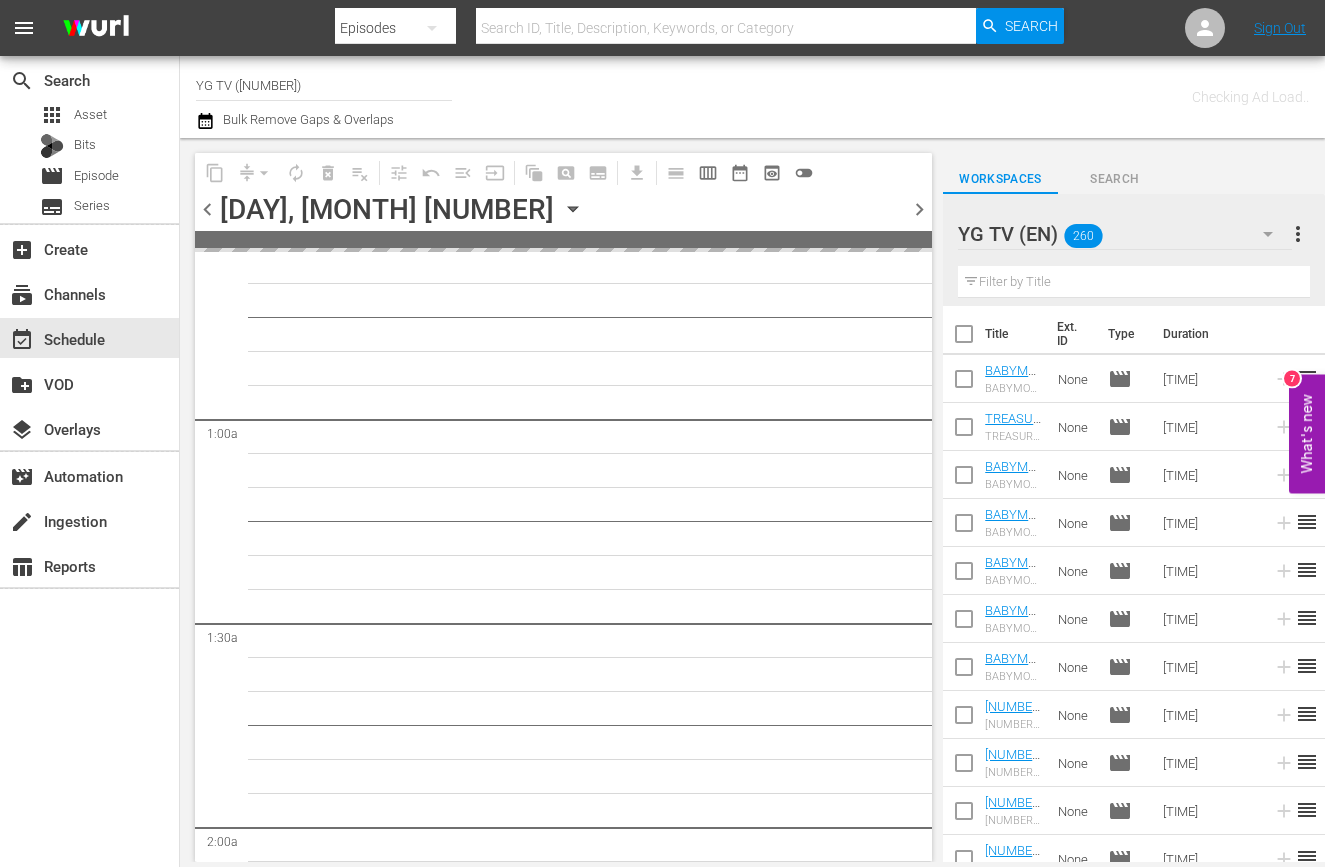 scroll, scrollTop: 309, scrollLeft: 0, axis: vertical 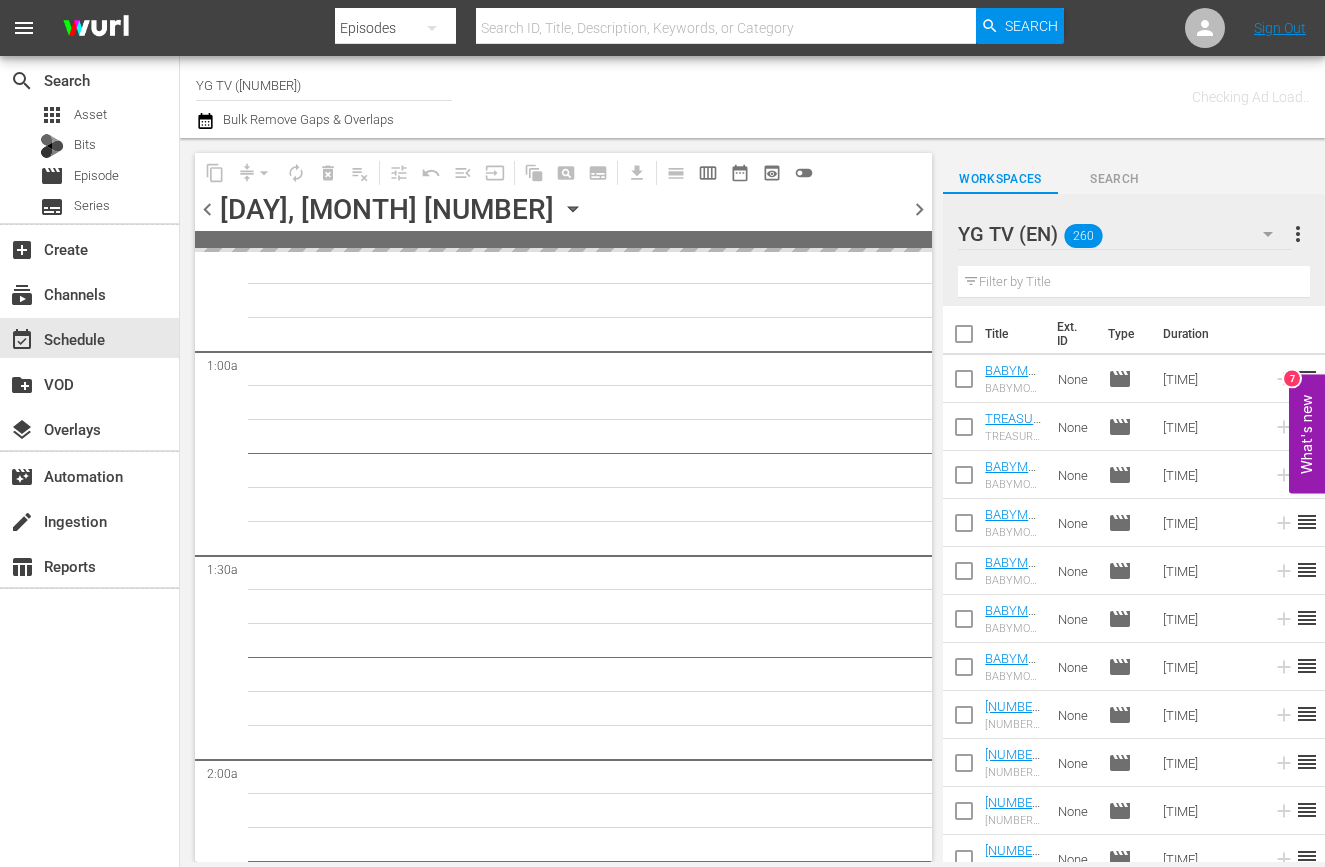 click on "chevron_right" at bounding box center (919, 209) 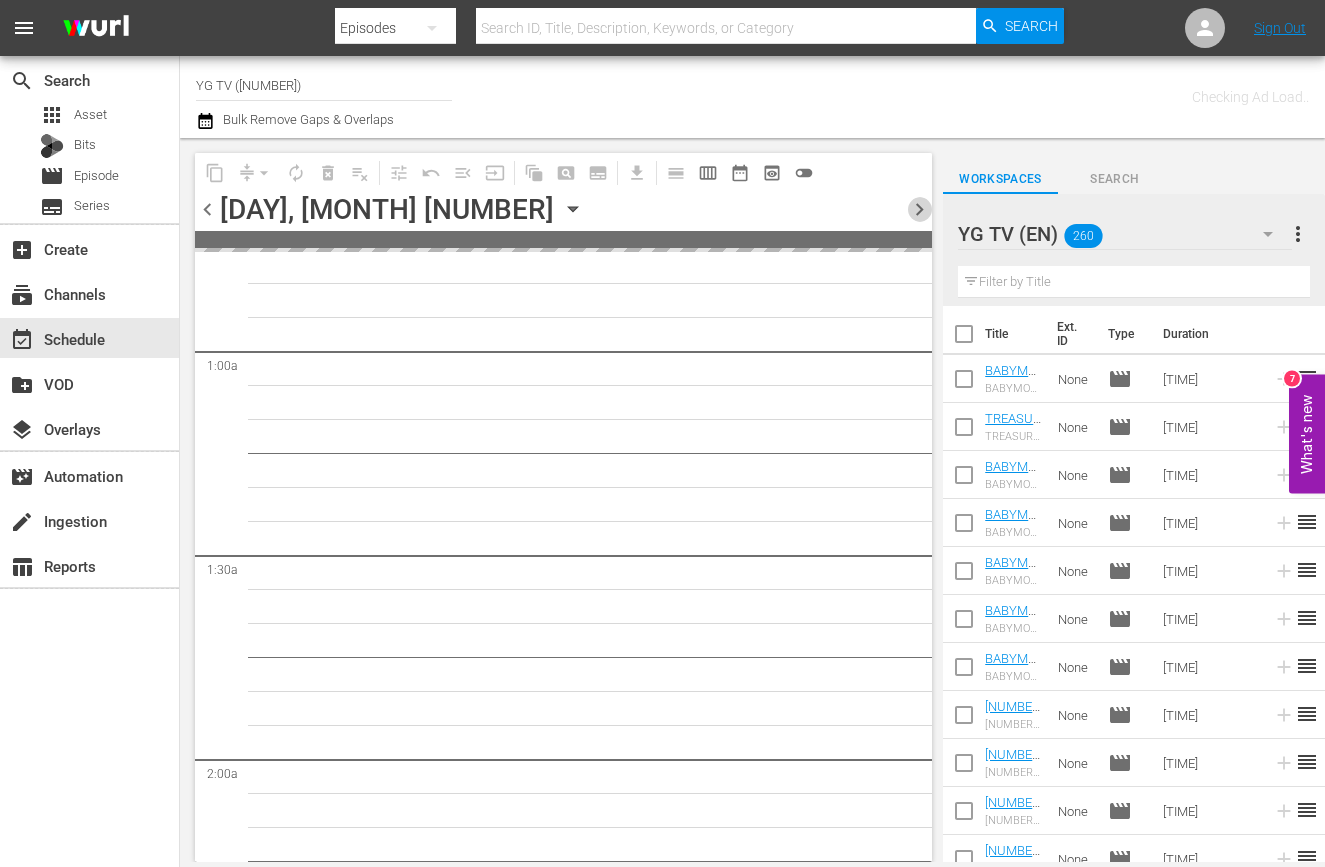 click on "chevron_right" at bounding box center (919, 209) 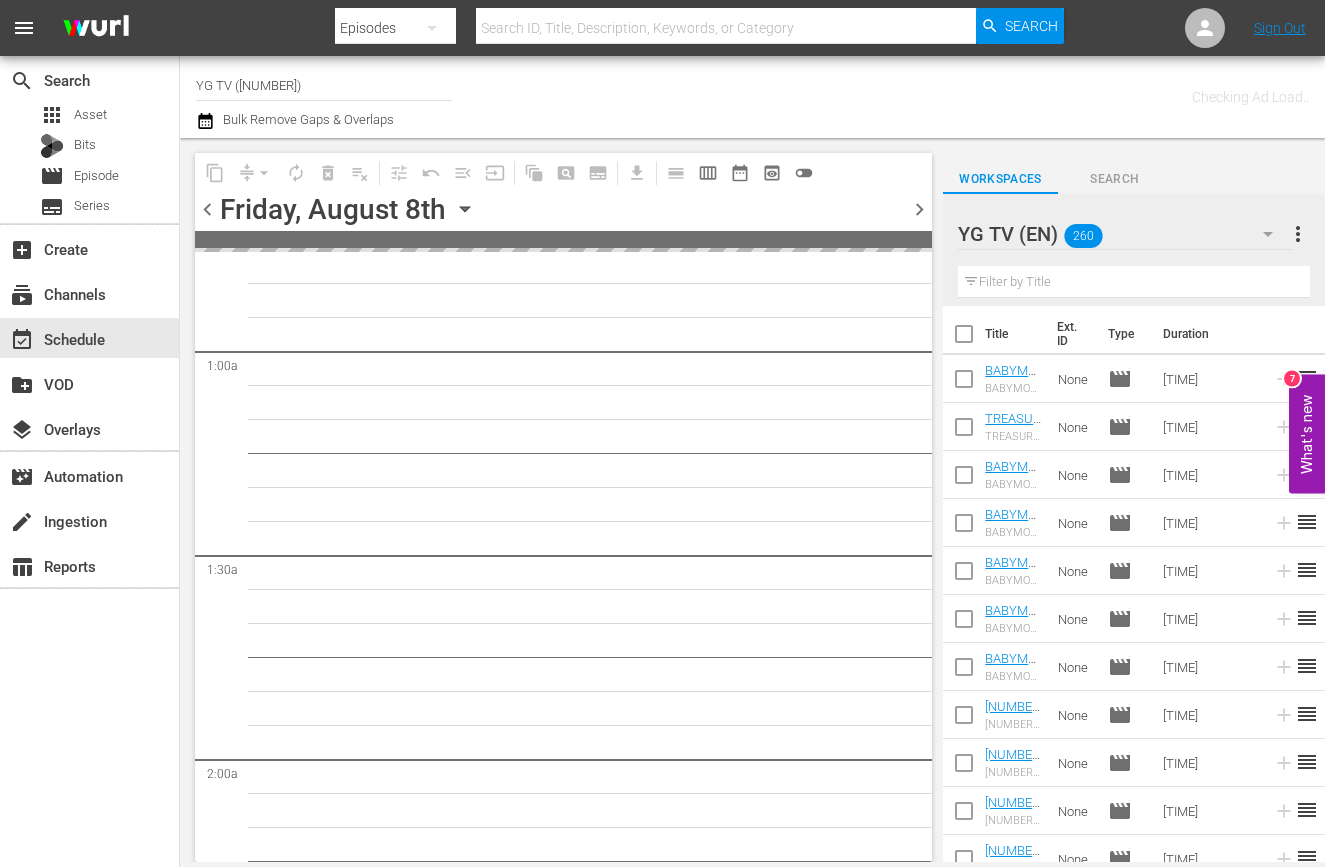 scroll, scrollTop: 0, scrollLeft: 0, axis: both 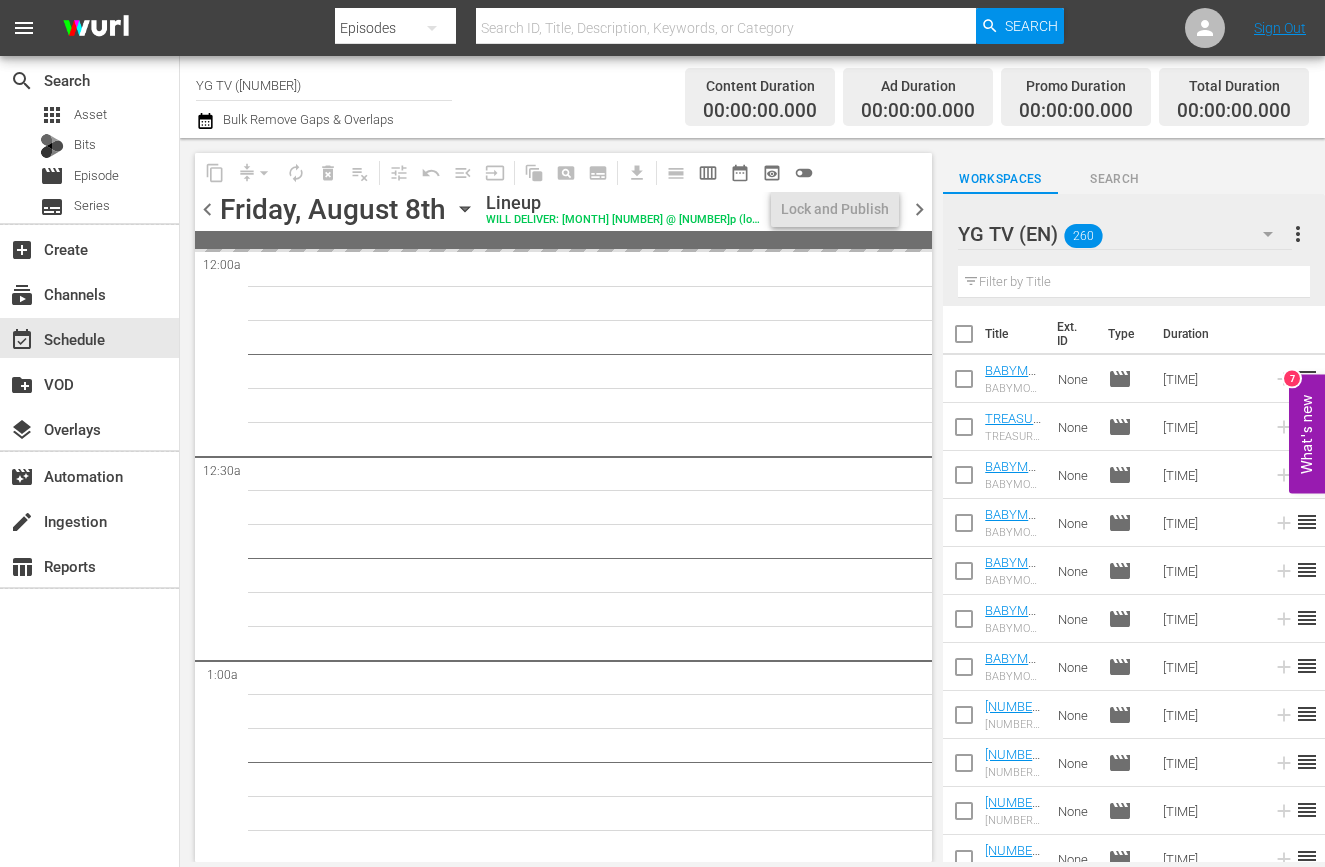 click on "chevron_left" at bounding box center [207, 209] 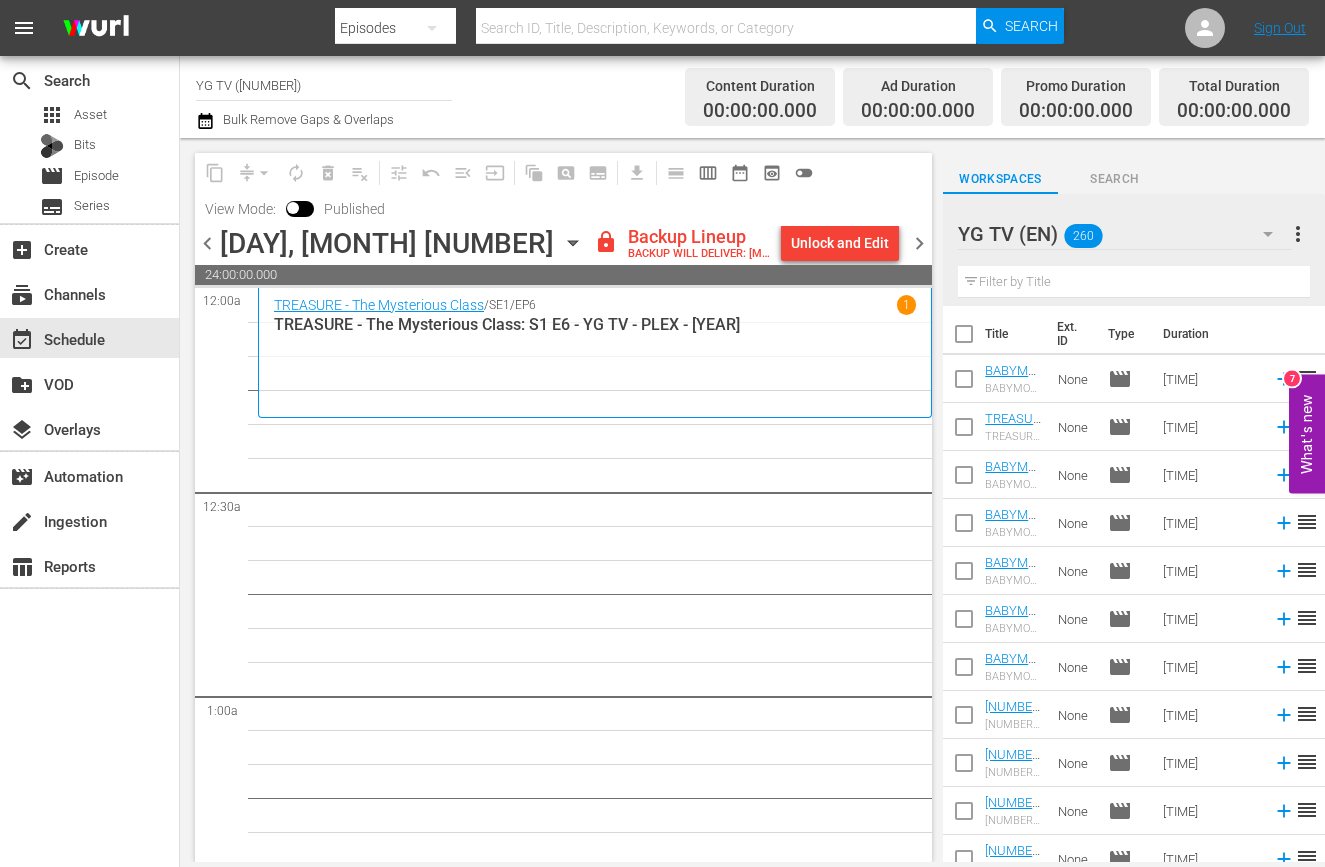 click on "7" at bounding box center [595, 5184] 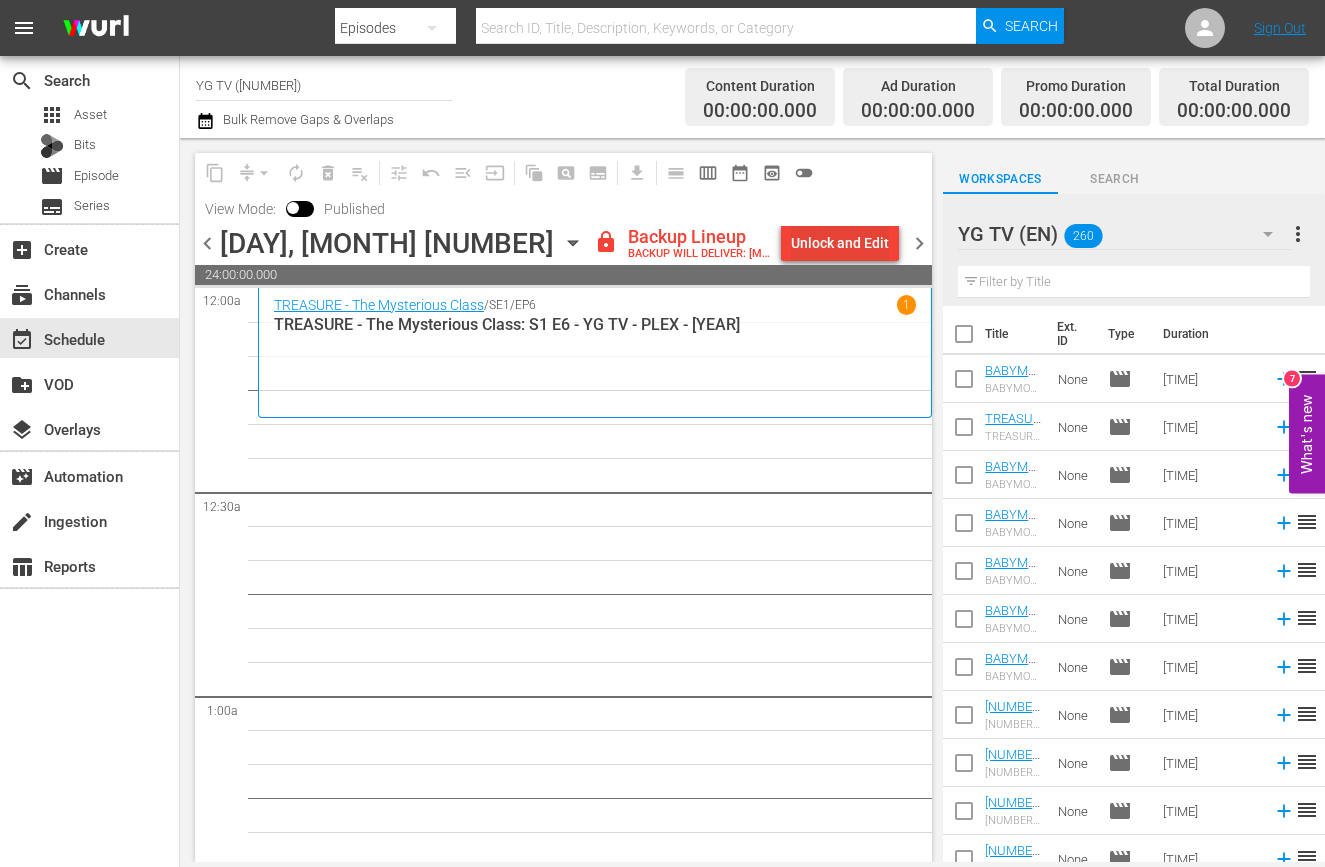 click on "Unlock and Edit" at bounding box center [840, 243] 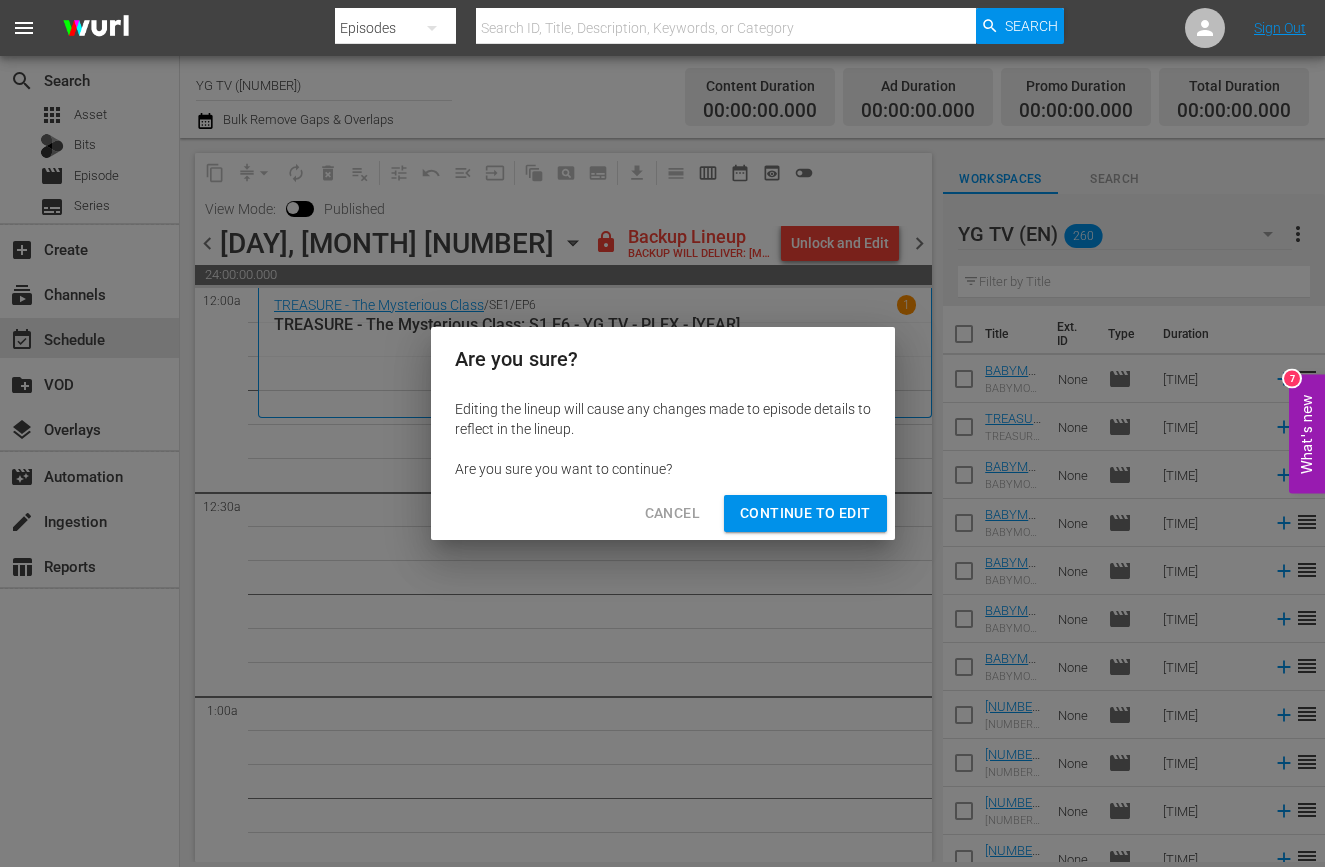 click on "Continue to Edit" at bounding box center (805, 513) 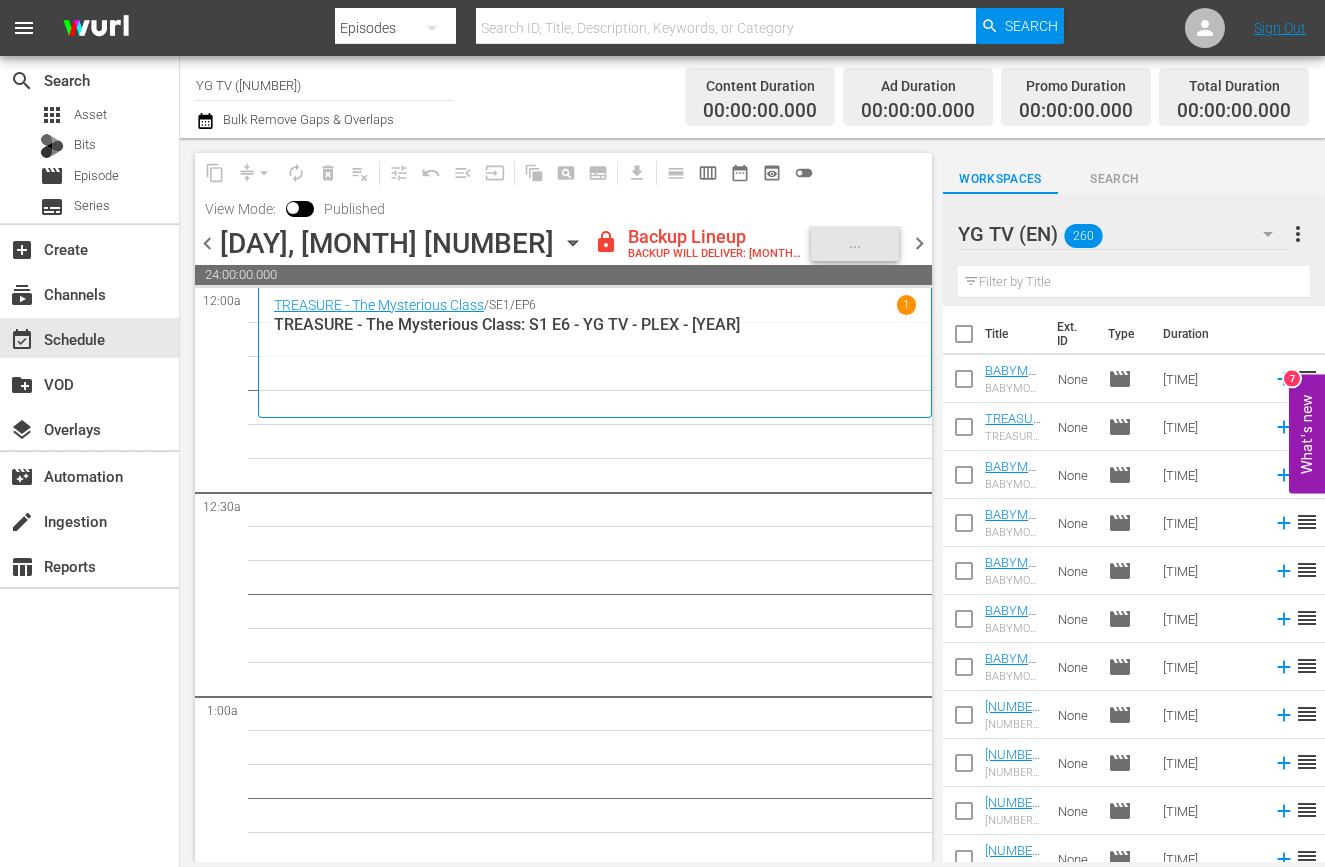 drag, startPoint x: 780, startPoint y: 510, endPoint x: 761, endPoint y: 506, distance: 19.416489 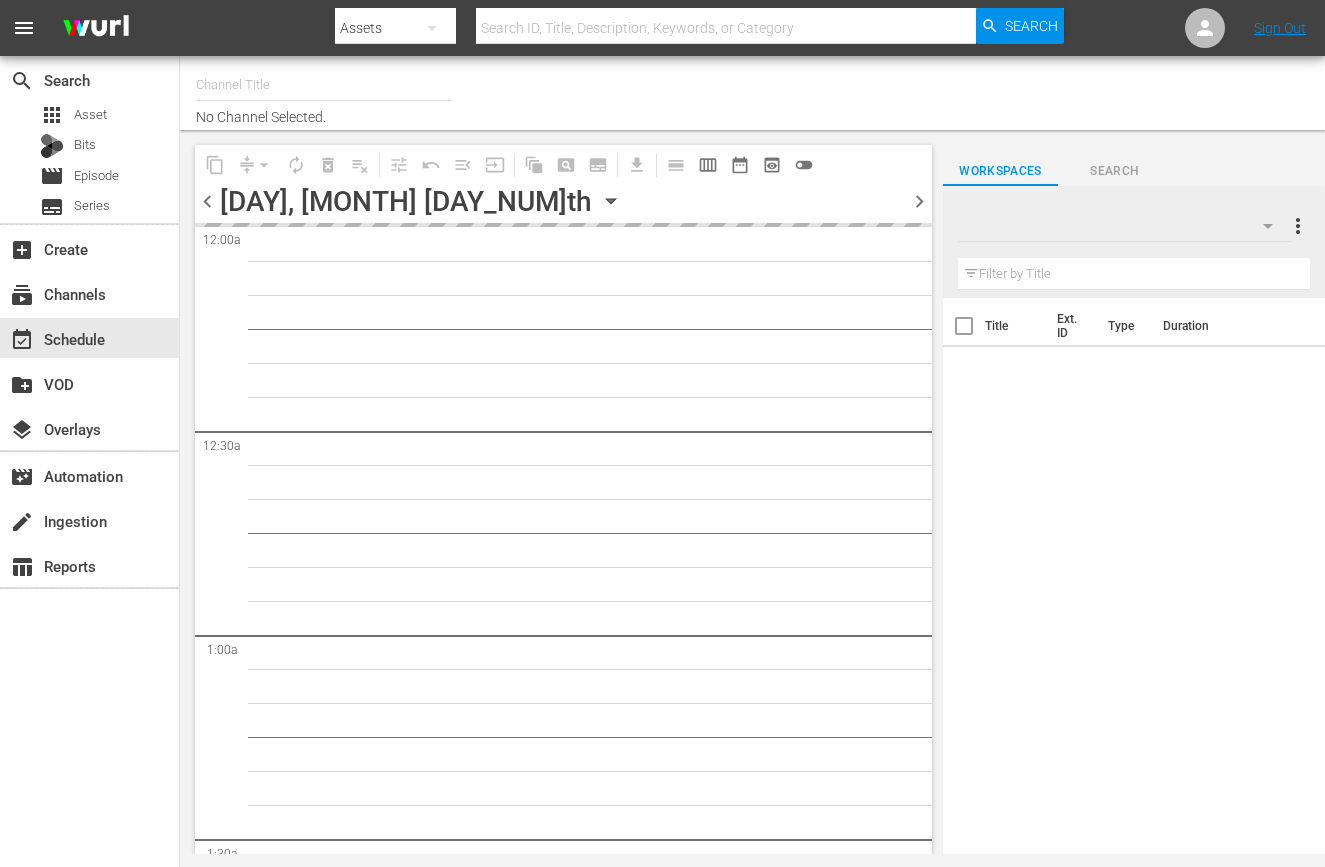 type on "YG TV (900)" 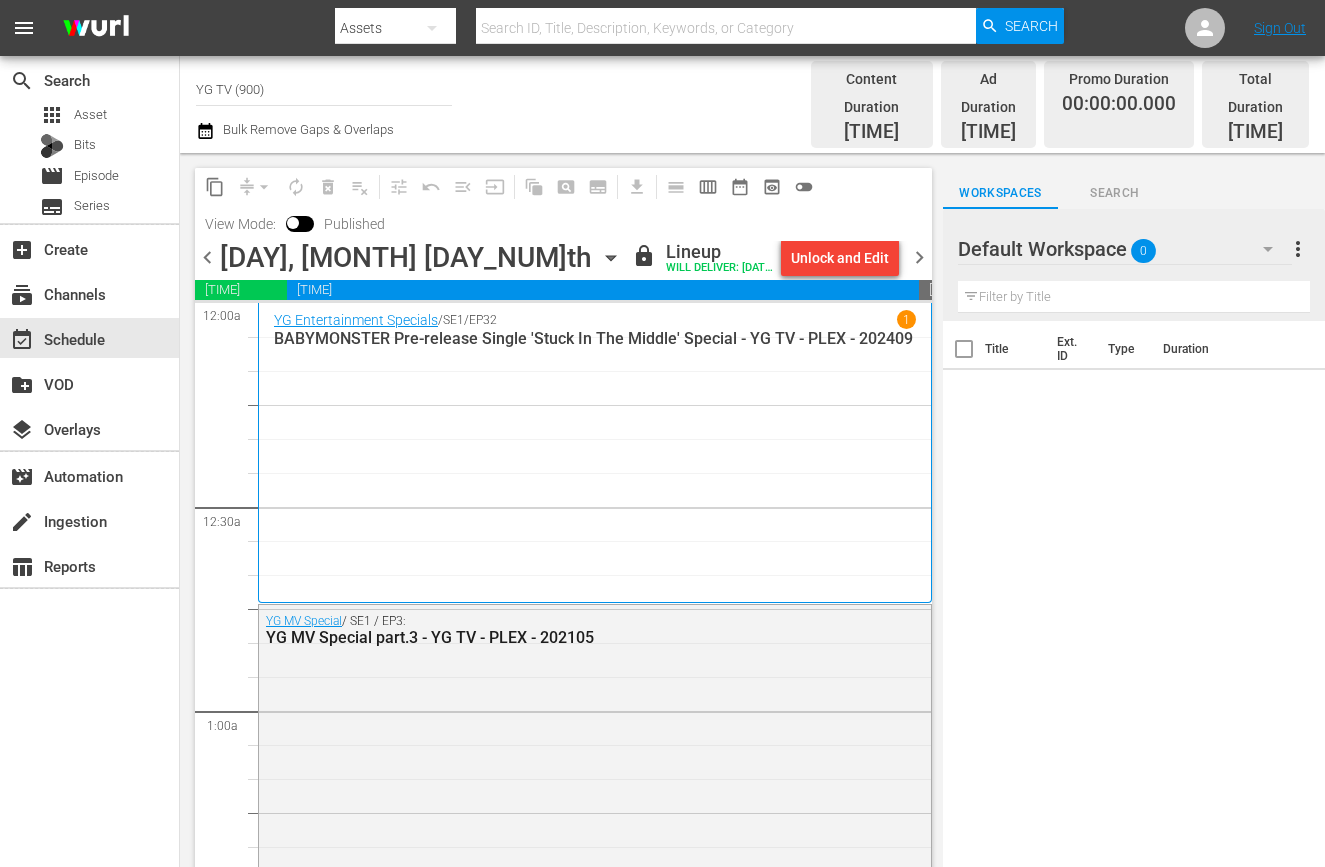 scroll, scrollTop: 0, scrollLeft: 0, axis: both 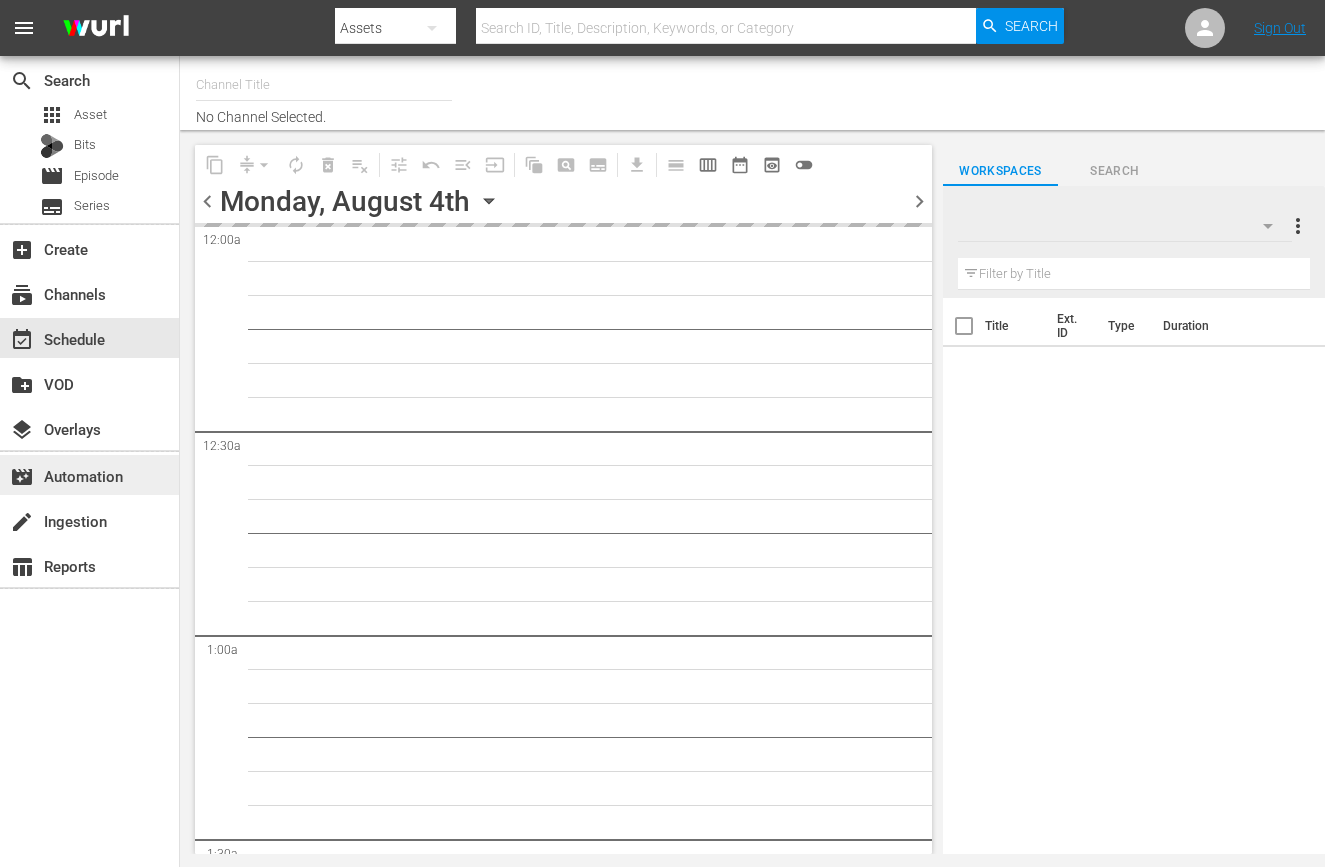 type on "[BRAND] (841)" 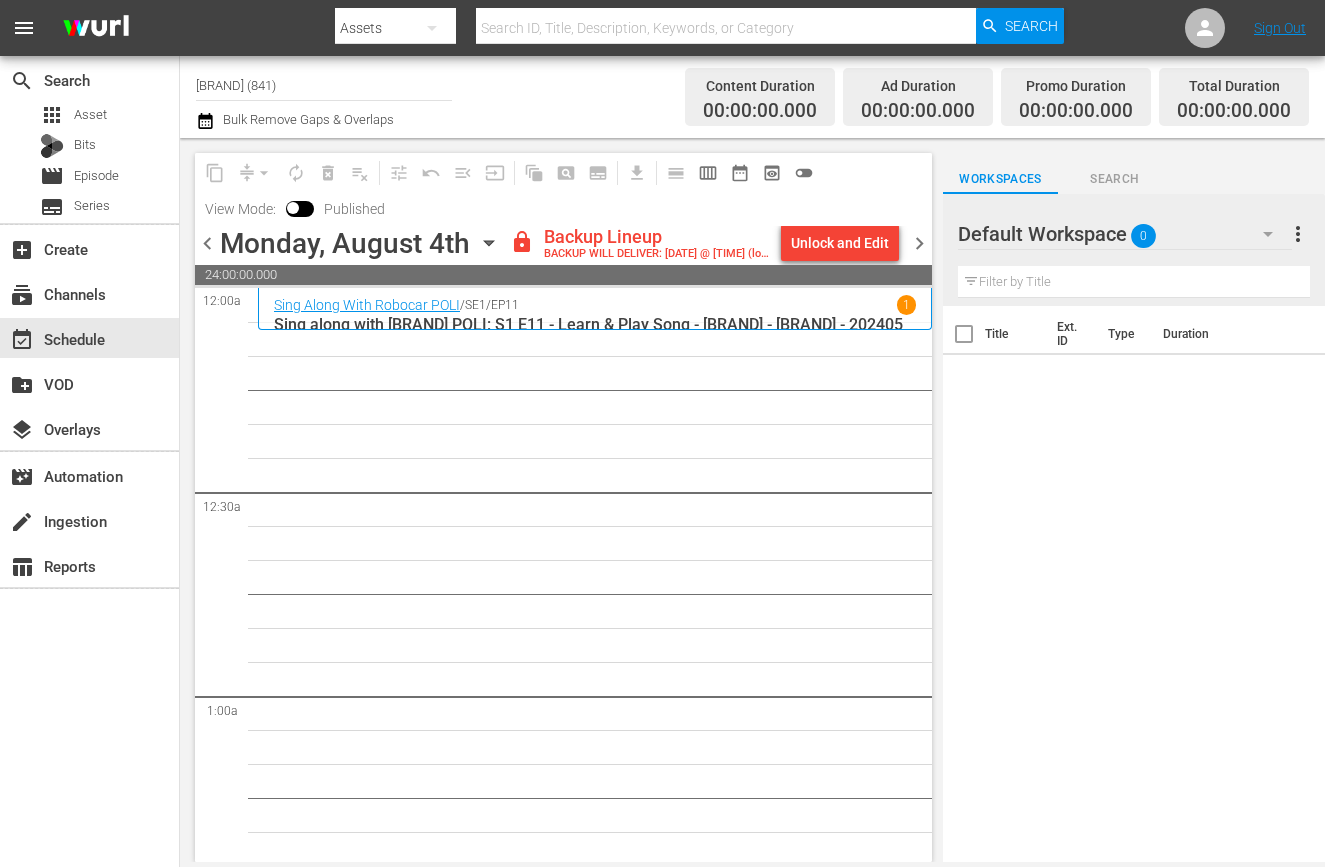 click on "4" at bounding box center [595, 5184] 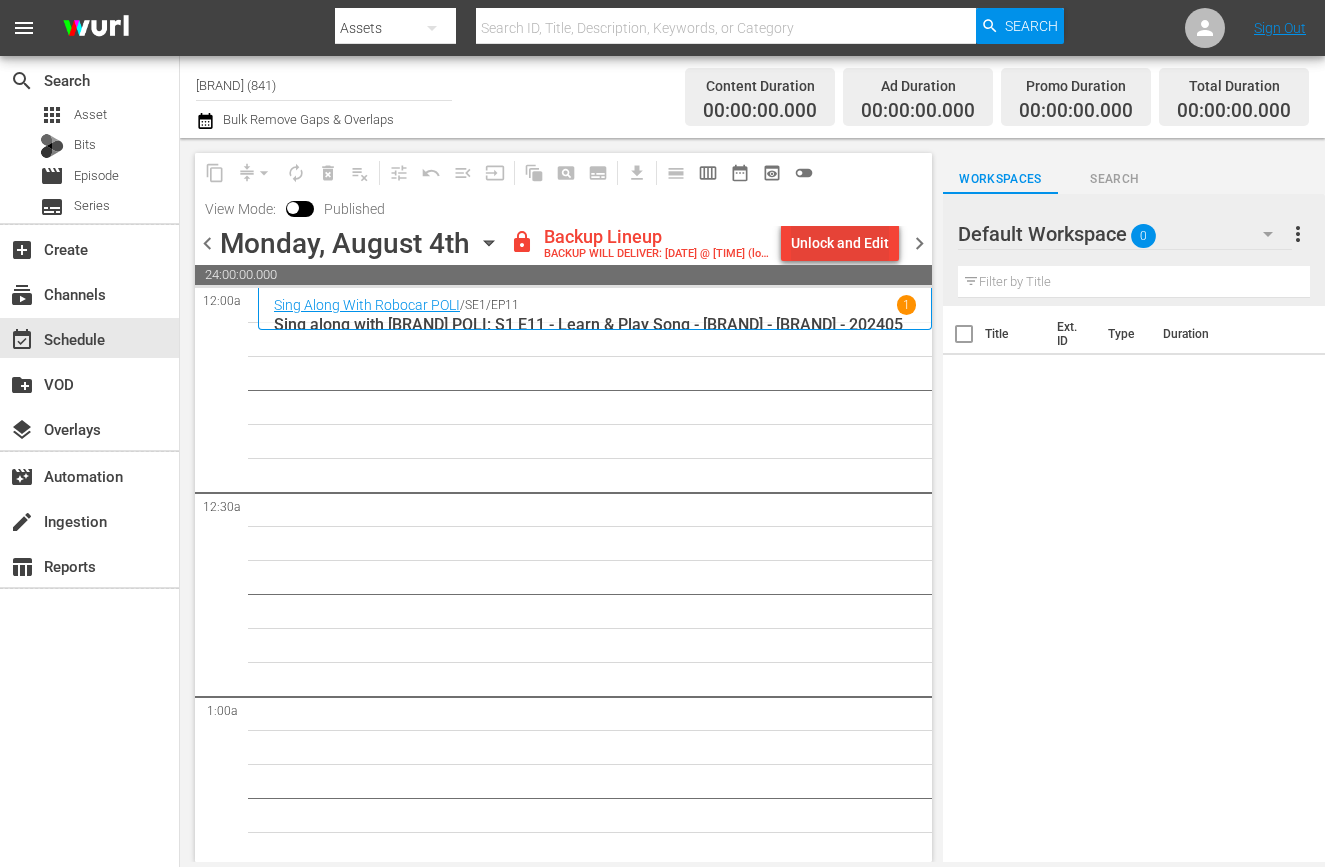 click on "Unlock and Edit" at bounding box center (840, 243) 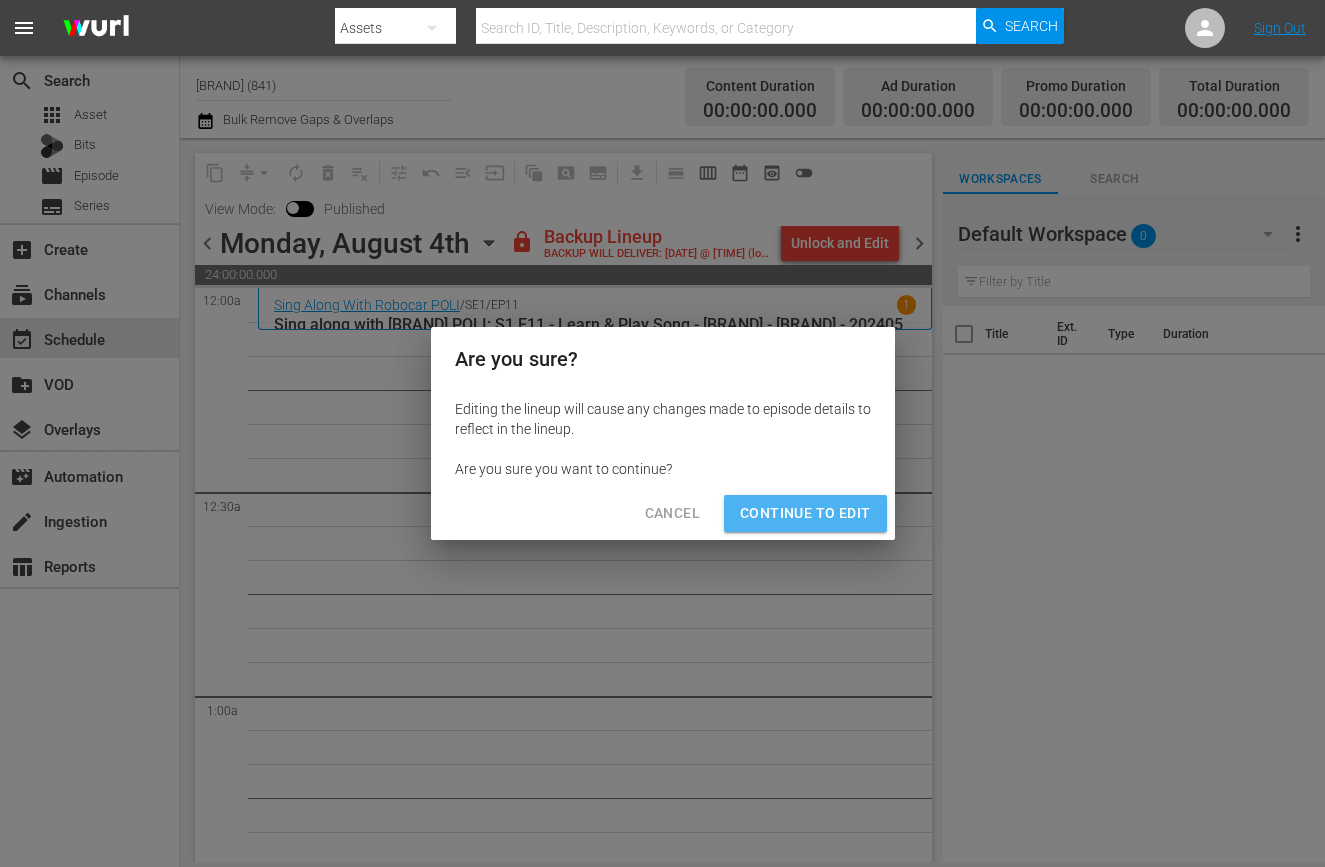click on "Continue to Edit" at bounding box center [805, 513] 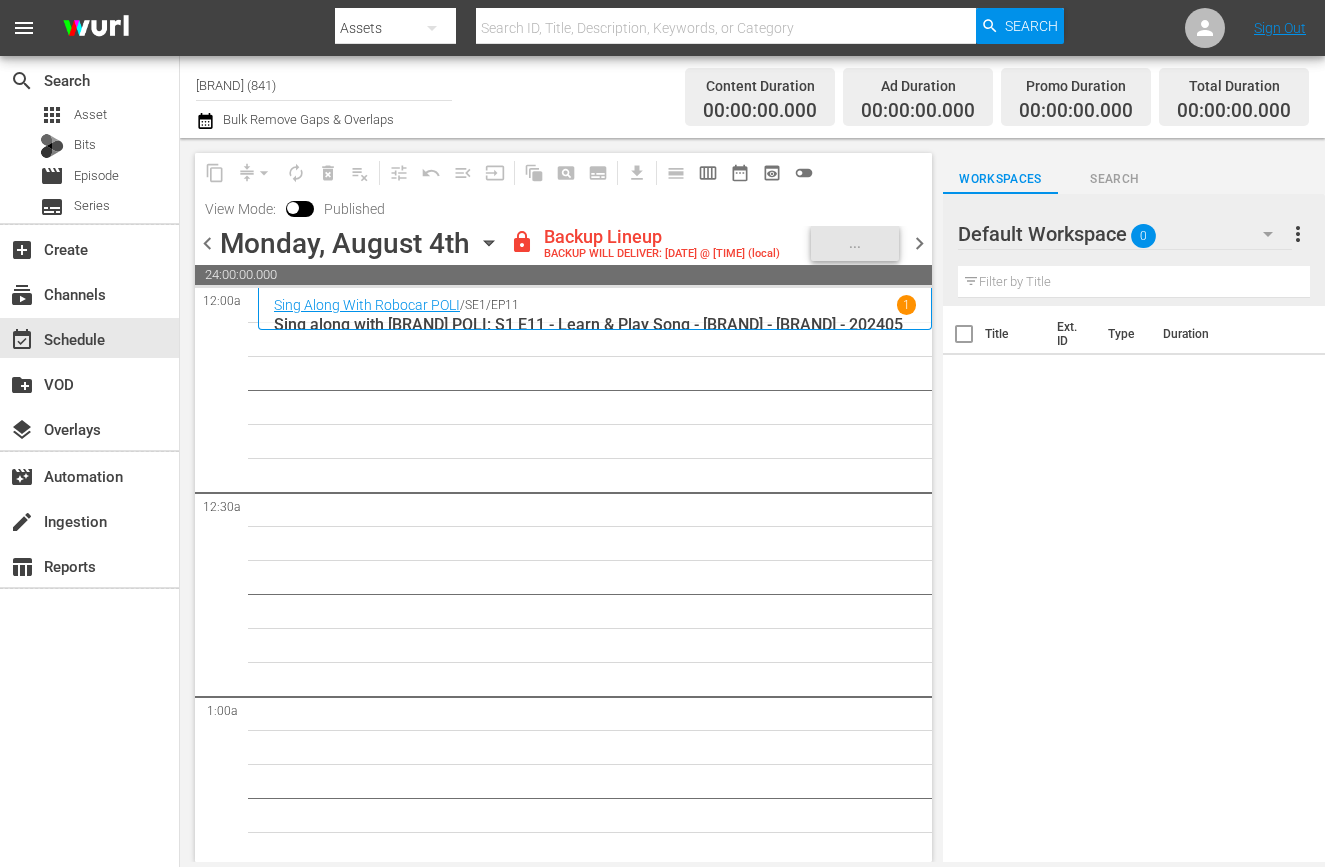 click on "Default Workspace [NUMBER]" at bounding box center (1125, 234) 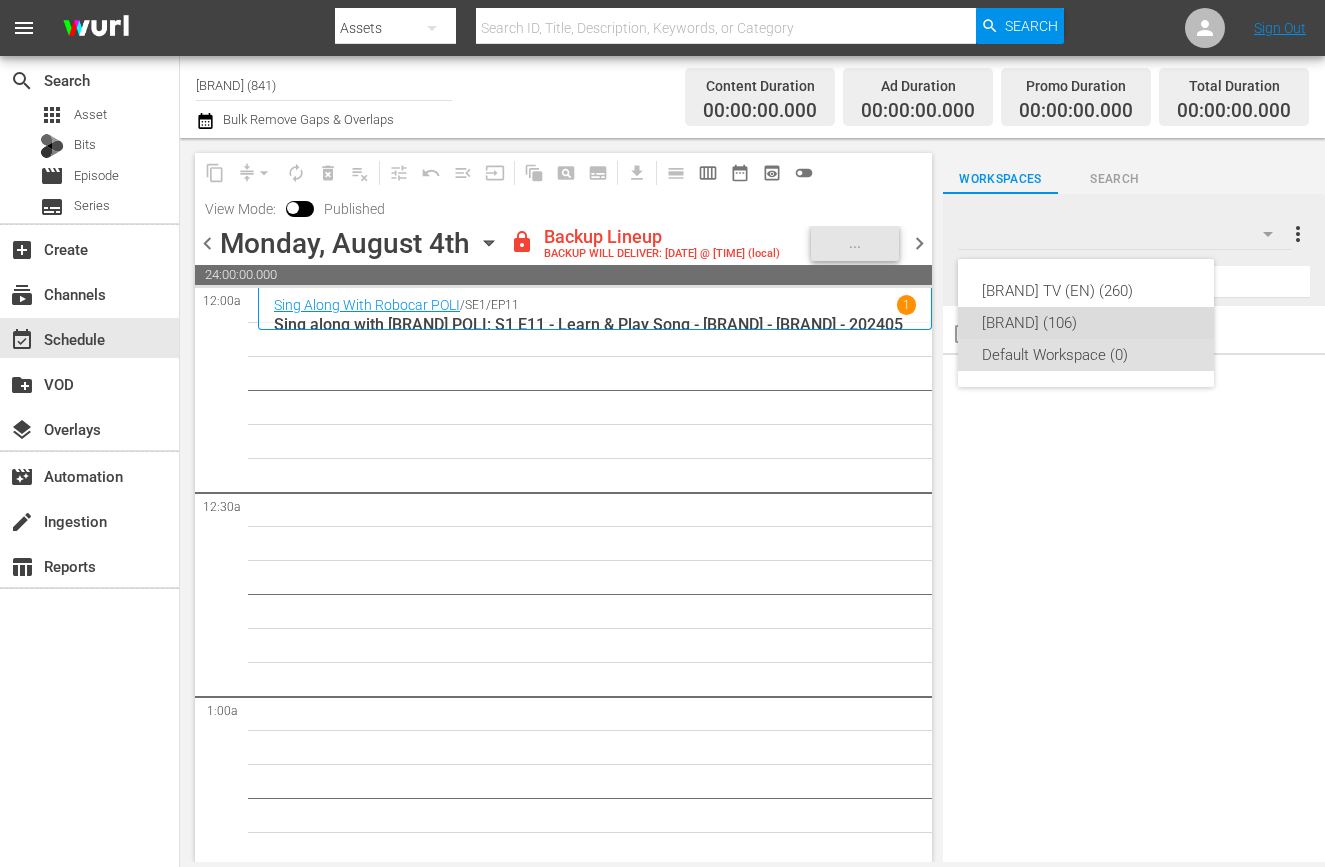 click on "[BRAND] (106)" at bounding box center (1086, 323) 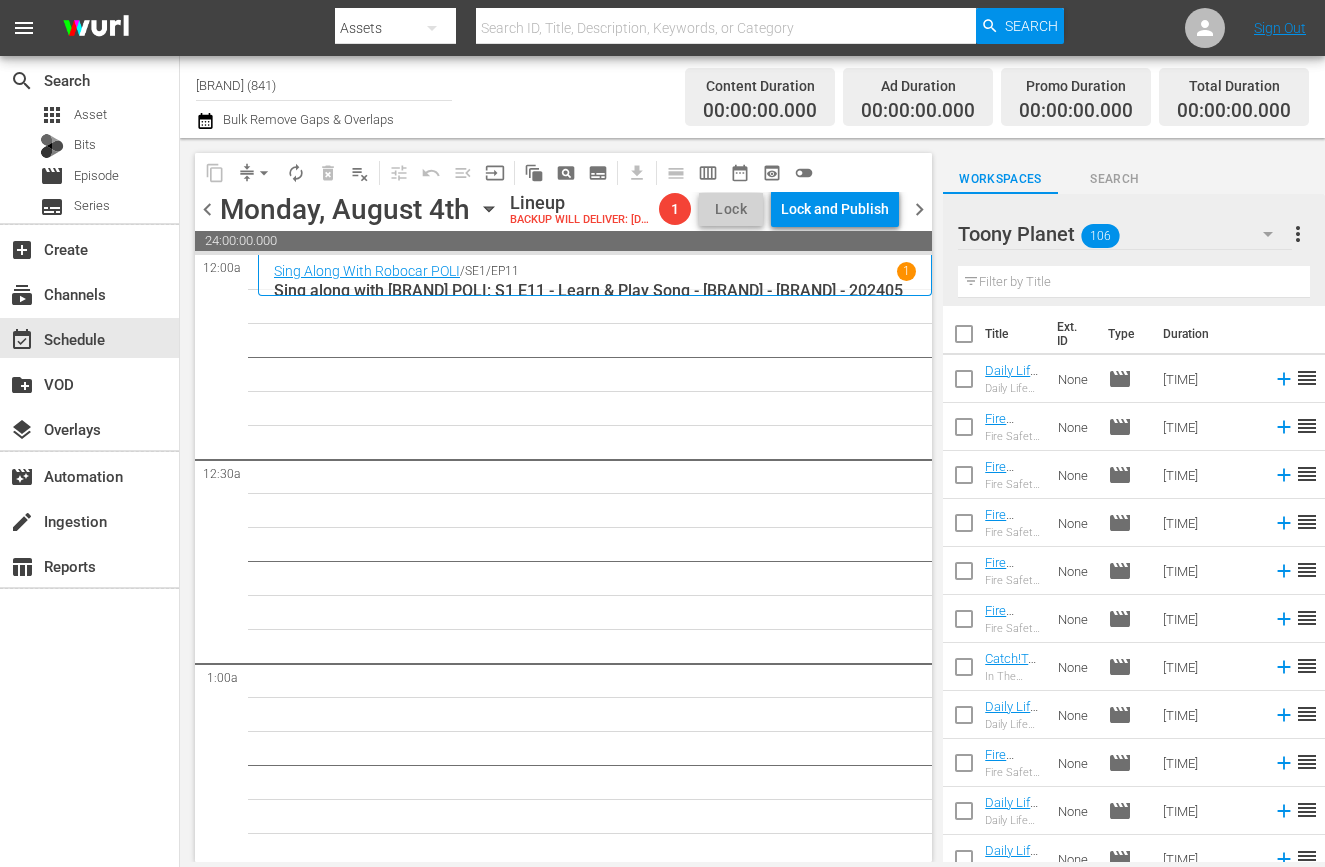 scroll, scrollTop: 978, scrollLeft: 0, axis: vertical 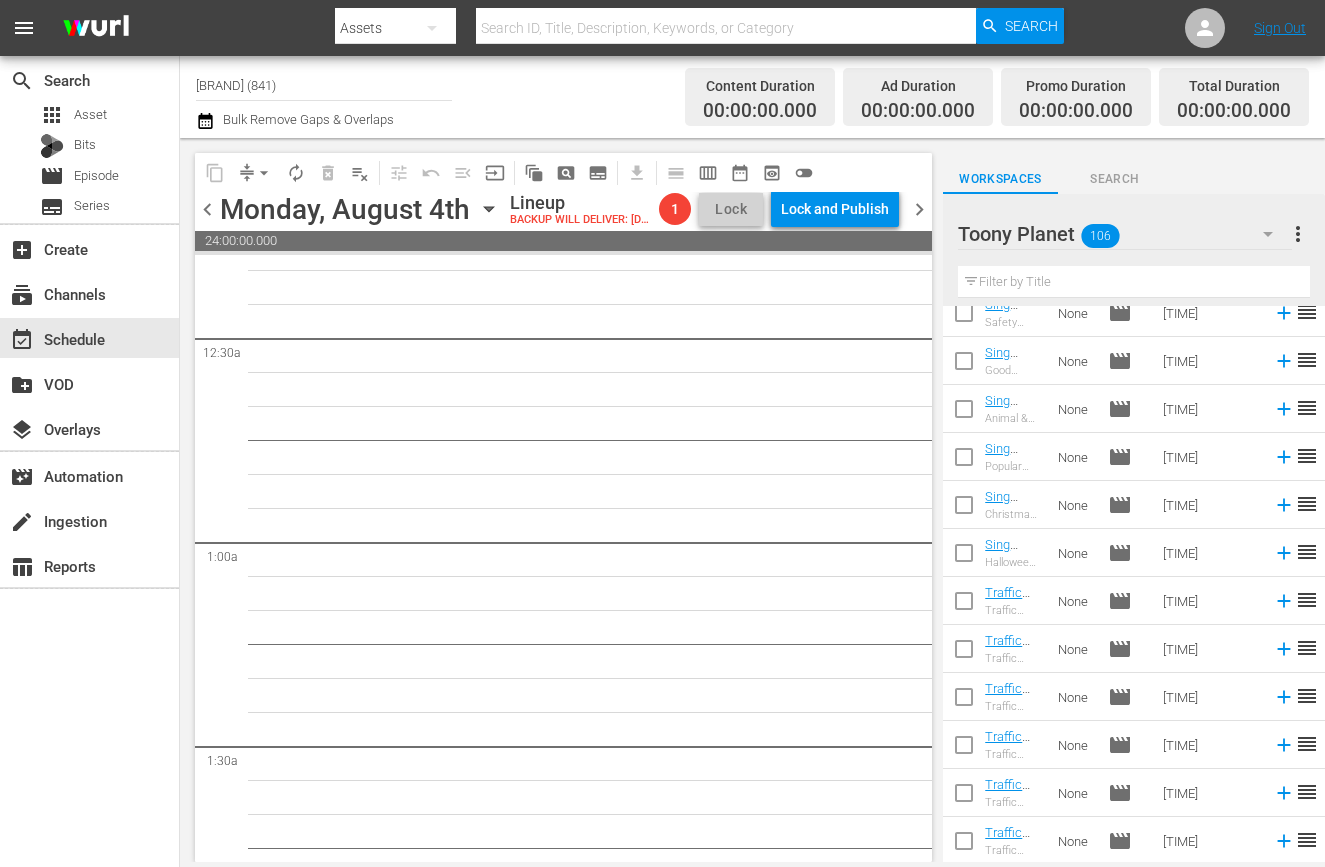 click on "4" at bounding box center [595, 5030] 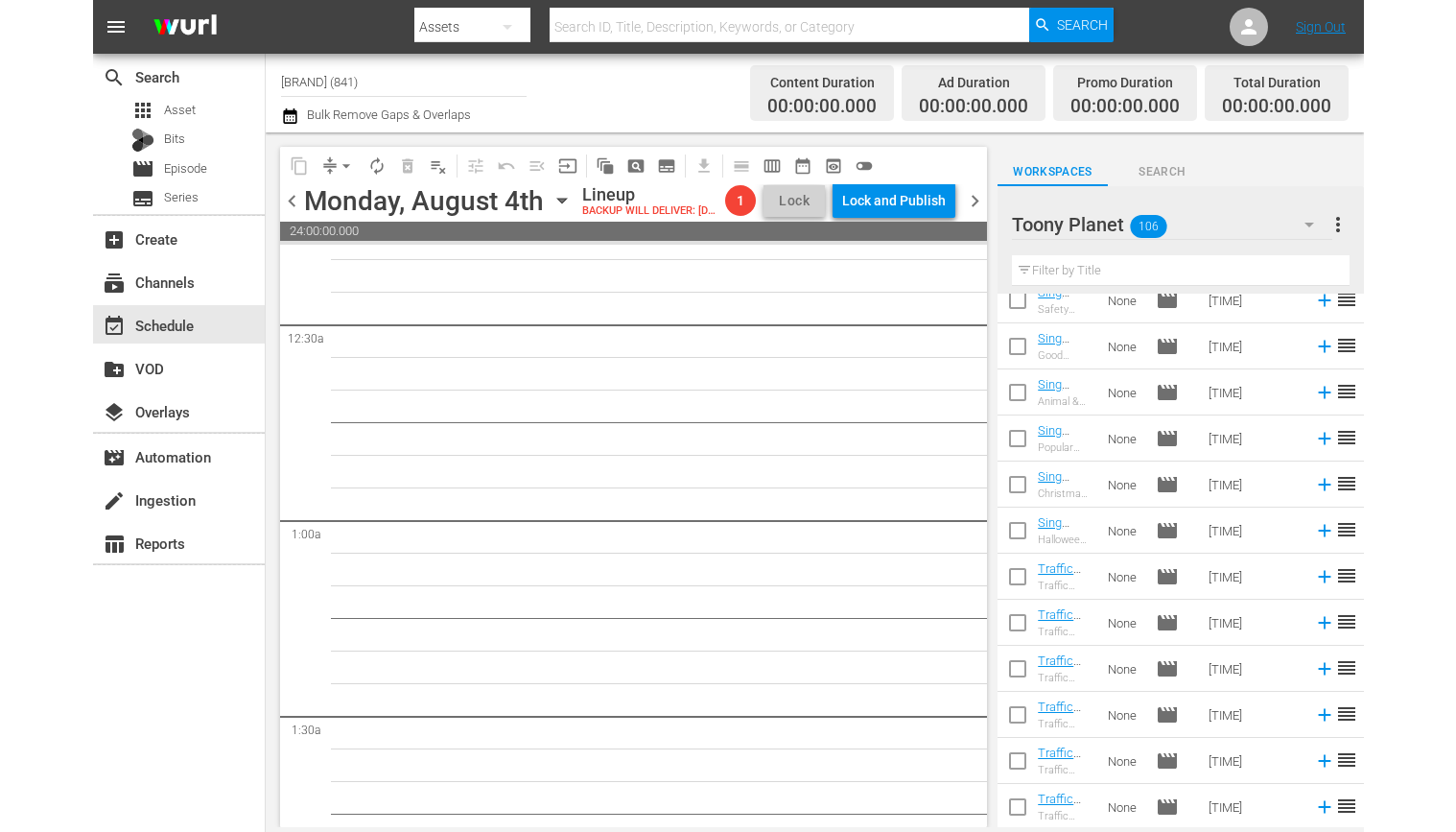 scroll, scrollTop: 0, scrollLeft: 0, axis: both 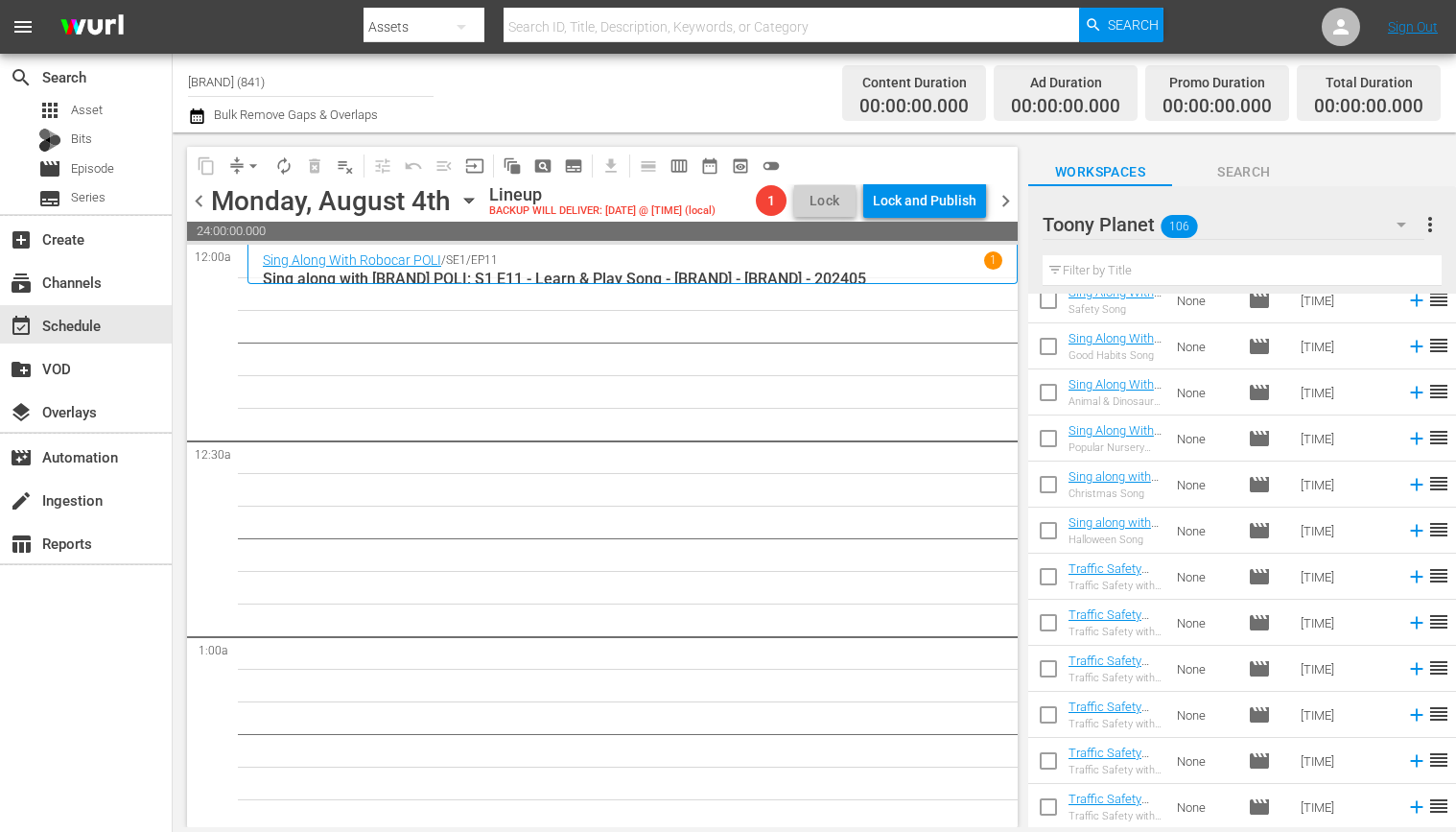 drag, startPoint x: 853, startPoint y: 622, endPoint x: 929, endPoint y: 564, distance: 96 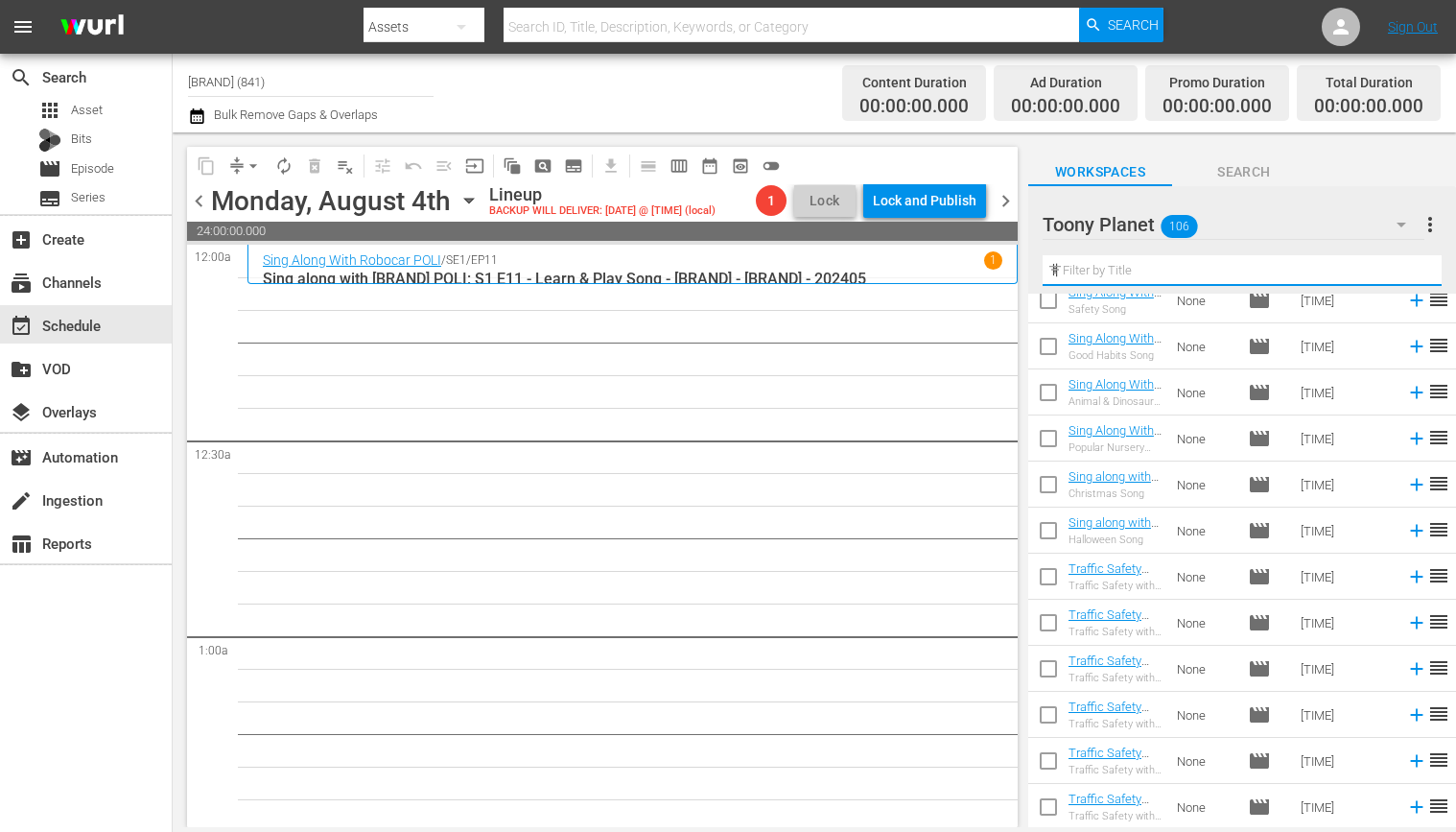 scroll, scrollTop: 0, scrollLeft: 0, axis: both 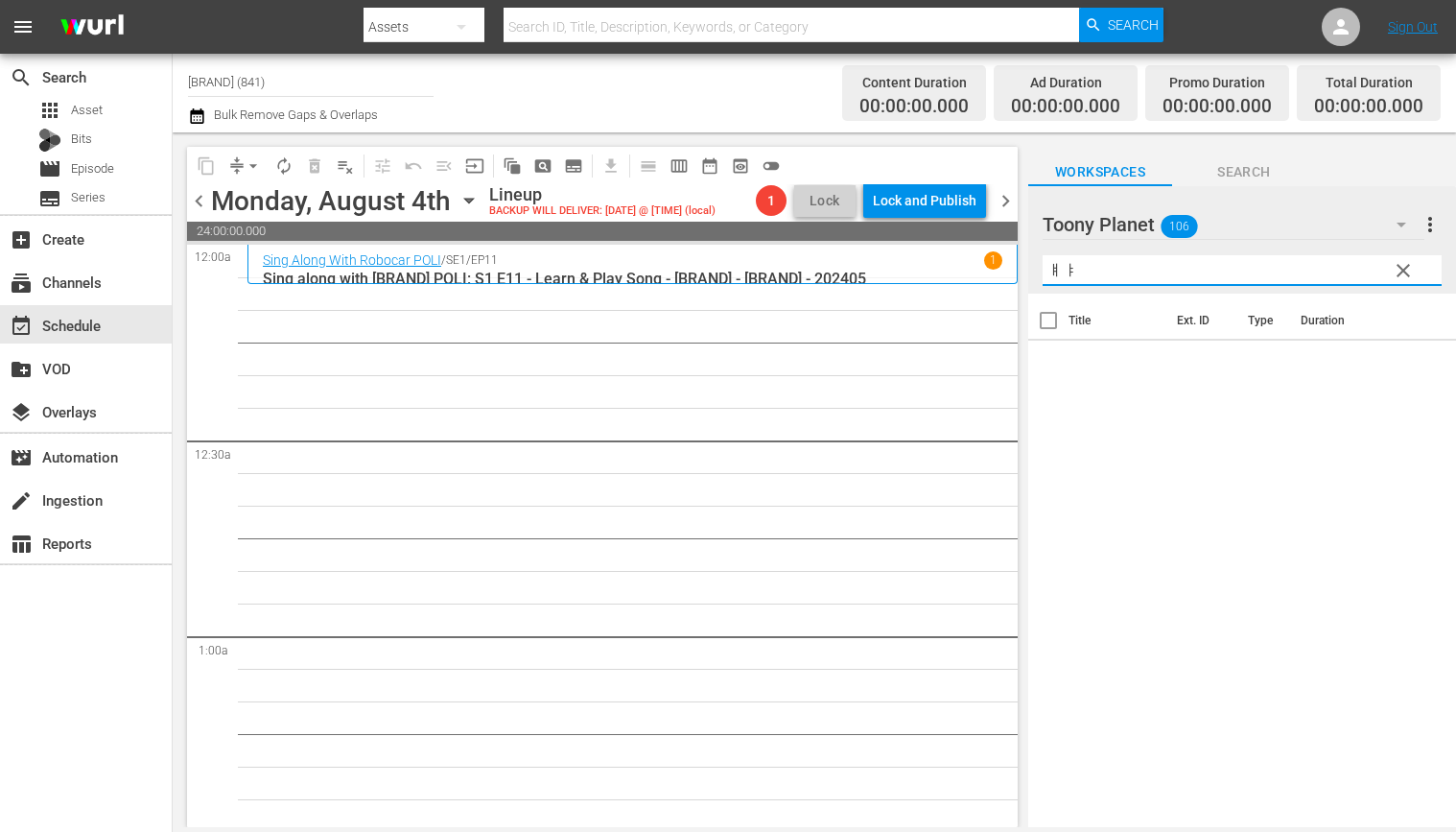 type on "ㅒ" 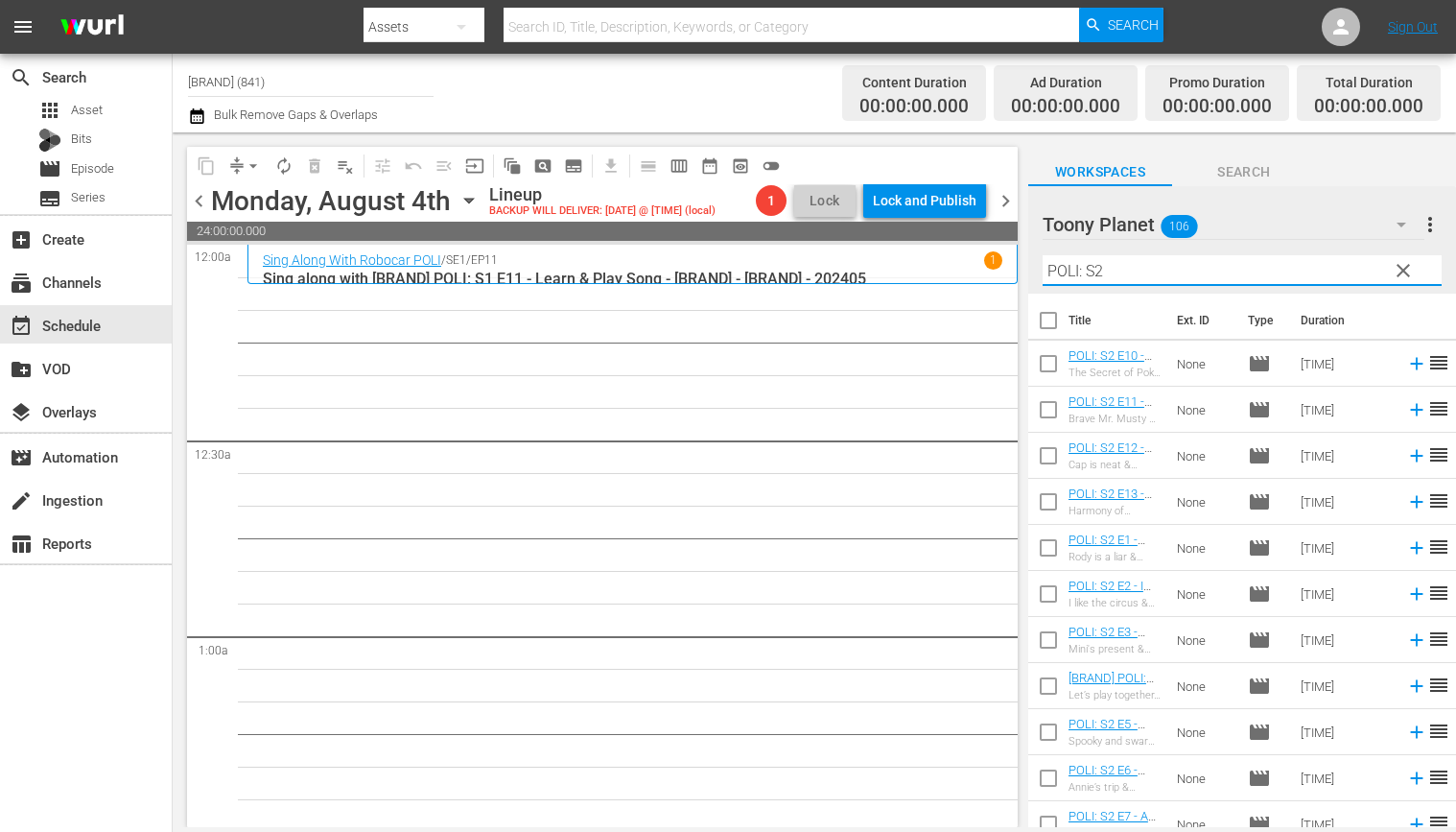 type on "POLI: S2" 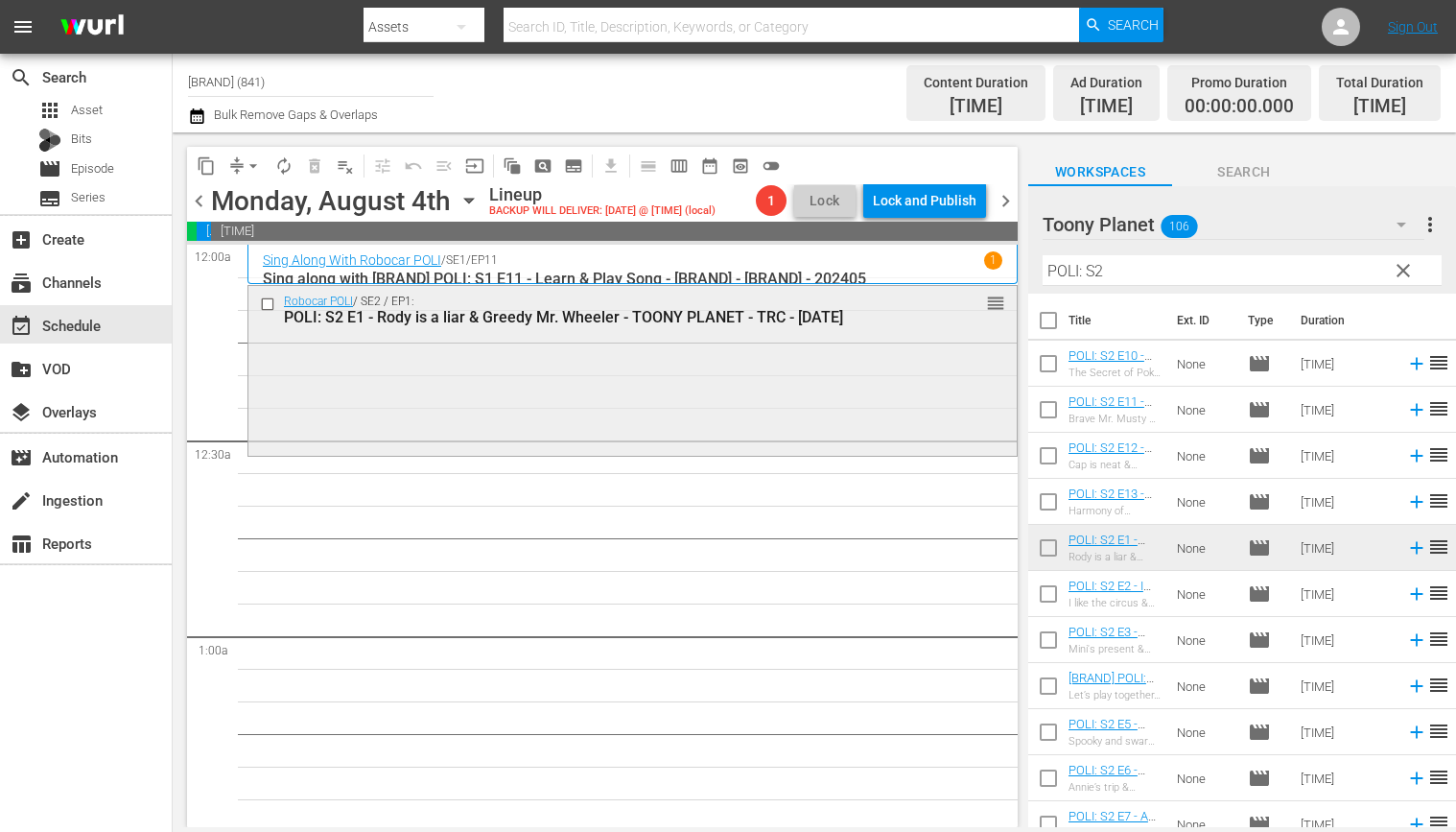click on "Robocar POLI  / SE2 / EP1:
POLI: S2 E1 - Rody is a liar & Greedy Mr. Wheeler - TOONY PLANET - TRC - 202303 reorder" at bounding box center (632, 369) 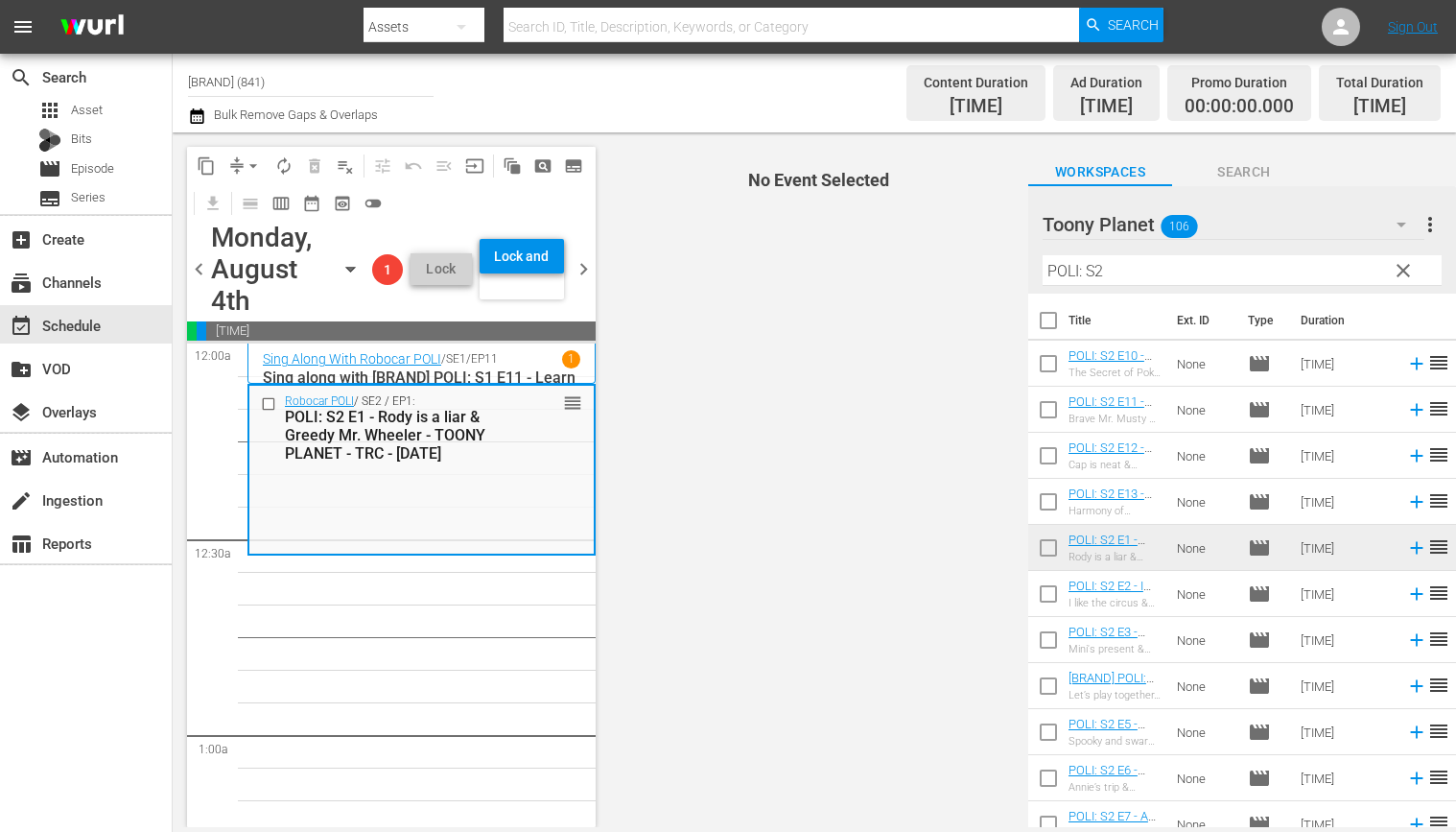 click at bounding box center (1048, 598) 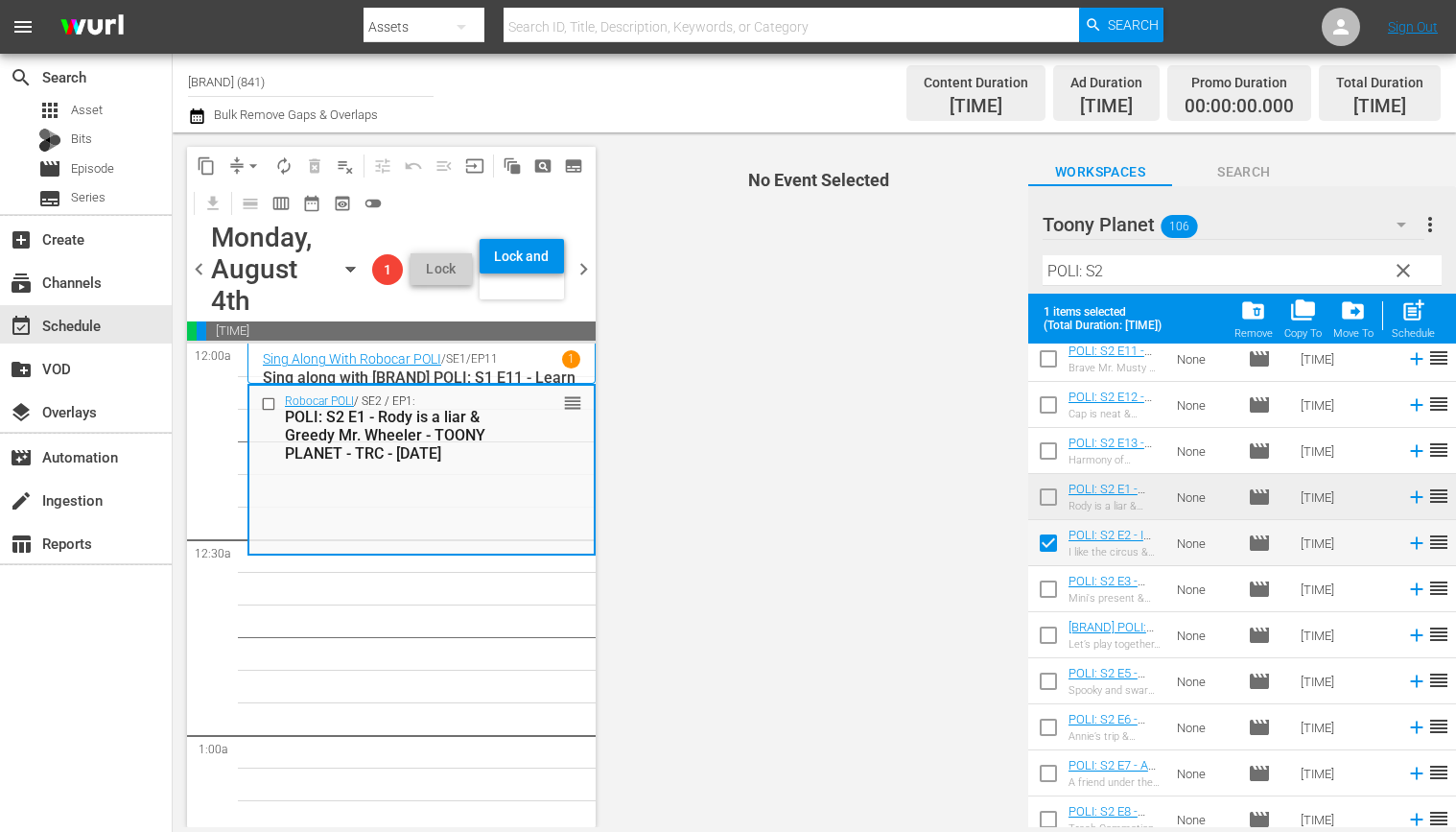 scroll, scrollTop: 126, scrollLeft: 0, axis: vertical 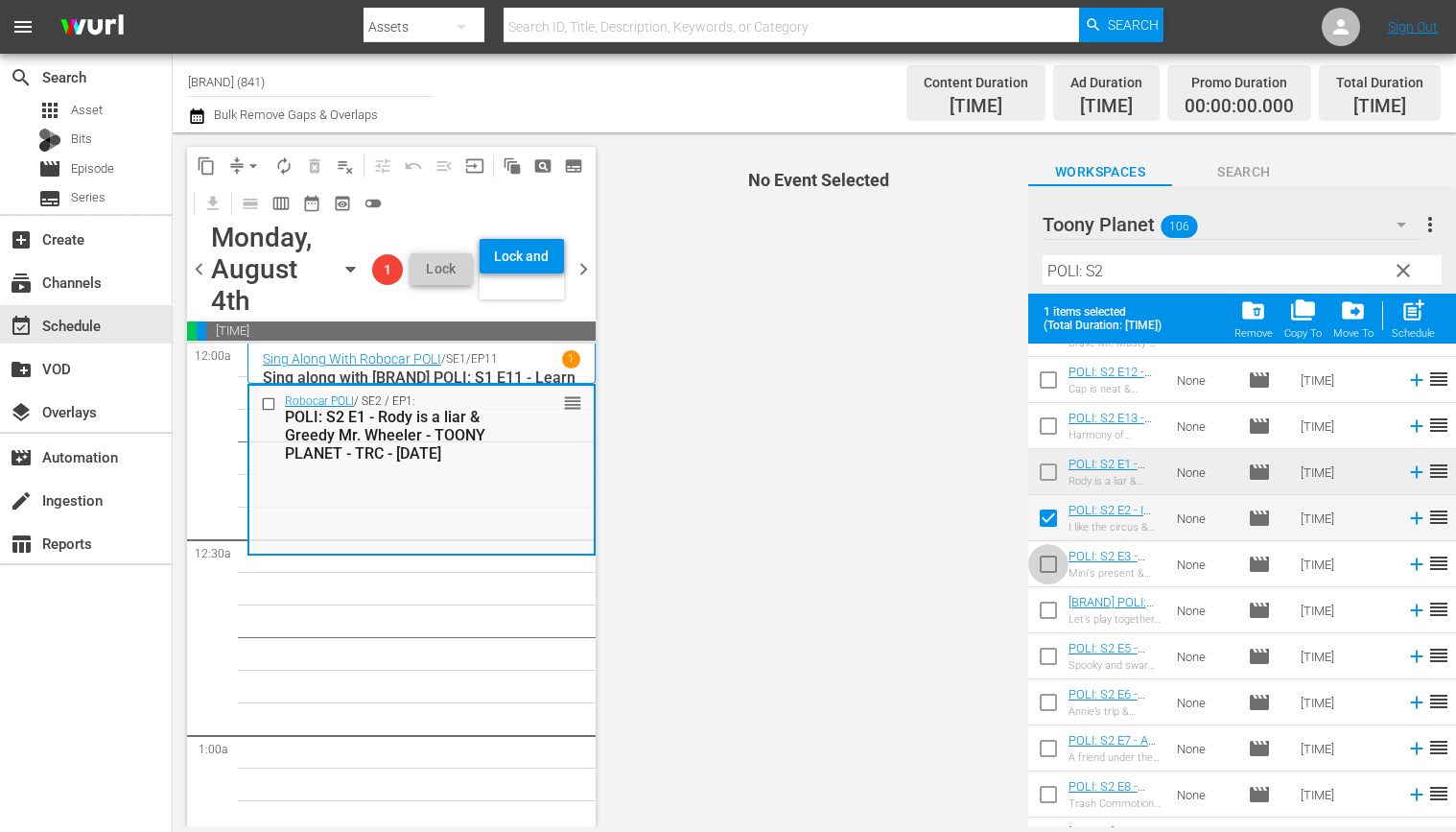 click at bounding box center [1048, 568] 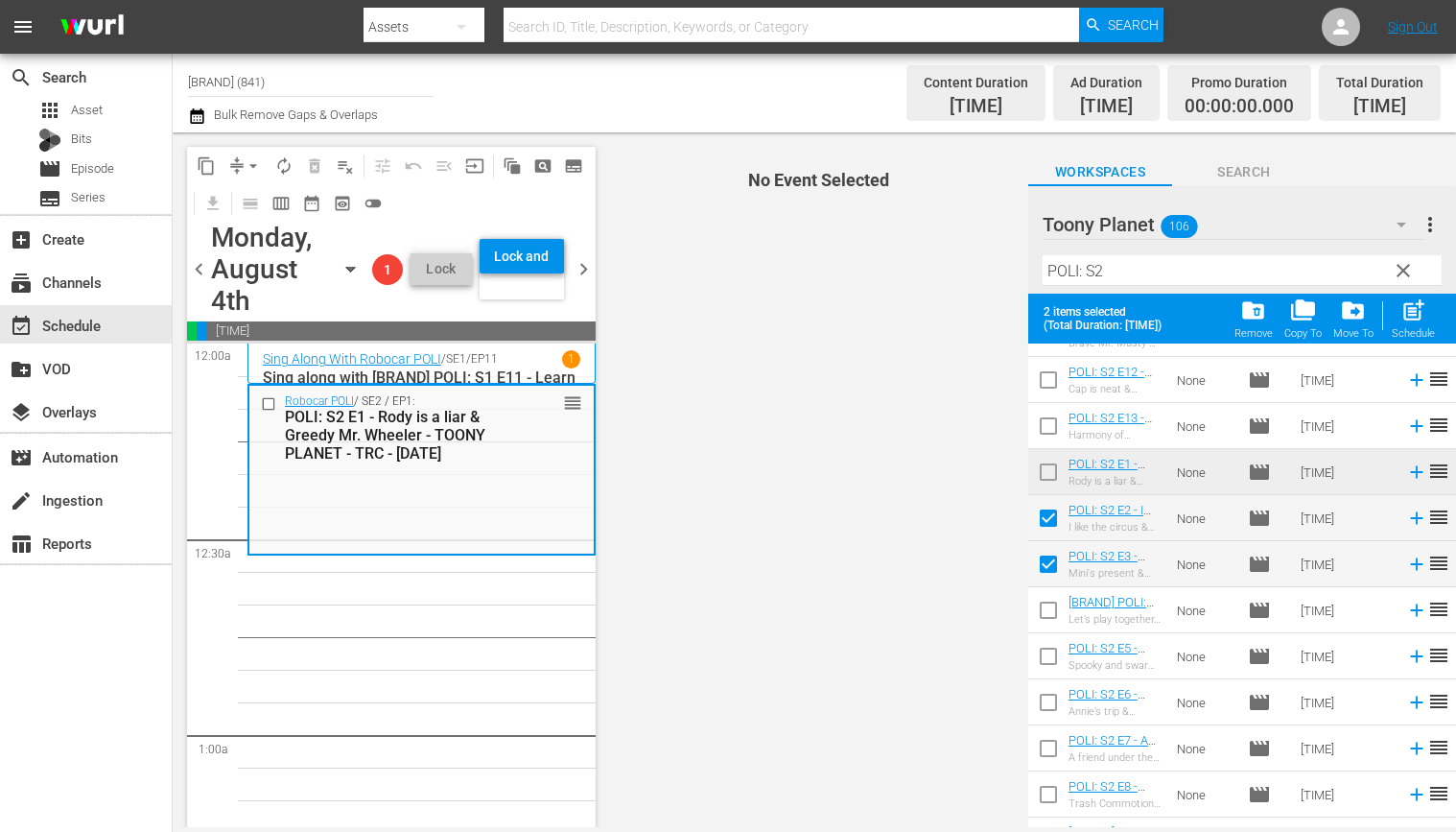 drag, startPoint x: 1048, startPoint y: 595, endPoint x: 1045, endPoint y: 640, distance: 45.099889 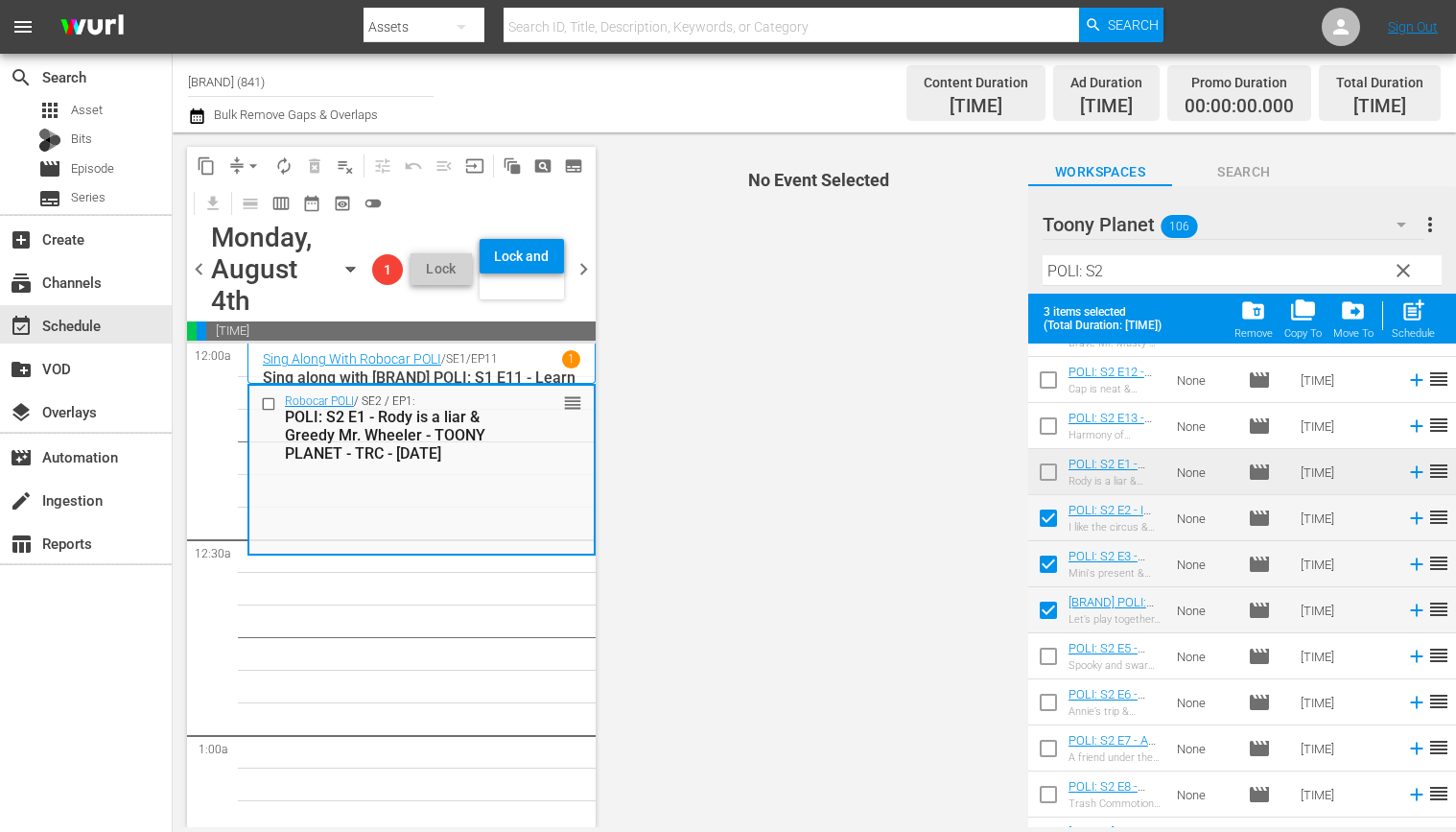 click at bounding box center [1048, 660] 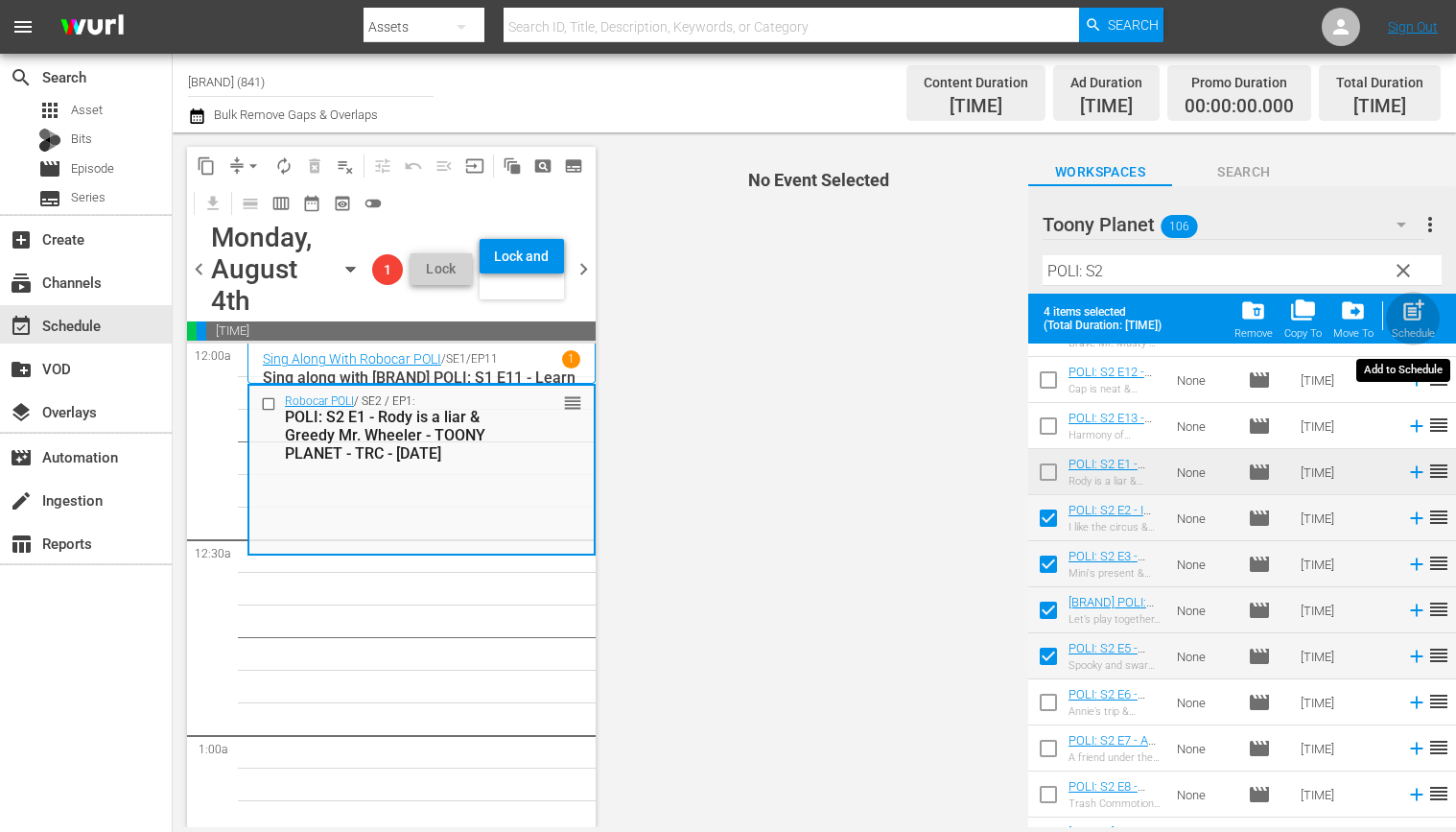click on "Schedule" at bounding box center (1413, 333) 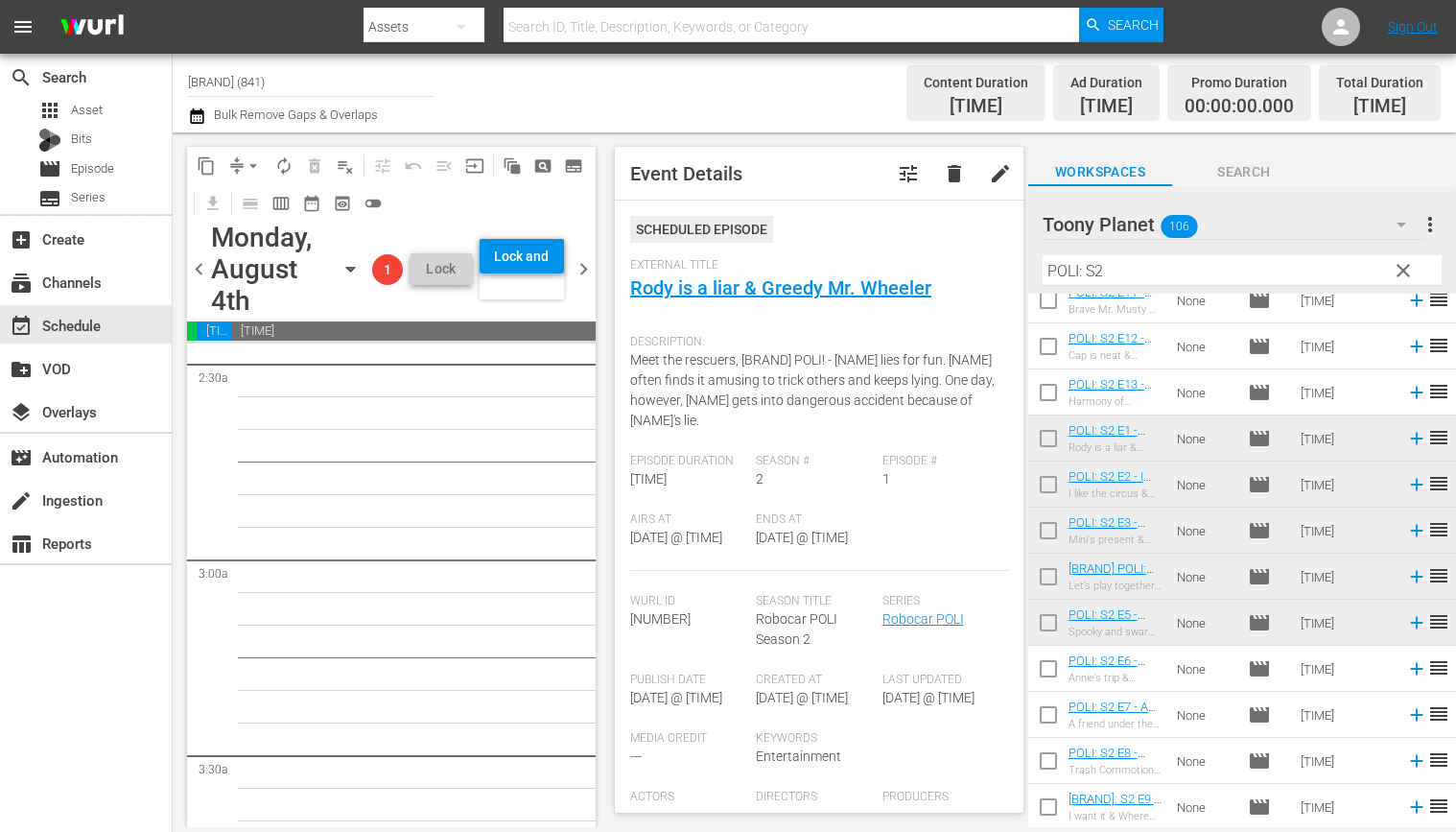 scroll, scrollTop: 708, scrollLeft: 0, axis: vertical 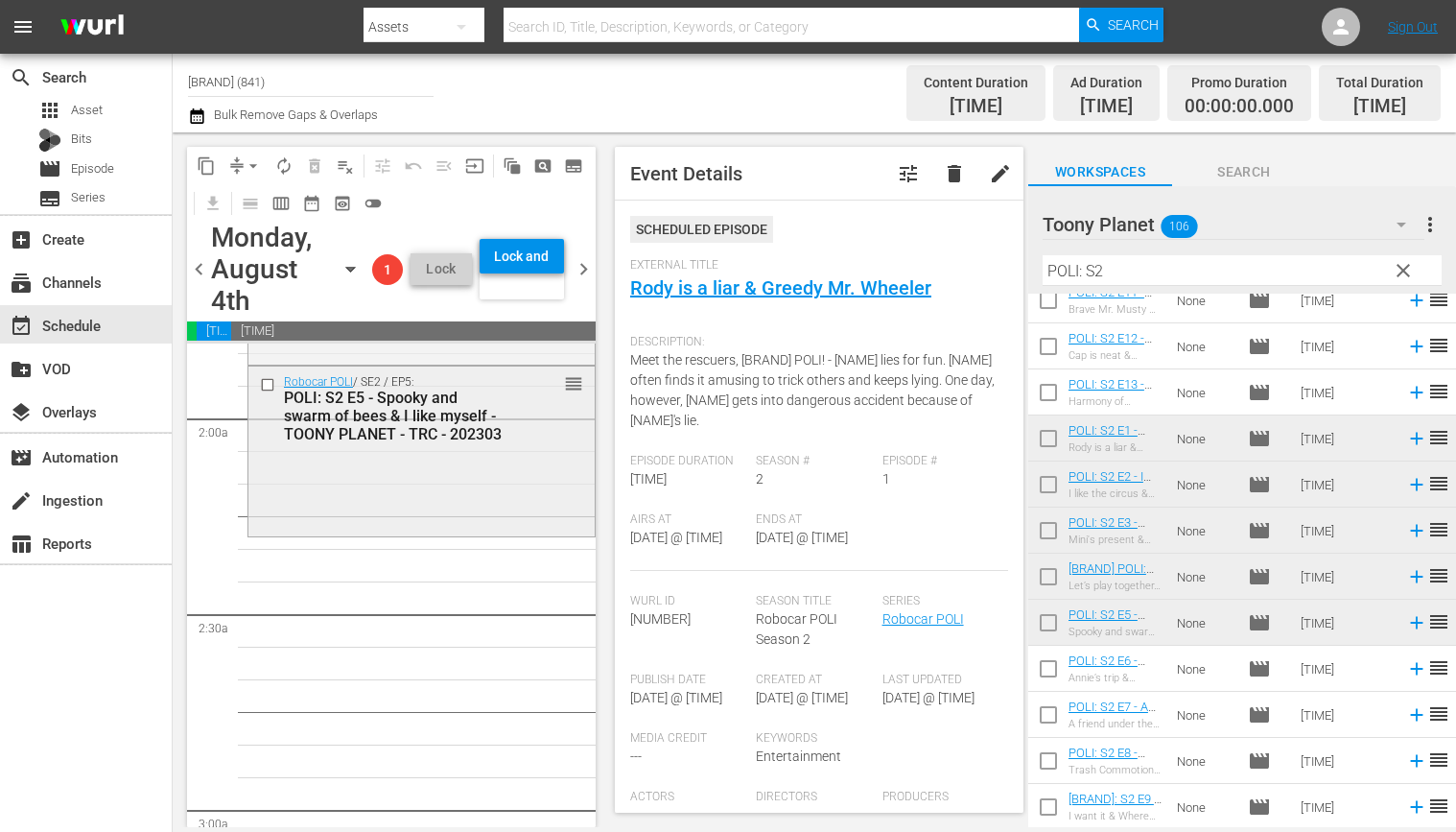 click on "Robocar POLI  / SE2 / EP5:
POLI: S2 E5 - Spooky and swarm of bees & I like myself - TOONY PLANET - TRC - 202303 reorder" at bounding box center [421, 450] 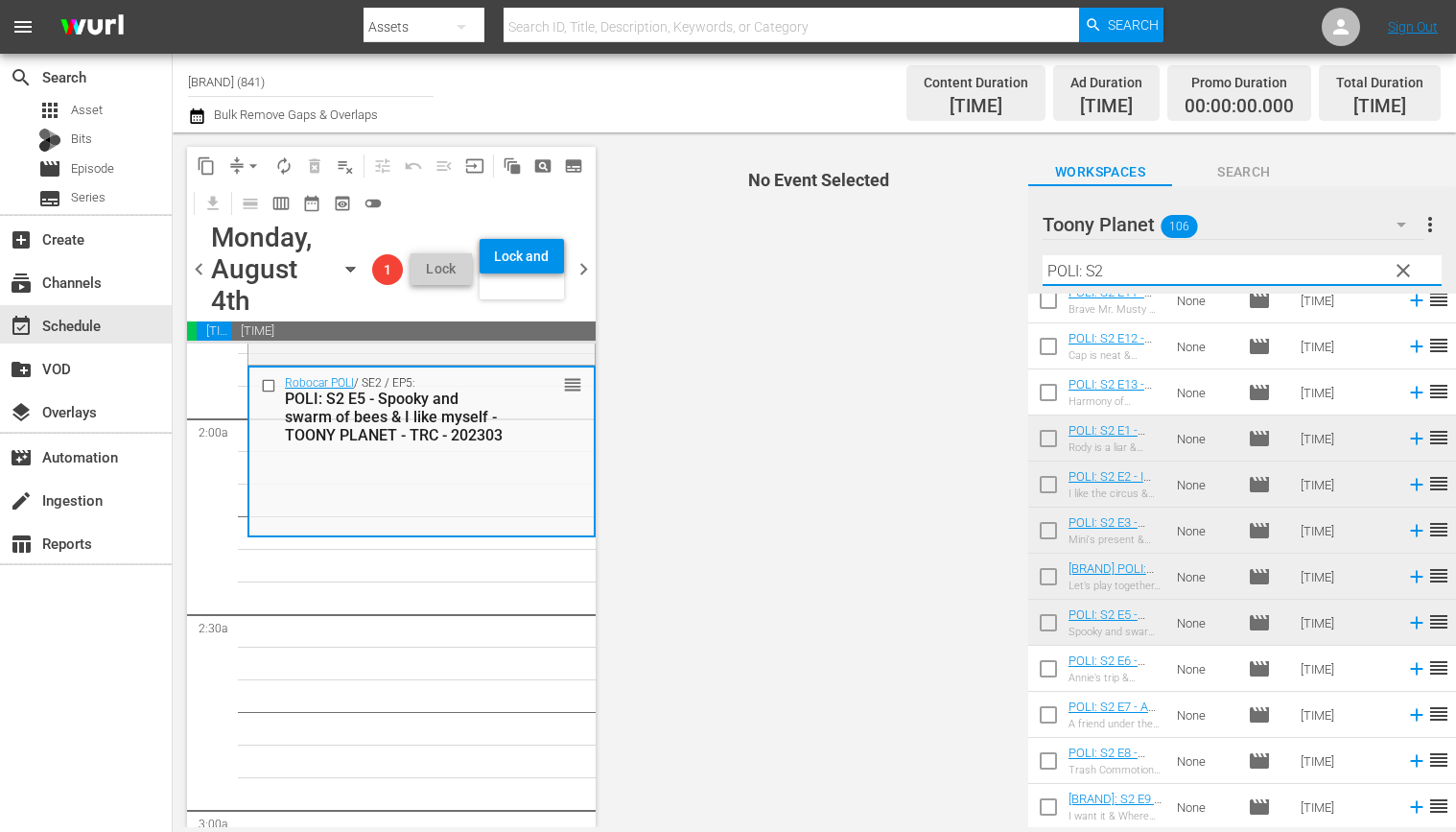 drag, startPoint x: 1176, startPoint y: 275, endPoint x: 981, endPoint y: 261, distance: 195.50192 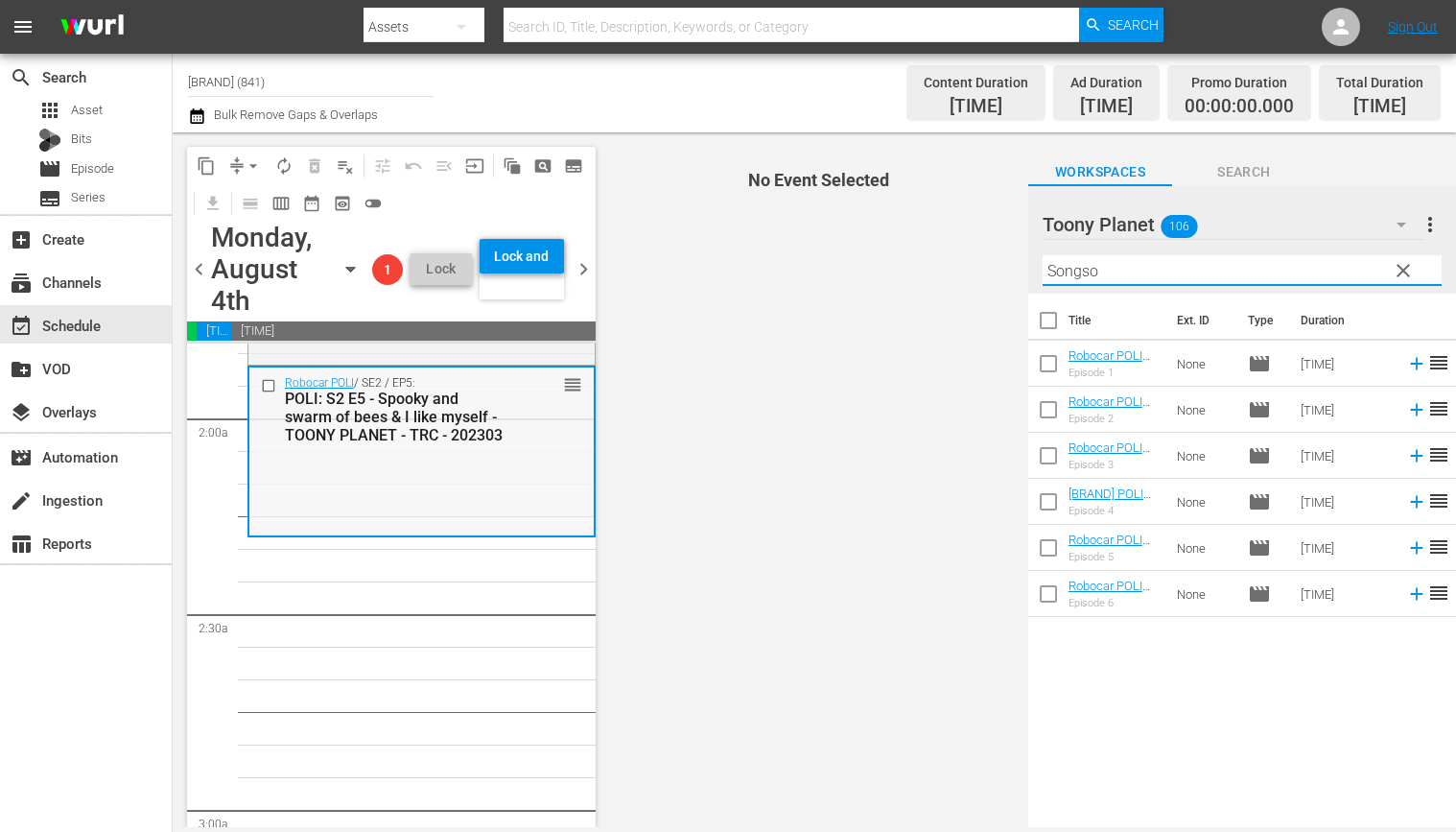 scroll, scrollTop: 0, scrollLeft: 0, axis: both 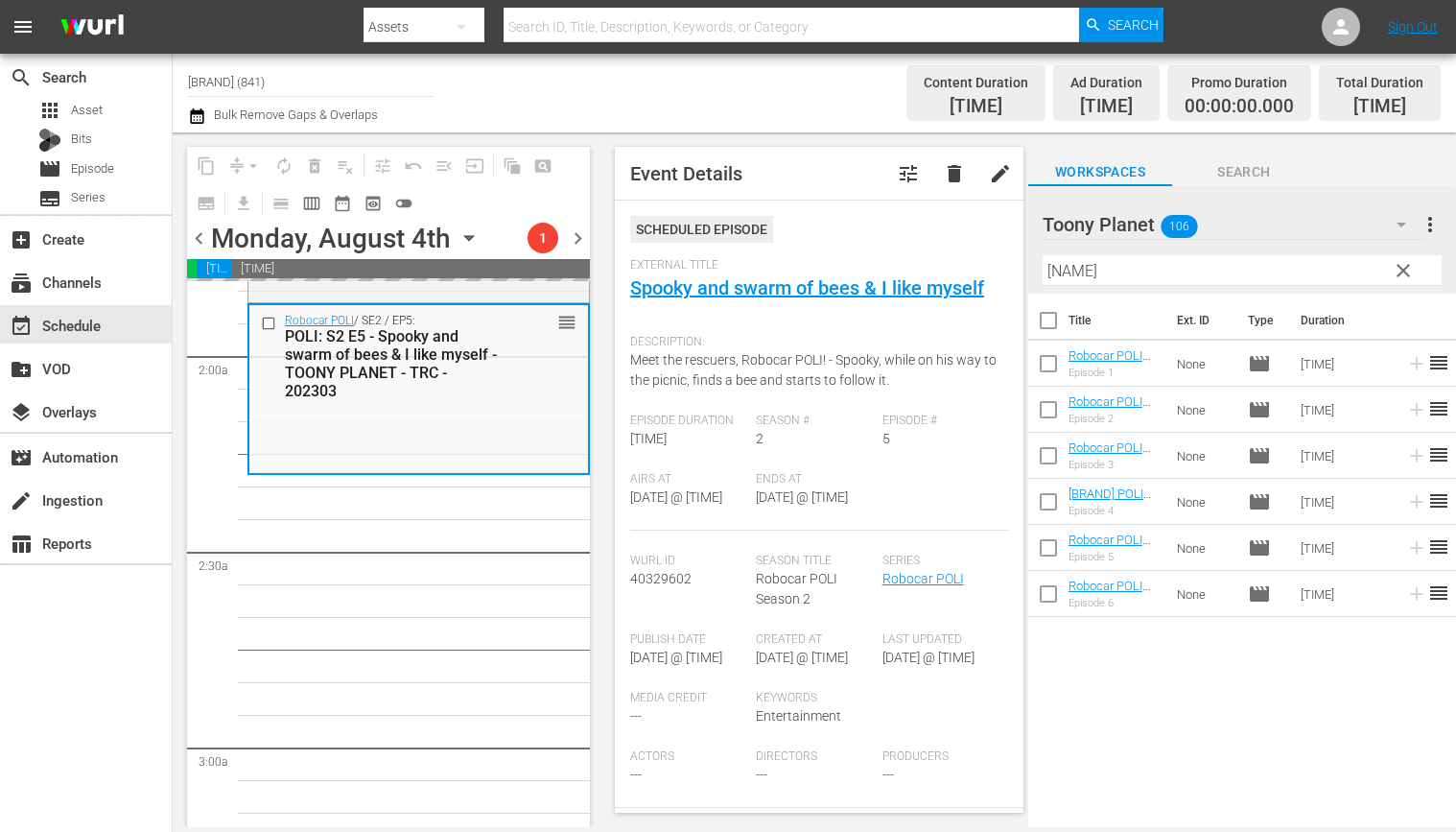 drag, startPoint x: 1095, startPoint y: 539, endPoint x: 480, endPoint y: 24, distance: 802.1534 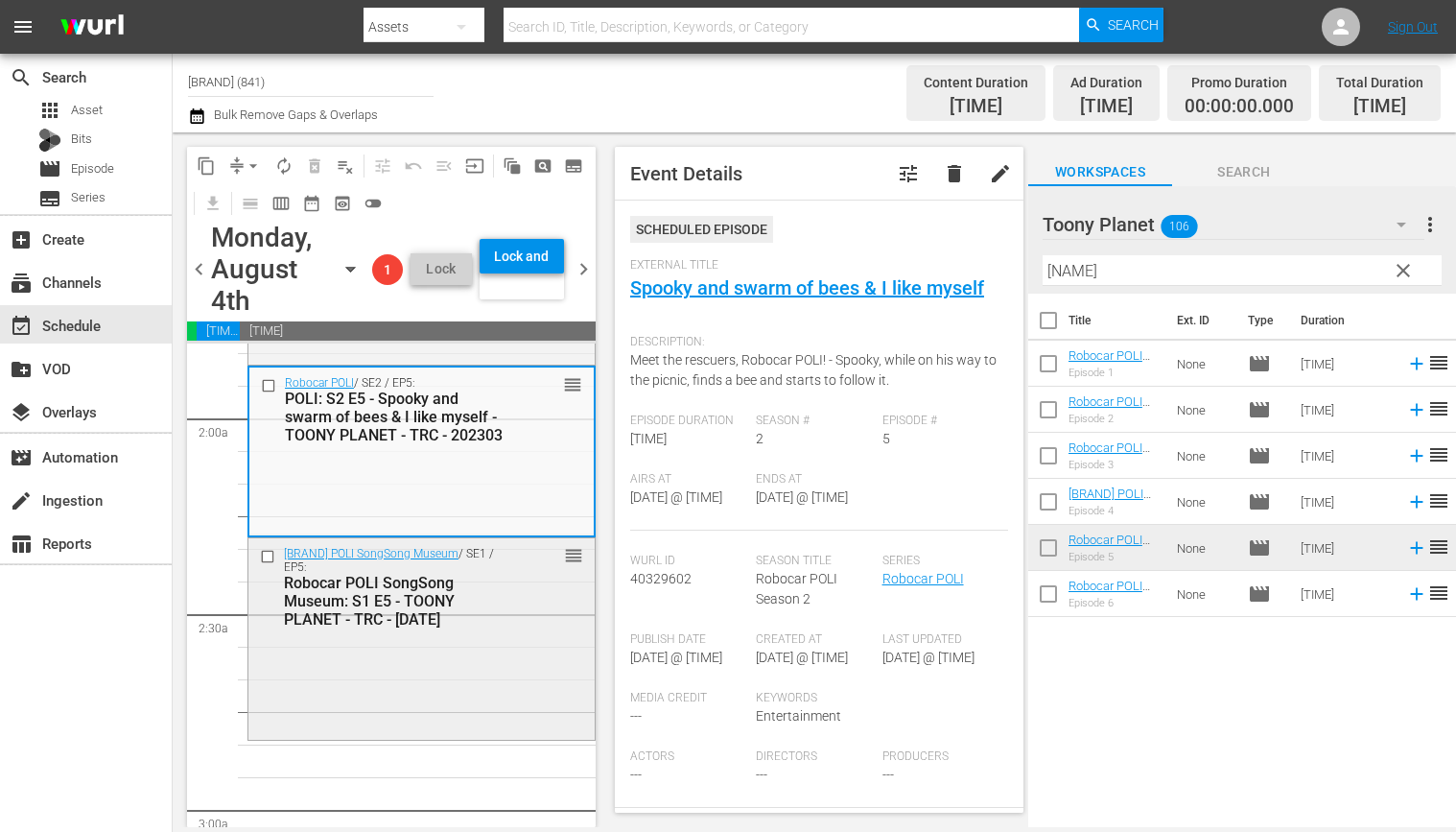 click on "Robocar POLI SongSong Museum: S1 E5 - TOONY PLANET - TRC - 202303" at bounding box center [394, 601] 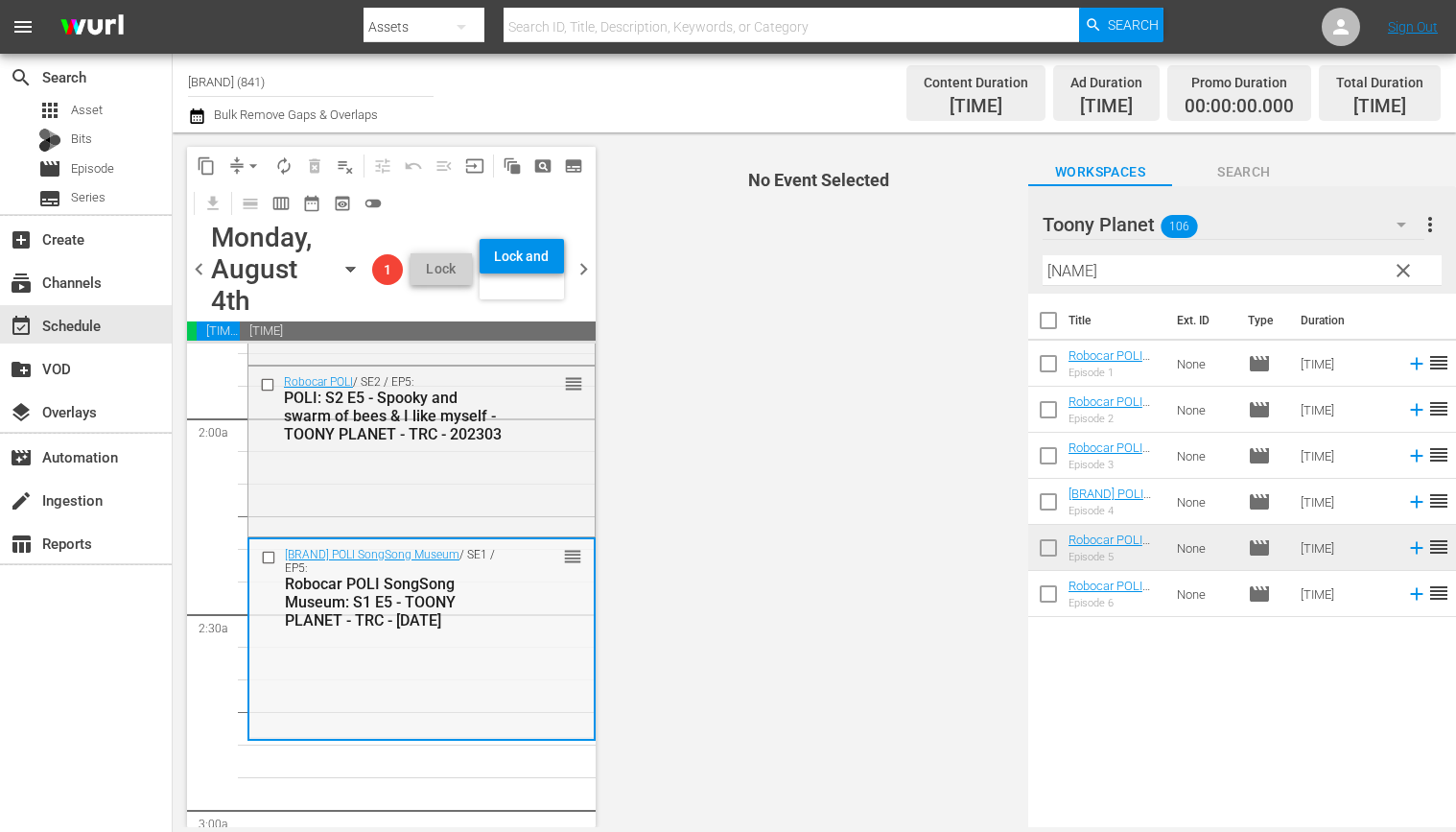 scroll, scrollTop: 862, scrollLeft: 0, axis: vertical 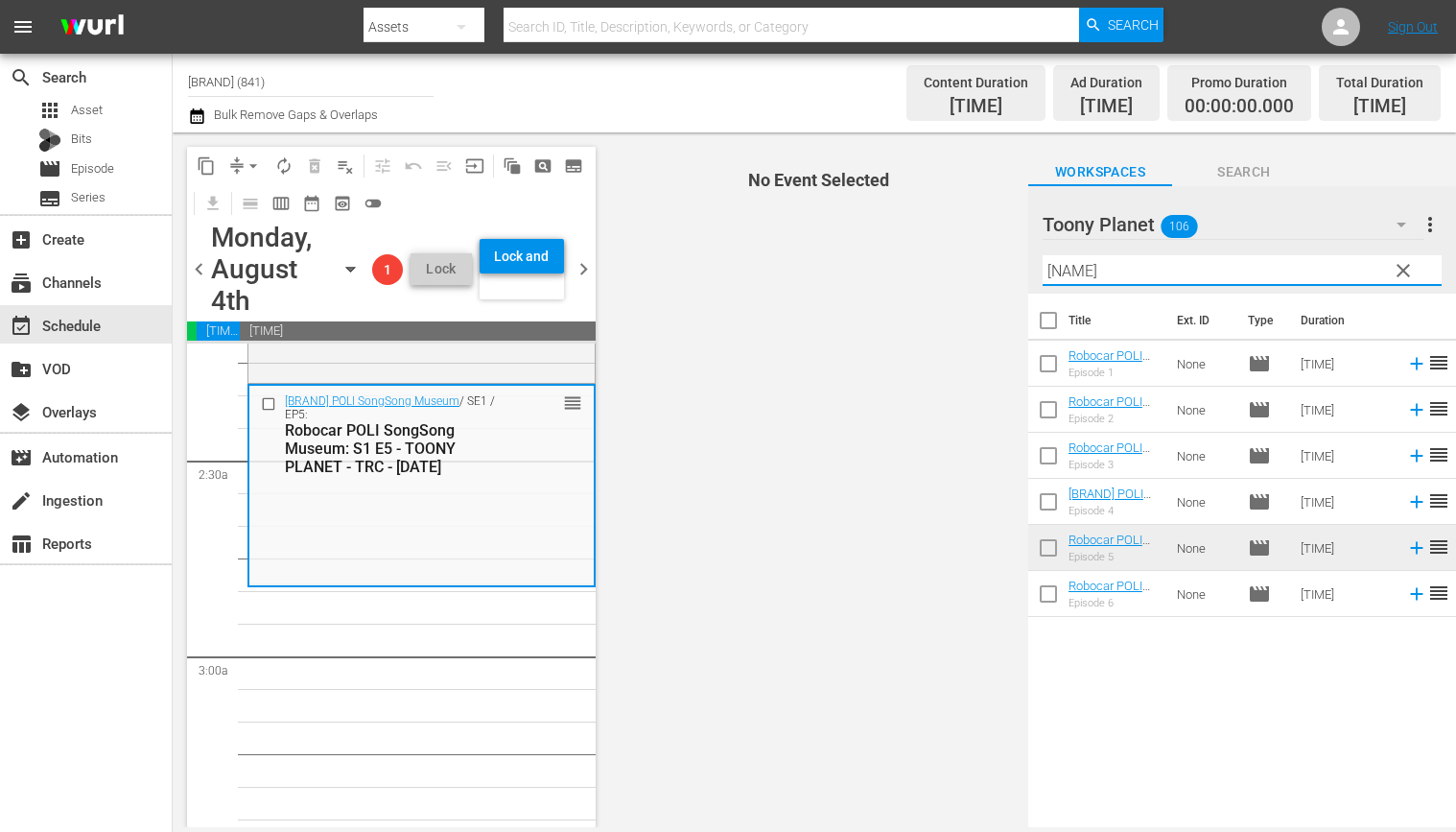 drag, startPoint x: 1146, startPoint y: 267, endPoint x: 857, endPoint y: 260, distance: 289.08476 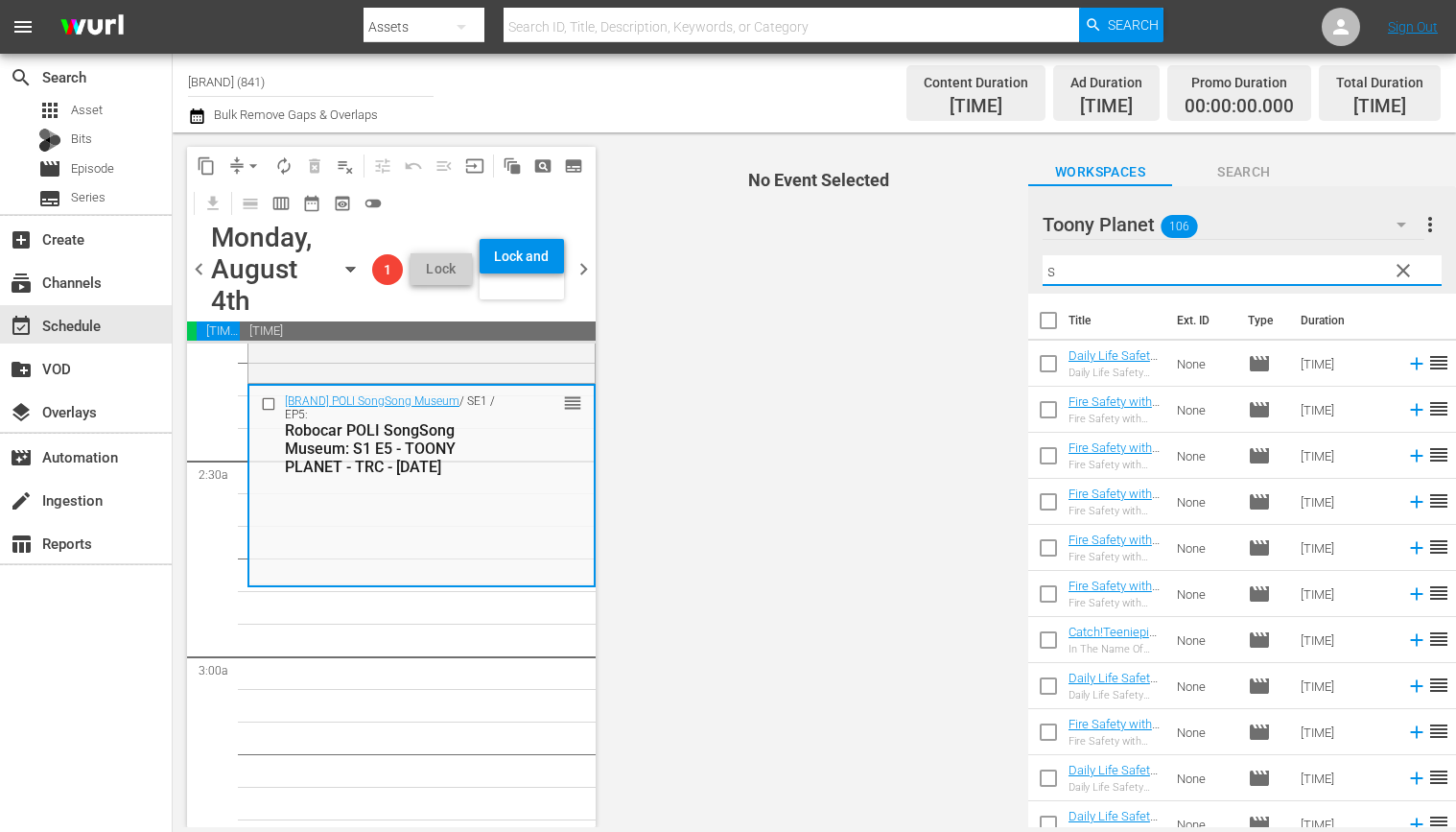 type on "s" 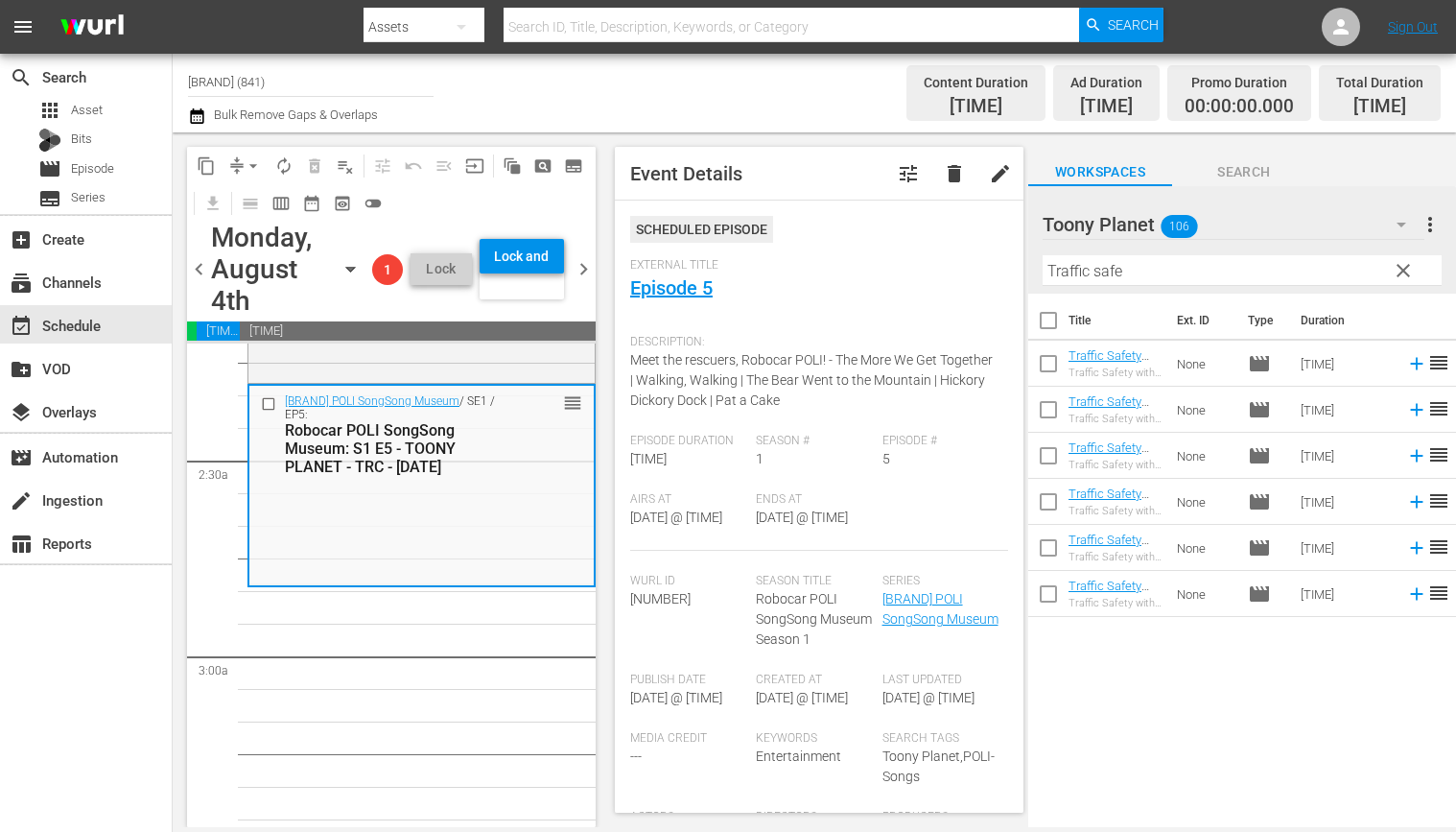 drag, startPoint x: 1261, startPoint y: 691, endPoint x: 1182, endPoint y: 554, distance: 158.1455 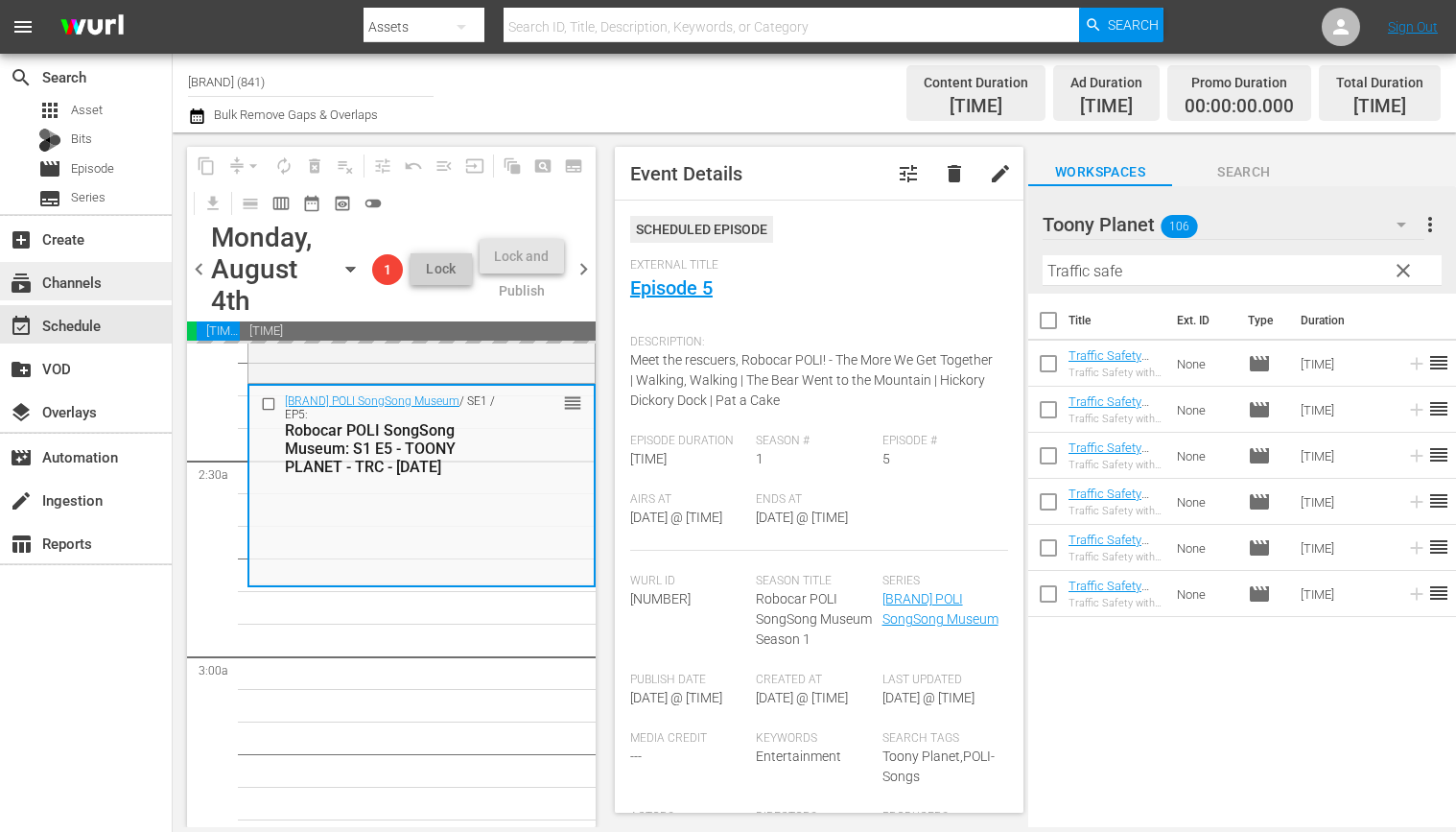 drag, startPoint x: 1119, startPoint y: 454, endPoint x: 35, endPoint y: 272, distance: 1099.172 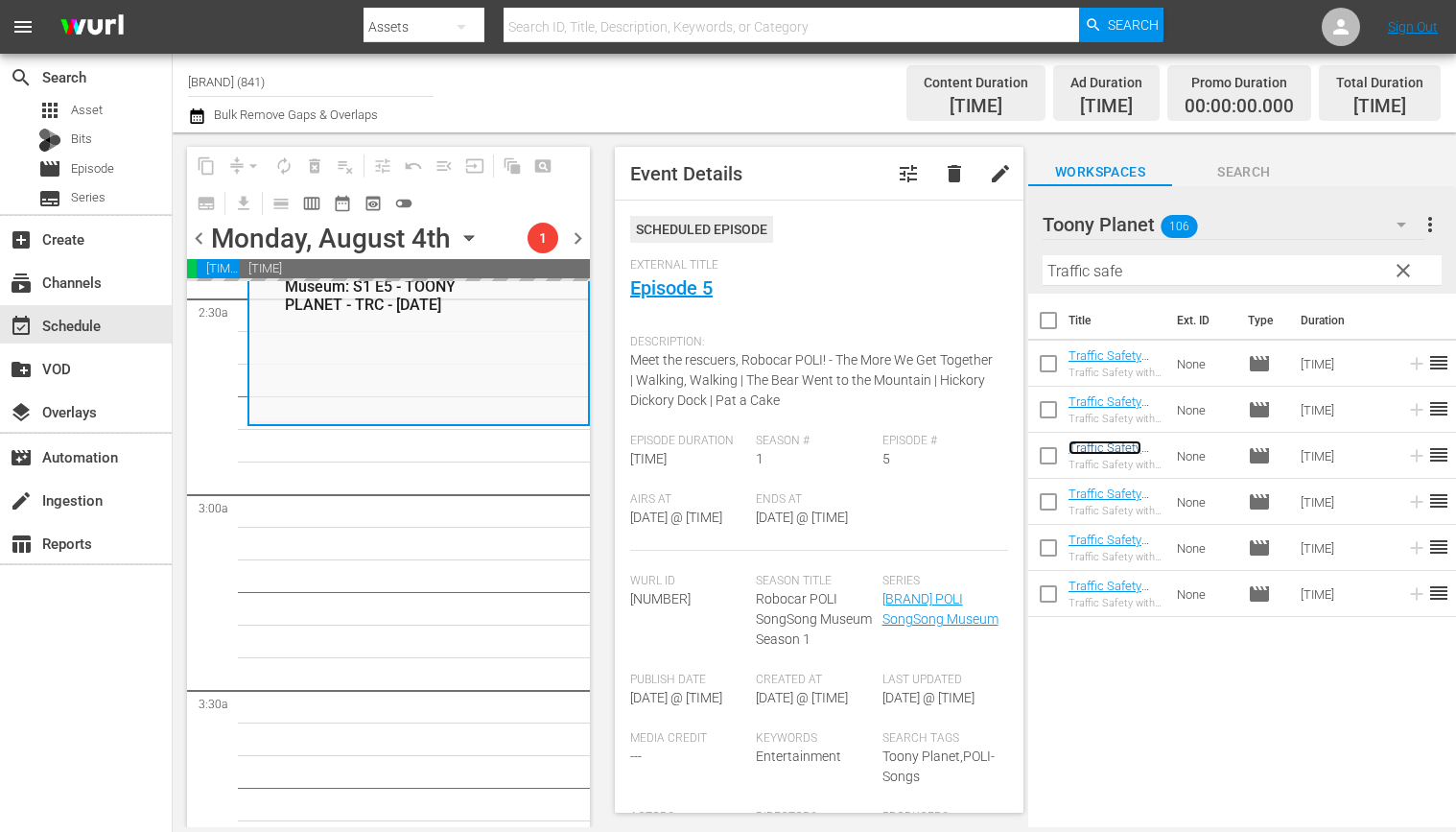 scroll, scrollTop: 1007, scrollLeft: 0, axis: vertical 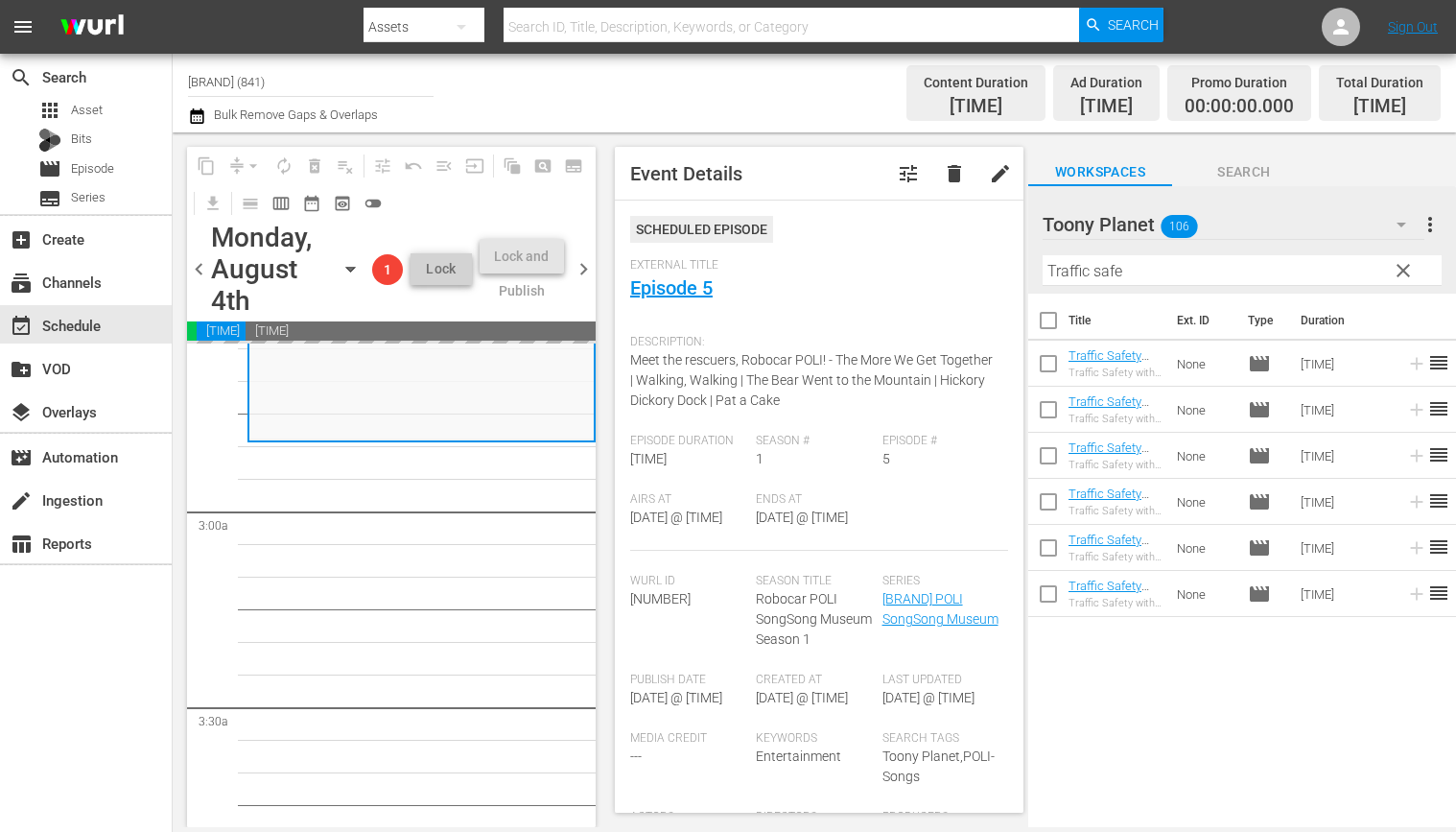 click on "Robocar POLI SongSong Museum  / SE1 / EP5:
Robocar POLI SongSong Museum: S1 E5 - TOONY PLANET - TRC - 202303 reorder Robocar POLI  / SE2 / EP1:
POLI: S2 E1 - Rody is a liar & Greedy Mr. Wheeler - TOONY PLANET - TRC - 202303 reorder Robocar POLI  / SE2 / EP3:
POLI: S2 E3 - Mini's present & Leky, Lety, Lefy - TOONY PLANET - TRC - 202303 reorder Robocar POLI  / SE2 / EP5:
POLI: S2 E5 - Spooky and swarm of bees & I like myself - TOONY PLANET - TRC - 202303 reorder Robocar POLI  / SE2 / EP2:
POLI: S2 E2 - I like the circus & Swampy situation - TOONY PLANET - TRC - 202303 reorder Robocar POLI  / SE2 / EP4:
POLI: S2 E4 - Let’s play together, Poke & Thank you, Cleany - TOONY PLANET - TRC - 202303 reorder" at bounding box center [421, 4035] 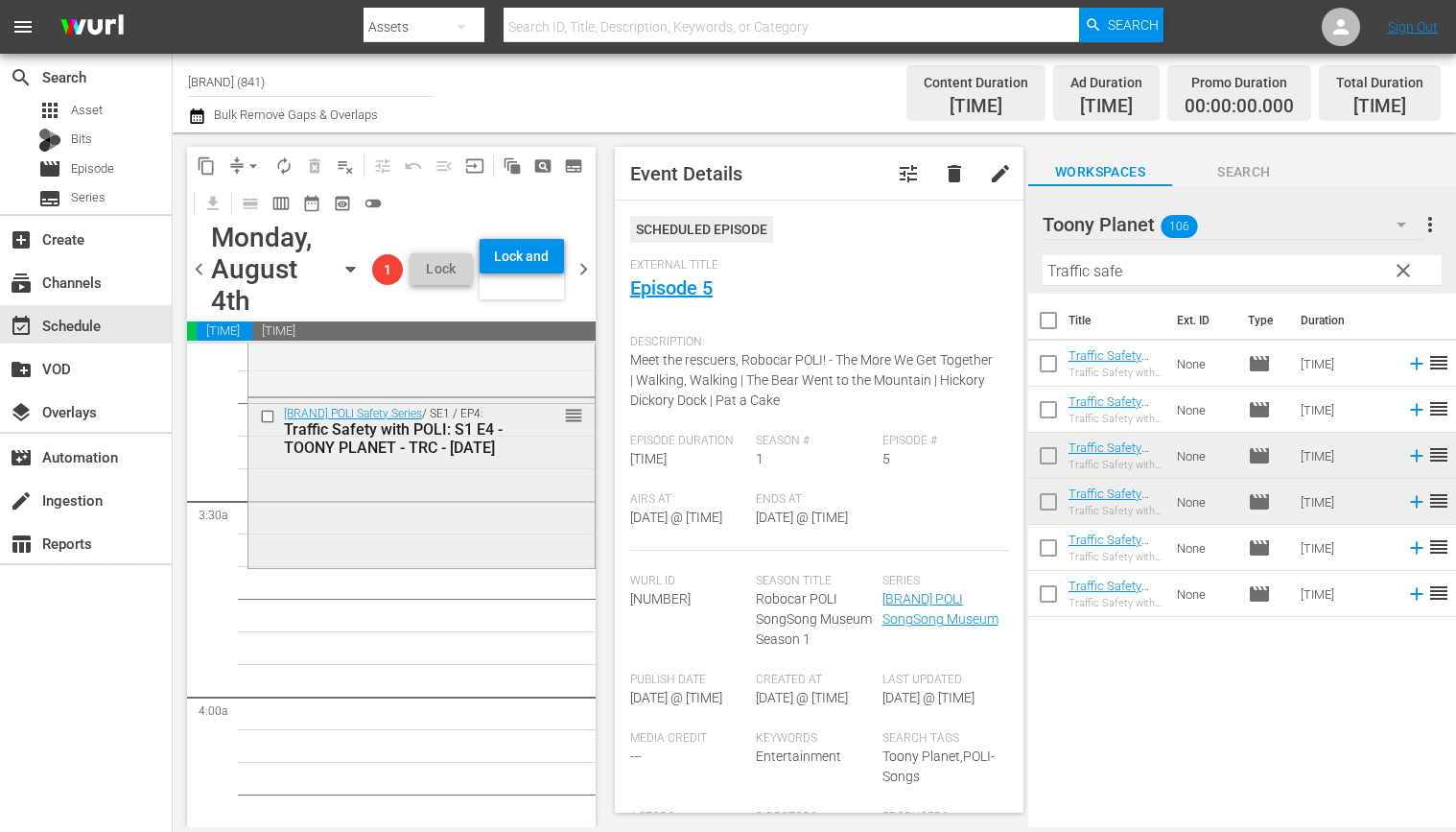 click on "Robocar POLI Safety Series  / SE1 / EP4:
Traffic Safety with POLI: S1 E4 - TOONY PLANET - TRC - 202303 reorder" at bounding box center (421, 481) 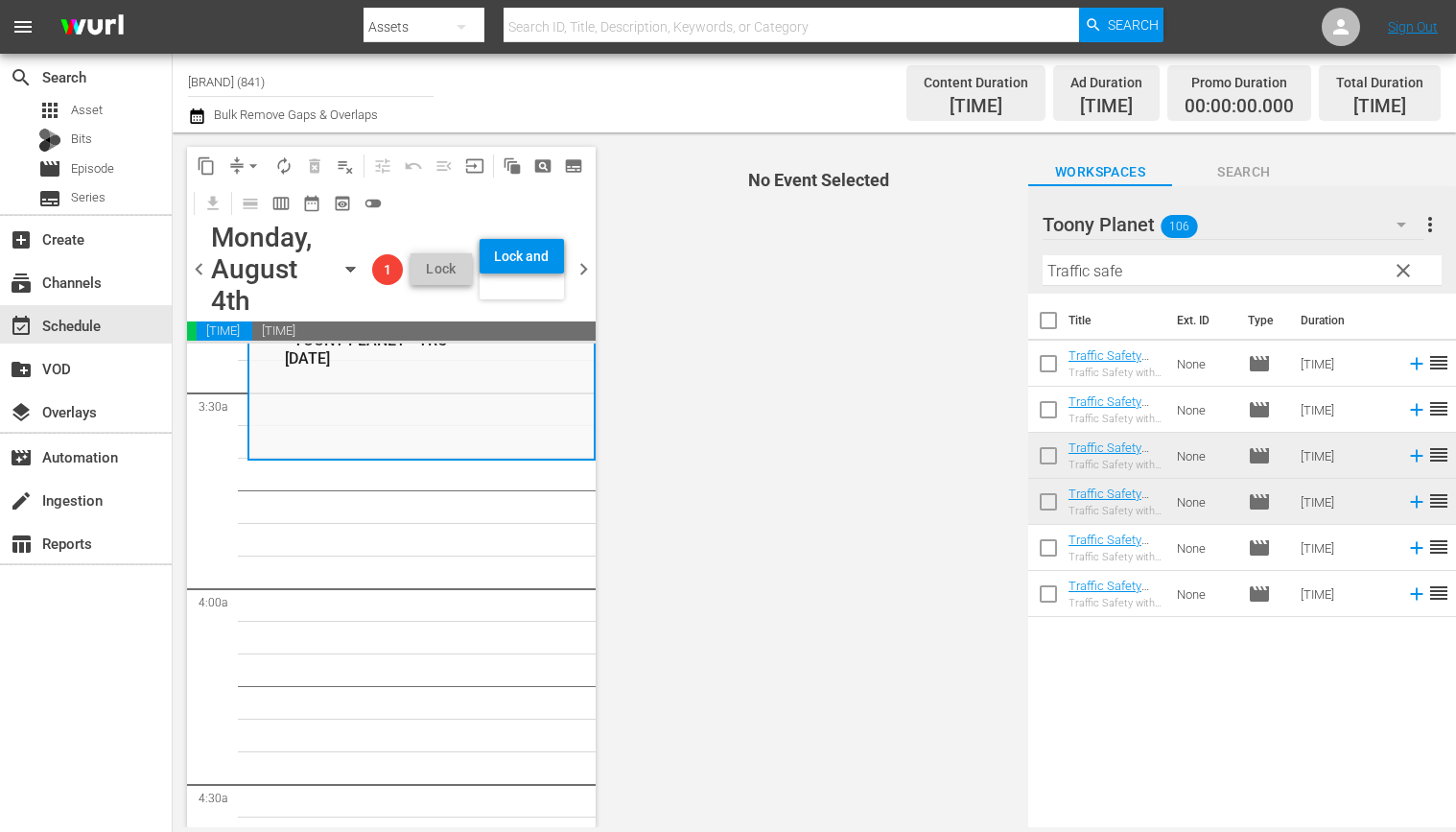 scroll, scrollTop: 1337, scrollLeft: 0, axis: vertical 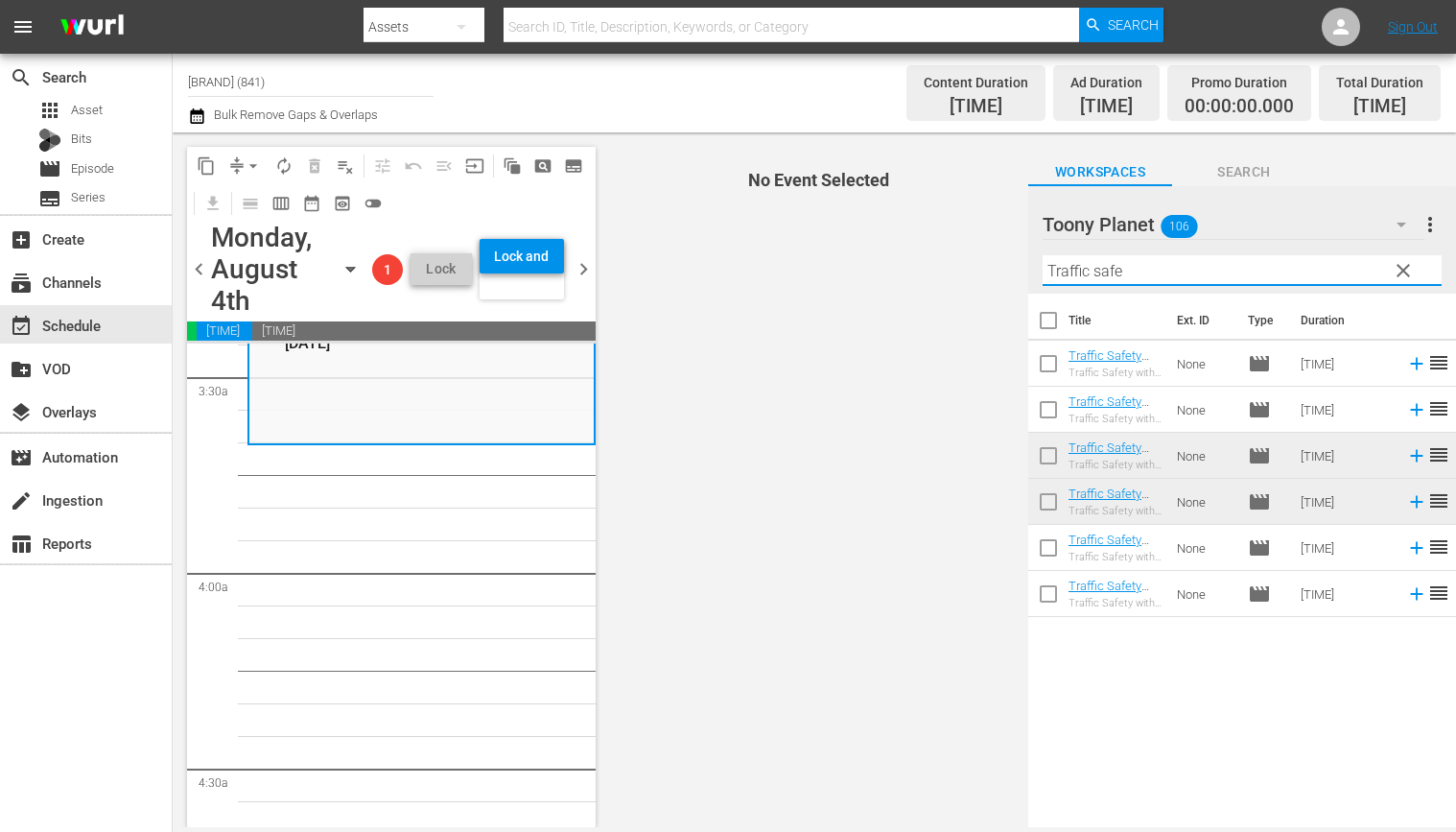 drag, startPoint x: 1121, startPoint y: 276, endPoint x: 941, endPoint y: 262, distance: 180.54362 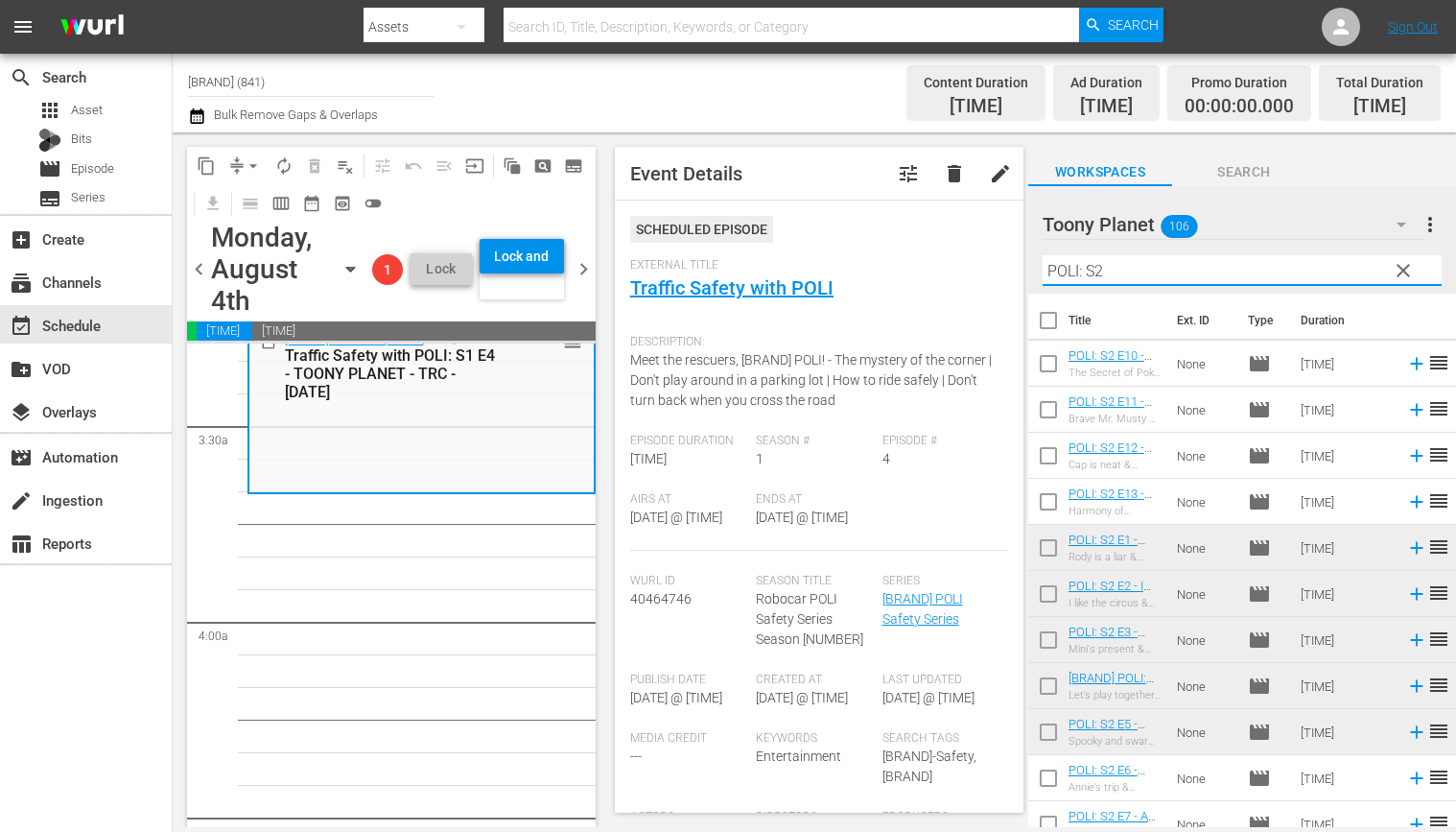 scroll, scrollTop: 1292, scrollLeft: 0, axis: vertical 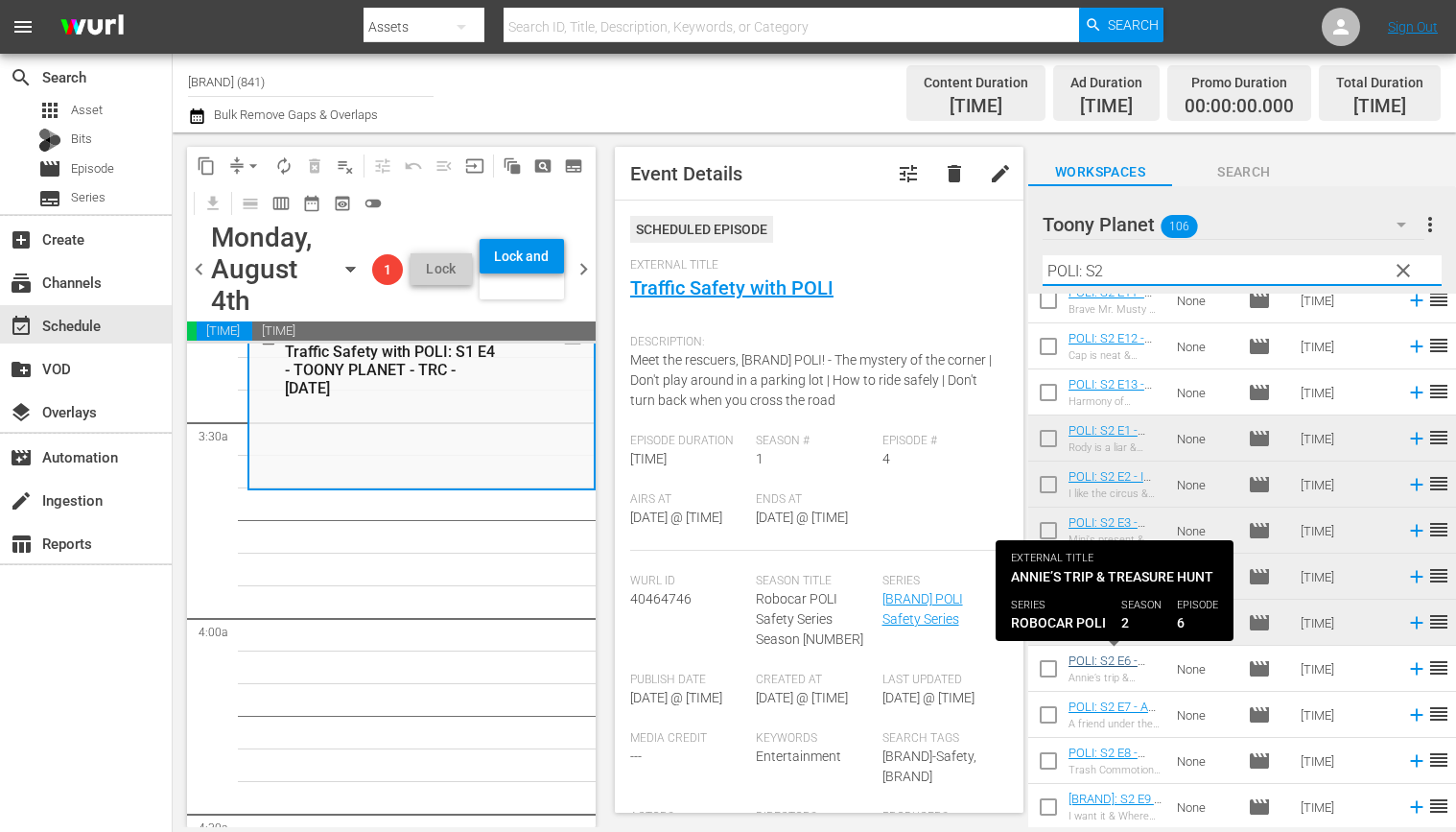 type on "POLI: S2" 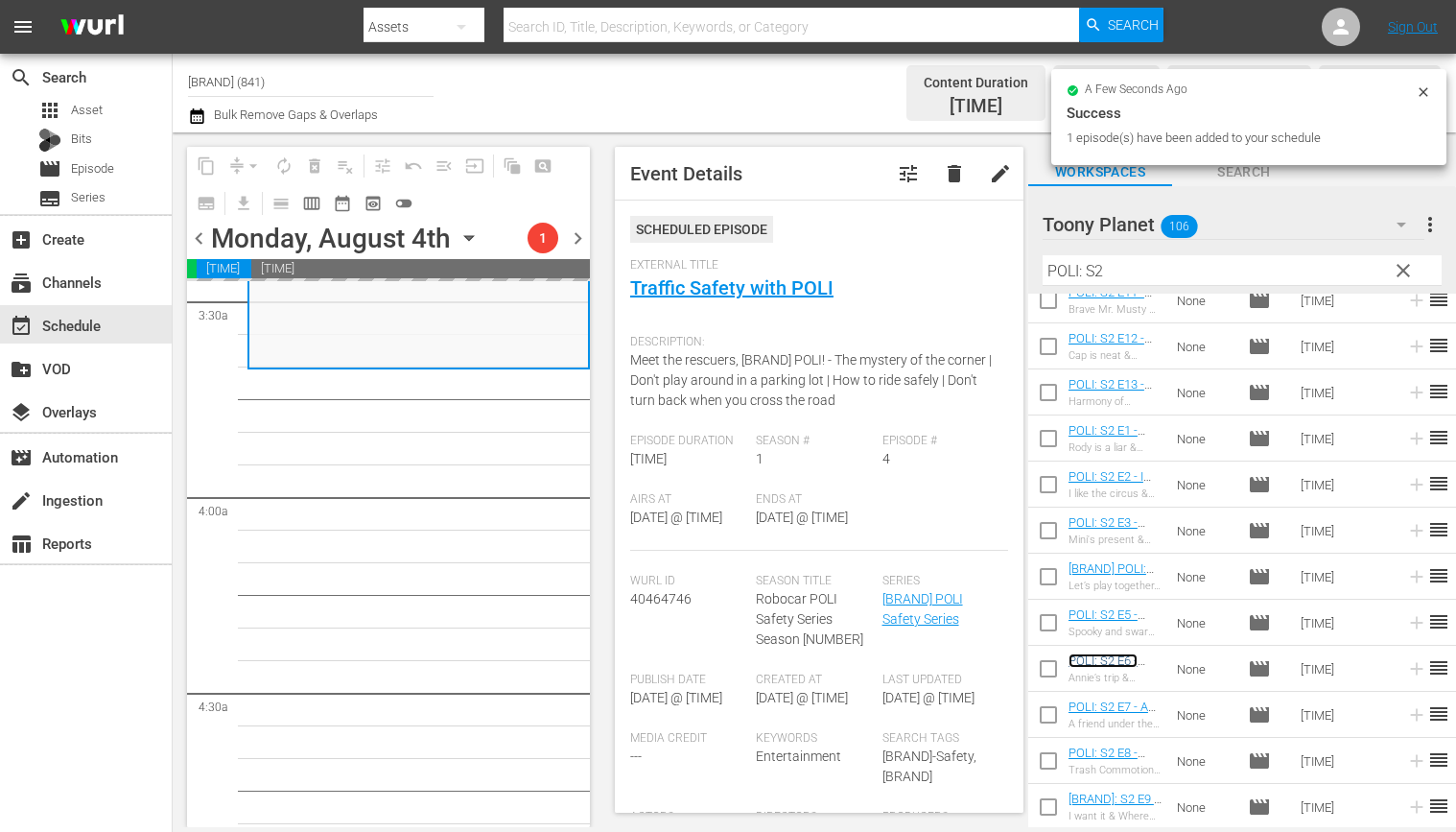 scroll, scrollTop: 1388, scrollLeft: 0, axis: vertical 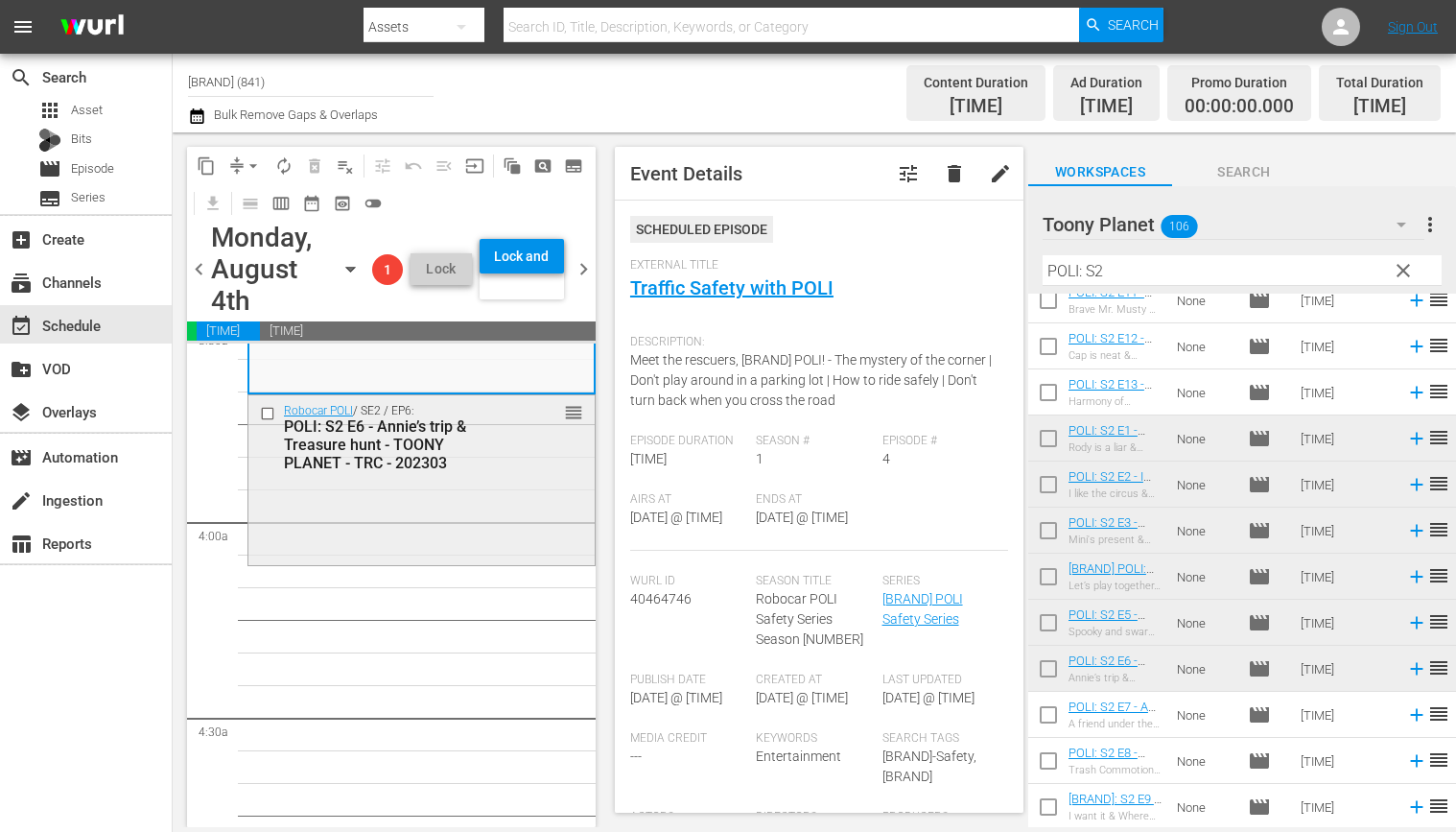 click on "POLI: S2 E6 - Annie’s trip & Treasure hunt - TOONY PLANET - TRC - 202303" at bounding box center [394, 444] 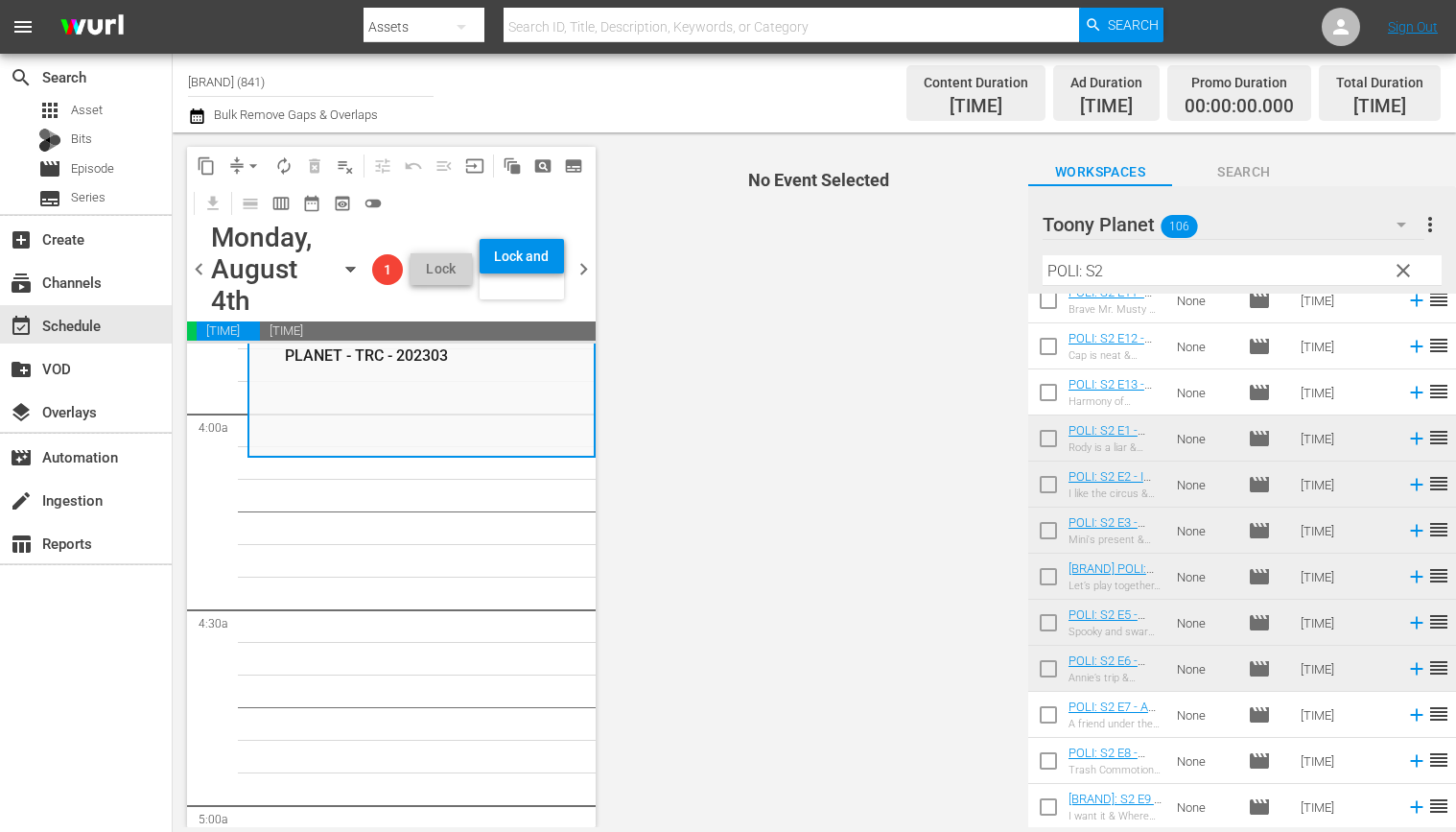 scroll, scrollTop: 1497, scrollLeft: 0, axis: vertical 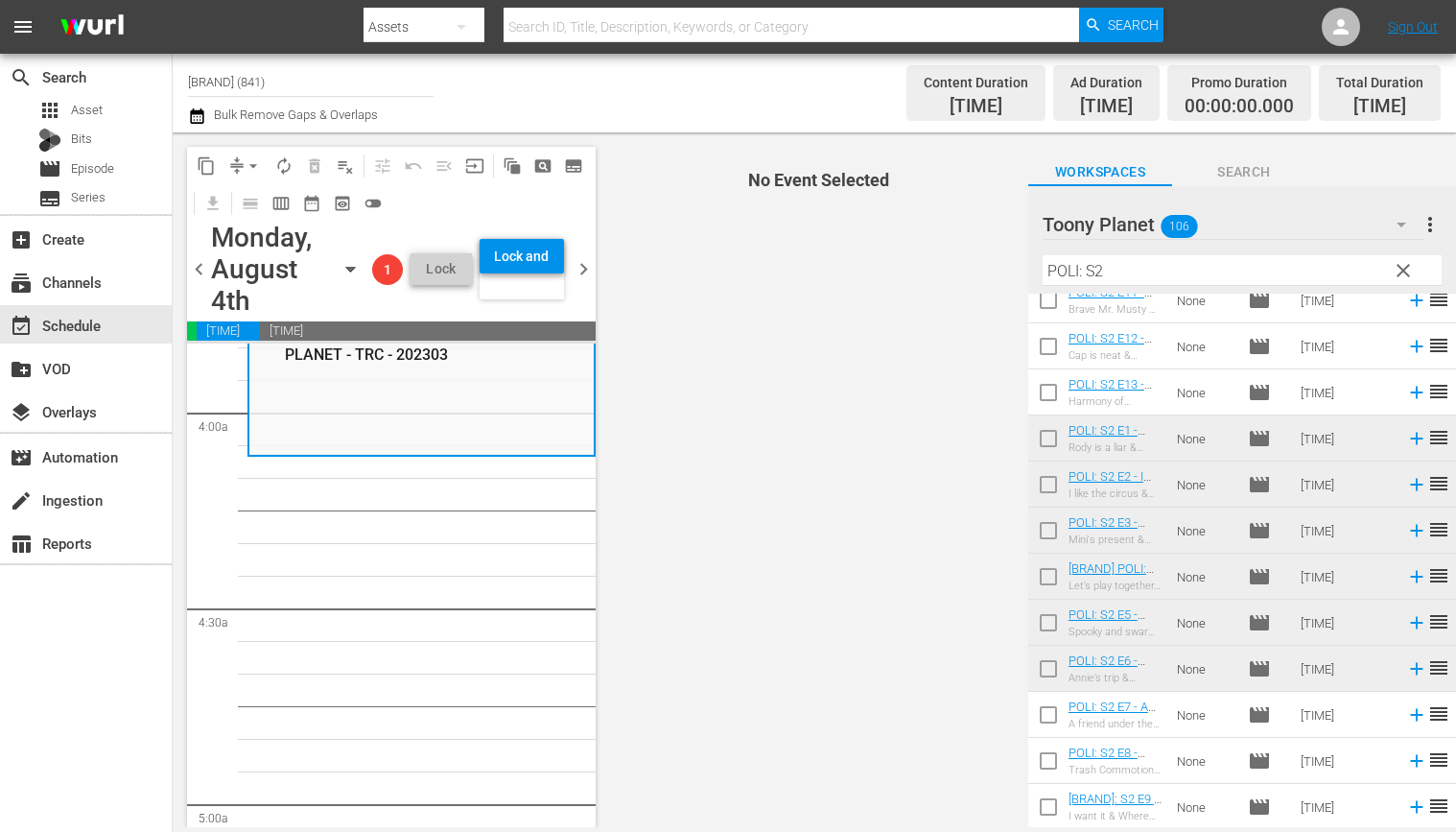 click at bounding box center [1048, 719] 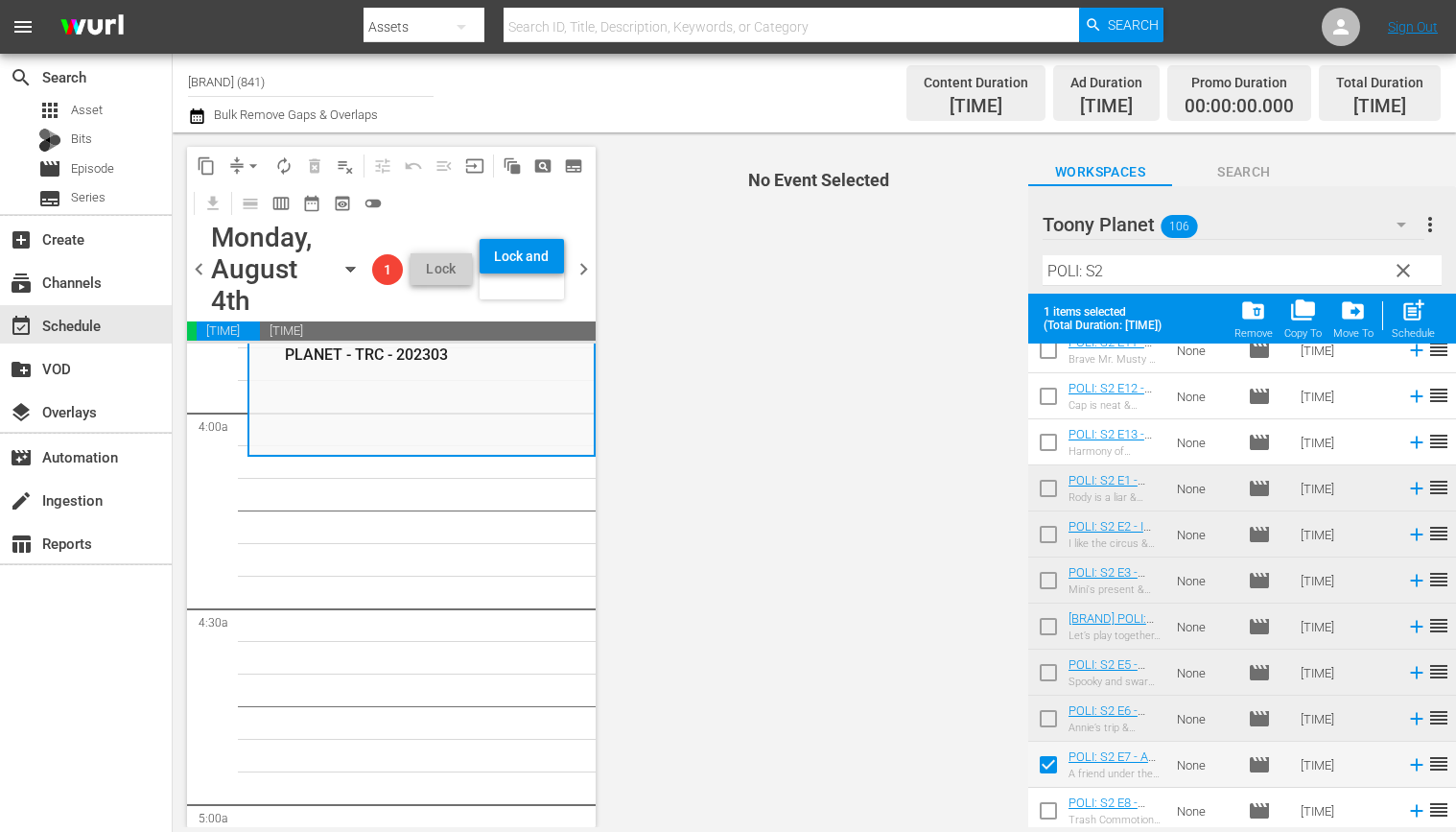 scroll, scrollTop: 159, scrollLeft: 0, axis: vertical 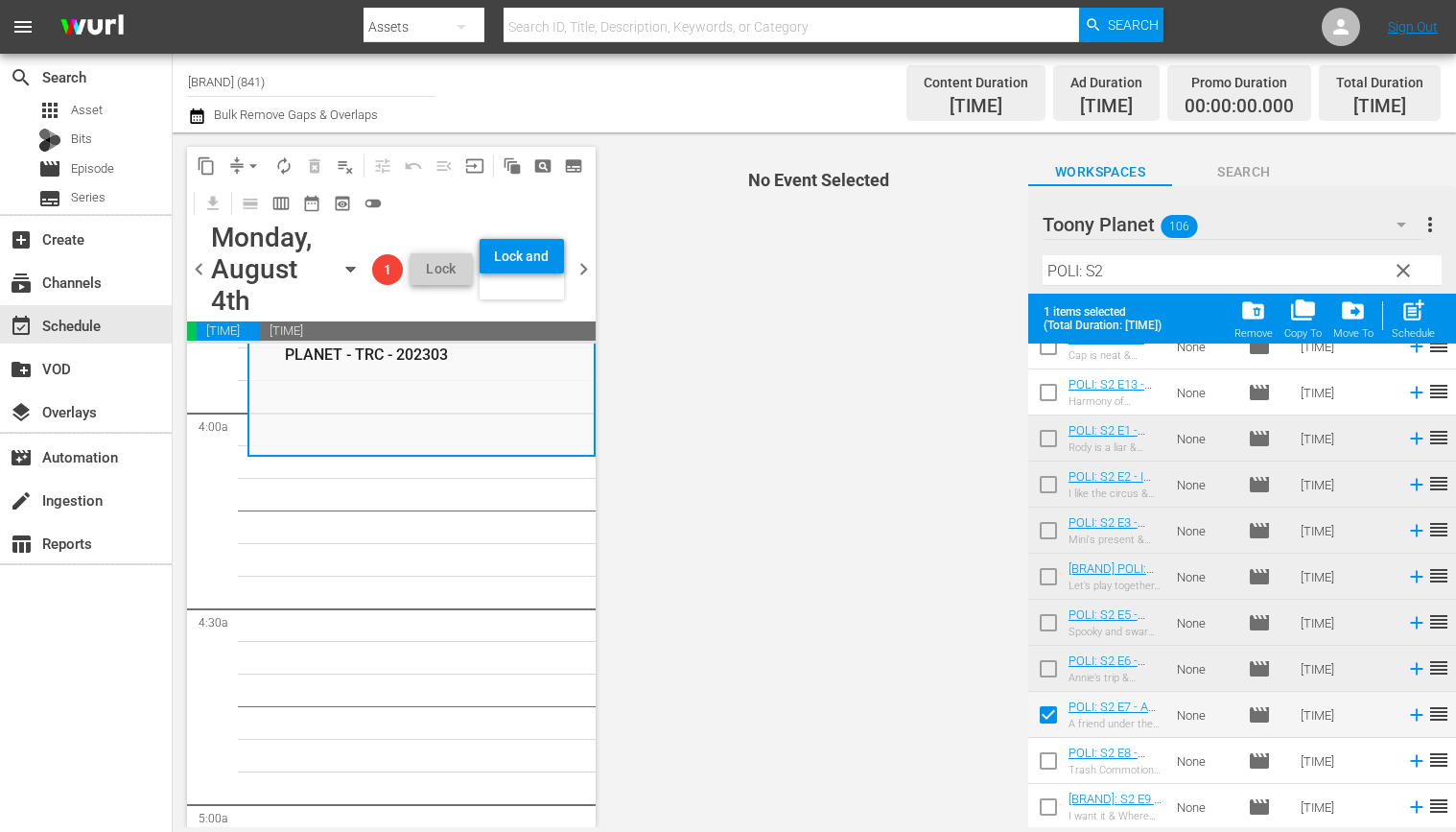 click at bounding box center [1048, 765] 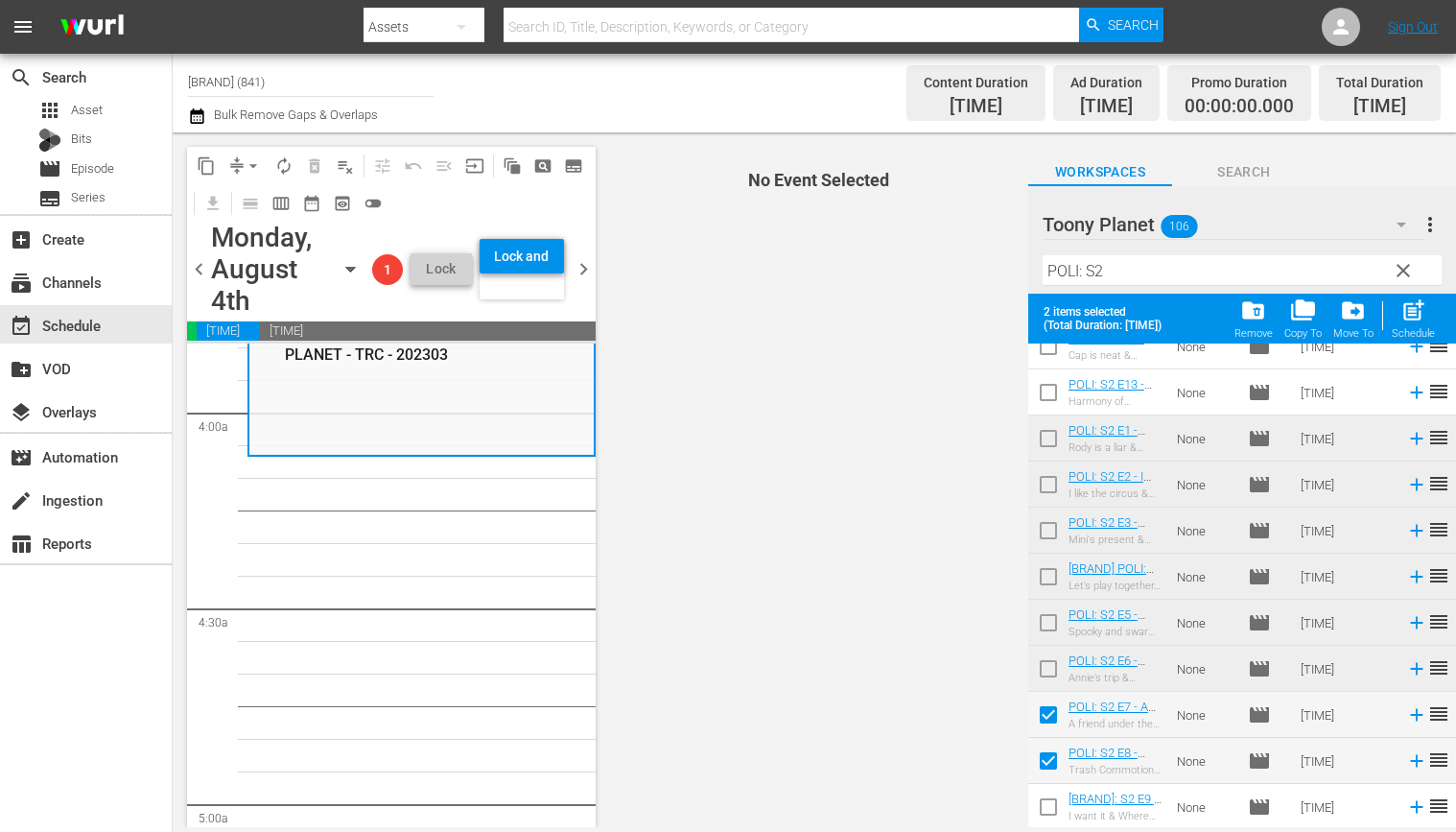 click at bounding box center (1048, 811) 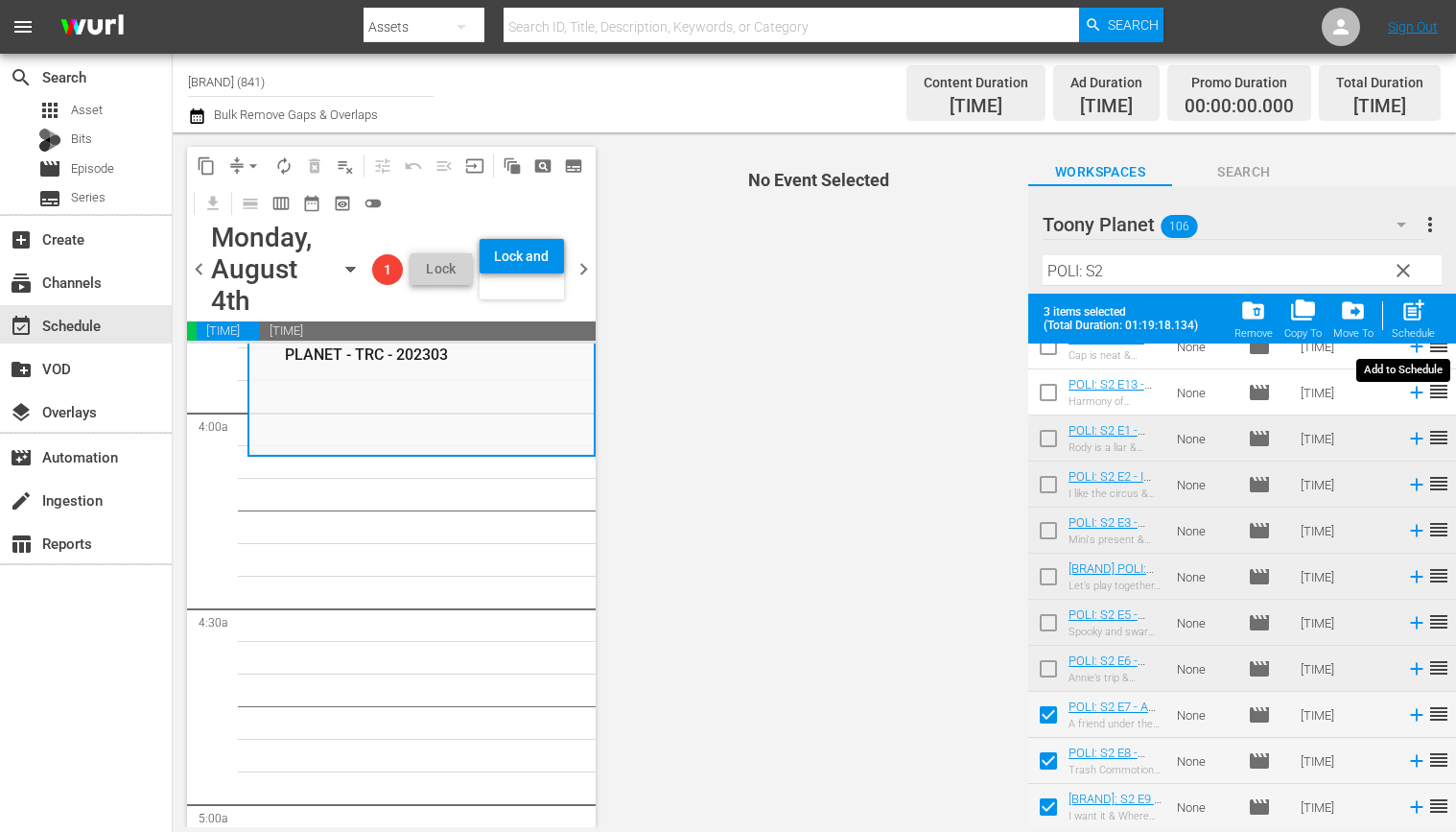 click on "post_add" at bounding box center [1413, 310] 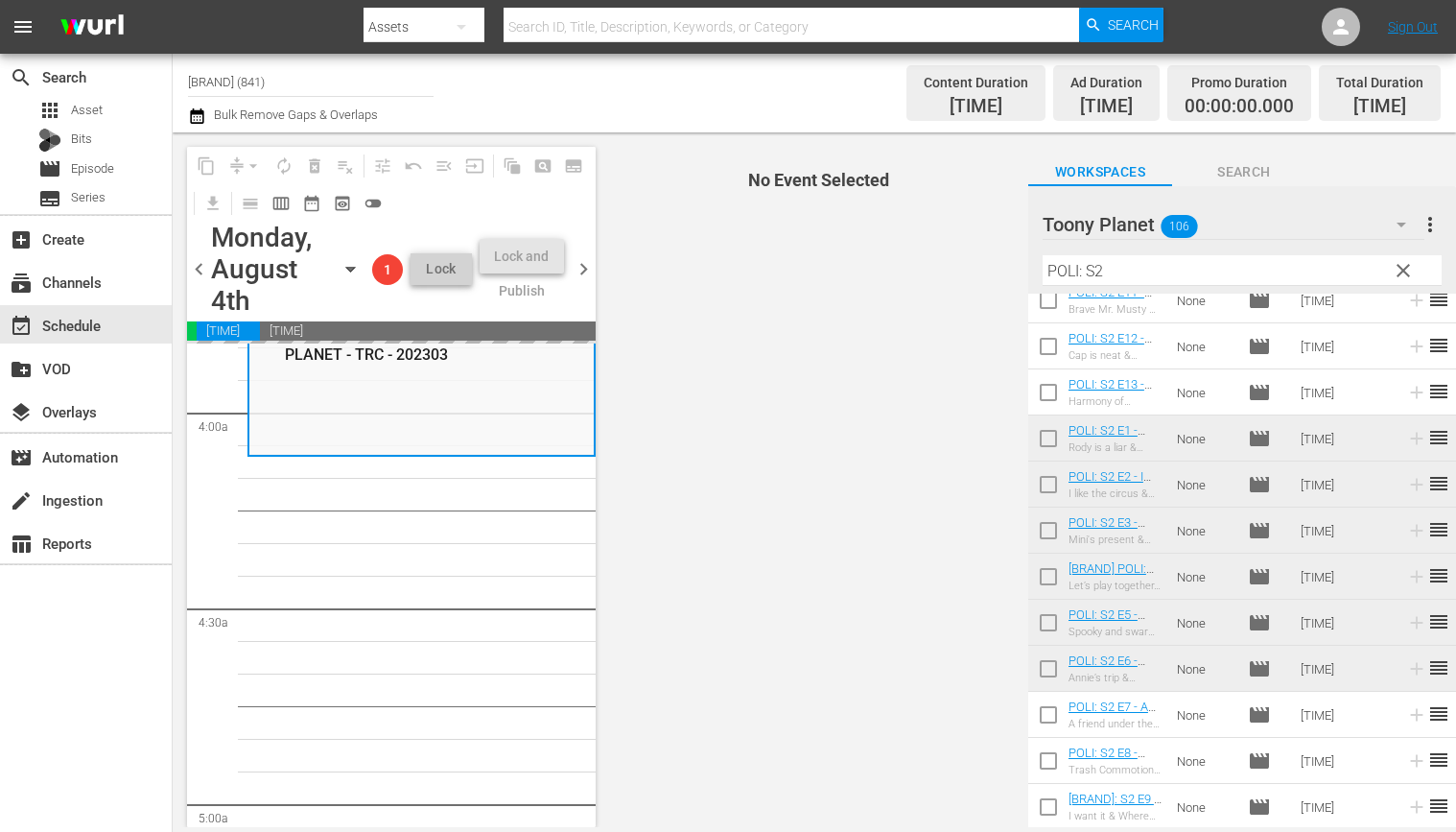 scroll, scrollTop: 109, scrollLeft: 0, axis: vertical 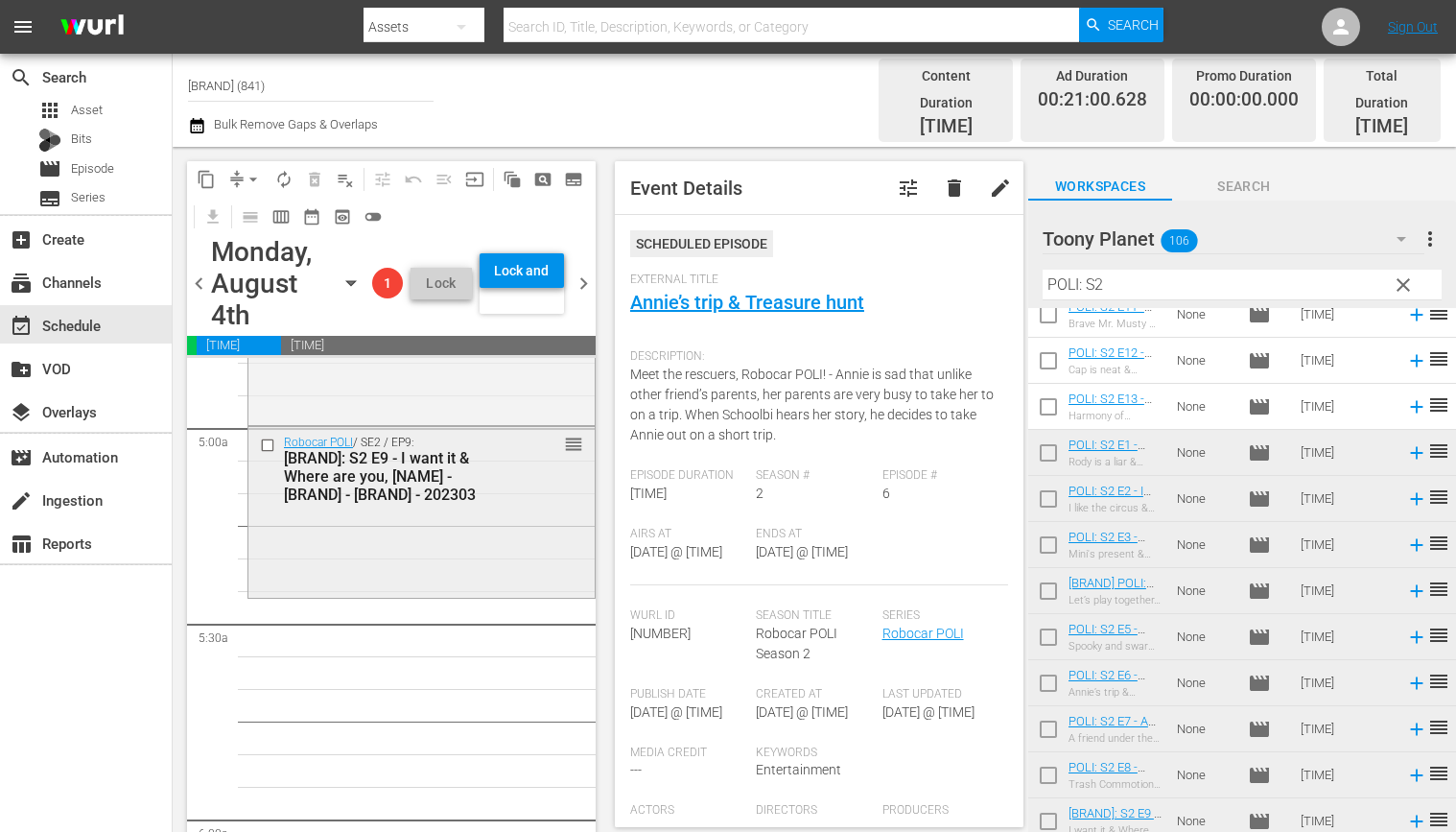 click on "Robocar POLI  / SE2 / EP9:
POLI: S2 E9 - I want it & Where are you, Jin - TOONY PLANET - TRC - 202303 reorder" at bounding box center (421, 511) 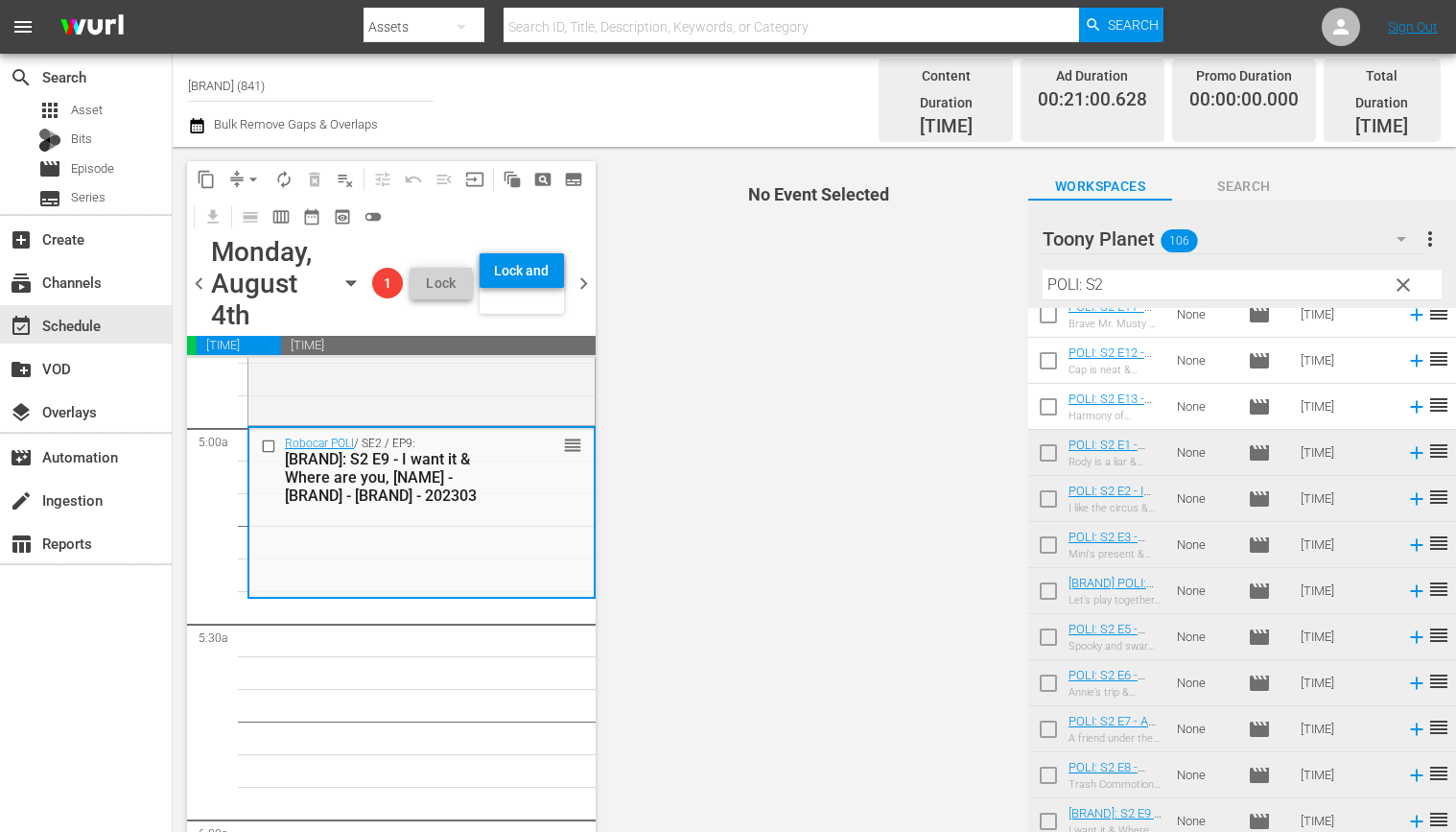 scroll, scrollTop: 0, scrollLeft: 0, axis: both 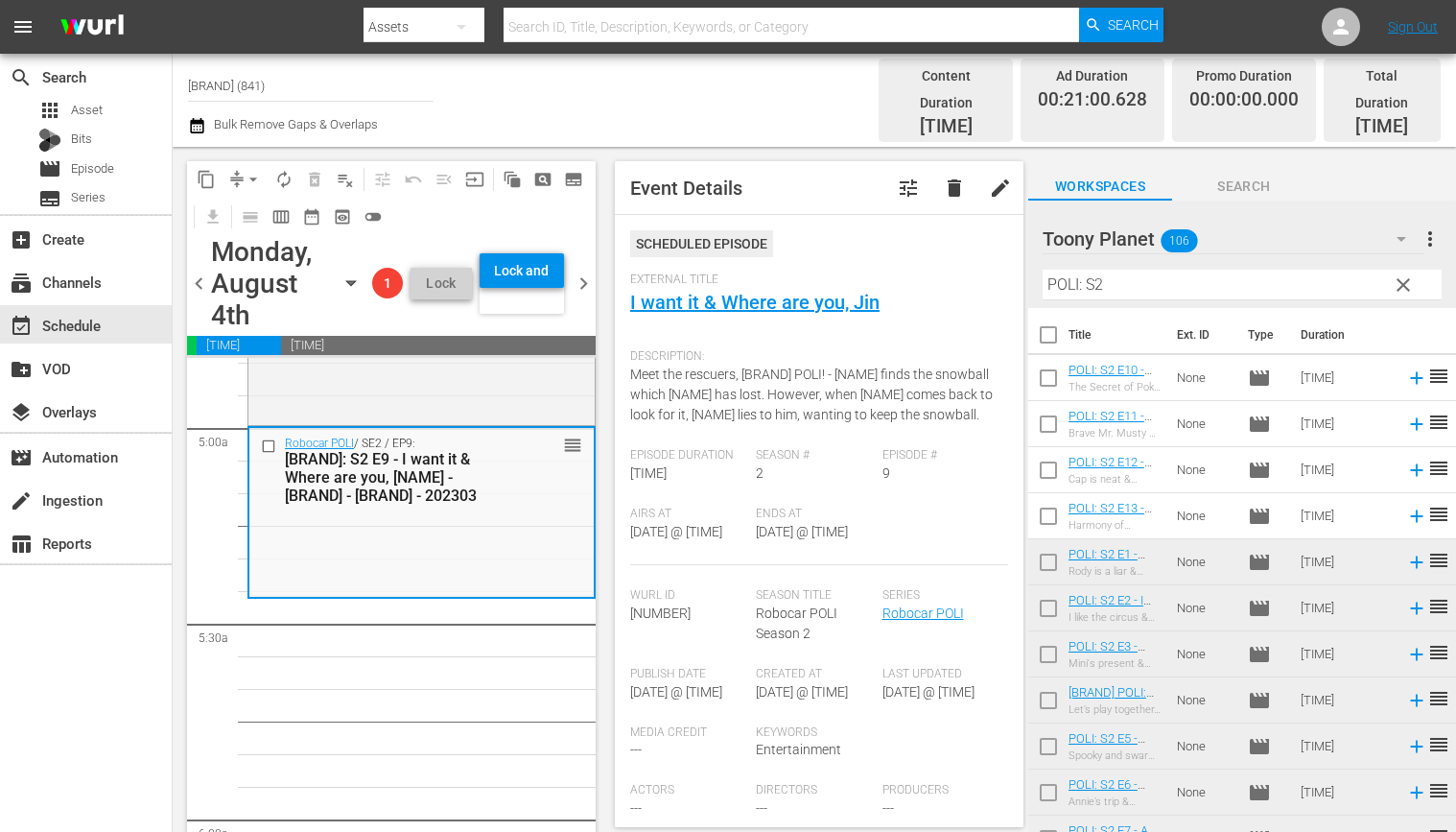 drag, startPoint x: 1131, startPoint y: 268, endPoint x: 873, endPoint y: 238, distance: 259.73833 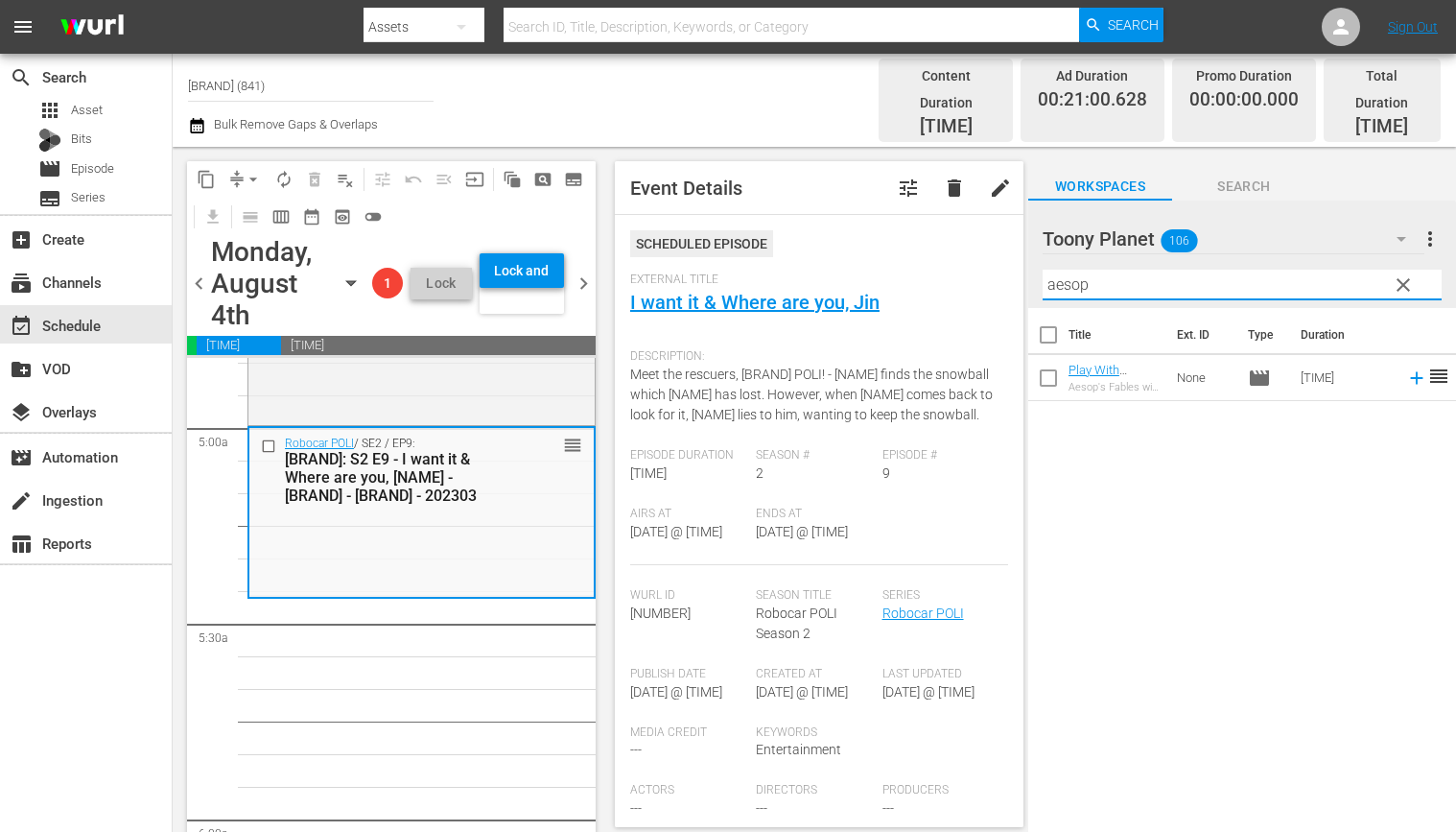 drag, startPoint x: 1140, startPoint y: 273, endPoint x: 869, endPoint y: 224, distance: 275.3943 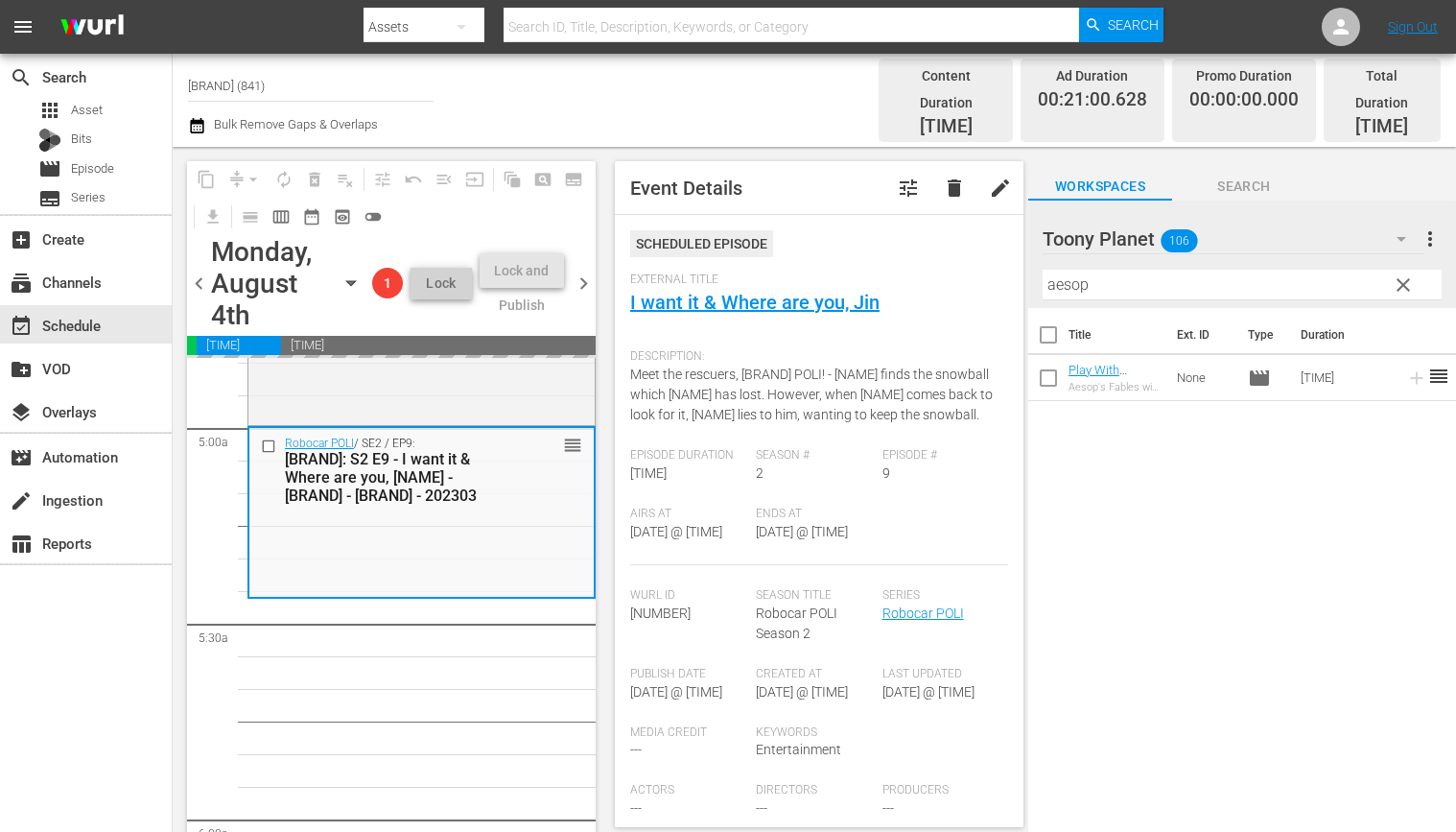 drag, startPoint x: 1075, startPoint y: 357, endPoint x: 550, endPoint y: 3, distance: 633.19902 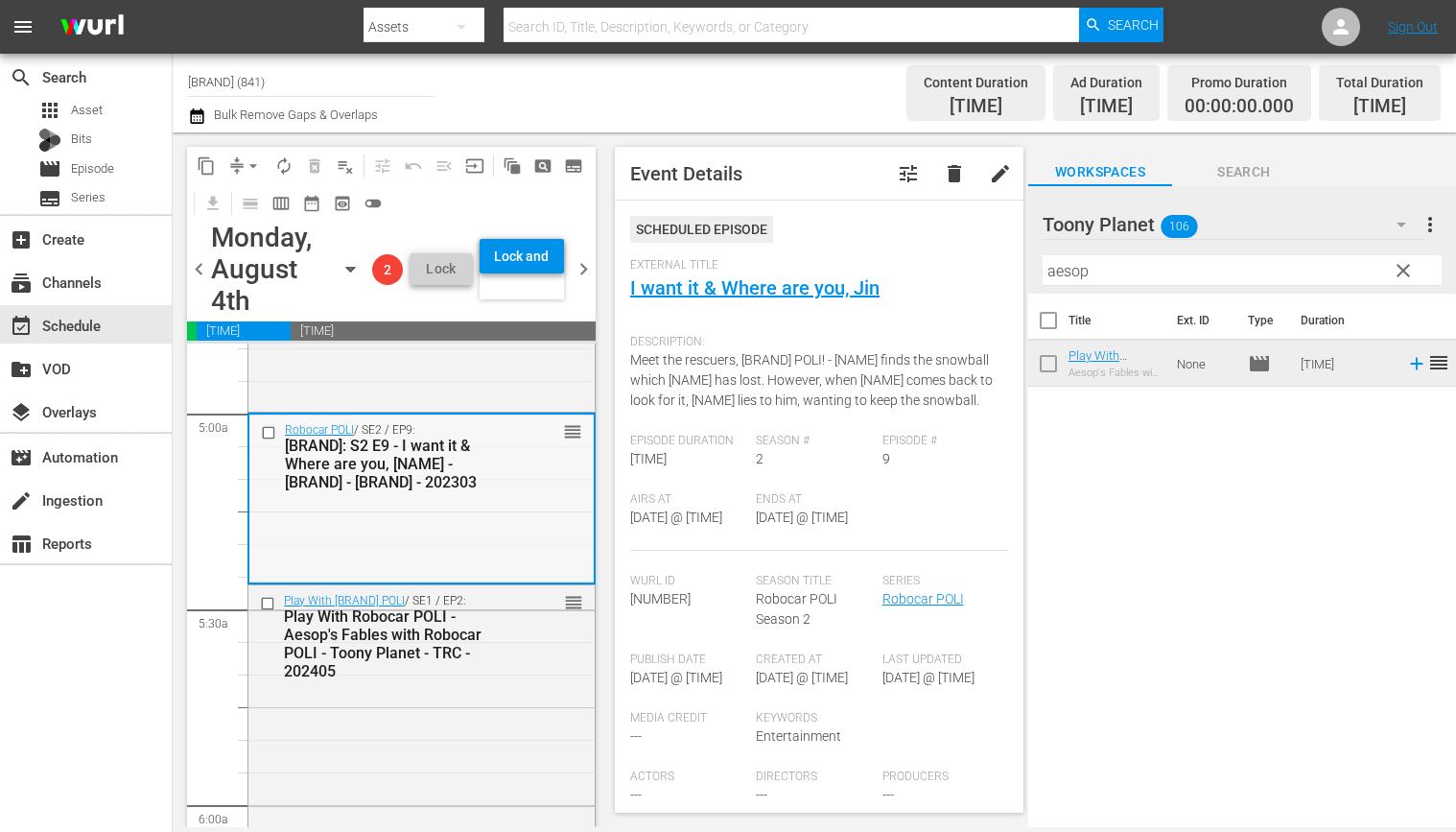 click on "Robocar POLI  / SE2 / EP9:
POLI: S2 E9 - I want it & Where are you, Jin - TOONY PLANET - TRC - 202303 reorder" at bounding box center (421, 498) 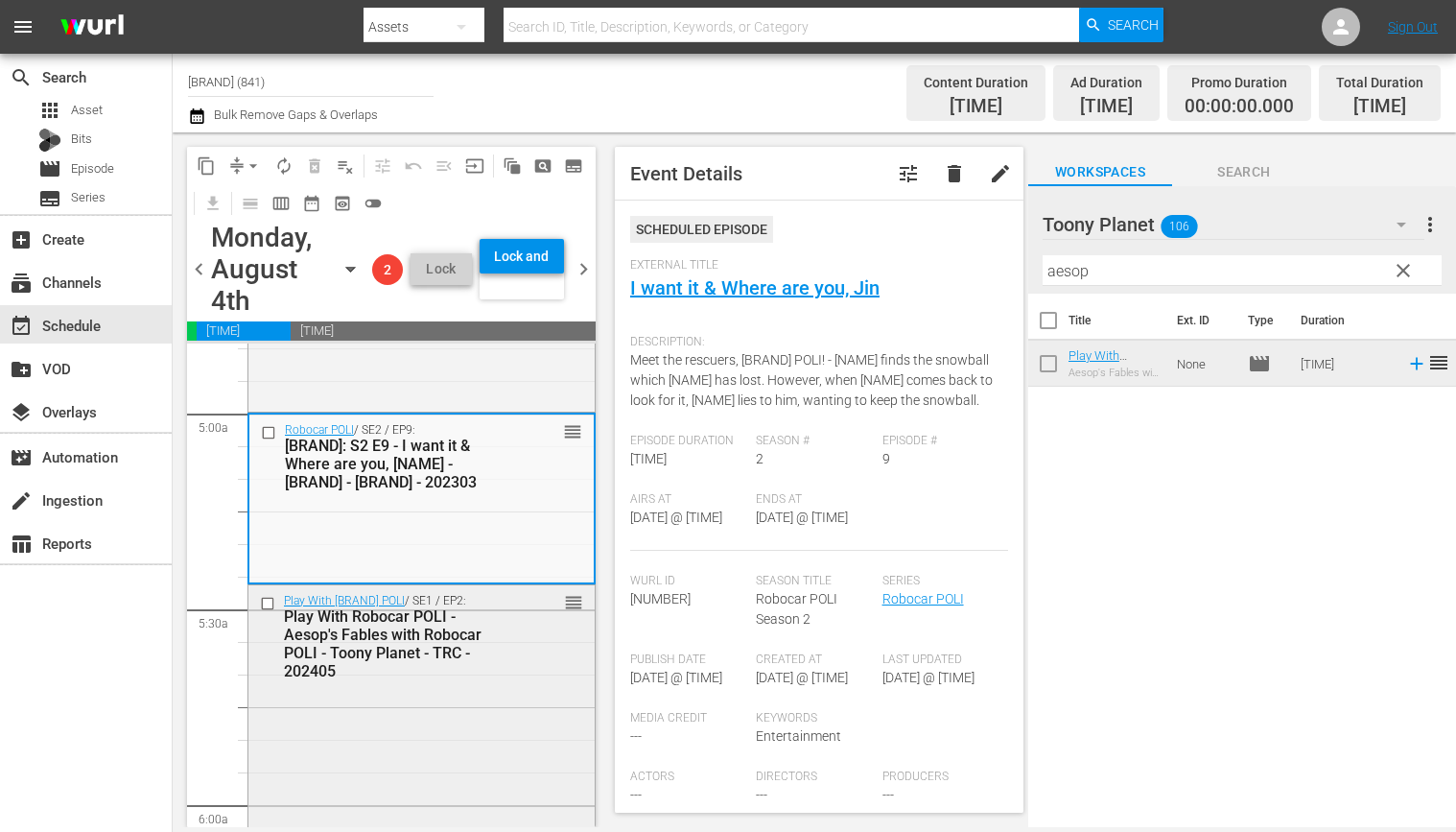 scroll, scrollTop: 2073, scrollLeft: 0, axis: vertical 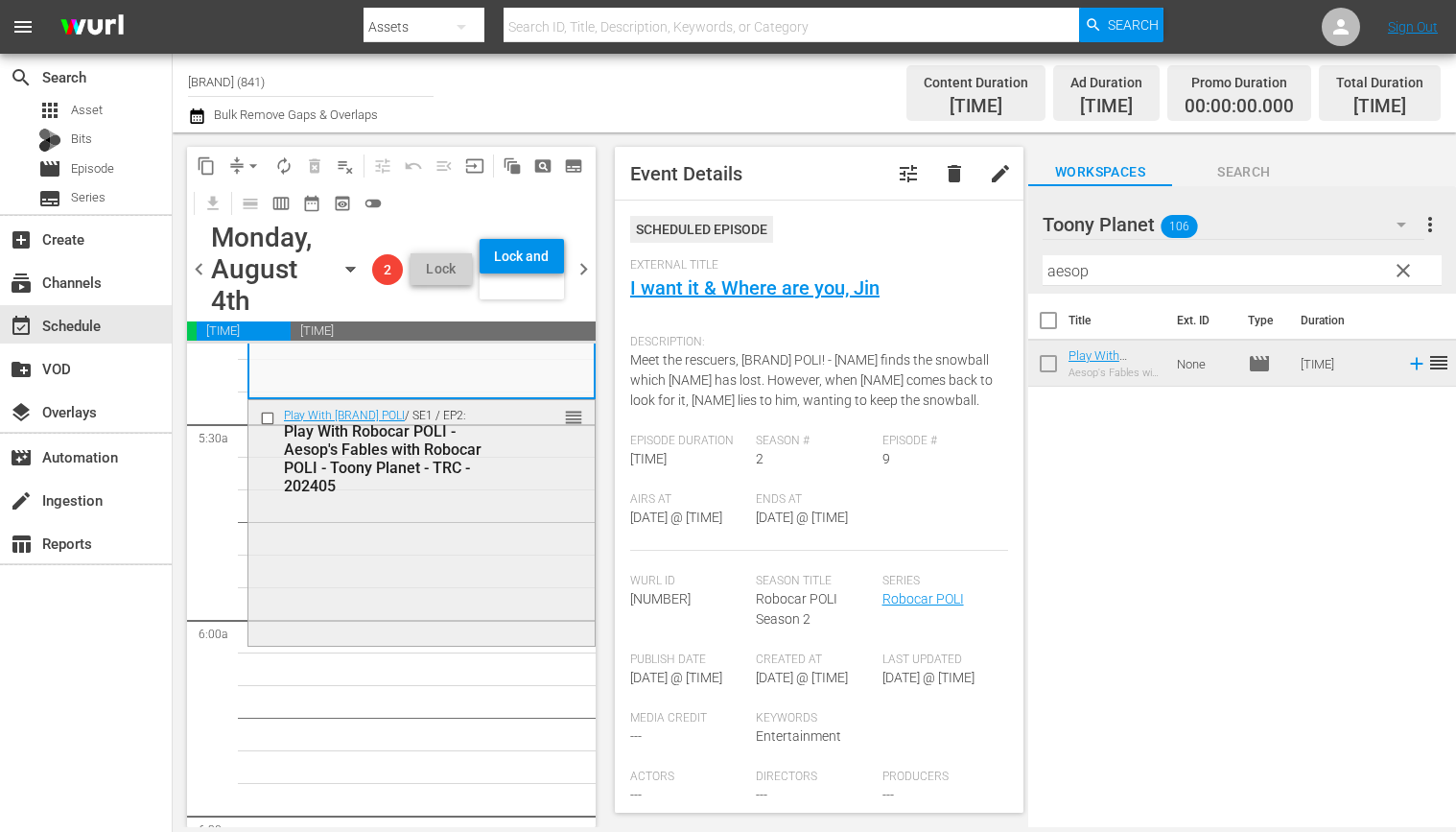 click on "Play With  Robocar POLI  / SE1 / EP2:
Play With Robocar POLI - Aesop's Fables with Robocar POLI - Toony Planet - TRC - 202405 reorder" at bounding box center [421, 521] 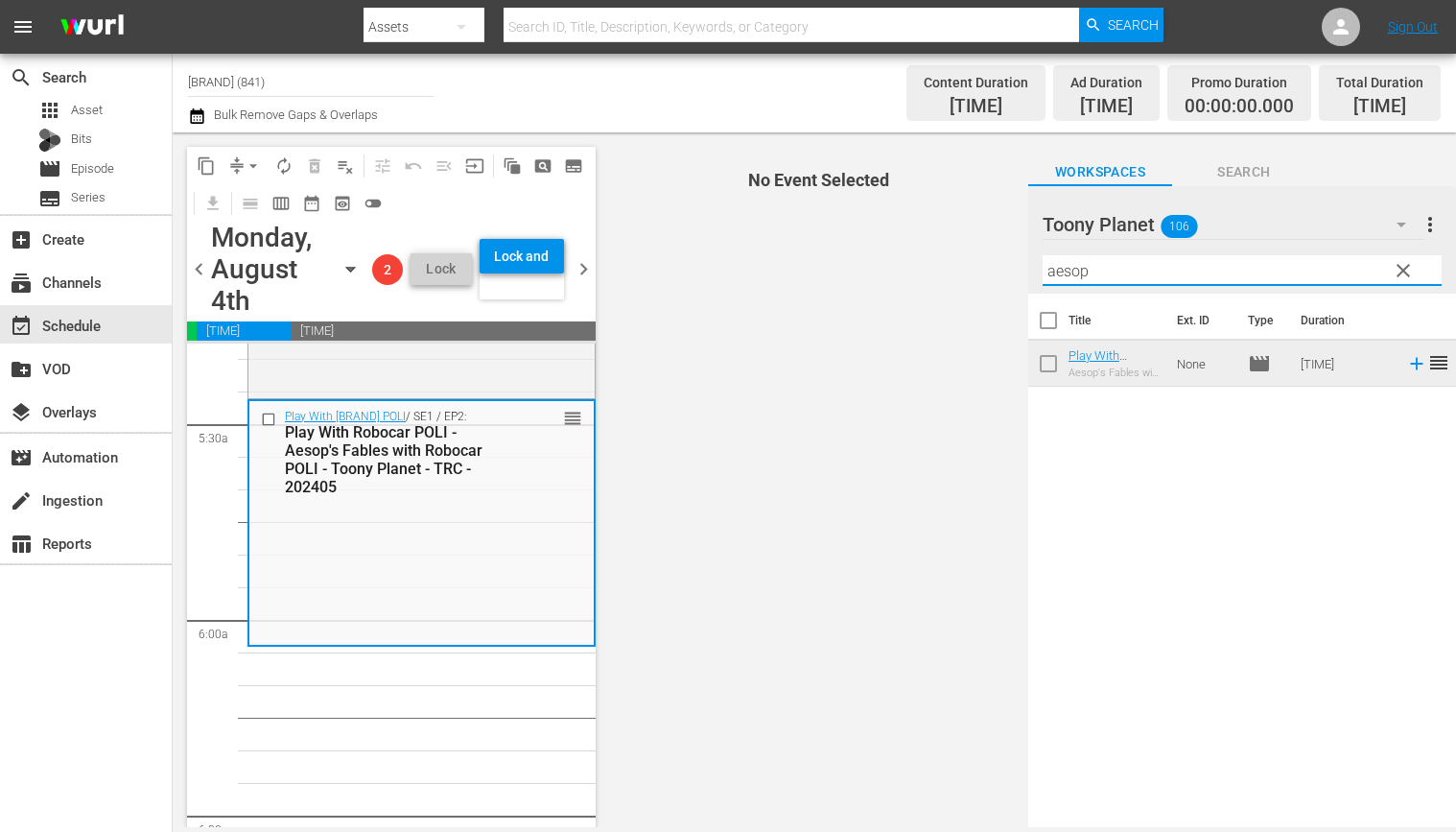 drag, startPoint x: 1119, startPoint y: 269, endPoint x: 994, endPoint y: 259, distance: 125.39936 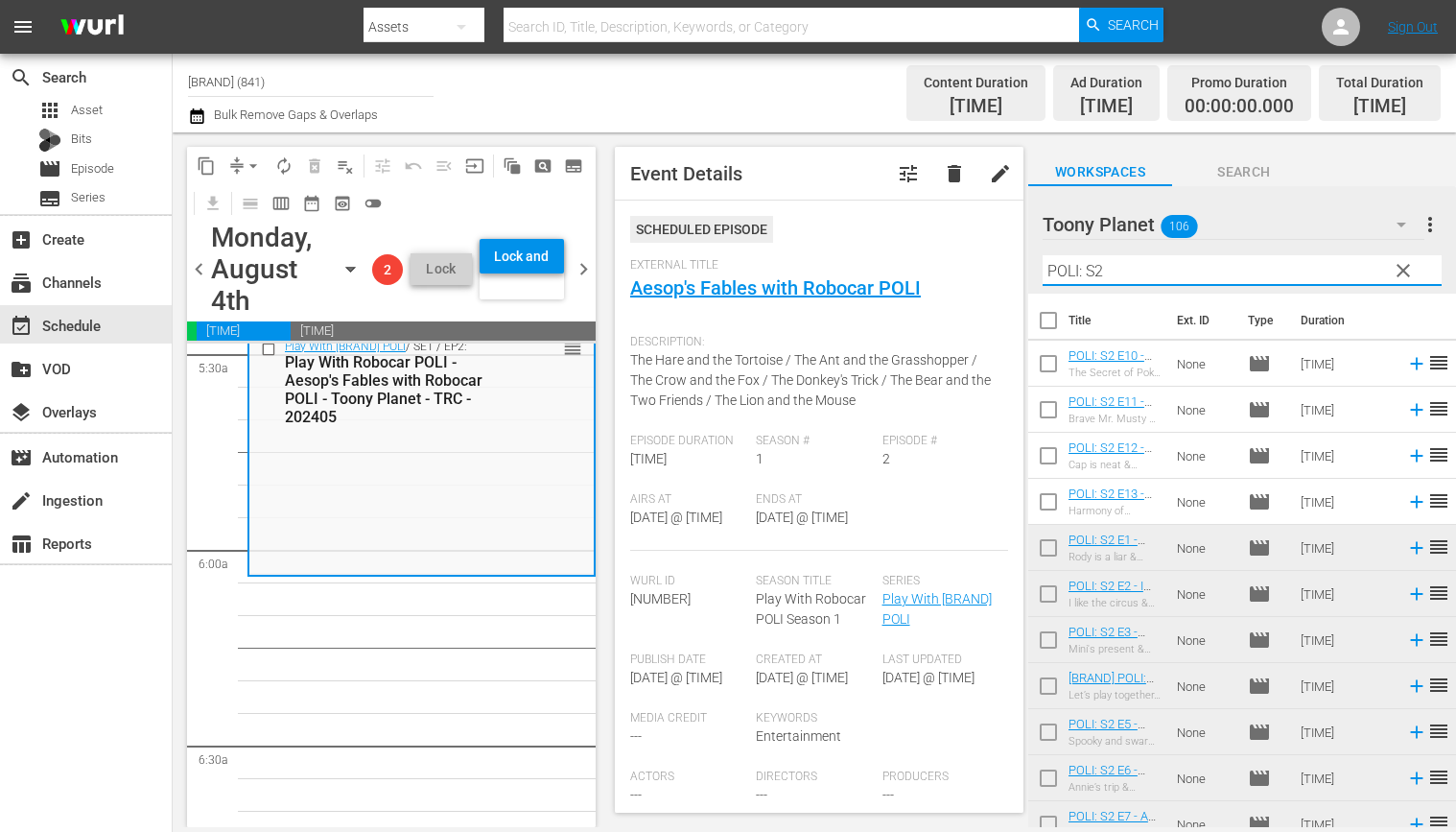 scroll, scrollTop: 2151, scrollLeft: 0, axis: vertical 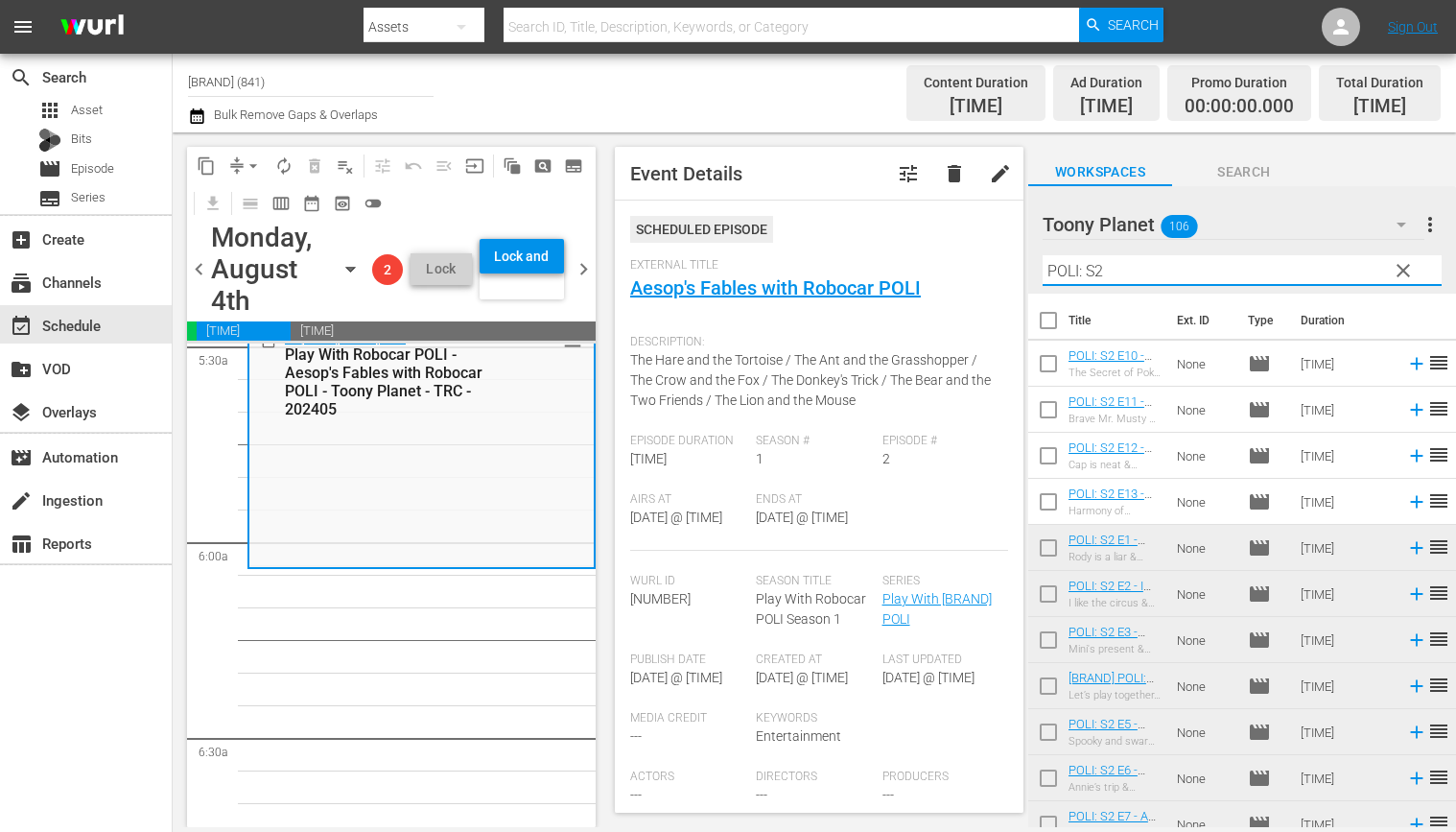 type on "POLI: S2" 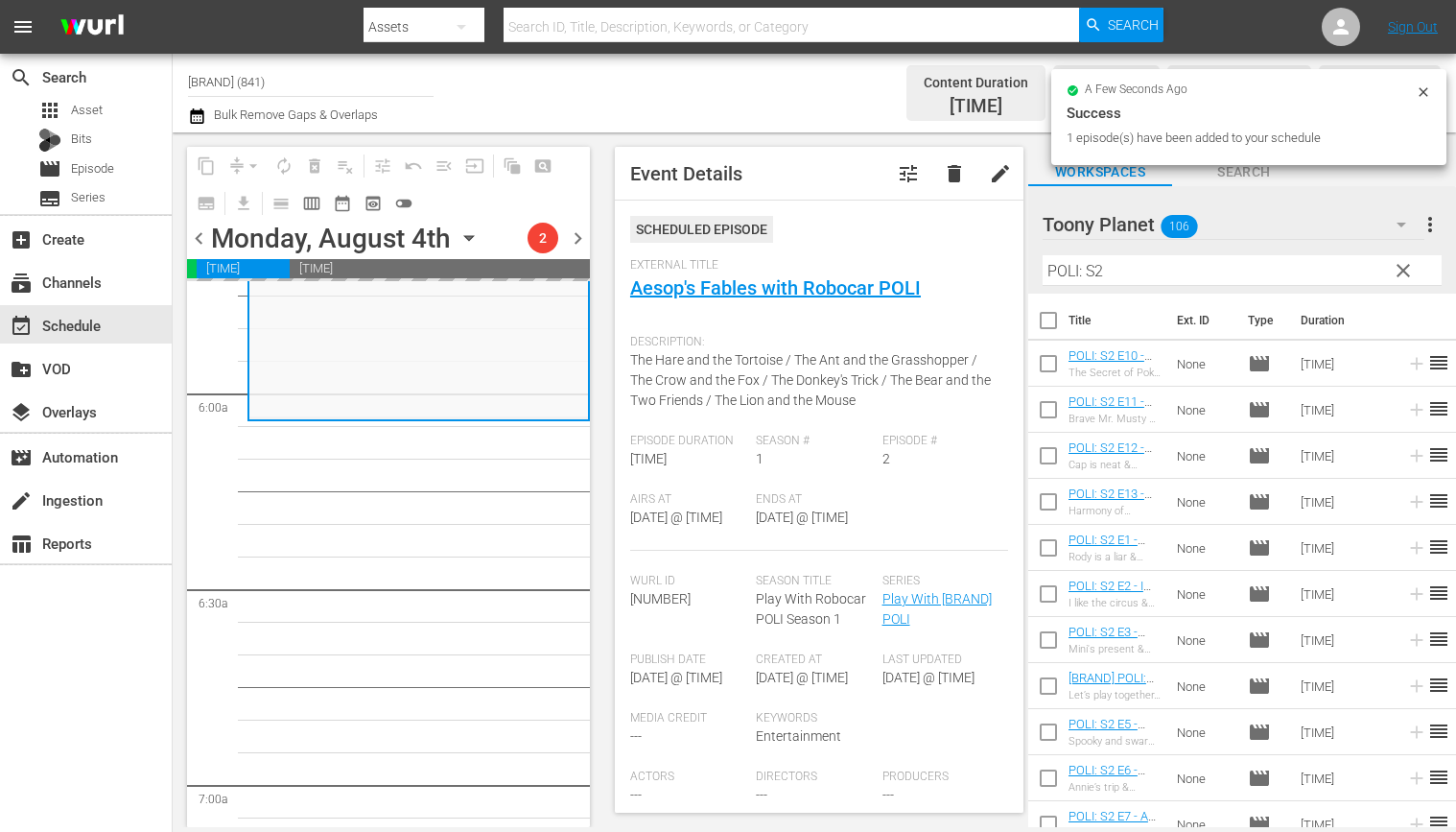 scroll, scrollTop: 2263, scrollLeft: 0, axis: vertical 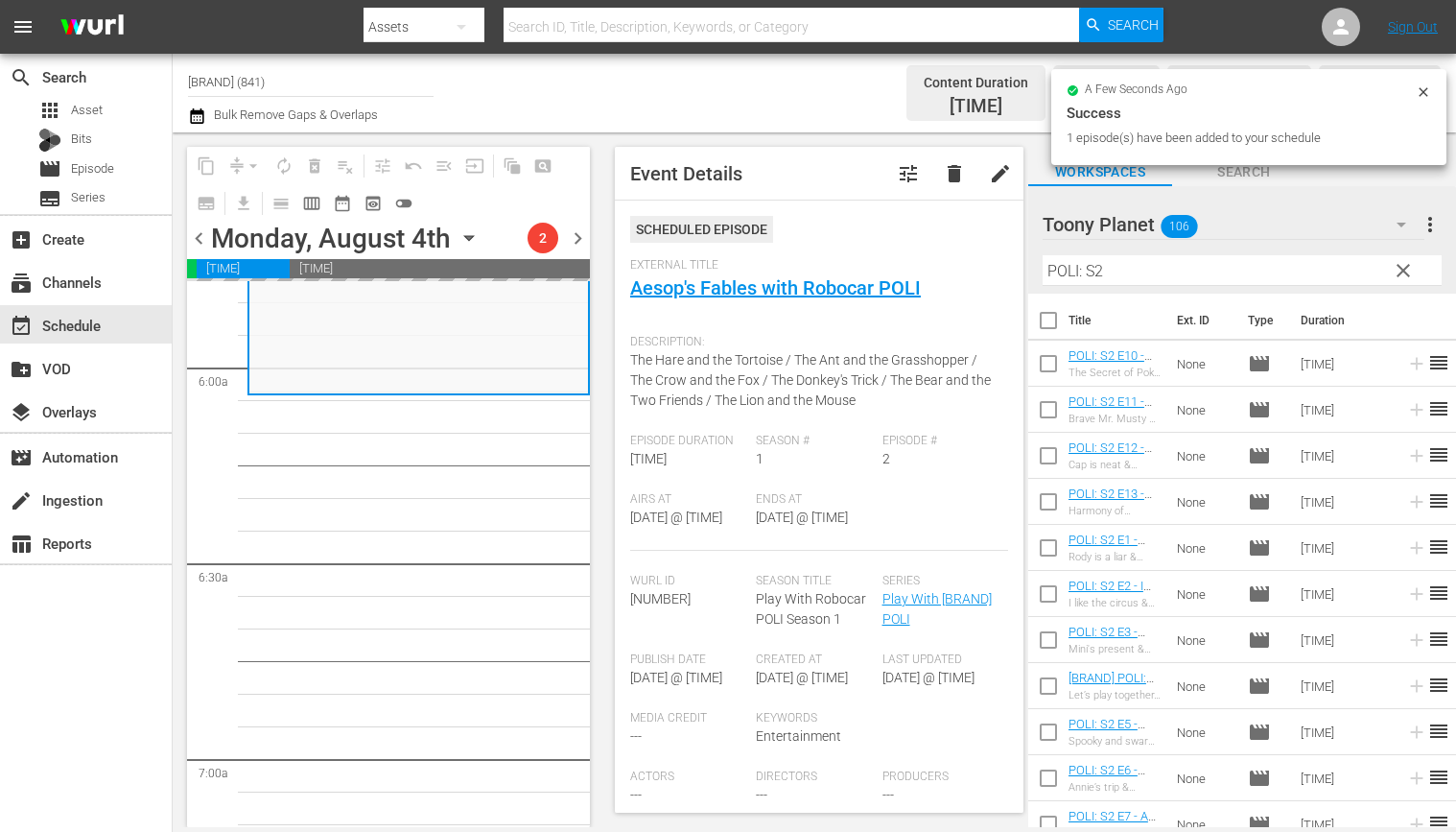 click on "Play With  Robocar POLI  / SE1 / EP2:
Play With Robocar POLI - Aesop's Fables with Robocar POLI - Toony Planet - TRC - 202405 reorder Robocar POLI SongSong Museum  / SE1 / EP5:
Robocar POLI SongSong Museum: S1 E5 - TOONY PLANET - TRC - 202303 reorder Robocar POLI  / SE2 / EP1:
POLI: S2 E1 - Rody is a liar & Greedy Mr. Wheeler - TOONY PLANET - TRC - 202303 reorder Robocar POLI  / SE2 / EP3:
POLI: S2 E3 - Mini's present & Leky, Lety, Lefy - TOONY PLANET - TRC - 202303 reorder Robocar POLI  / SE2 / EP5:
POLI: S2 E5 - Spooky and swarm of bees & I like myself - TOONY PLANET - TRC - 202303 reorder Robocar POLI  / SE2 / EP7:
POLI: S2 E7 - A friend under the sea & Thinking of granddaughter - TOONY PLANET - TRC - 202303 reorder Robocar POLI  / SE2 / EP9:
POLI: S2 E9 - I want it & Where are you, Jin - TOONY PLANET - TRC - 202303 reorder Robocar POLI  / SE2 / EP2:
POLI: S2 E2 - I like the circus & Swampy situation - TOONY PLANET - TRC - 202303 reorder Robocar POLI  / SE2 / EP6:
reorder Robocar POLI" at bounding box center [418, 2717] 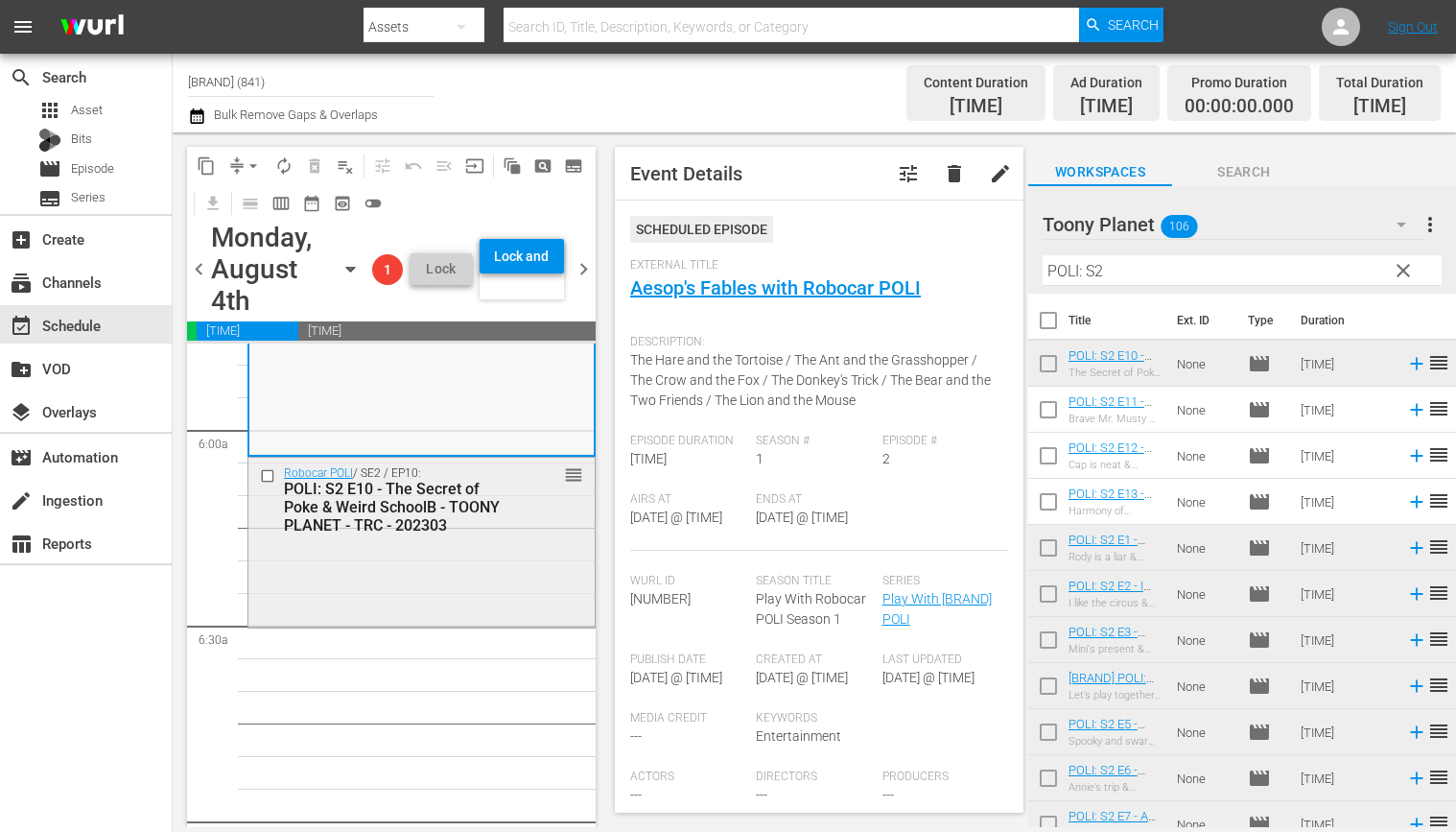 click on "Robocar POLI  / SE2 / EP10:
POLI: S2 E10 - The Secret of Poke & Weird SchoolB - TOONY PLANET - TRC - 202303 reorder" at bounding box center [421, 541] 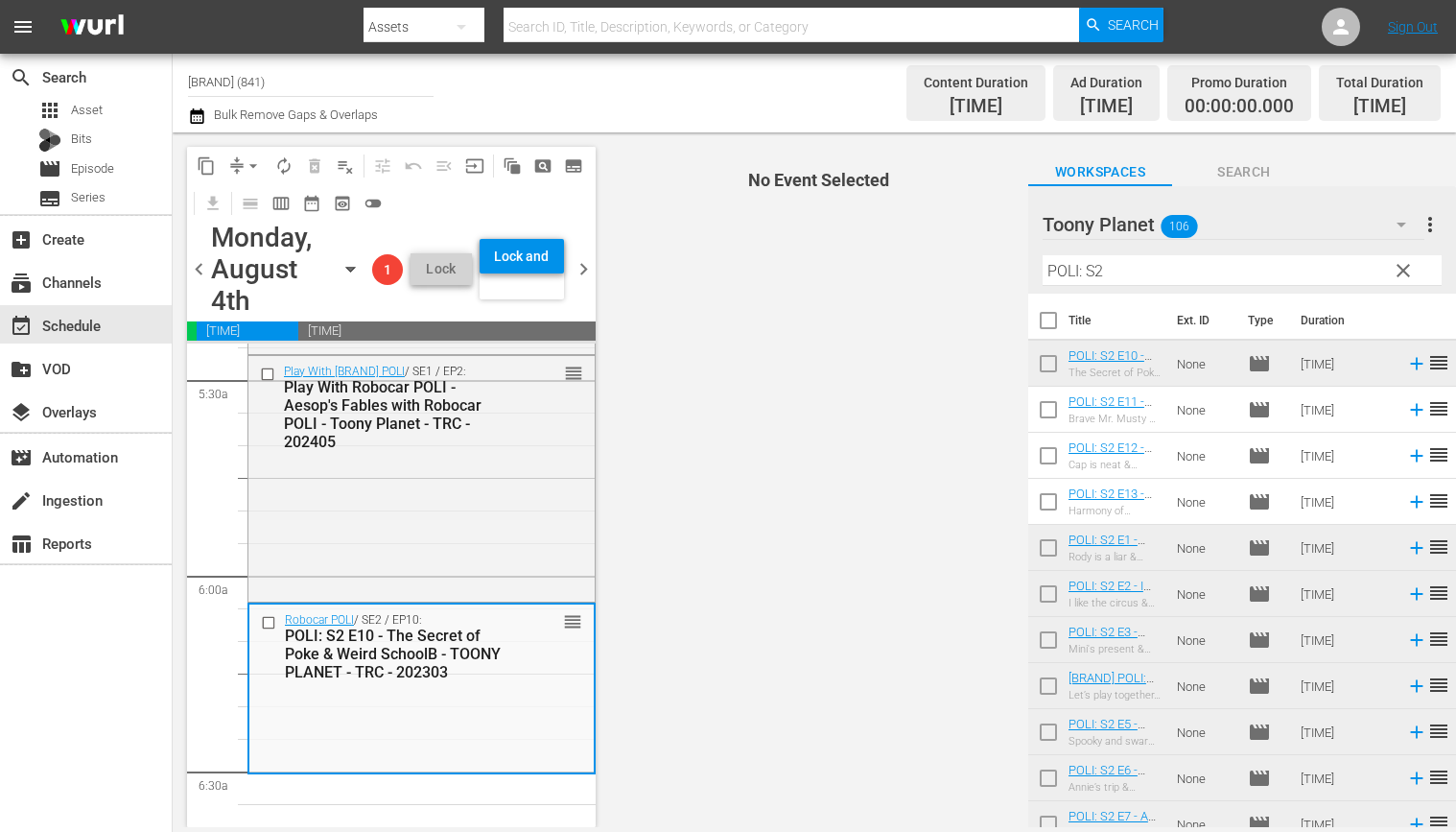 scroll, scrollTop: 2312, scrollLeft: 0, axis: vertical 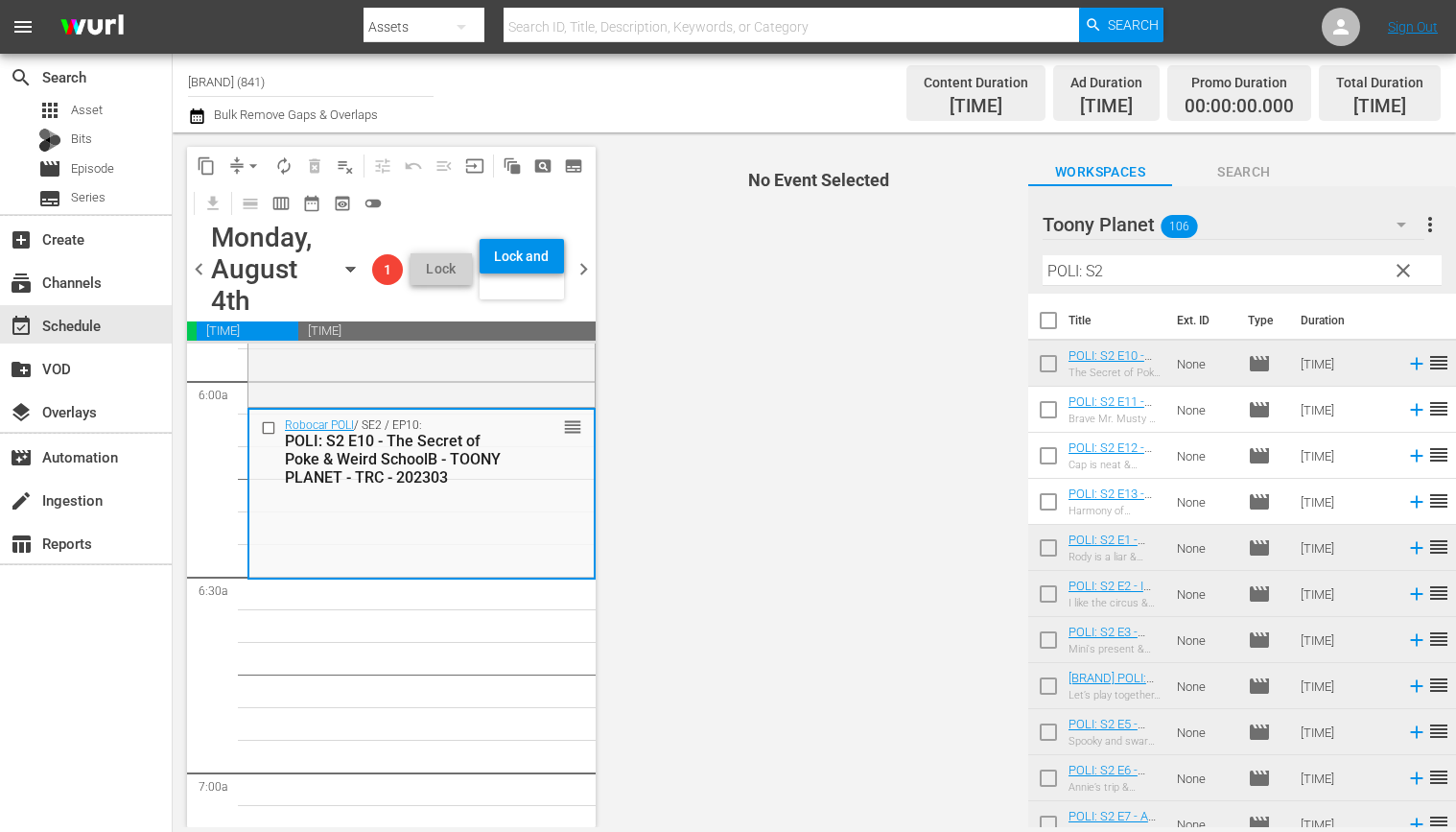 click at bounding box center (1048, 414) 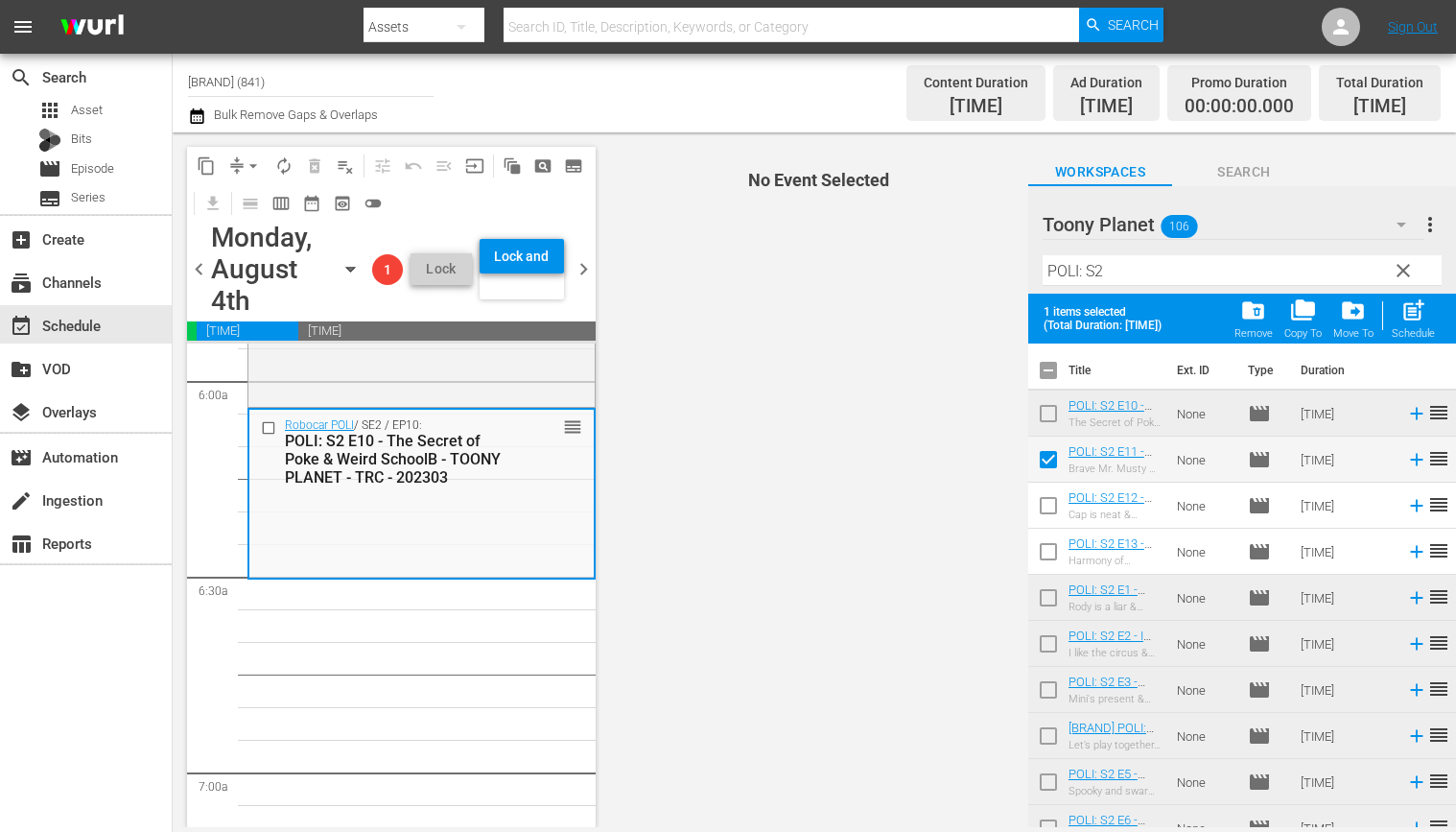 drag, startPoint x: 1050, startPoint y: 513, endPoint x: 1050, endPoint y: 526, distance: 13 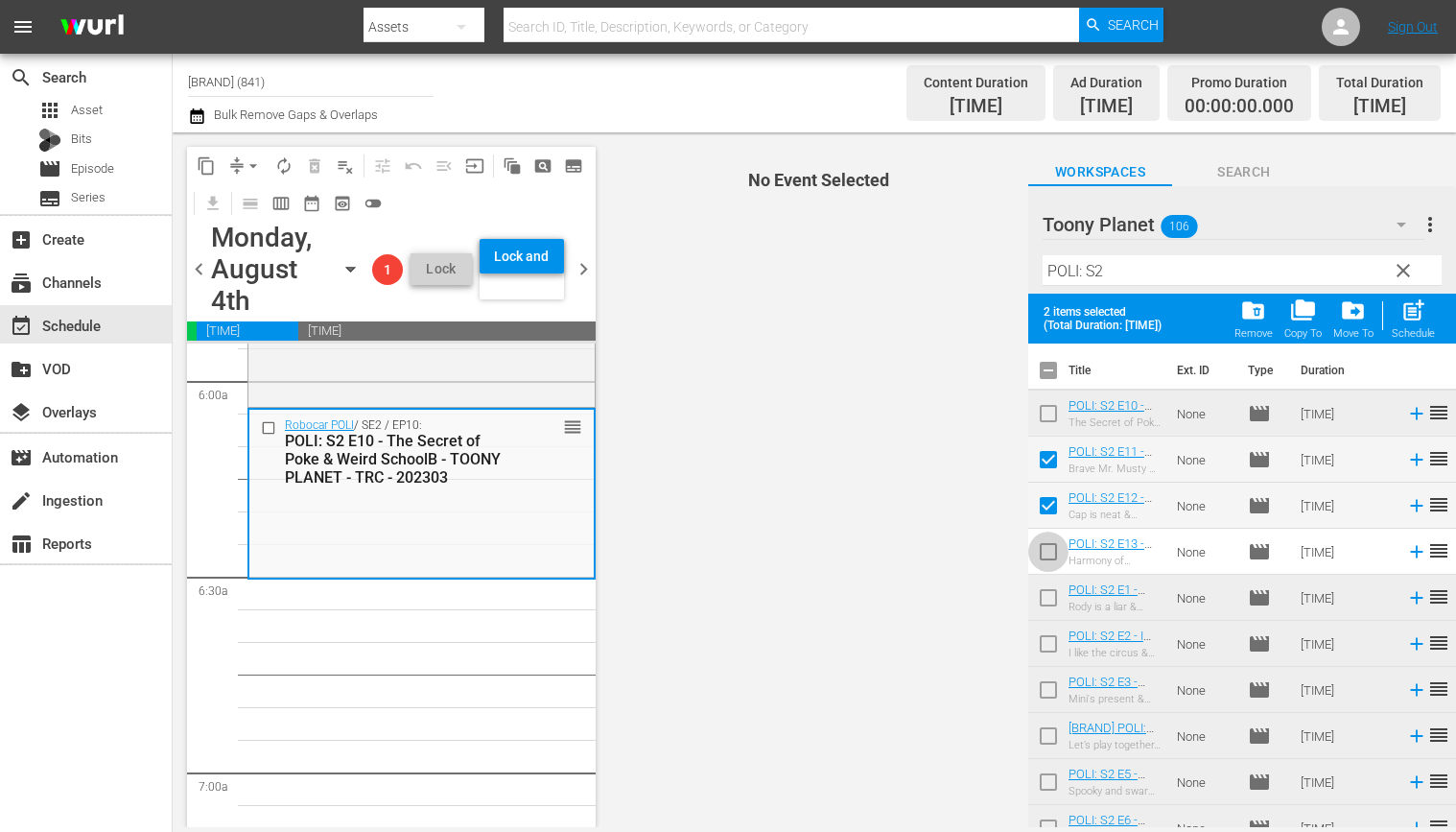 click at bounding box center (1048, 556) 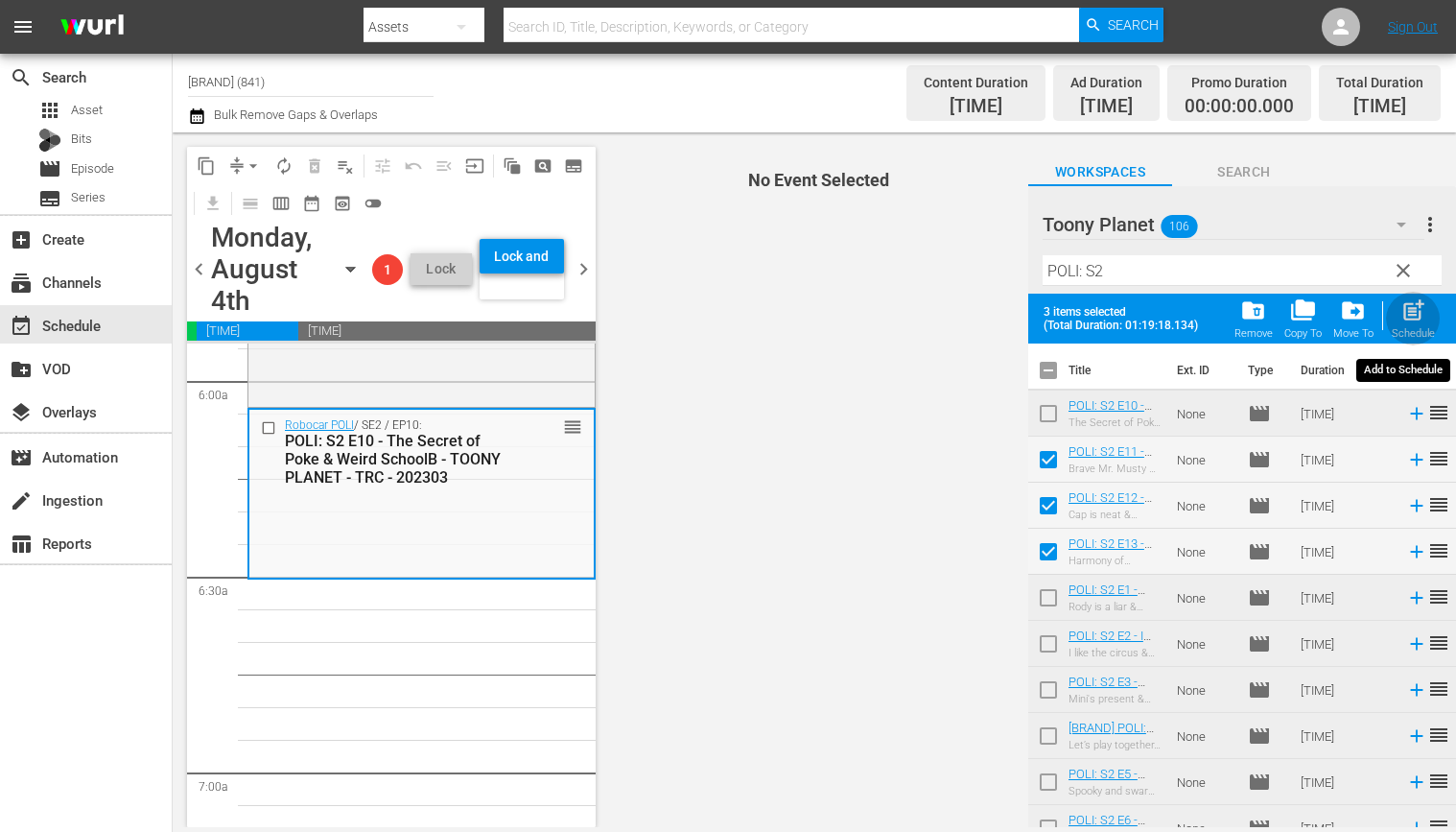click on "post_add" at bounding box center [1413, 310] 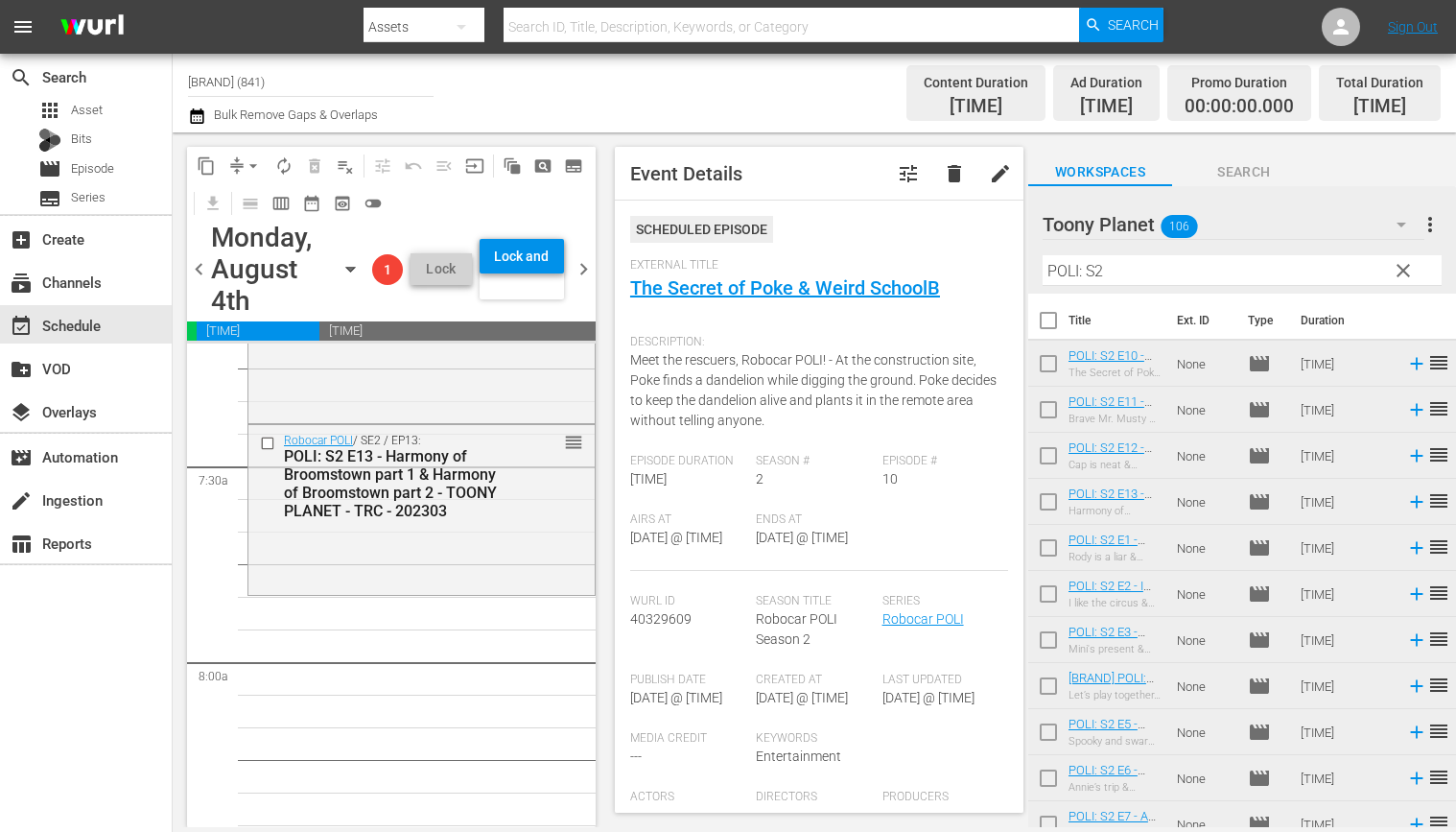 scroll, scrollTop: 2859, scrollLeft: 0, axis: vertical 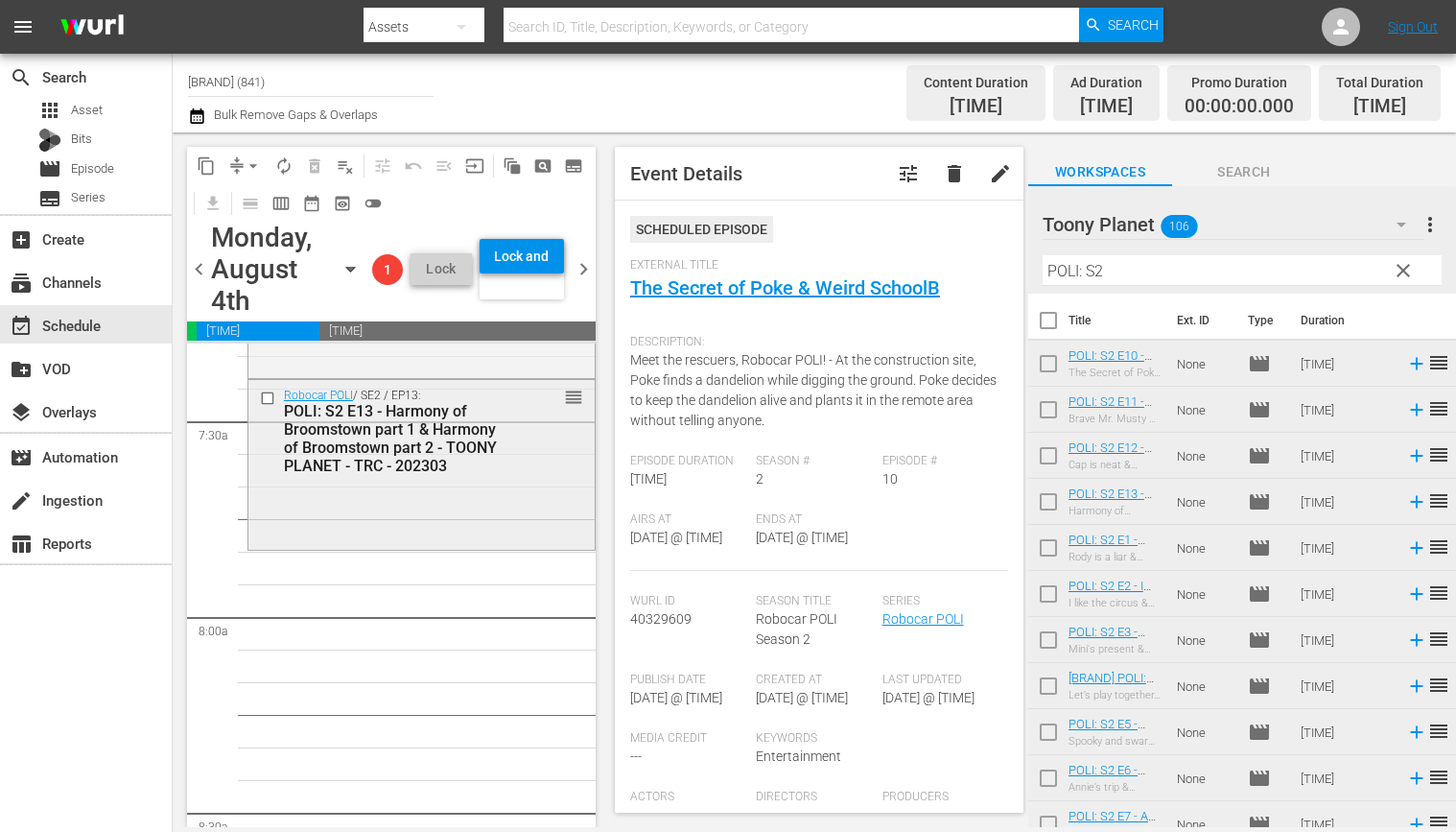 click on "Robocar POLI  / SE2 / EP13:
POLI: S2 E13 - Harmony of Broomstown part 1 & Harmony of Broomstown part 2 - TOONY PLANET - TRC - 202303 reorder" at bounding box center [421, 464] 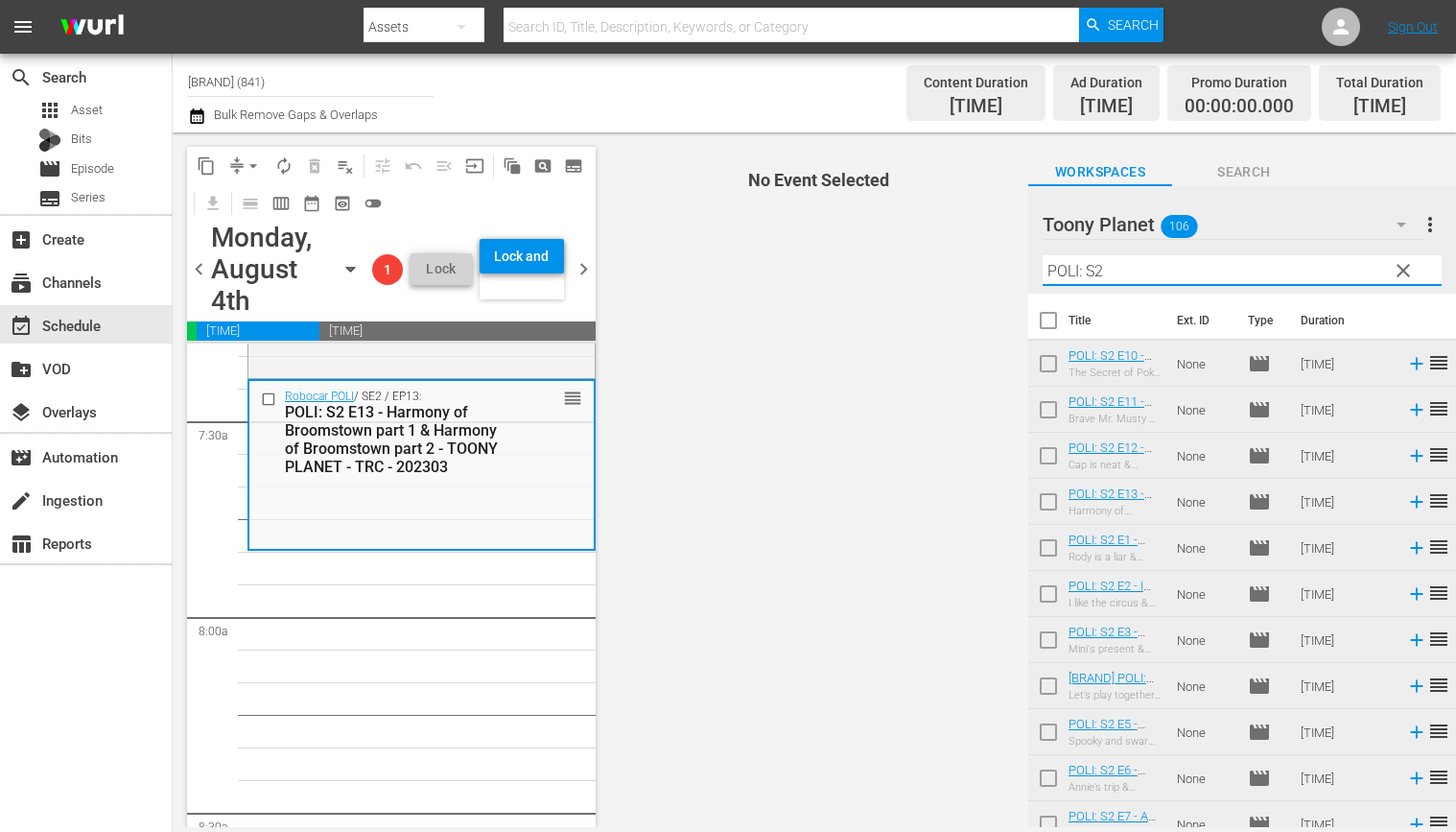 drag, startPoint x: 1106, startPoint y: 264, endPoint x: 864, endPoint y: 233, distance: 243.97746 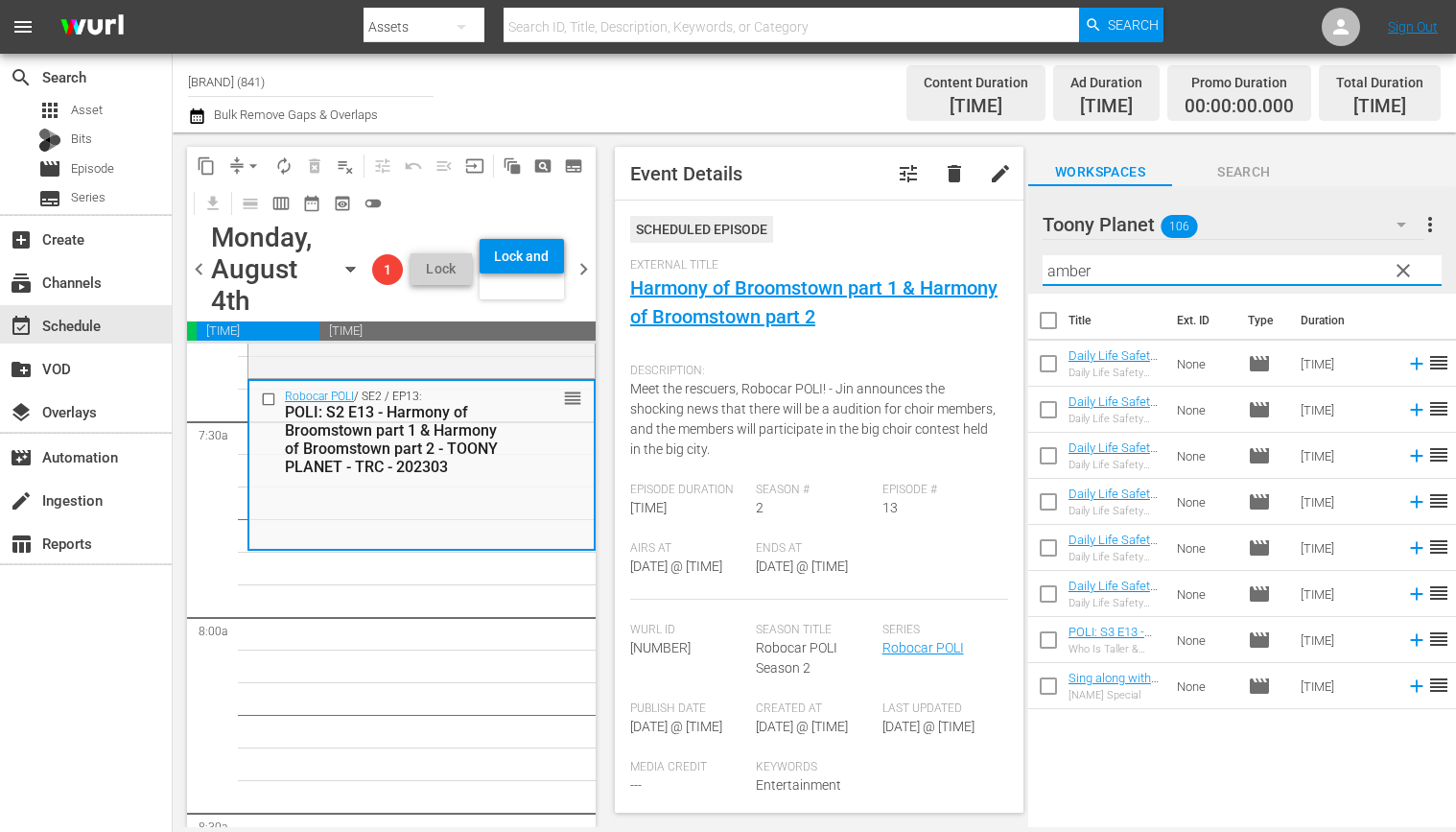 click on "Play With  Robocar POLI  / SE1 / EP2:
Play With Robocar POLI - Aesop's Fables with Robocar POLI - Toony Planet - TRC - 202405 reorder Robocar POLI SongSong Museum  / SE1 / EP5:
Robocar POLI SongSong Museum: S1 E5 - TOONY PLANET - TRC - 202303 reorder Robocar POLI  / SE2 / EP1:
POLI: S2 E1 - Rody is a liar & Greedy Mr. Wheeler - TOONY PLANET - TRC - 202303 reorder Robocar POLI  / SE2 / EP3:
POLI: S2 E3 - Mini's present & Leky, Lety, Lefy - TOONY PLANET - TRC - 202303 reorder Robocar POLI  / SE2 / EP5:
POLI: S2 E5 - Spooky and swarm of bees & I like myself - TOONY PLANET - TRC - 202303 reorder Robocar POLI  / SE2 / EP7:
POLI: S2 E7 - A friend under the sea & Thinking of granddaughter - TOONY PLANET - TRC - 202303 reorder Robocar POLI  / SE2 / EP9:
POLI: S2 E9 - I want it & Where are you, Jin - TOONY PLANET - TRC - 202303 reorder Robocar POLI  / SE2 / EP11:
POLI: S2 E11 - Brave Mr. Musty & Please hear me out - TOONY PLANET - TRC - 202303 reorder Robocar POLI  / SE2 / EP13:
reorder Robocar POLI" at bounding box center (421, 2183) 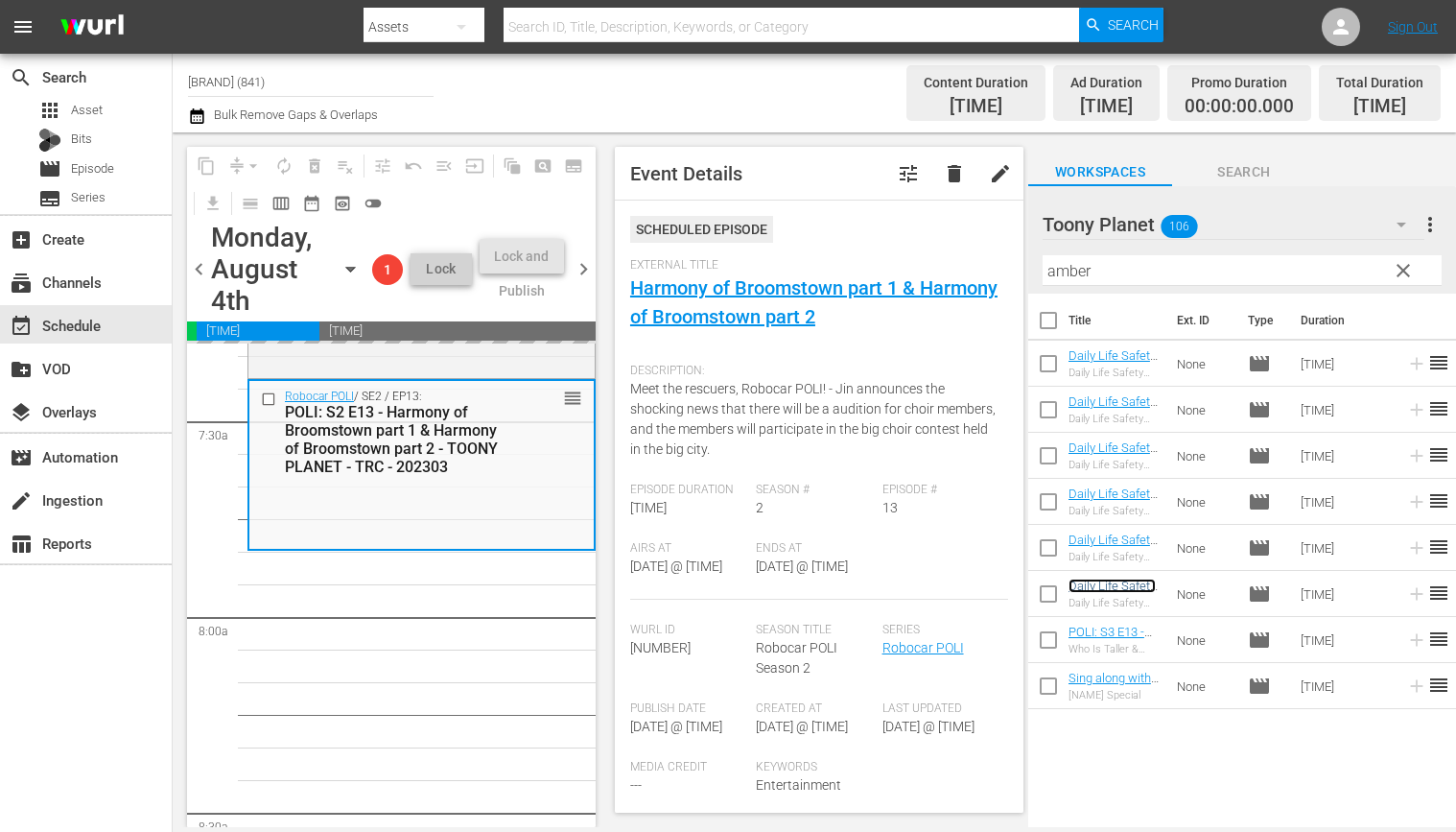 drag, startPoint x: 1105, startPoint y: 583, endPoint x: 1349, endPoint y: 213, distance: 443.21101 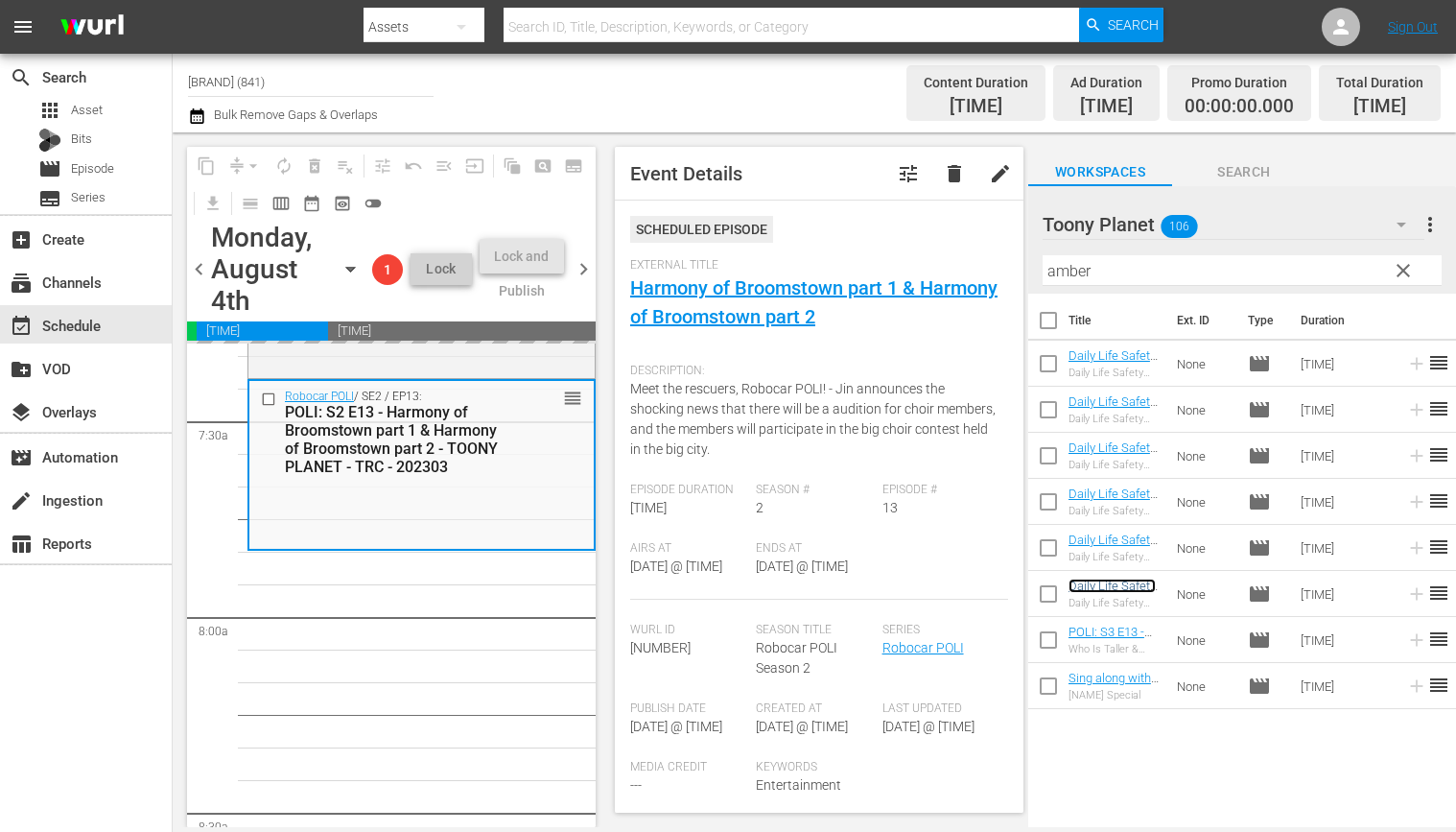 scroll, scrollTop: 2929, scrollLeft: 0, axis: vertical 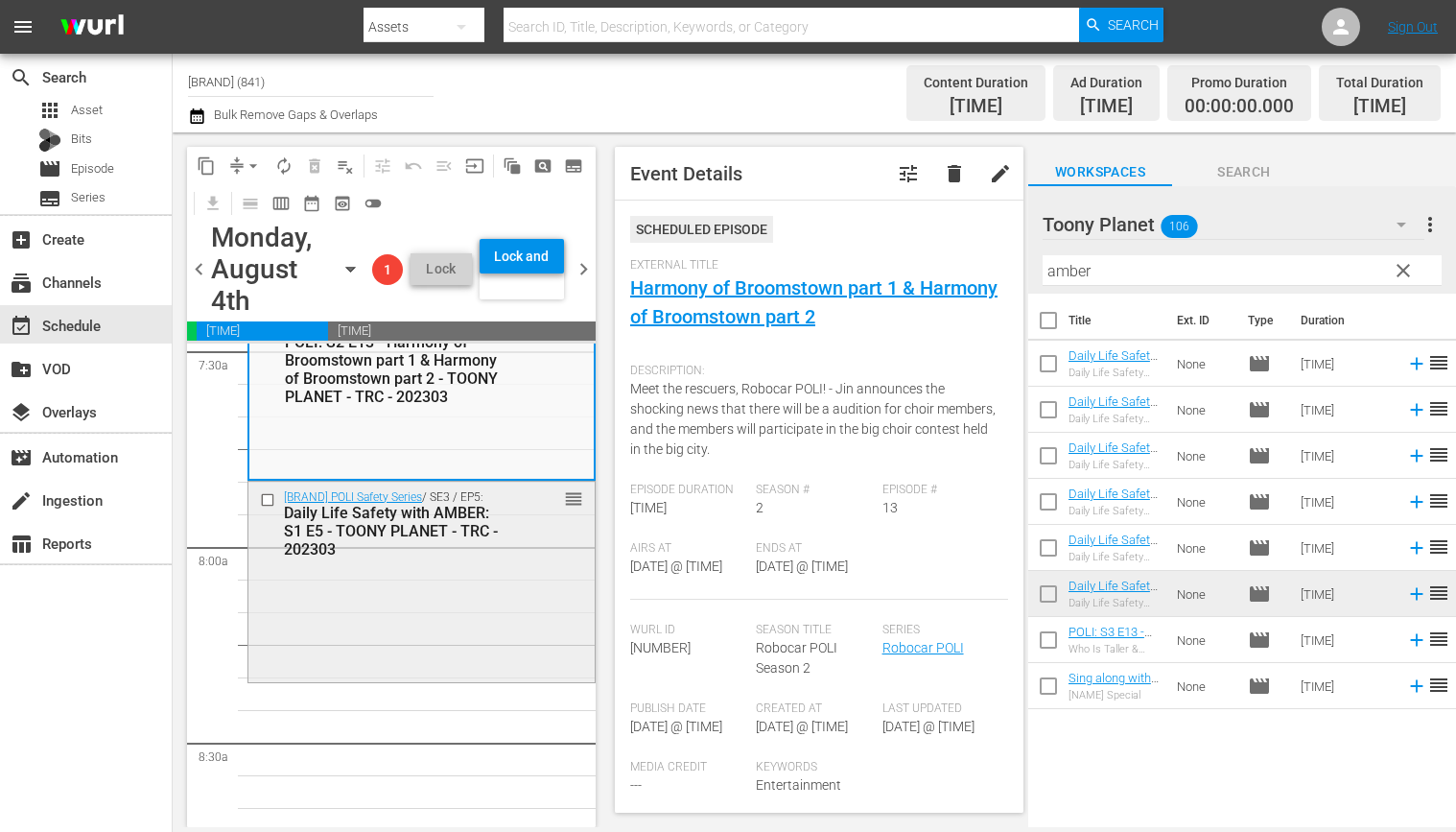 click on "Robocar POLI Safety Series  / SE3 / EP5:
Daily Life Safety with AMBER: S1 E5 - TOONY PLANET - TRC - 202303 reorder" at bounding box center (421, 580) 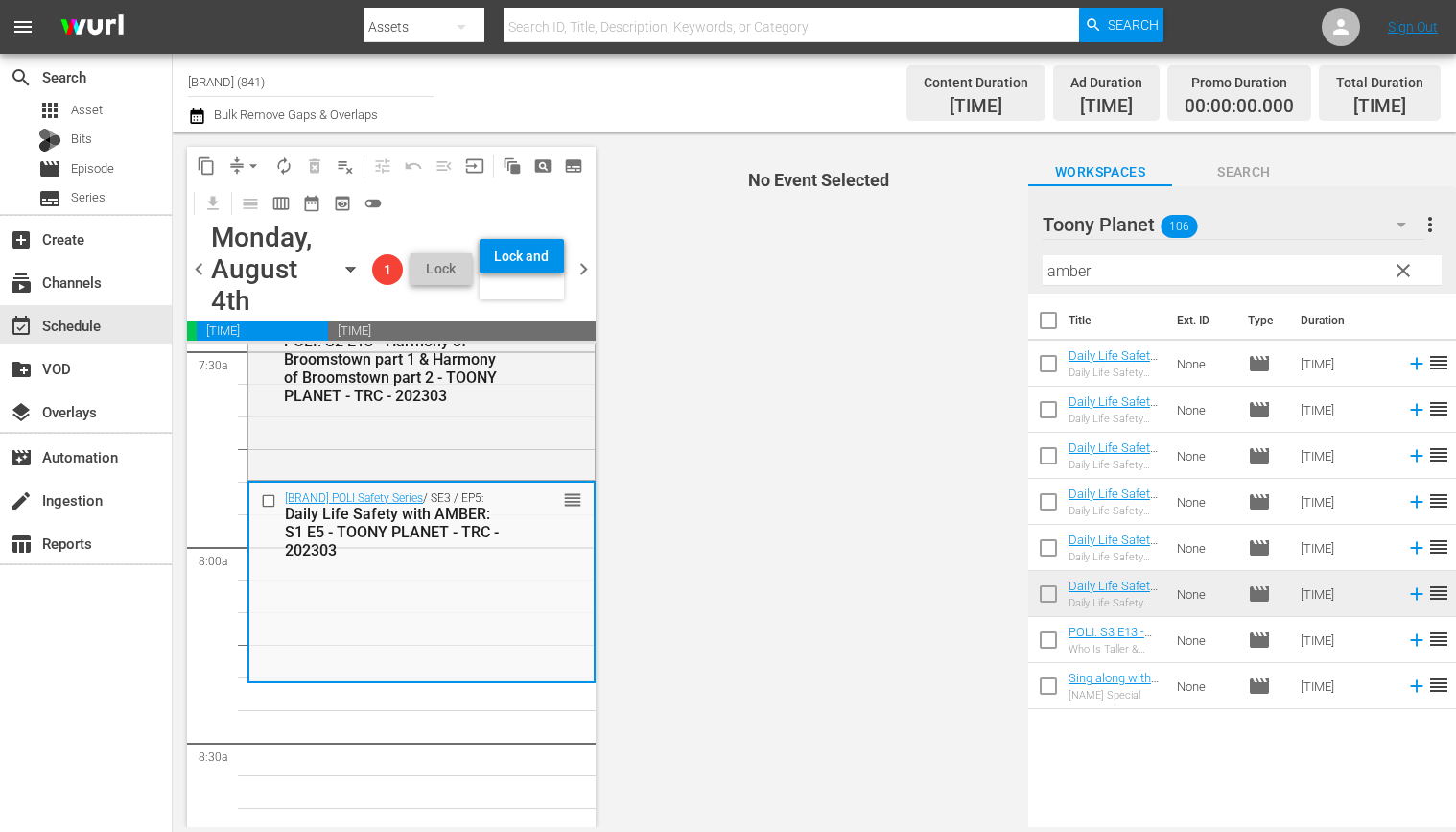 scroll, scrollTop: 2994, scrollLeft: 0, axis: vertical 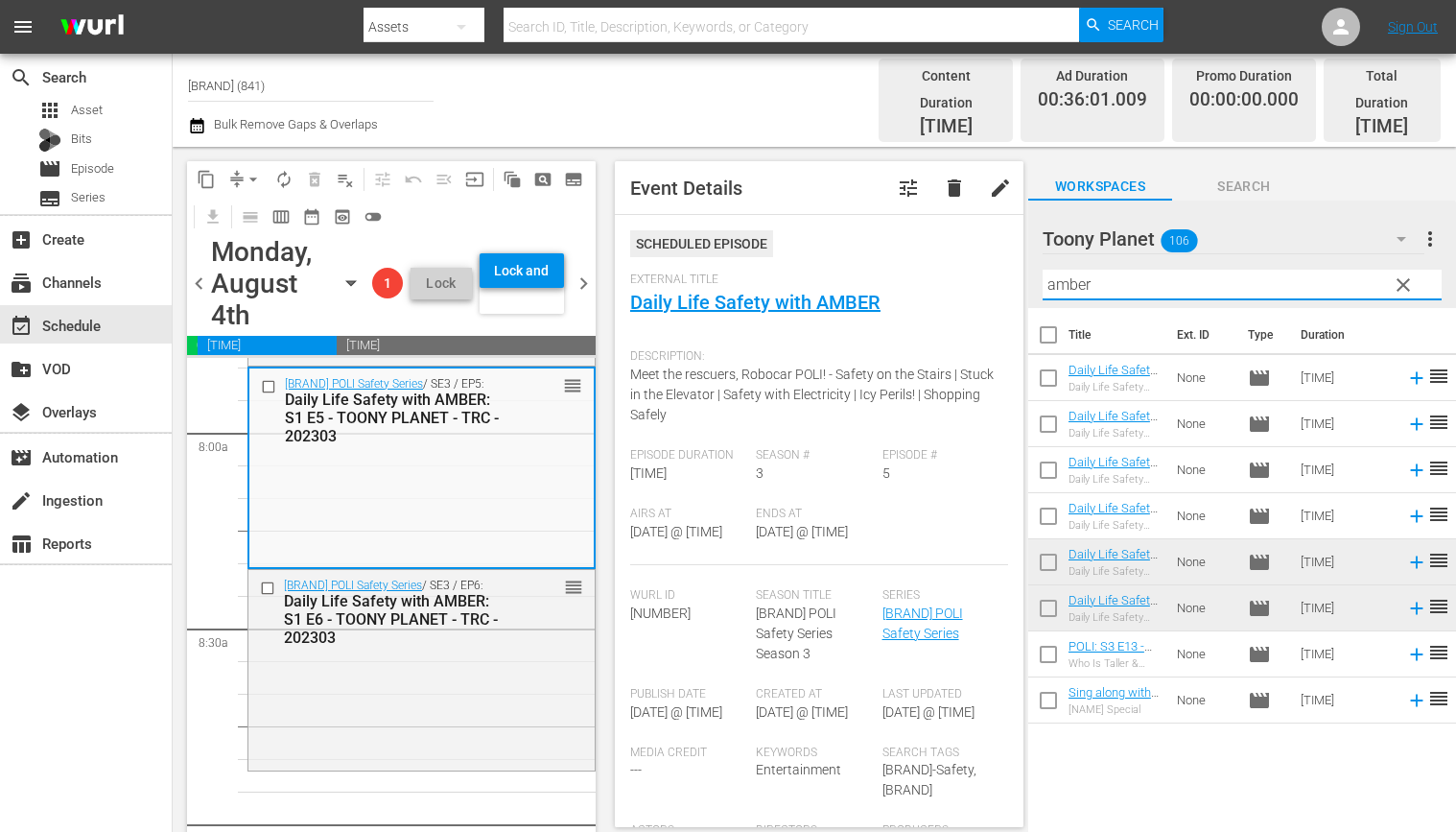 drag, startPoint x: 1084, startPoint y: 259, endPoint x: 1017, endPoint y: 253, distance: 67.26812 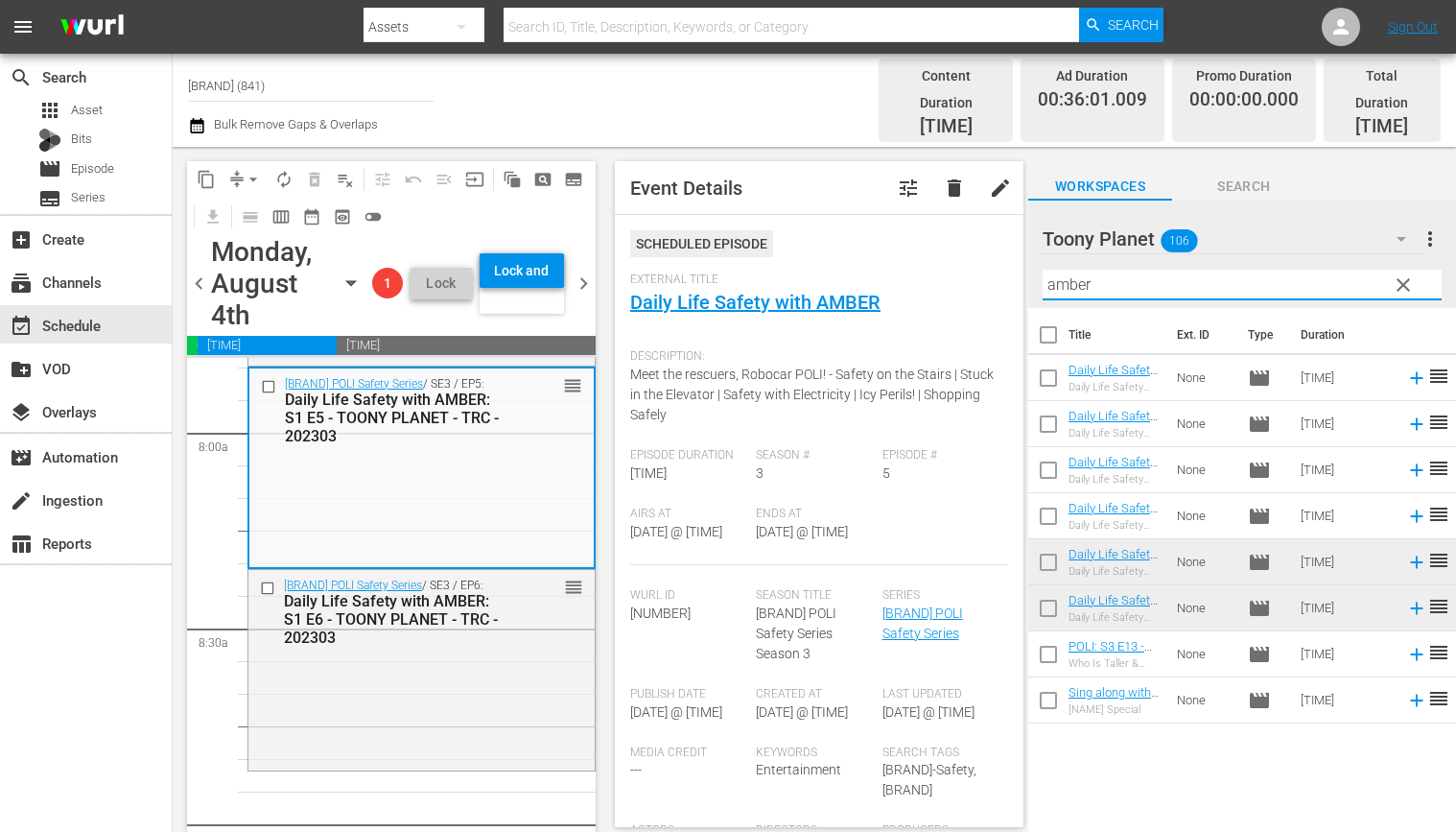 drag, startPoint x: 1090, startPoint y: 269, endPoint x: 1020, endPoint y: 270, distance: 70.00714 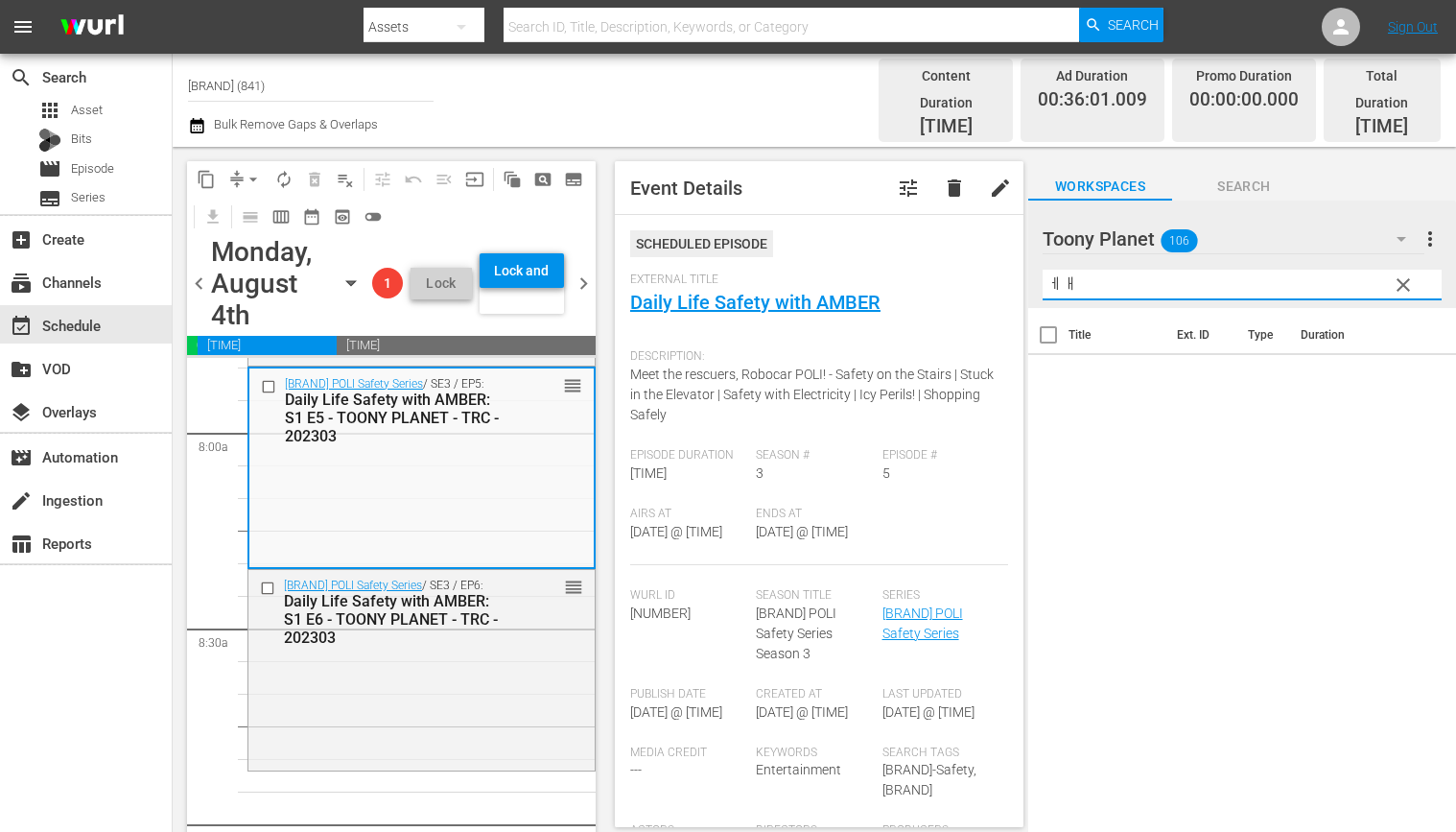 type on "ㅔ" 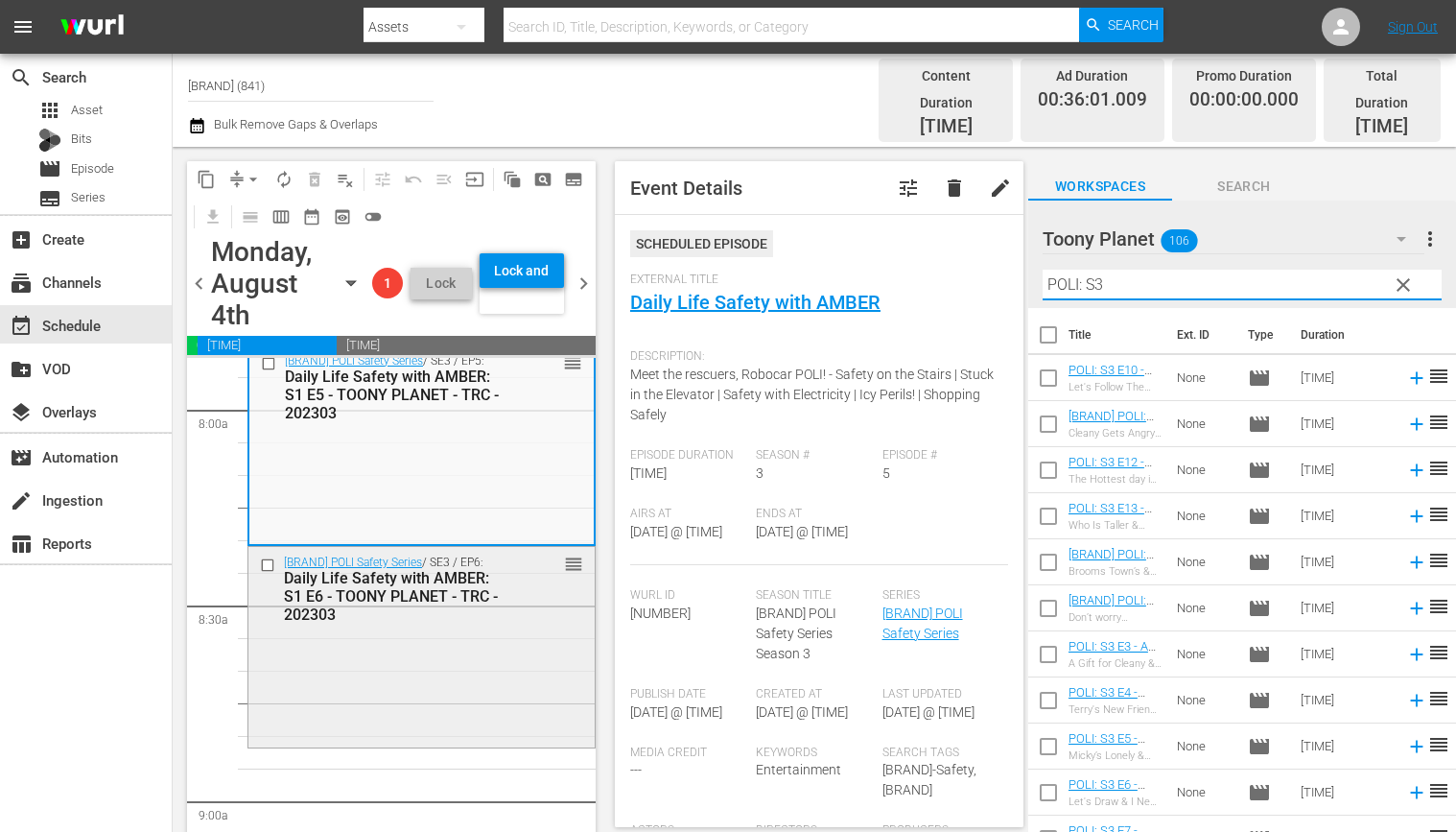 type on "POLI: S3" 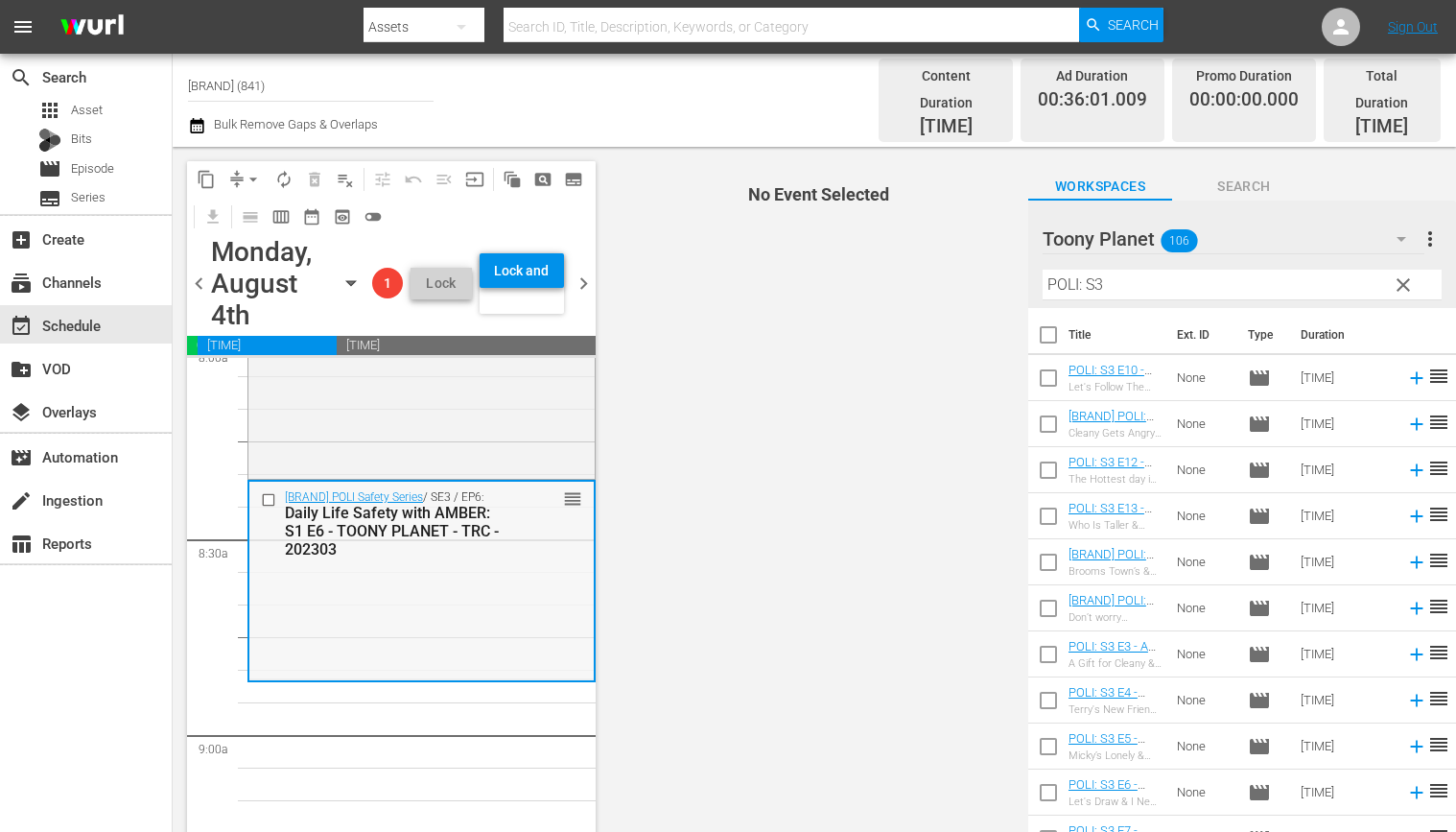 scroll, scrollTop: 3152, scrollLeft: 0, axis: vertical 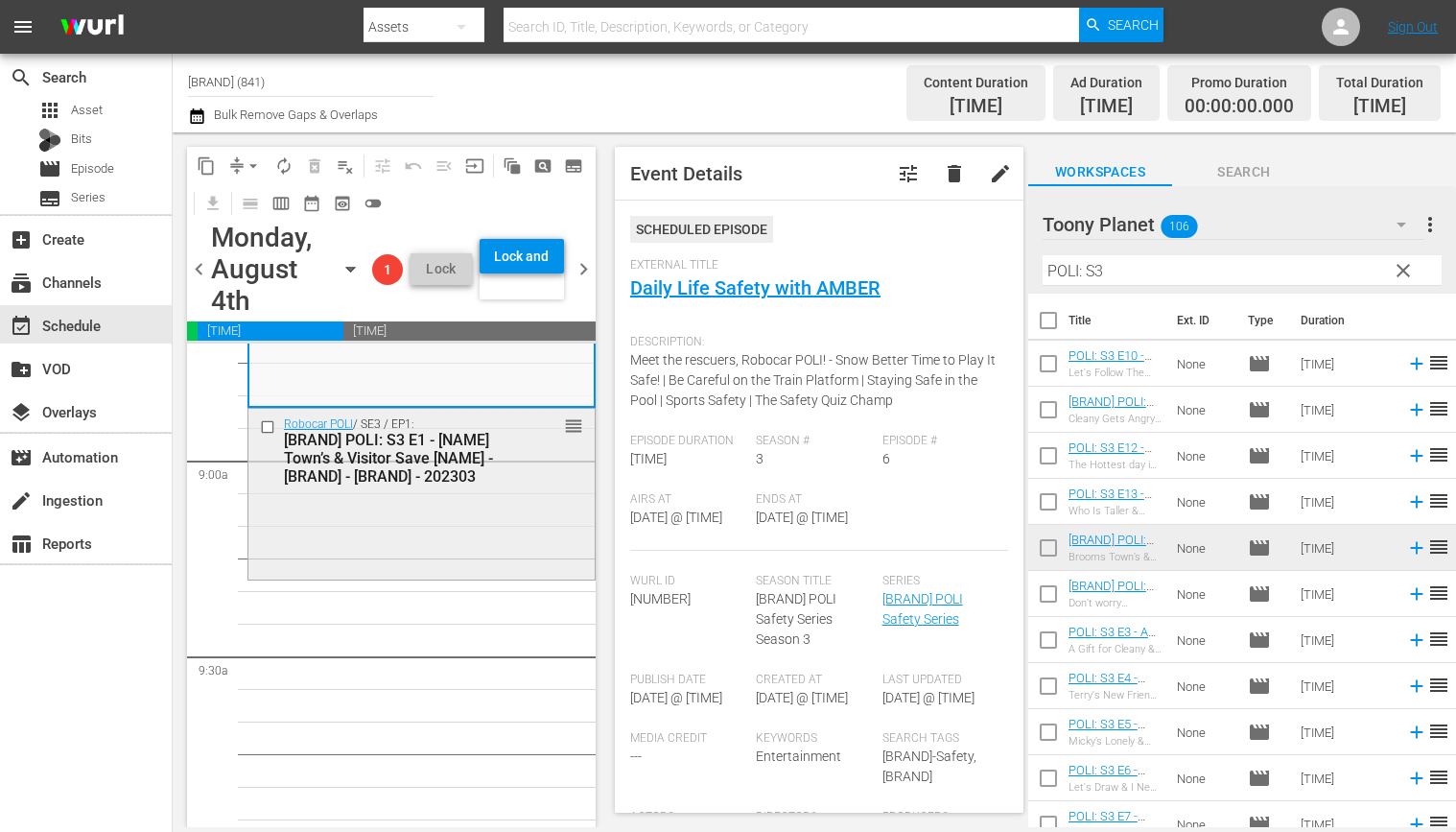 click on "Robocar POLI  / SE3 / EP1:
POLI: S3 E1 - Brooms Town’s & Visitor Save Helly - TOONY PLANET - TRC - 202303 reorder" at bounding box center [421, 450] 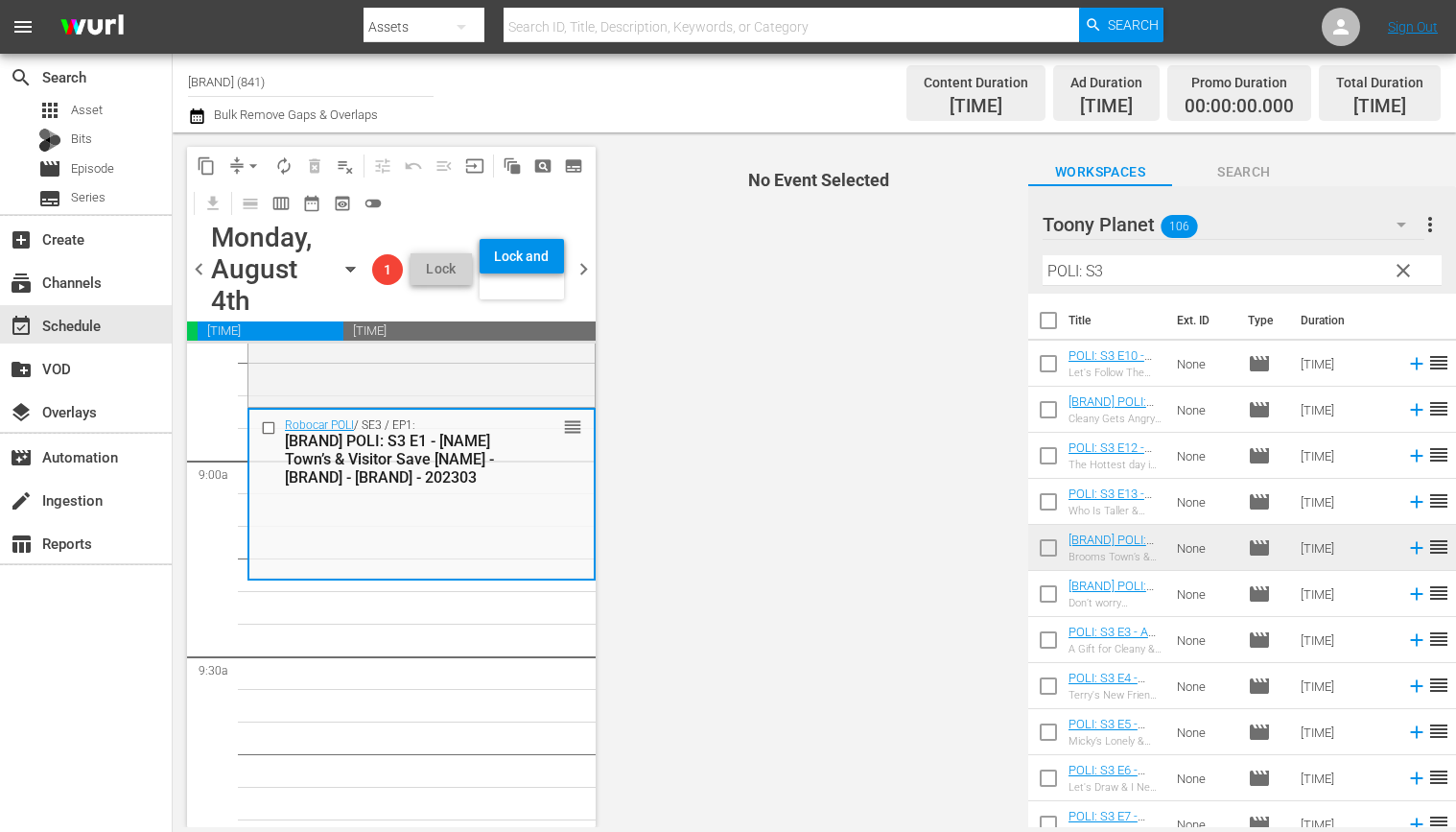 click at bounding box center (1048, 598) 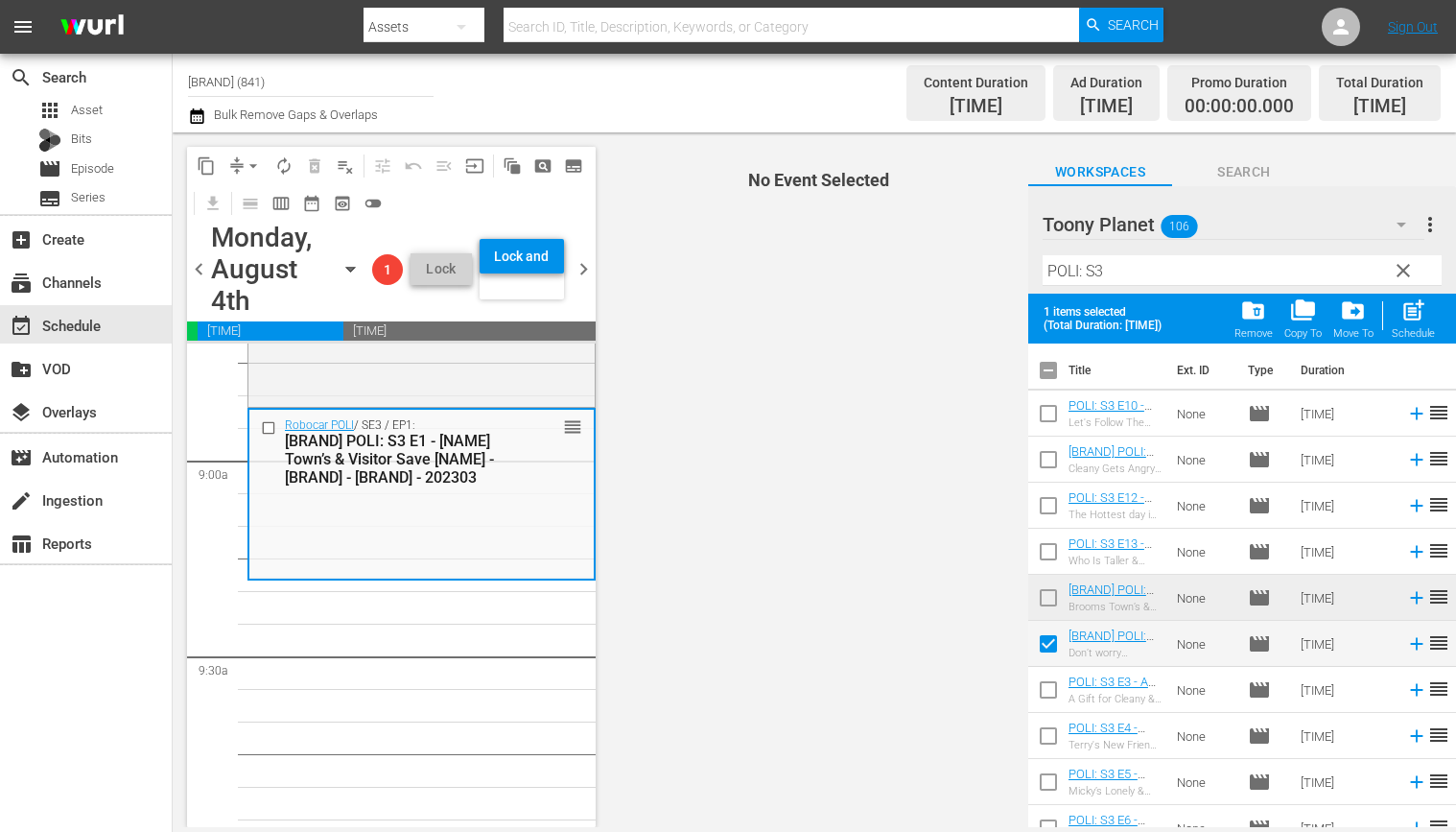 drag, startPoint x: 1050, startPoint y: 682, endPoint x: 1045, endPoint y: 711, distance: 29.427878 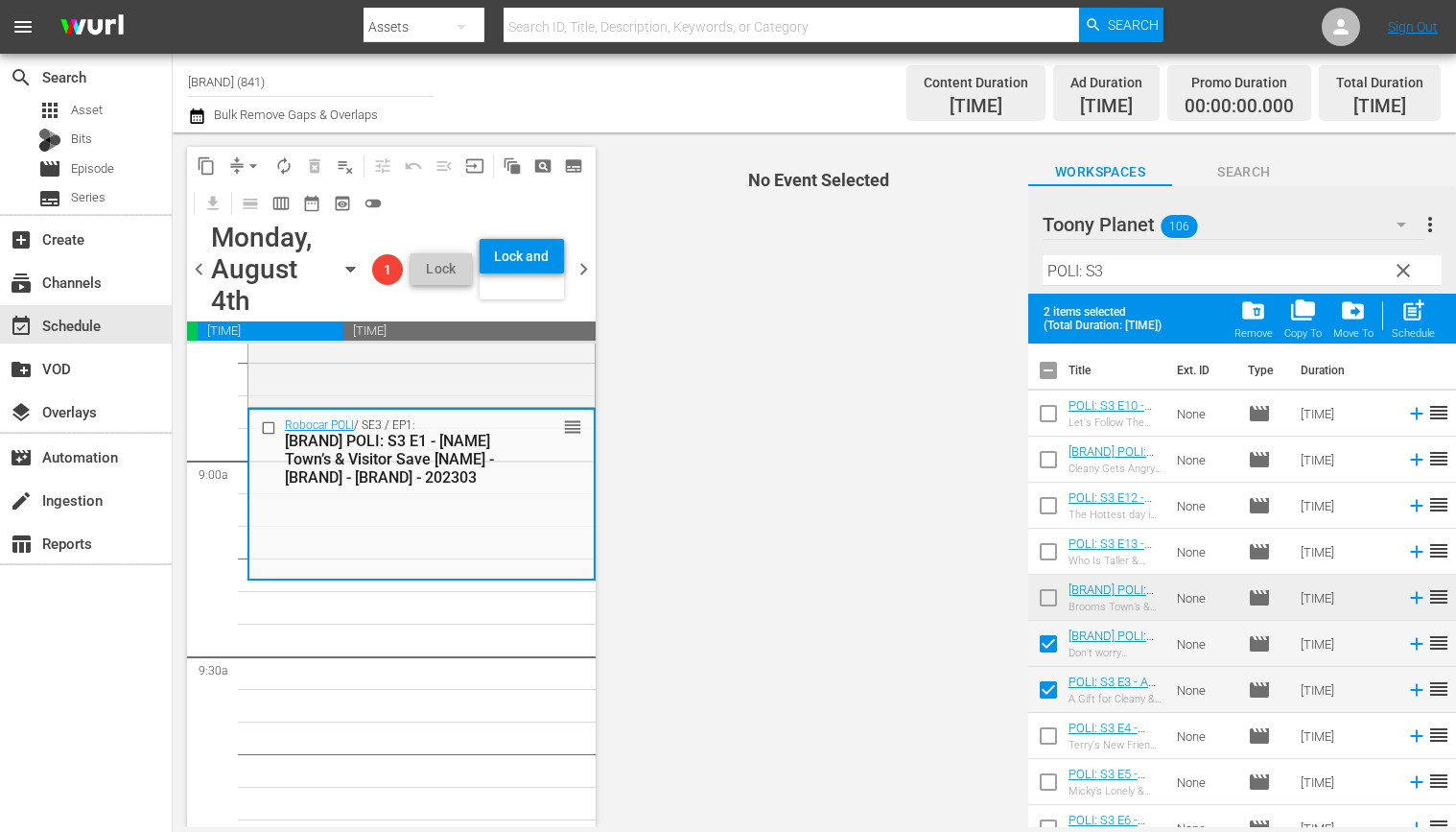 click at bounding box center (1048, 740) 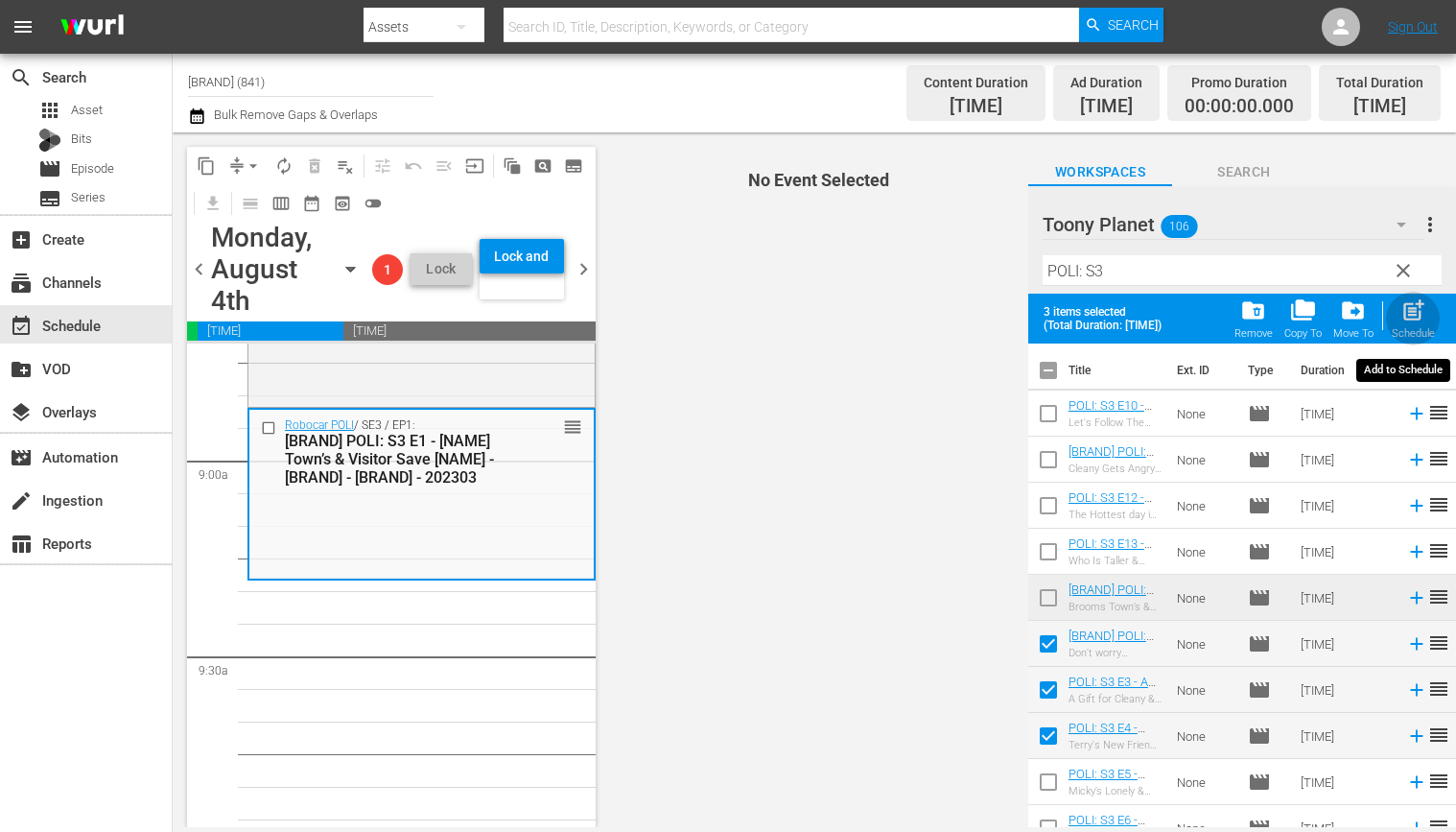 click on "post_add" at bounding box center [1413, 310] 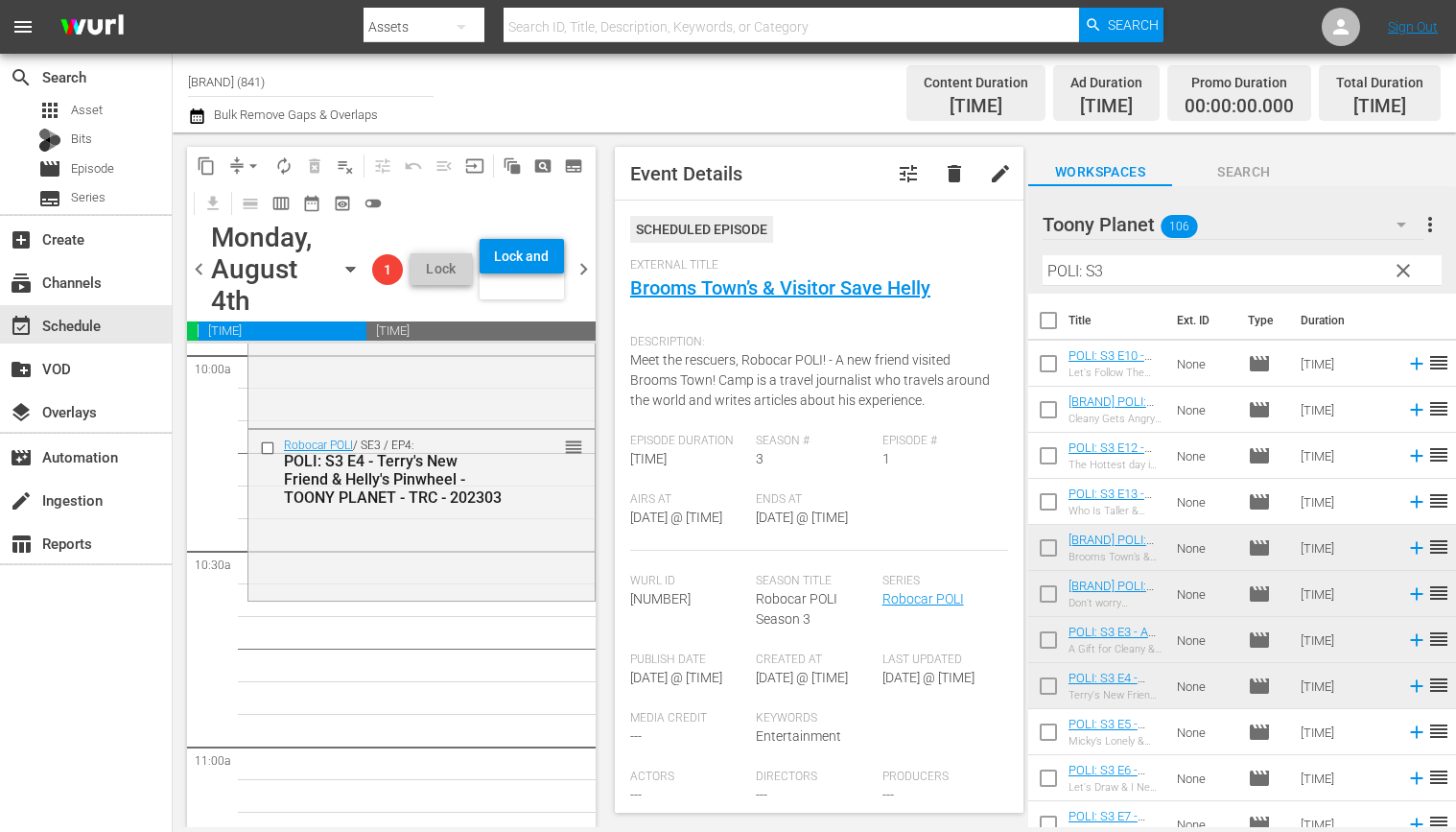 scroll, scrollTop: 3911, scrollLeft: 0, axis: vertical 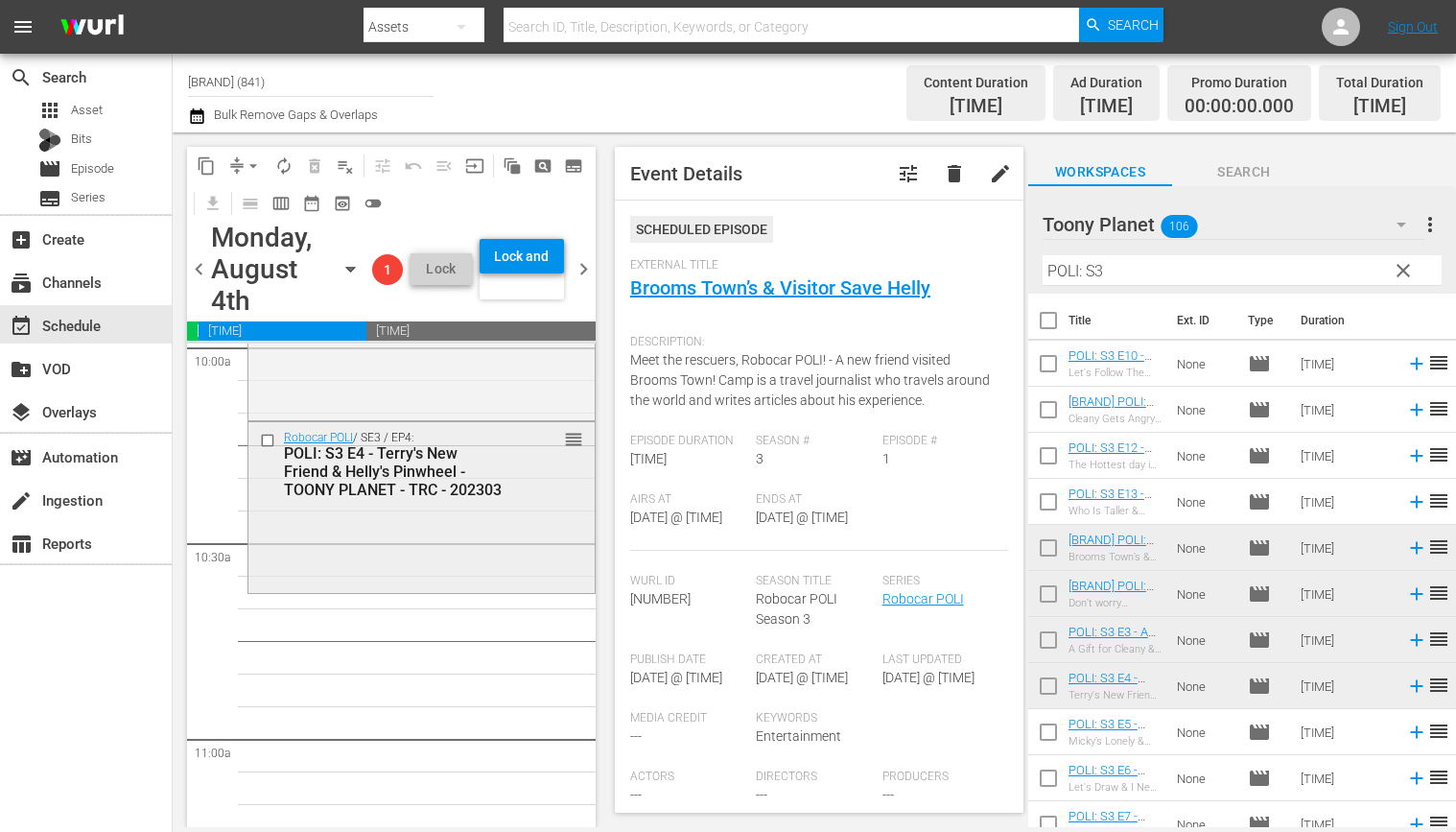 click on "Robocar POLI  / SE3 / EP4:
POLI: S3 E4 - Terry's New Friend & Helly's Pinwheel - TOONY PLANET - TRC - 202303 reorder" at bounding box center (421, 506) 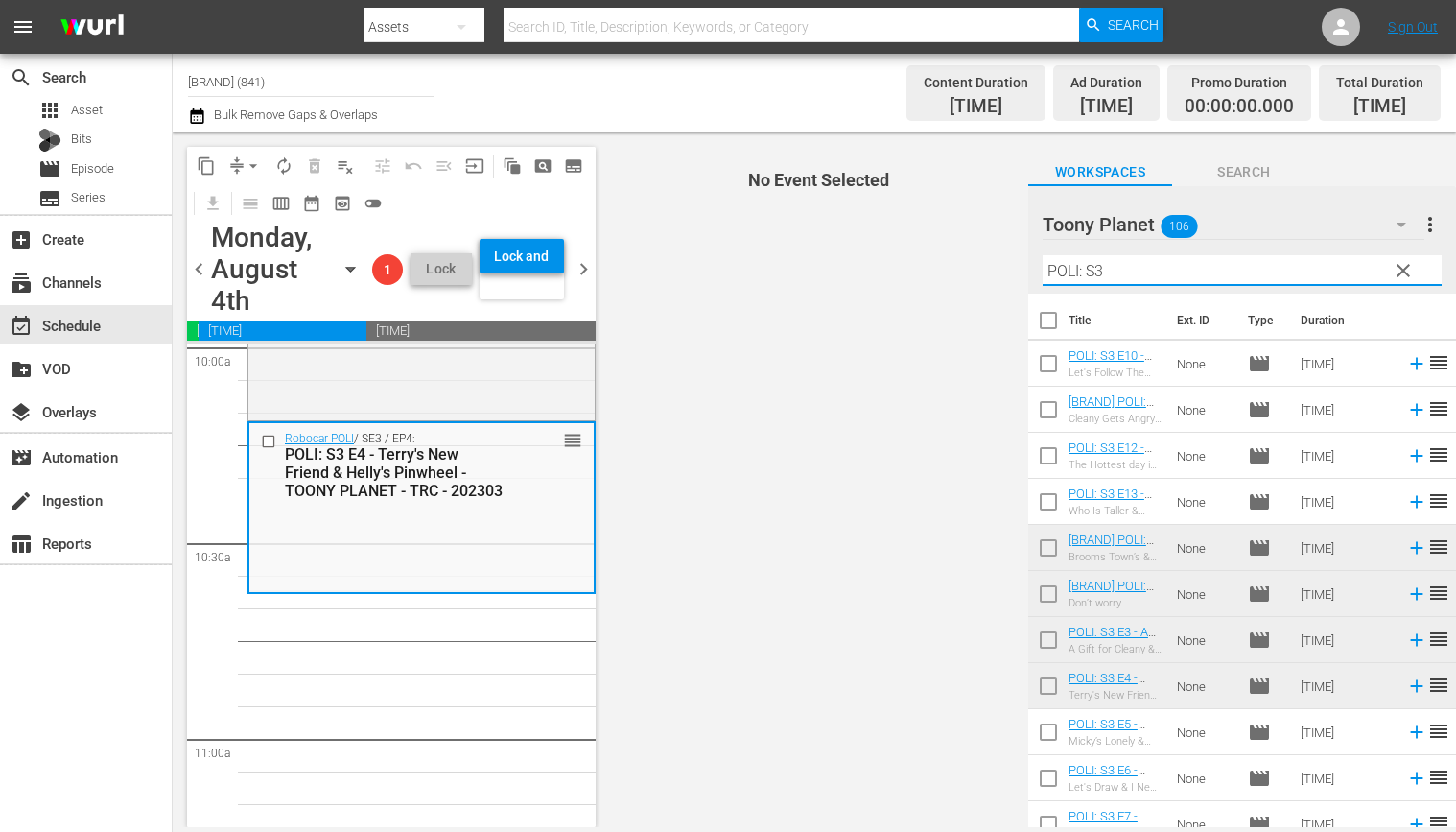drag, startPoint x: 1093, startPoint y: 276, endPoint x: 1042, endPoint y: 270, distance: 51.351728 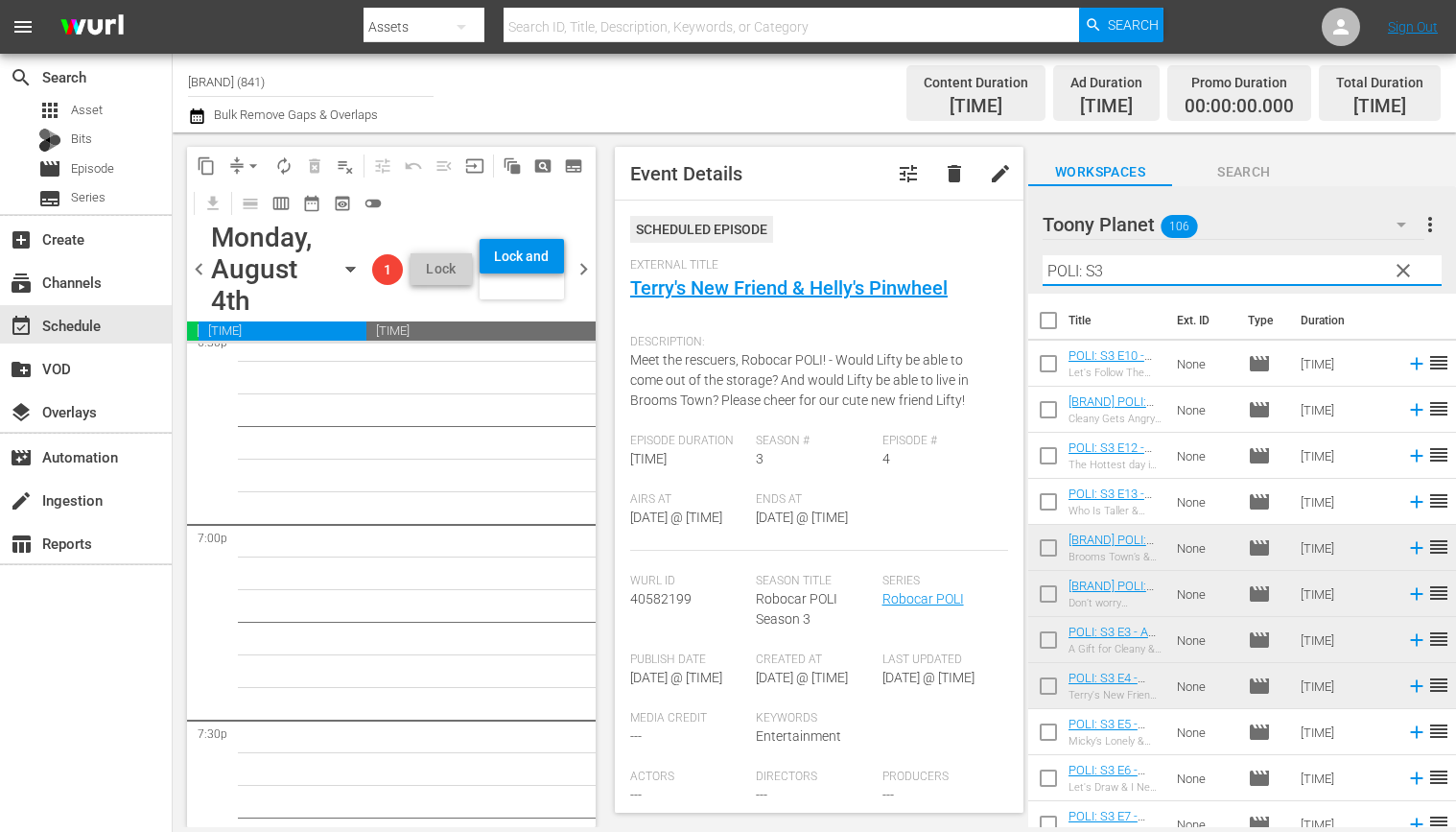 scroll, scrollTop: 7467, scrollLeft: 0, axis: vertical 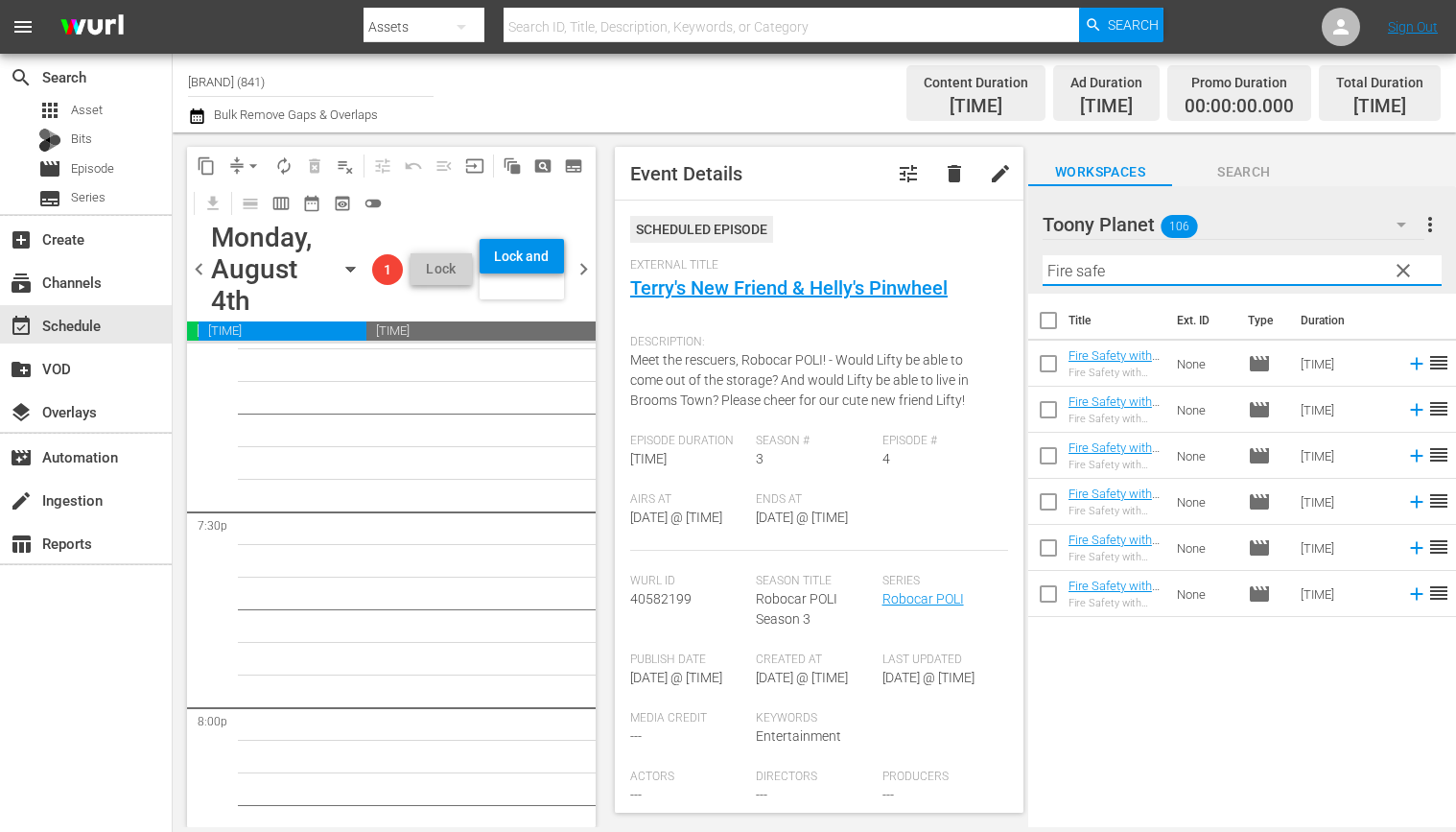 drag, startPoint x: 1114, startPoint y: 268, endPoint x: 924, endPoint y: 202, distance: 201.13677 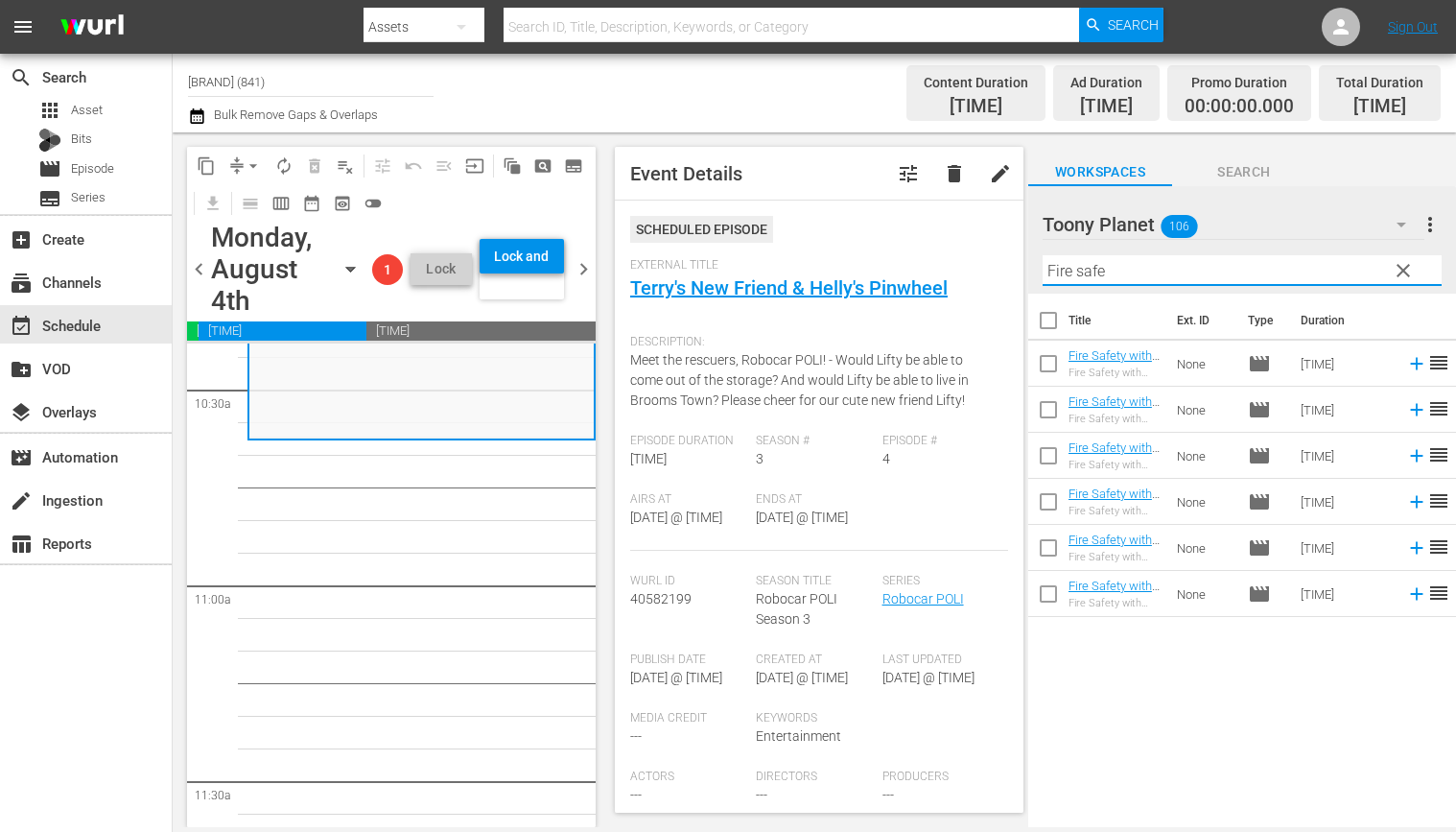 scroll, scrollTop: 3943, scrollLeft: 0, axis: vertical 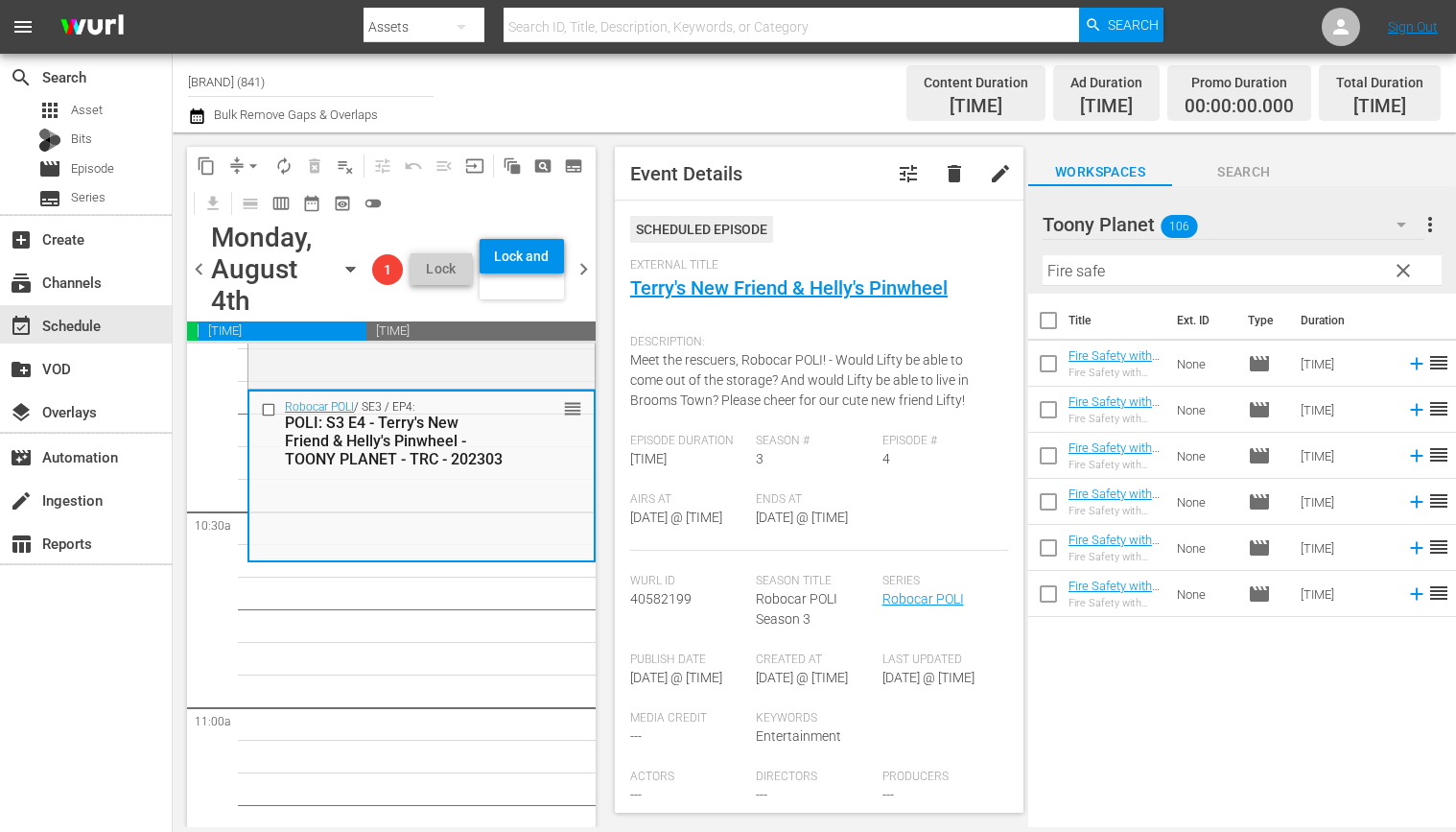 drag, startPoint x: 1176, startPoint y: 684, endPoint x: 1145, endPoint y: 635, distance: 57.982756 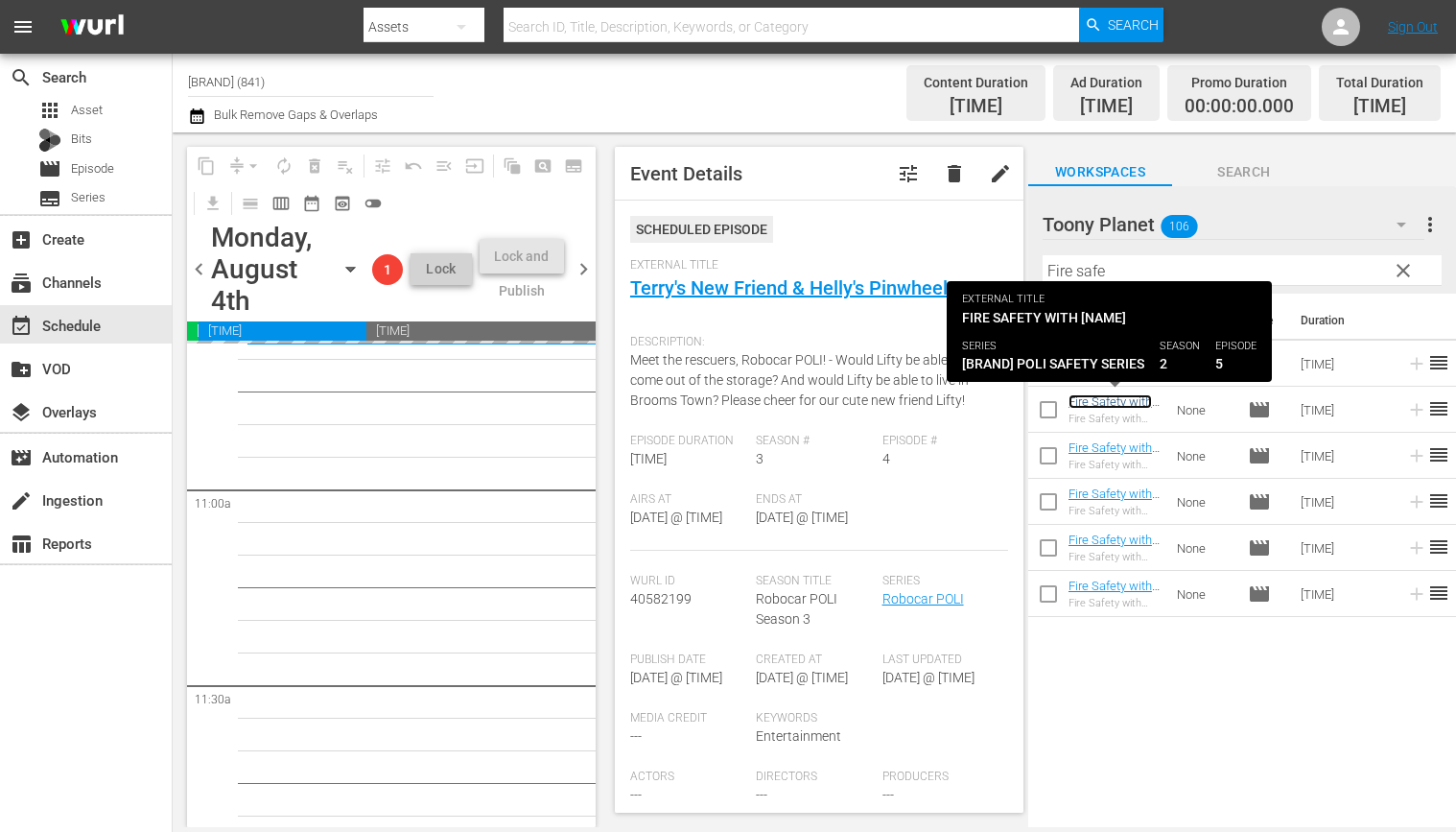 scroll, scrollTop: 4168, scrollLeft: 0, axis: vertical 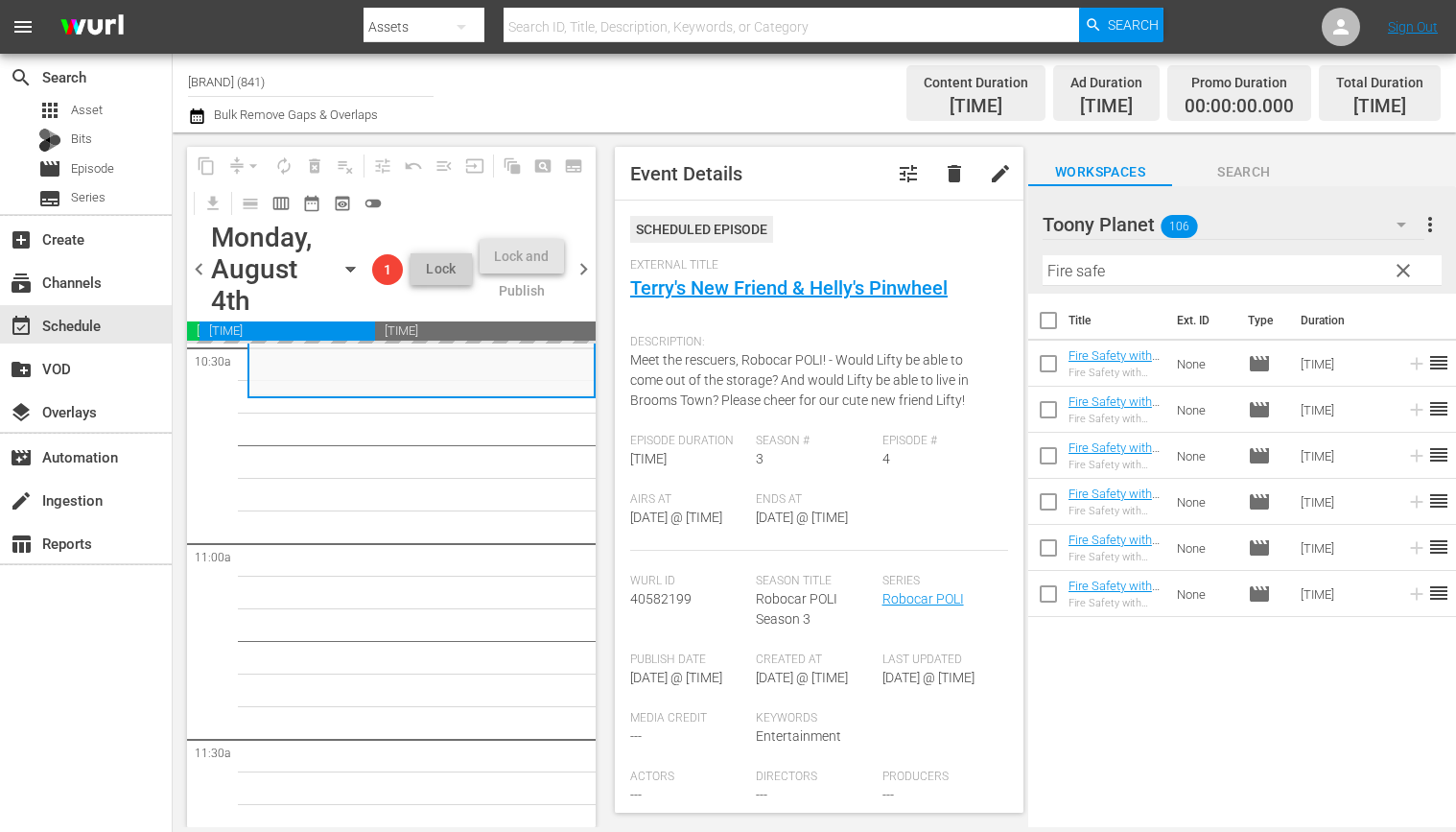 click on "Play With  Robocar POLI  / SE1 / EP2:
Play With Robocar POLI - Aesop's Fables with Robocar POLI - Toony Planet - TRC - 202405 reorder Robocar POLI SongSong Museum  / SE1 / EP5:
Robocar POLI SongSong Museum: S1 E5 - TOONY PLANET - TRC - 202303 reorder Robocar POLI Safety Series  / SE3 / EP5:
Daily Life Safety with AMBER: S1 E5 - TOONY PLANET - TRC - 202303 reorder Robocar POLI Safety Series  / SE3 / EP6:
Daily Life Safety with AMBER: S1 E6 - TOONY PLANET - TRC - 202303 reorder Robocar POLI  / SE3 / EP1:
POLI: S3 E1 - Brooms Town’s & Visitor Save Helly - TOONY PLANET - TRC - 202303 reorder Robocar POLI  / SE3 / EP3:
POLI: S3 E3 - A Gift for Cleany & Our Secret Club House - TOONY PLANET - TRC - 202303 reorder Robocar POLI  / SE3 / EP4:
POLI: S3 E4 - Terry's New Friend & Helly's Pinwheel - TOONY PLANET - TRC - 202303 reorder Robocar POLI  / SE3 / EP2:
POLI: S3 E2 - Don’t worry SchoolB & Bruner's Little cousin - TOONY PLANET - TRC - 202303 reorder Robocar POLI  / SE2 / EP1:
reorder reorder" at bounding box center [421, 935] 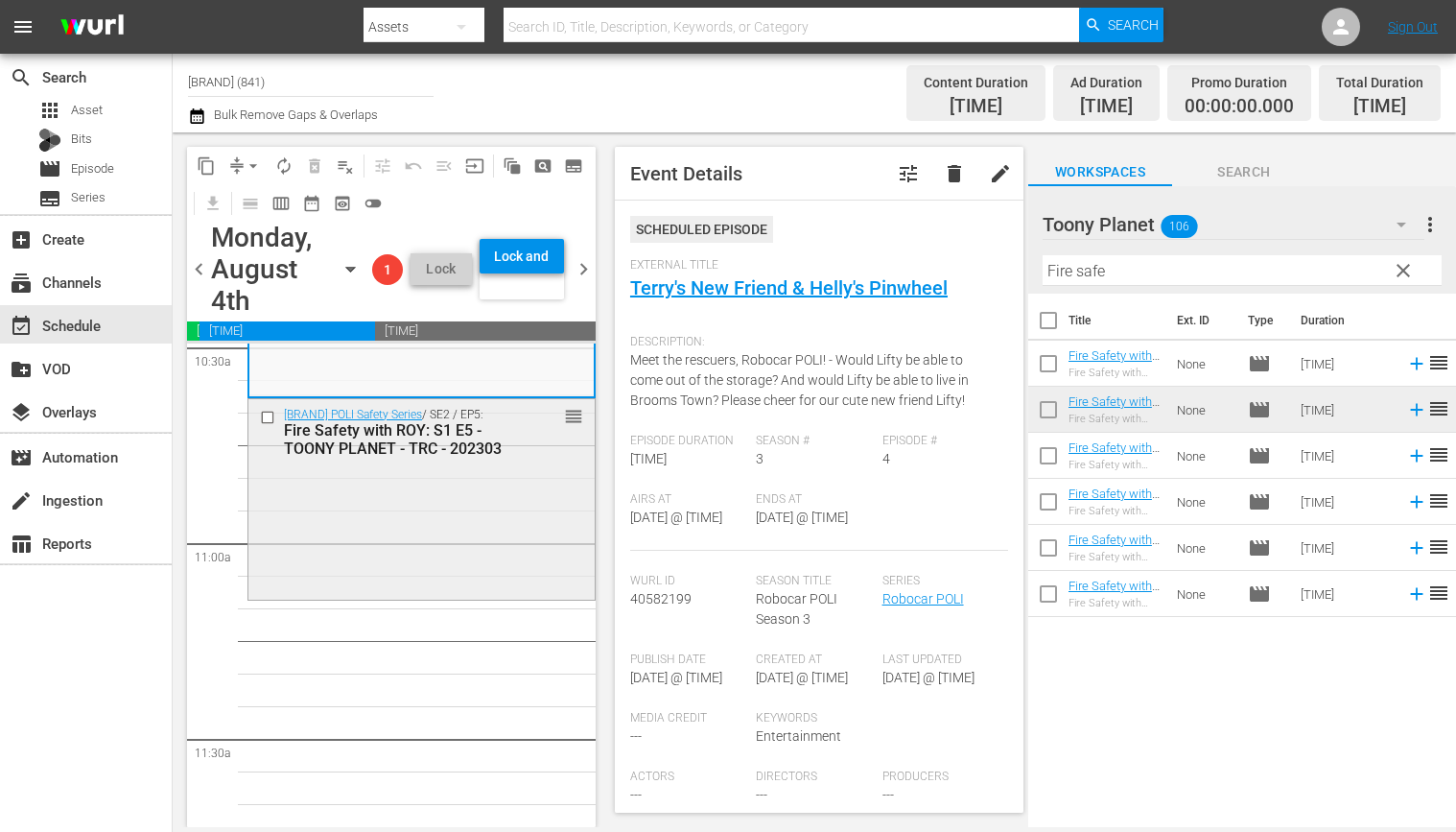click on "Robocar POLI Safety Series  / SE2 / EP5:
Fire Safety with ROY: S1 E5 - TOONY PLANET - TRC - 202303 reorder" at bounding box center (421, 497) 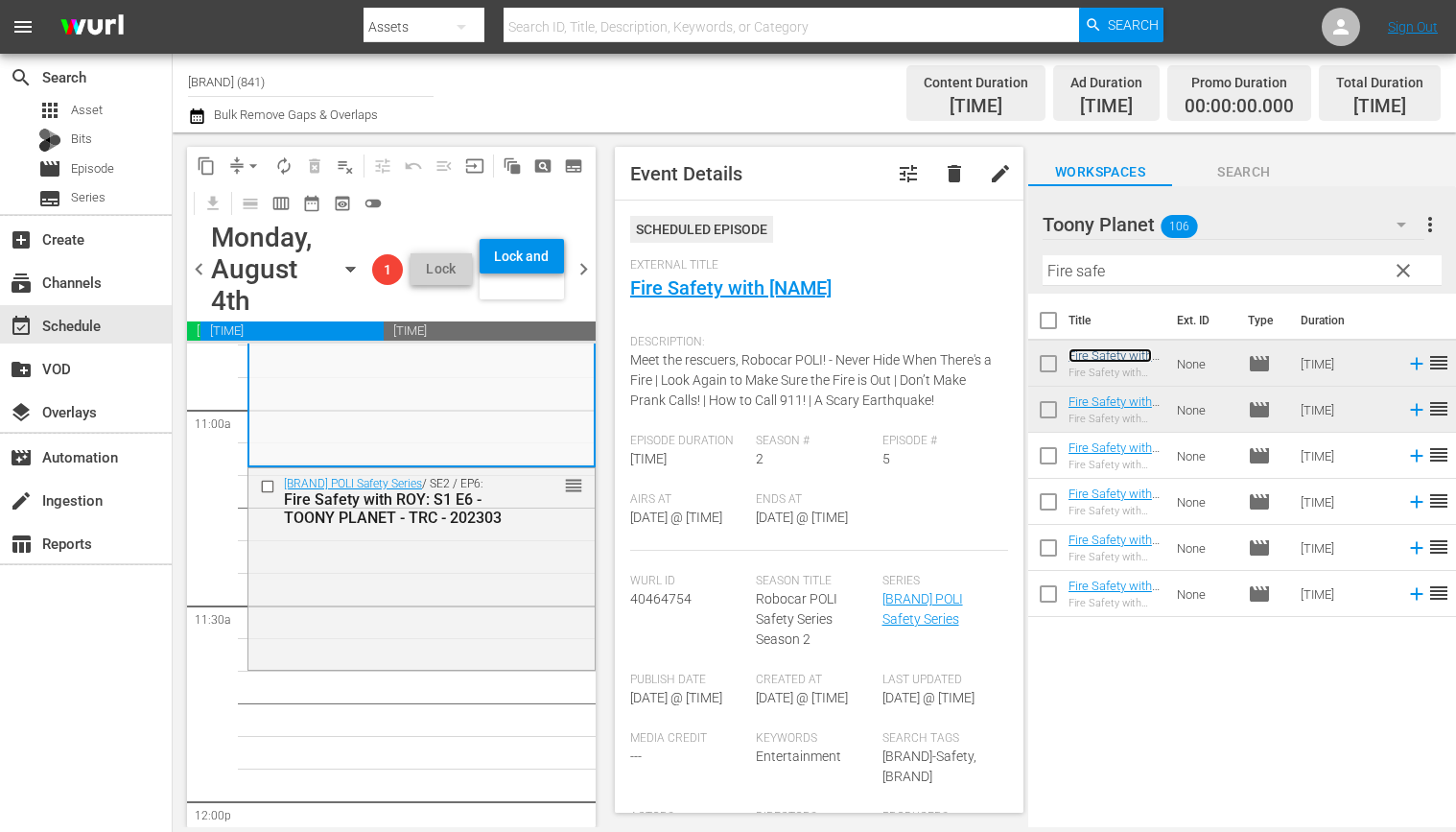 scroll, scrollTop: 4240, scrollLeft: 0, axis: vertical 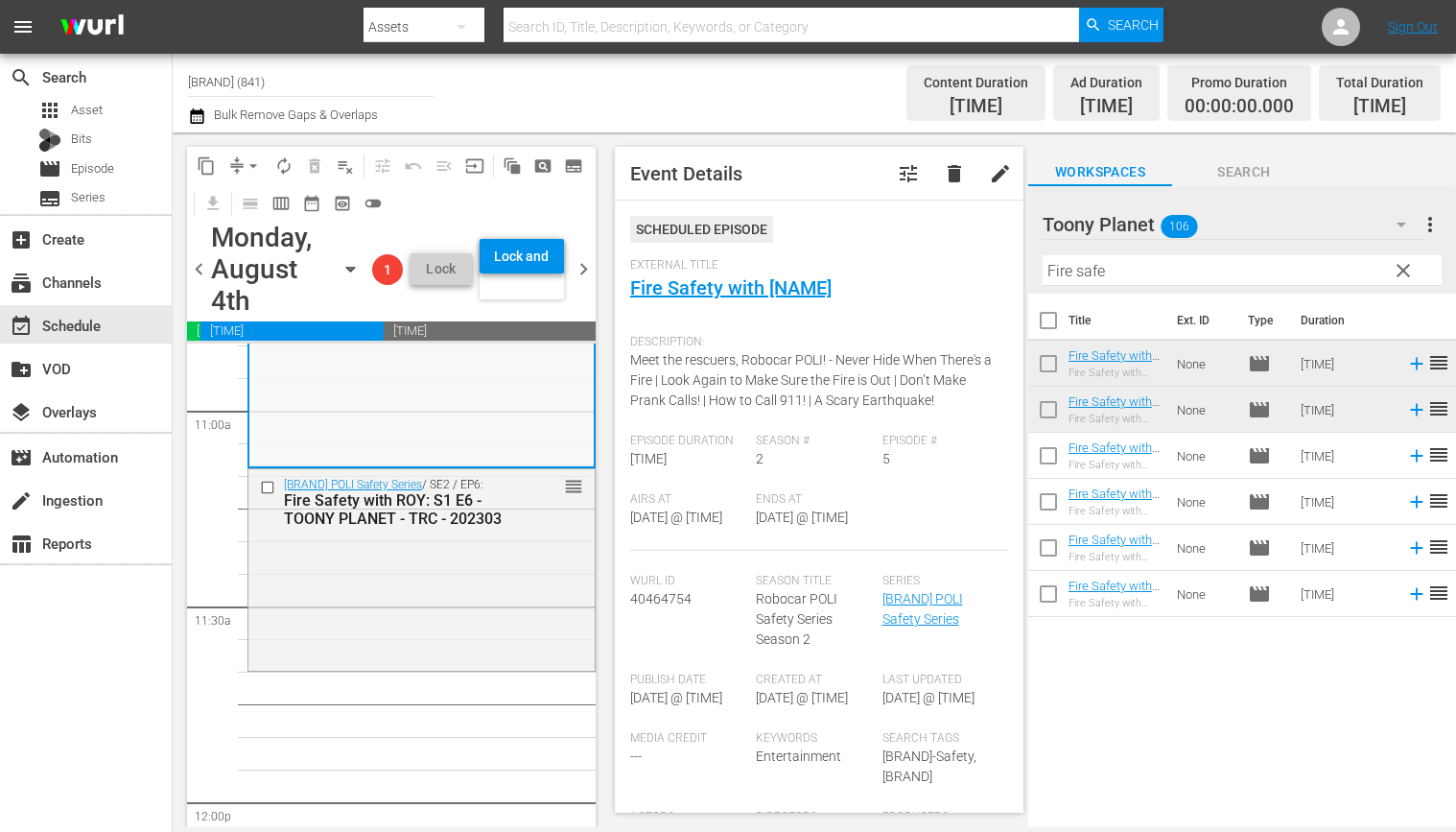 drag, startPoint x: 1116, startPoint y: 274, endPoint x: 959, endPoint y: 250, distance: 158.8238 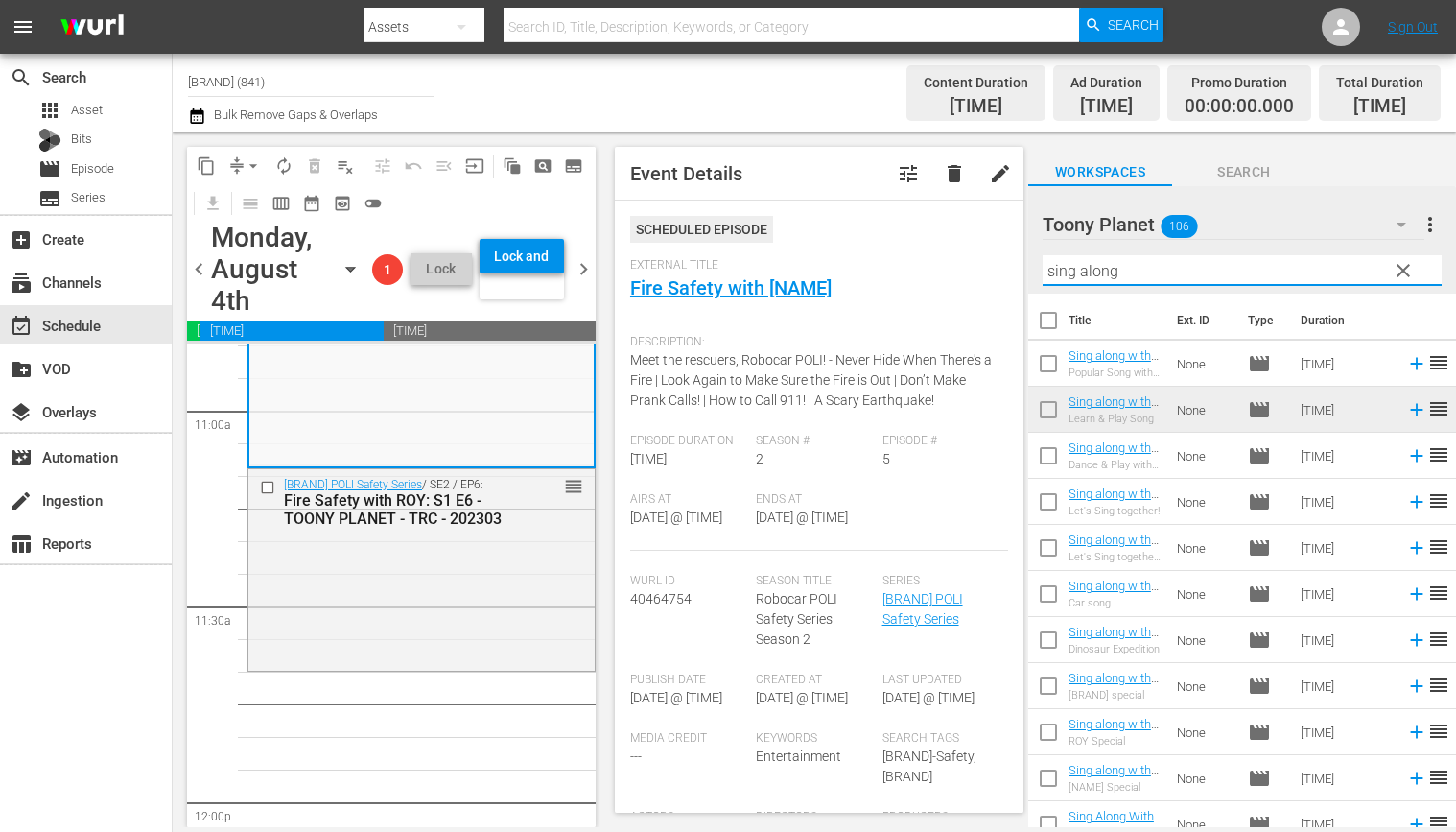 drag, startPoint x: 1170, startPoint y: 273, endPoint x: 646, endPoint y: 146, distance: 539.1707 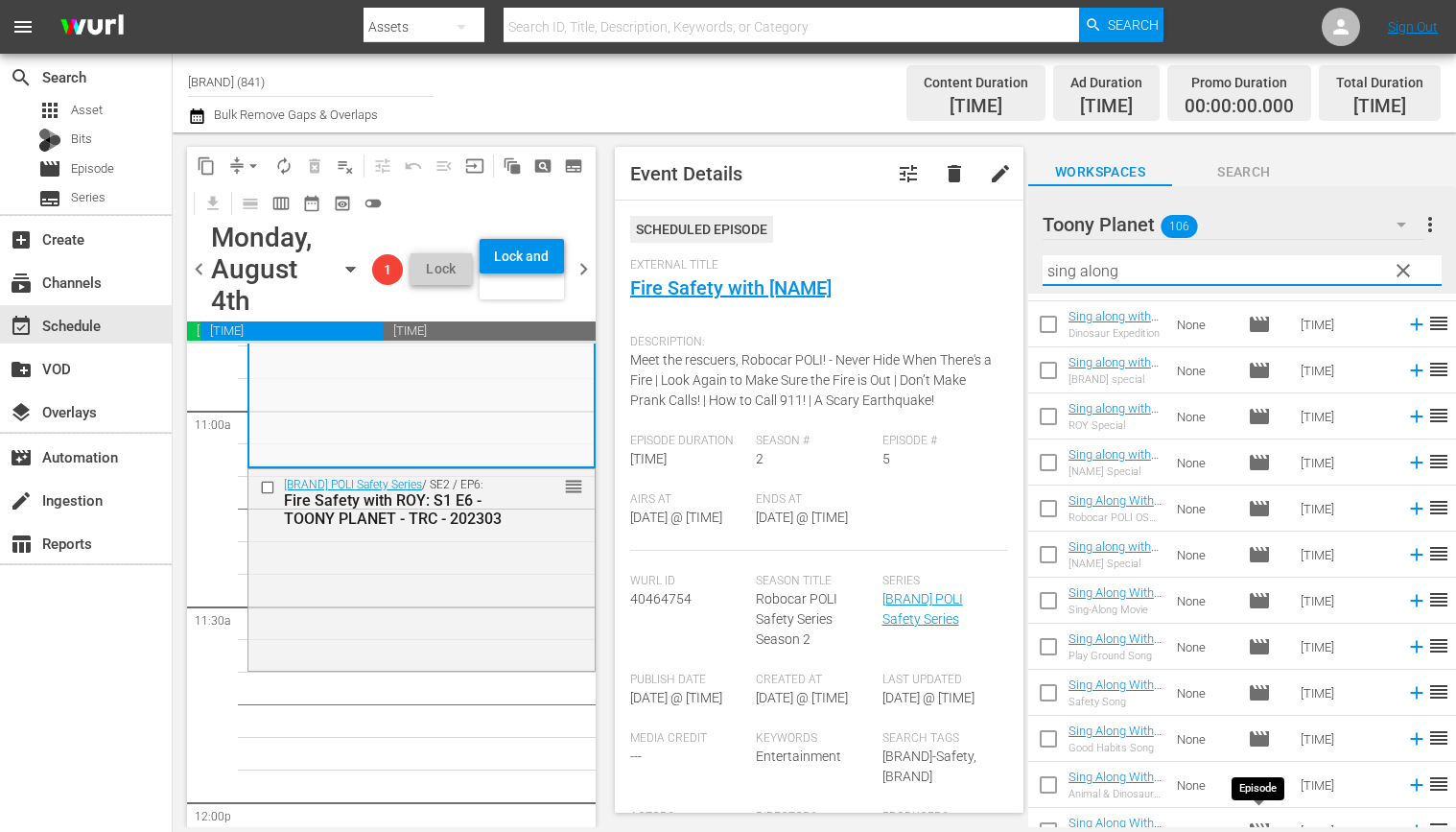 scroll, scrollTop: 432, scrollLeft: 0, axis: vertical 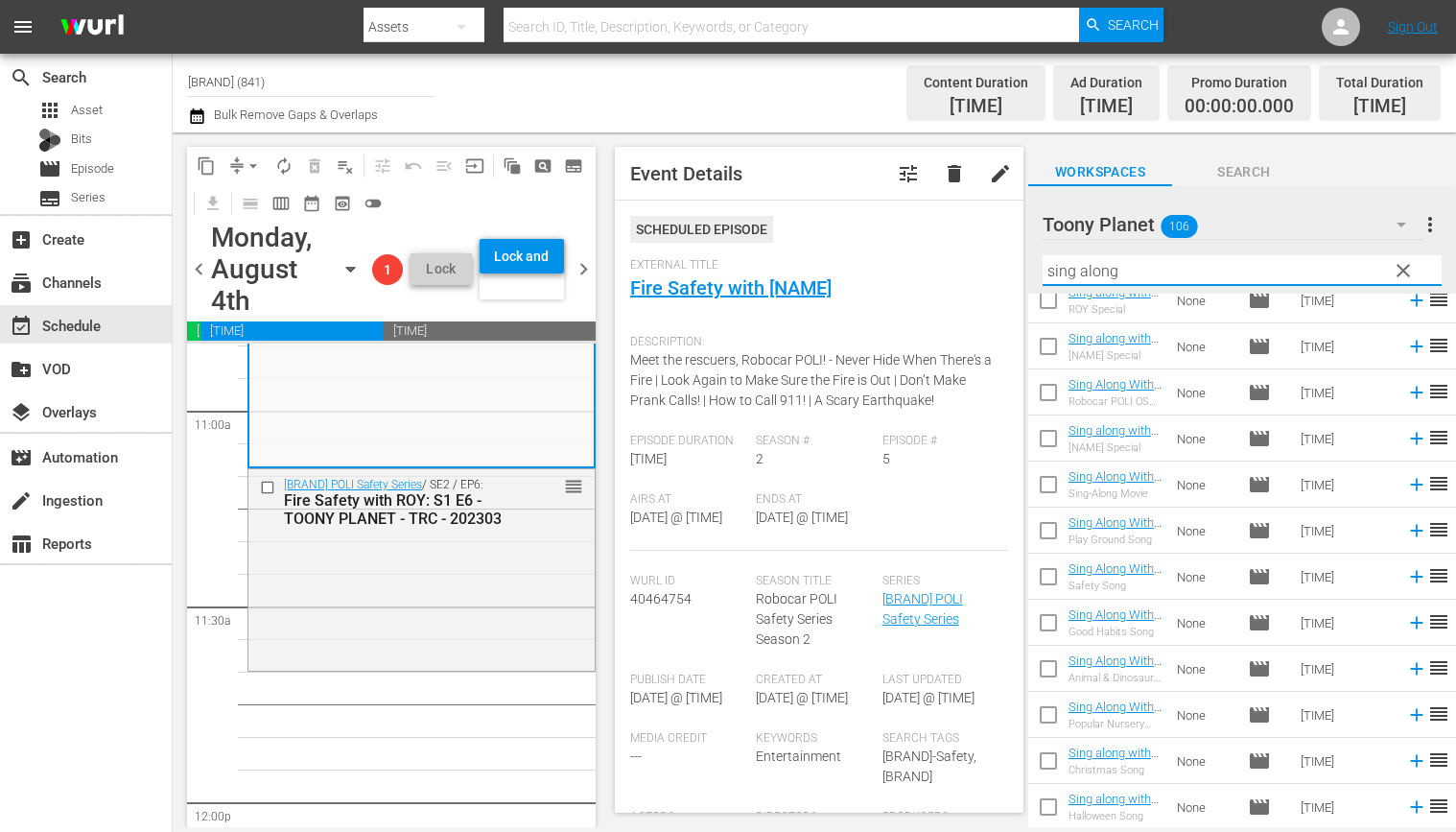 type on "sing along" 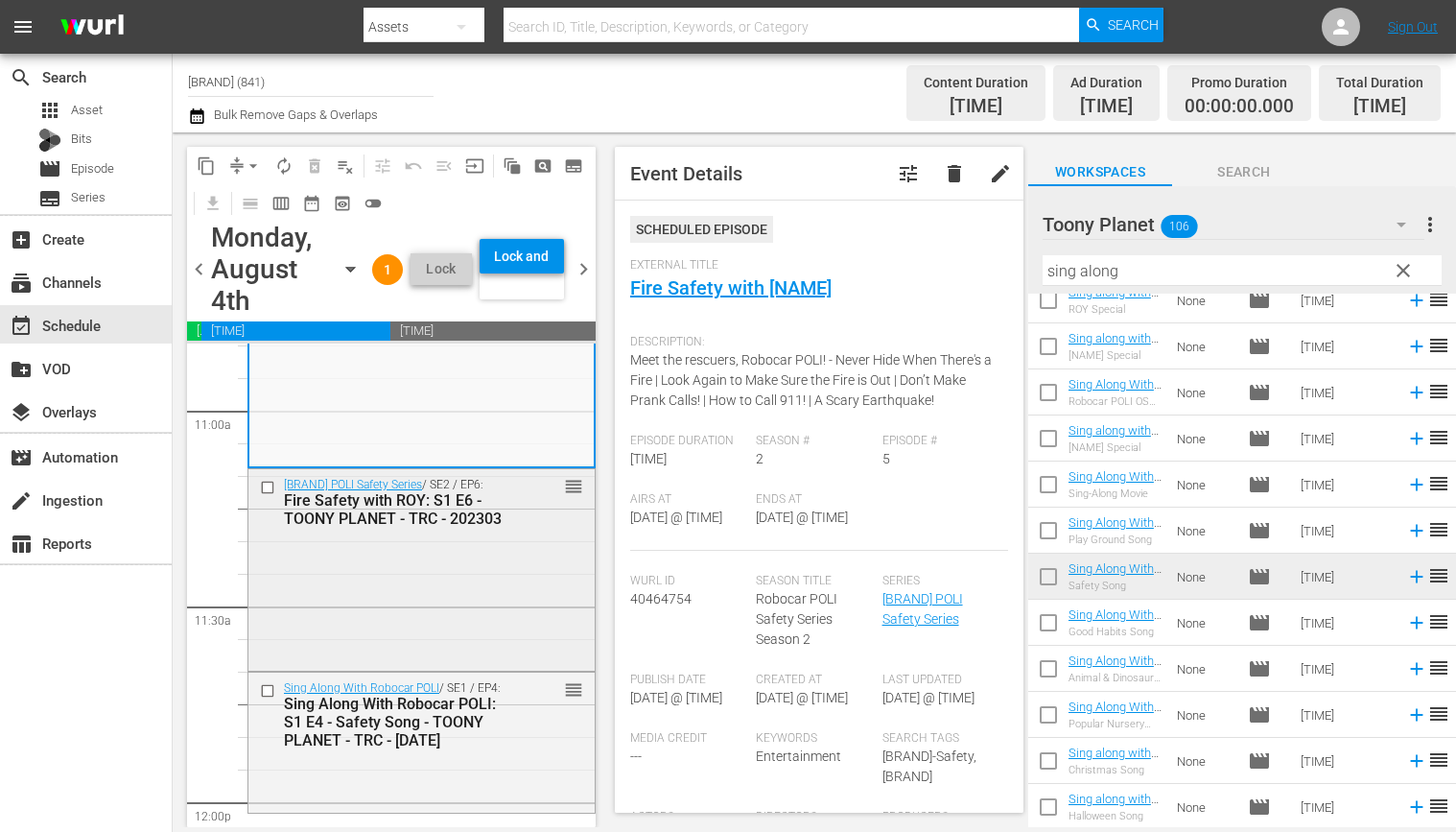 click on "Robocar POLI Safety Series  / SE2 / EP6:
Fire Safety with ROY: S1 E6 - TOONY PLANET - TRC - 202303 reorder" at bounding box center [421, 567] 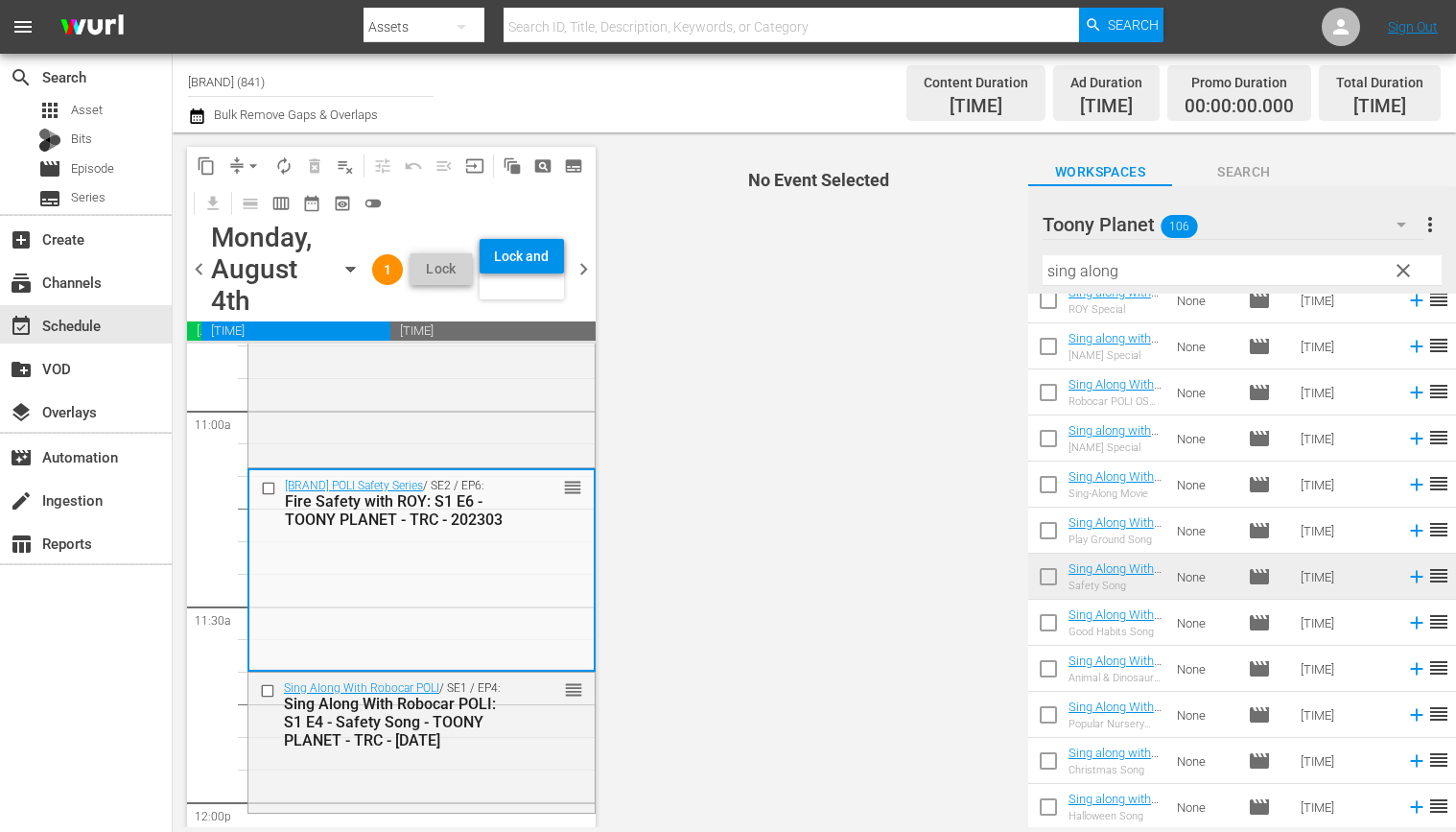 scroll, scrollTop: 4337, scrollLeft: 0, axis: vertical 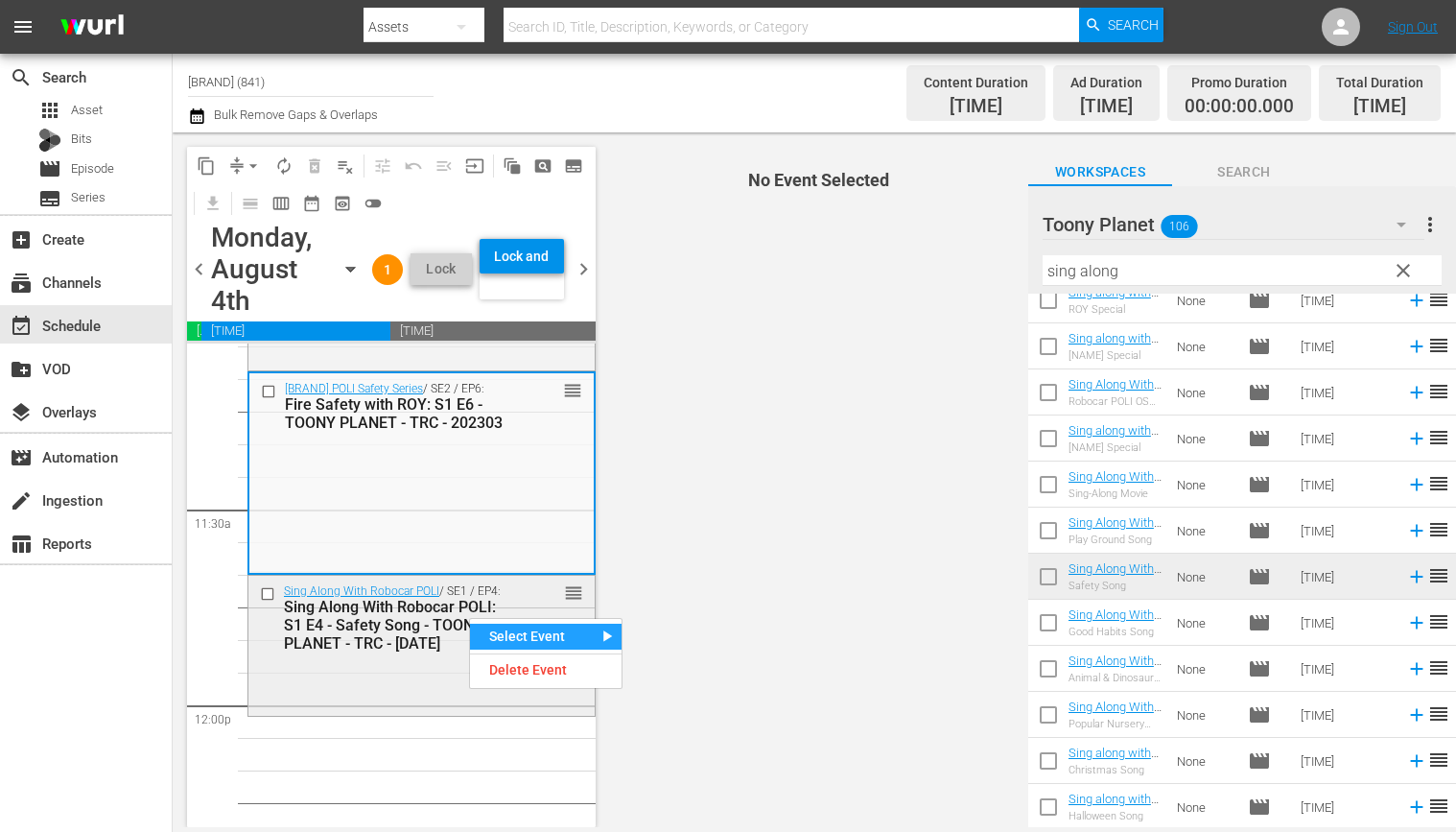 click on "Sing Along With Robocar POLI: S1 E4 - Safety Song - TOONY PLANET - TRC - 202307" at bounding box center [394, 625] 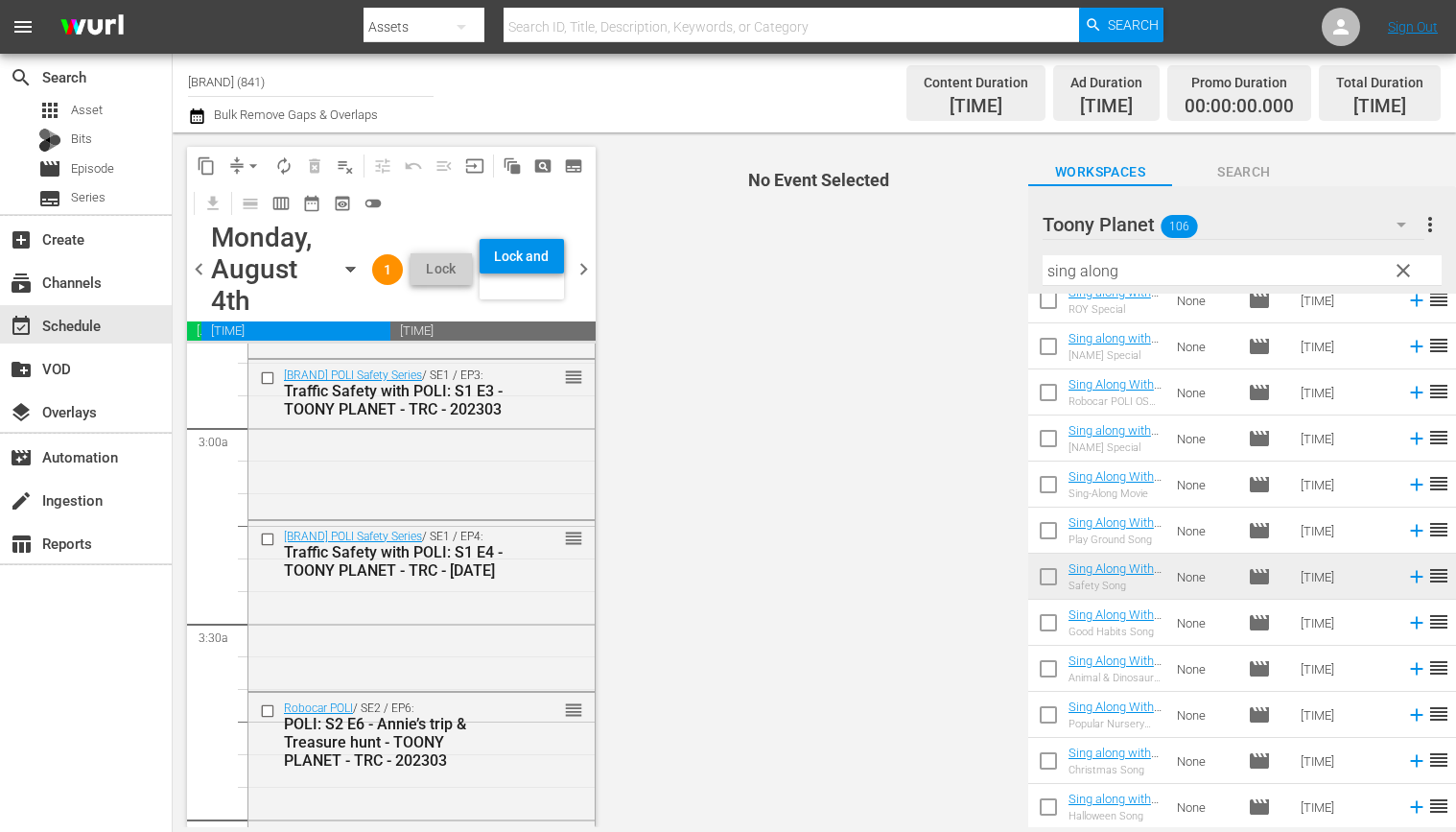 scroll, scrollTop: 0, scrollLeft: 0, axis: both 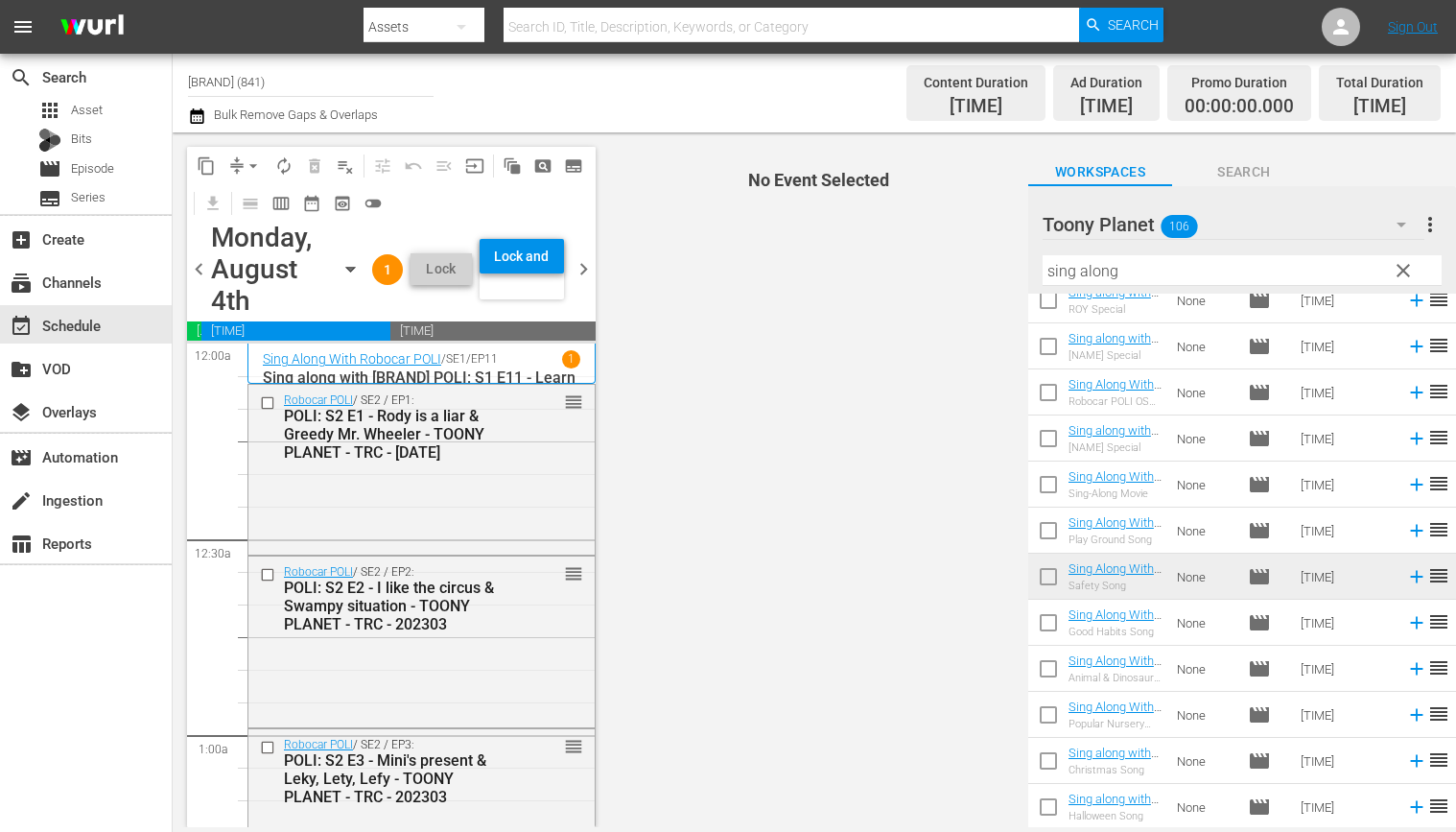 click on "autorenew_outlined" at bounding box center [284, 166] 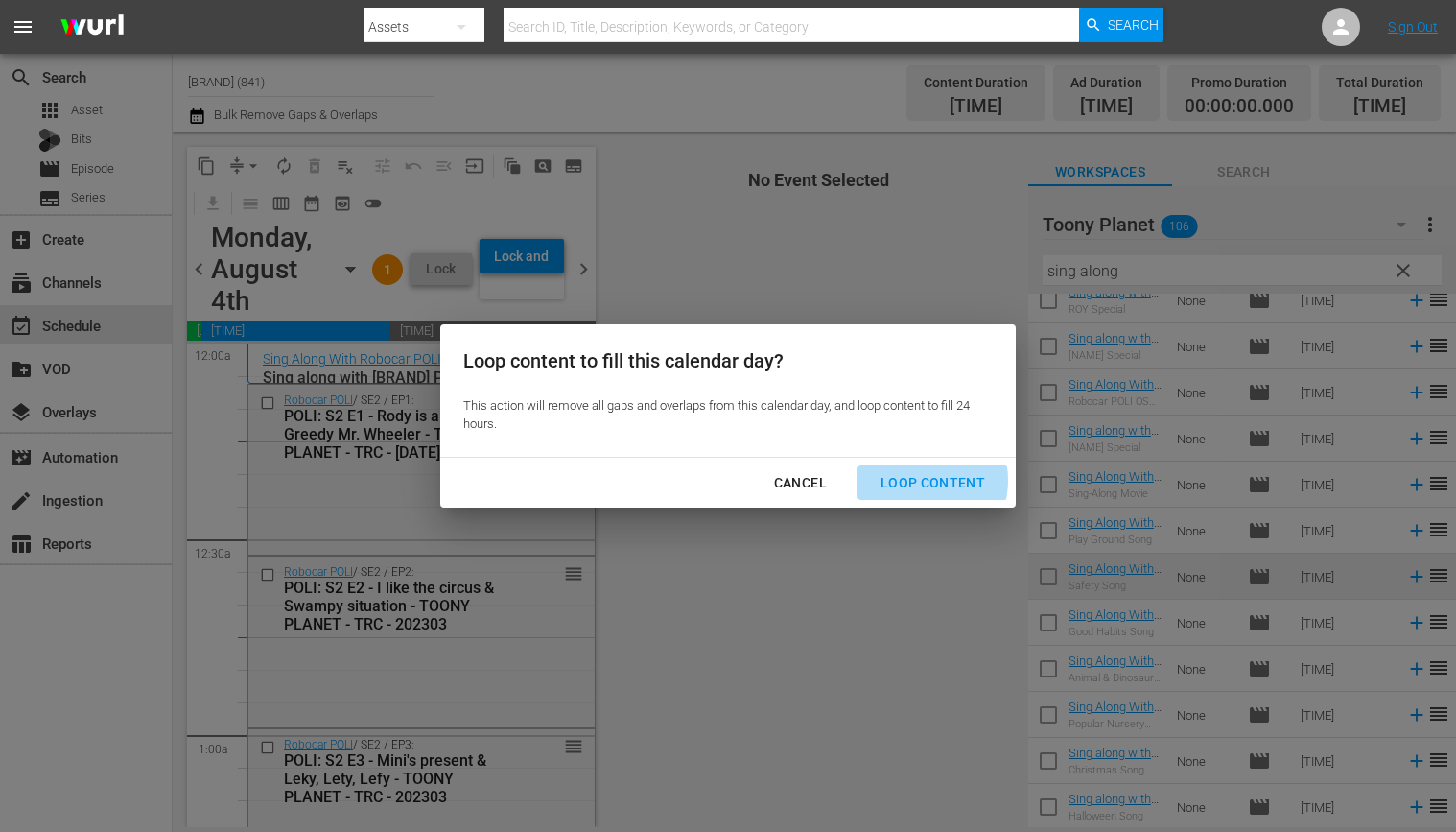 click on "Loop Content" at bounding box center (932, 483) 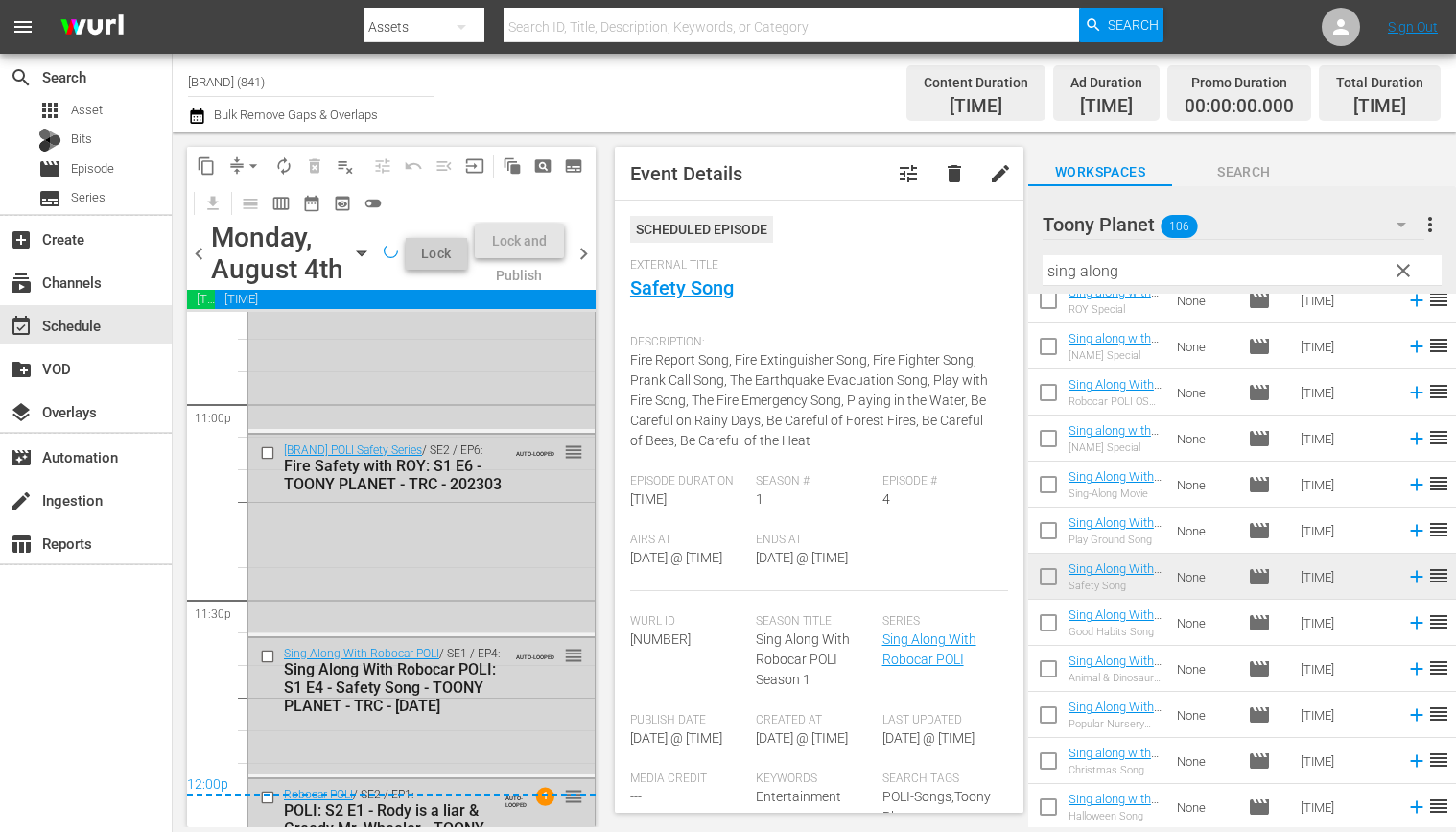 scroll, scrollTop: 9037, scrollLeft: 0, axis: vertical 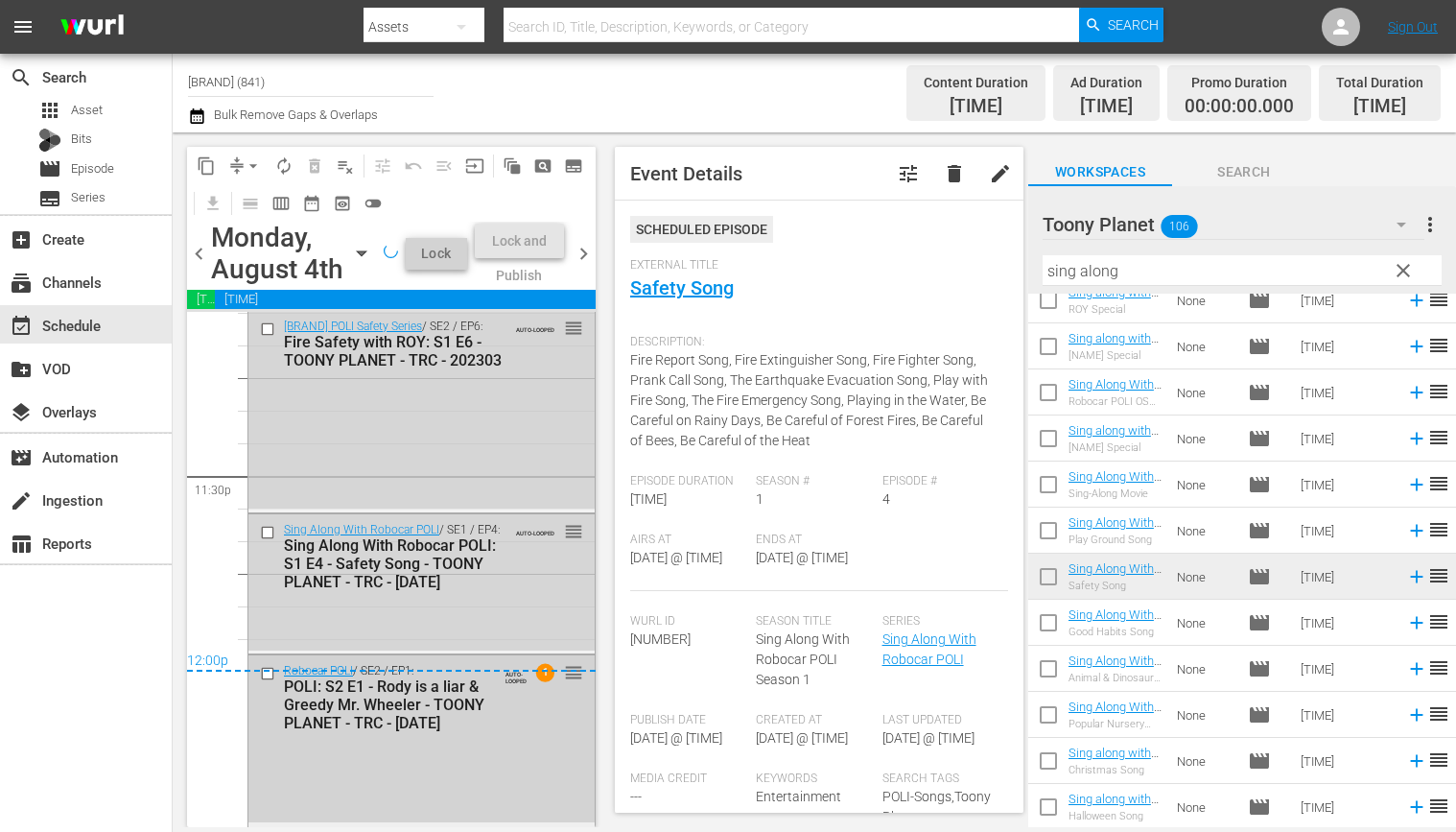 click on "Robocar POLI  / SE2 / EP1:
POLI: S2 E1 - Rody is a liar & Greedy Mr. Wheeler - TOONY PLANET - TRC - 202303 AUTO-LOOPED 1 reorder" at bounding box center [421, 739] 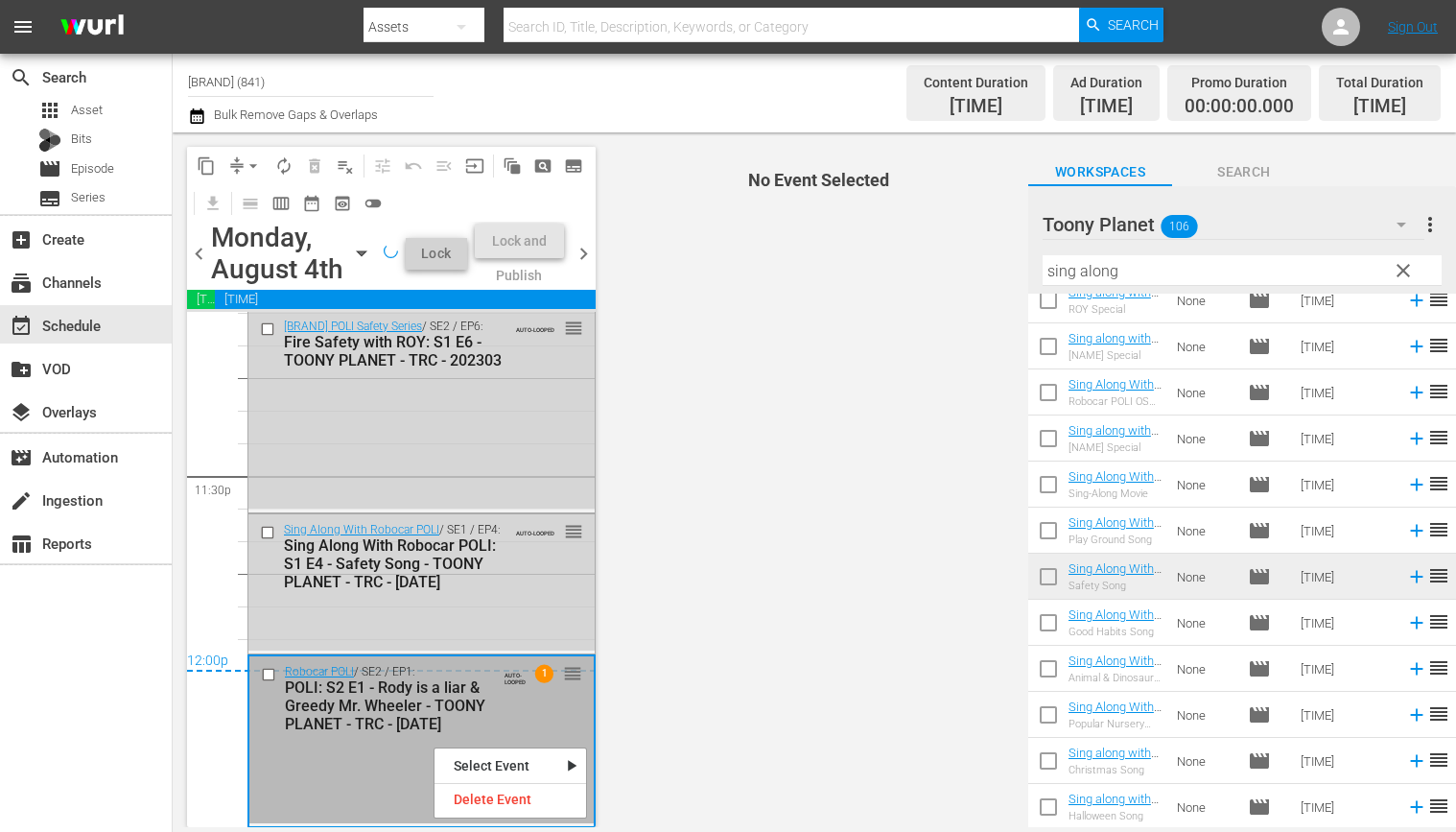 click on "Delete Event" at bounding box center (510, 799) 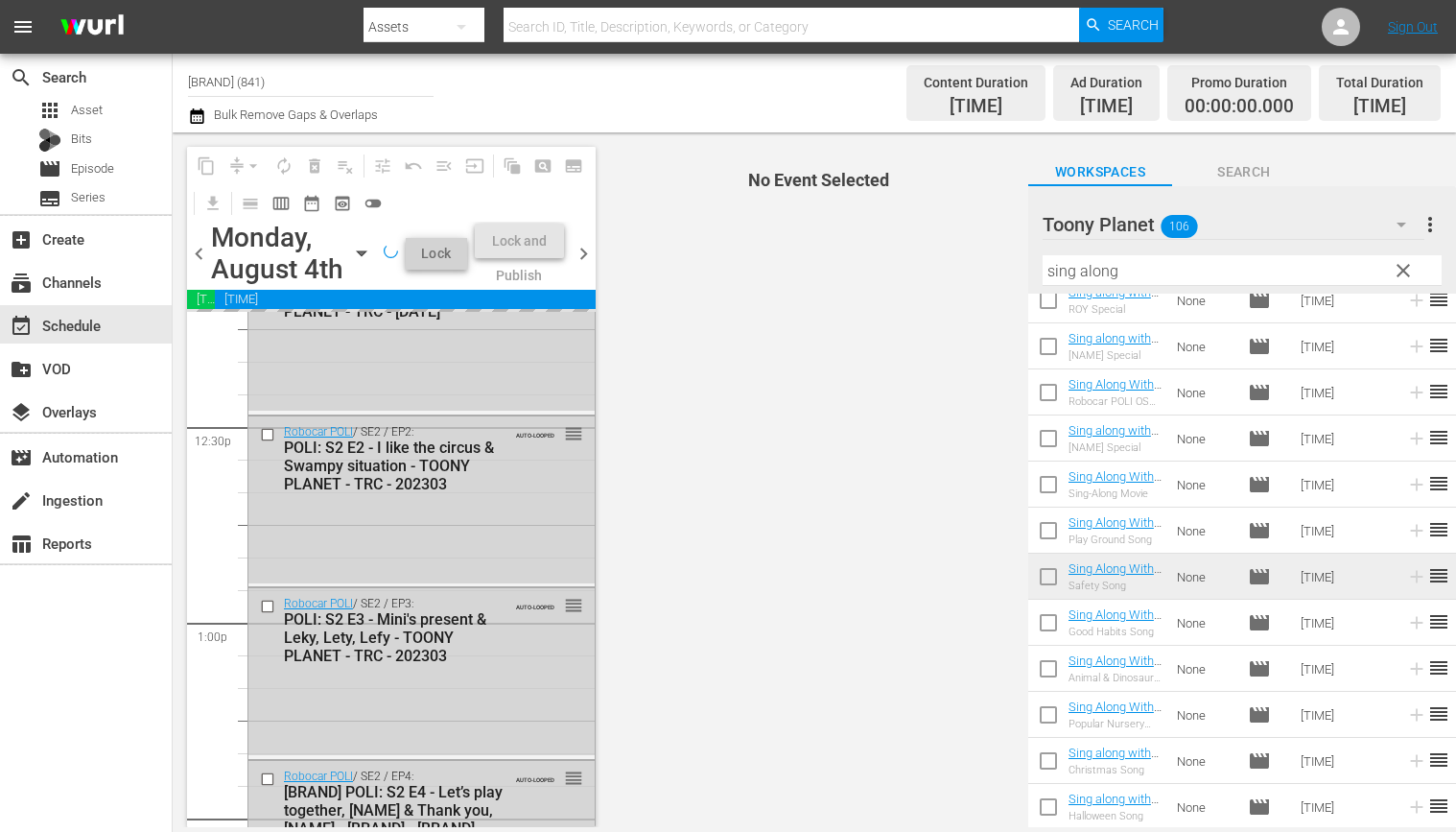 scroll, scrollTop: 4600, scrollLeft: 0, axis: vertical 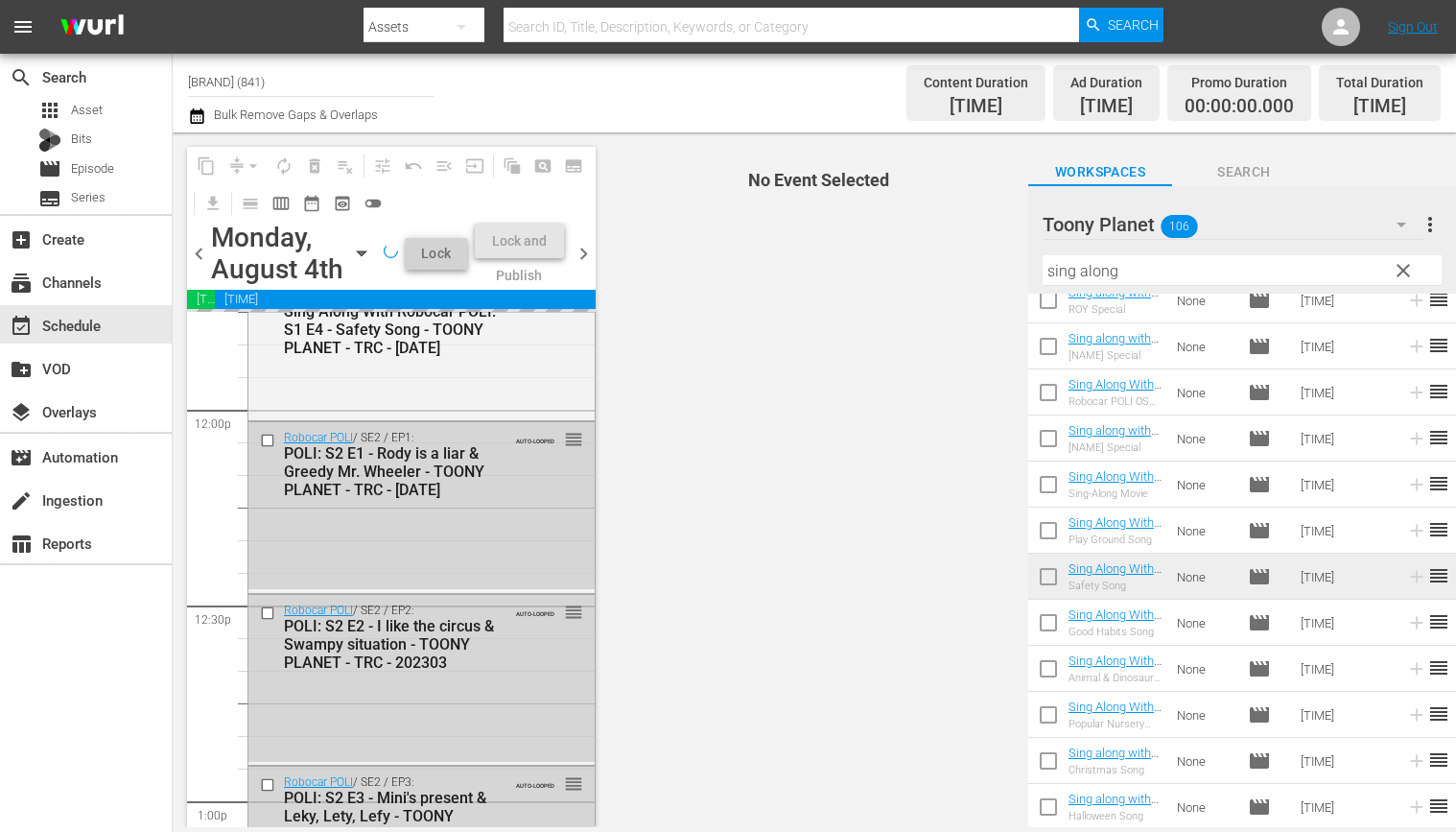click on "No Event Selected" at bounding box center (814, 480) 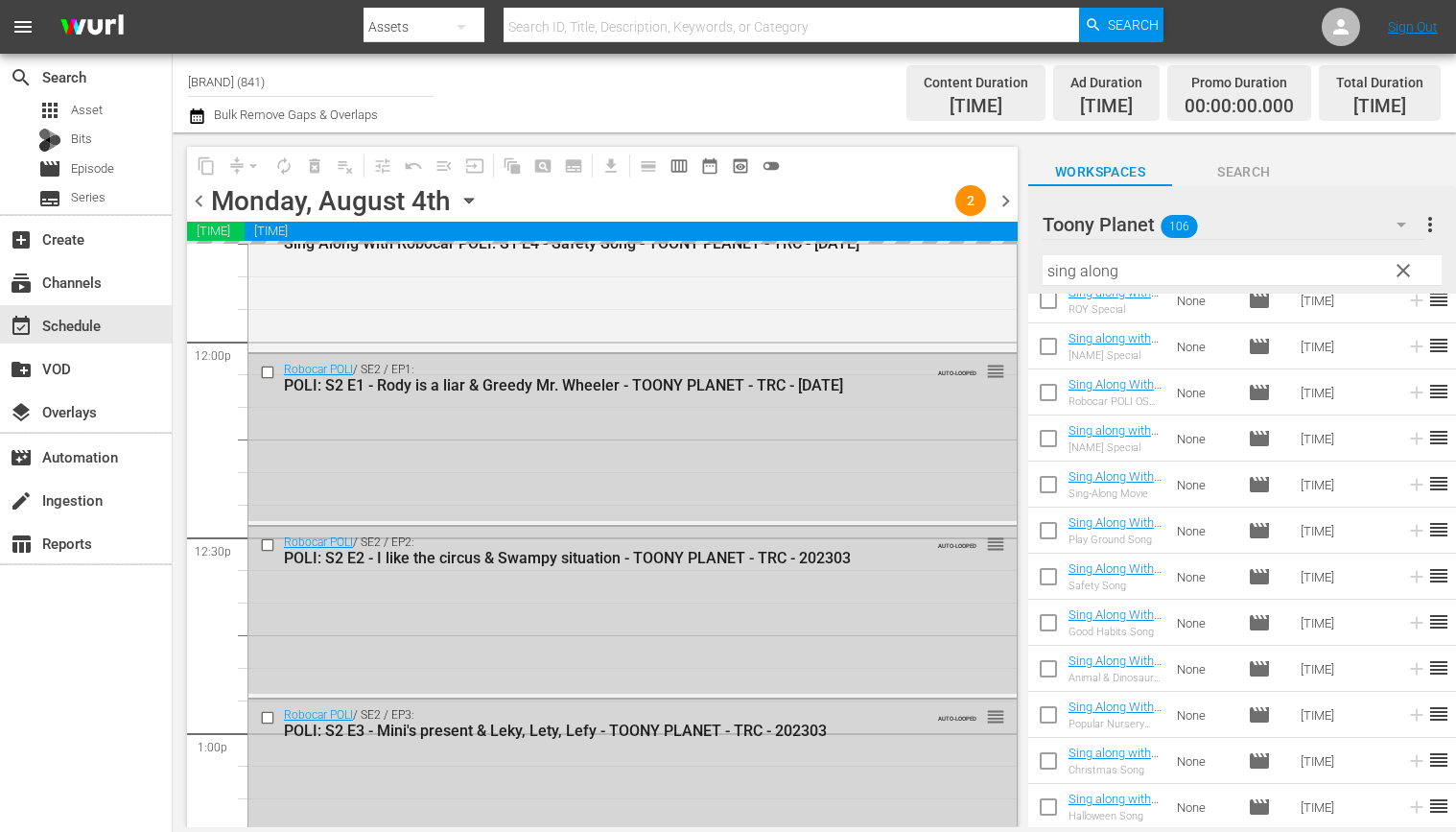 scroll, scrollTop: 4529, scrollLeft: 0, axis: vertical 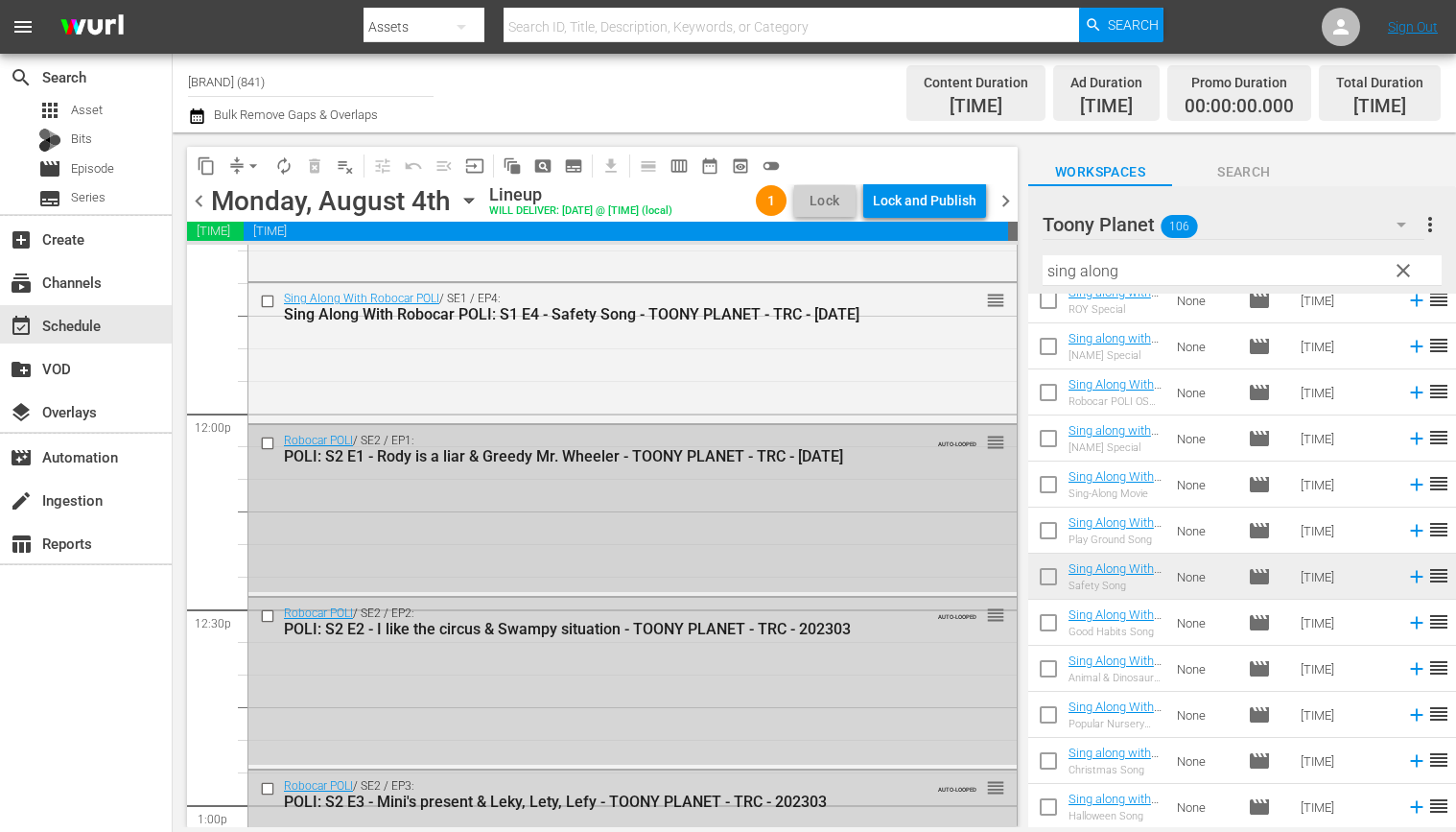 click on "Robocar POLI  / SE2 / EP1:
POLI: S2 E1 - Rody is a liar & Greedy Mr. Wheeler - TOONY PLANET - TRC - 202303 AUTO-LOOPED reorder" at bounding box center (632, 509) 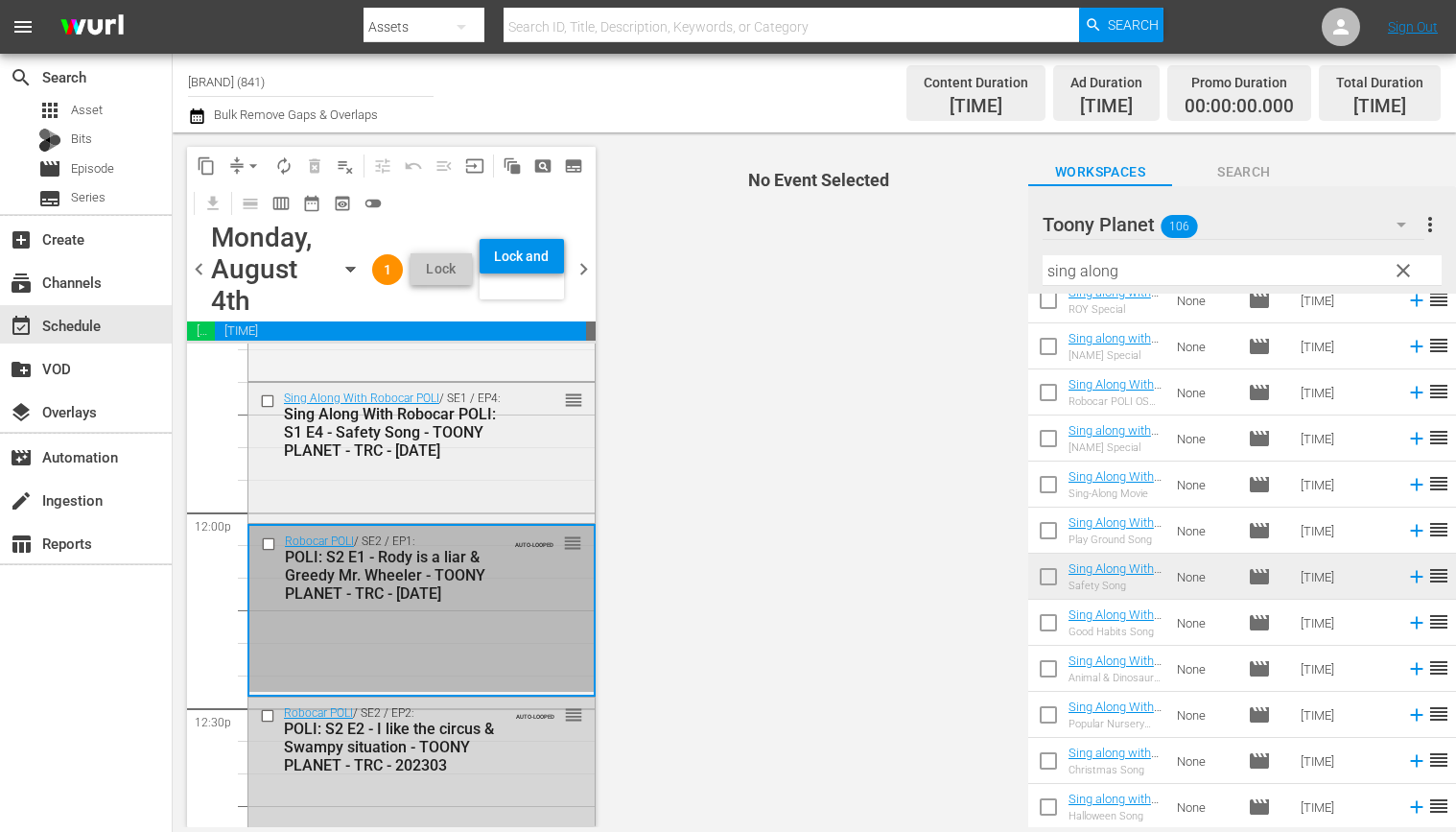 click on "Sing Along With Robocar POLI: S1 E4 - Safety Song - TOONY PLANET - TRC - 202307" at bounding box center [394, 432] 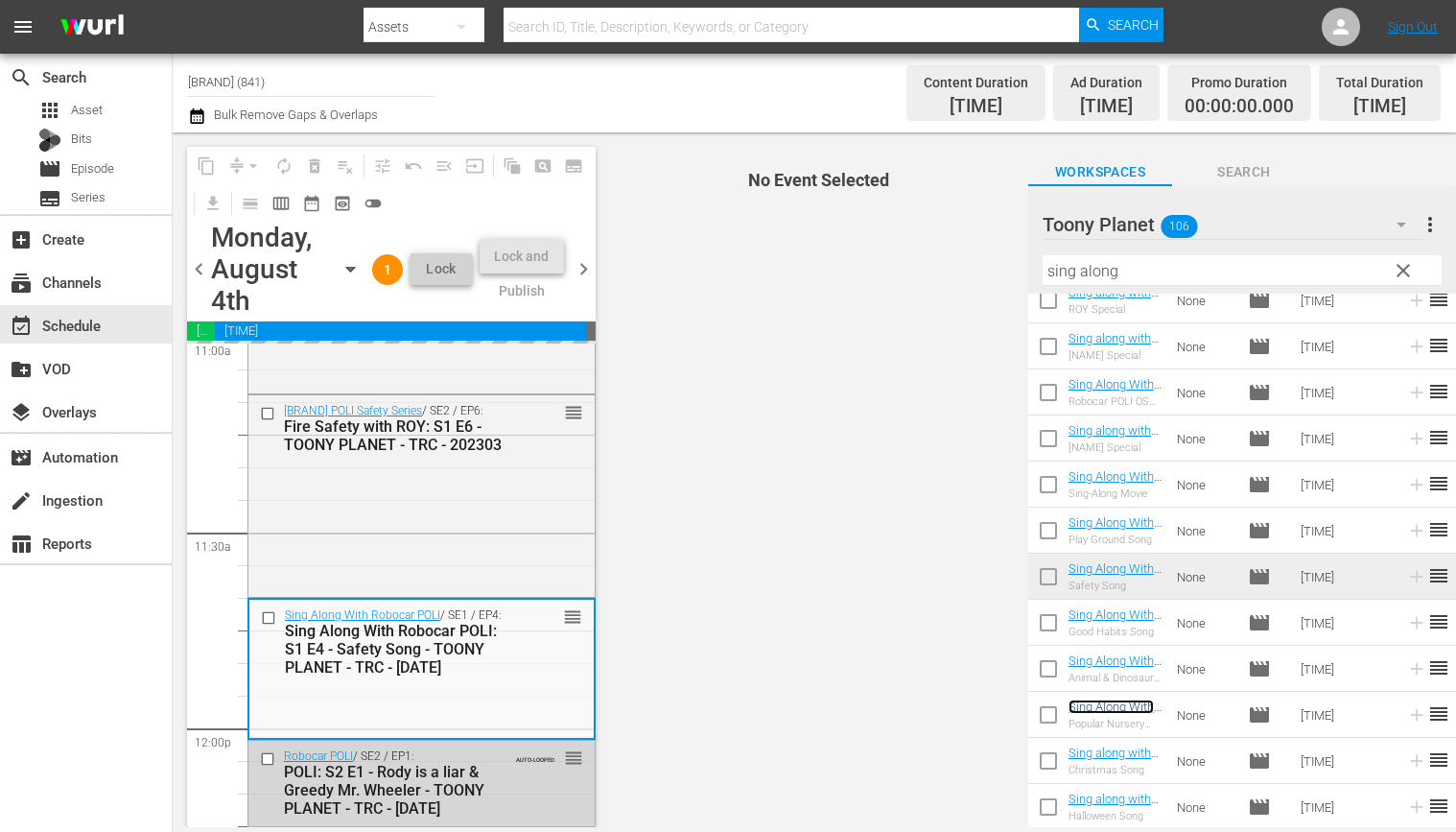 scroll, scrollTop: 4450, scrollLeft: 0, axis: vertical 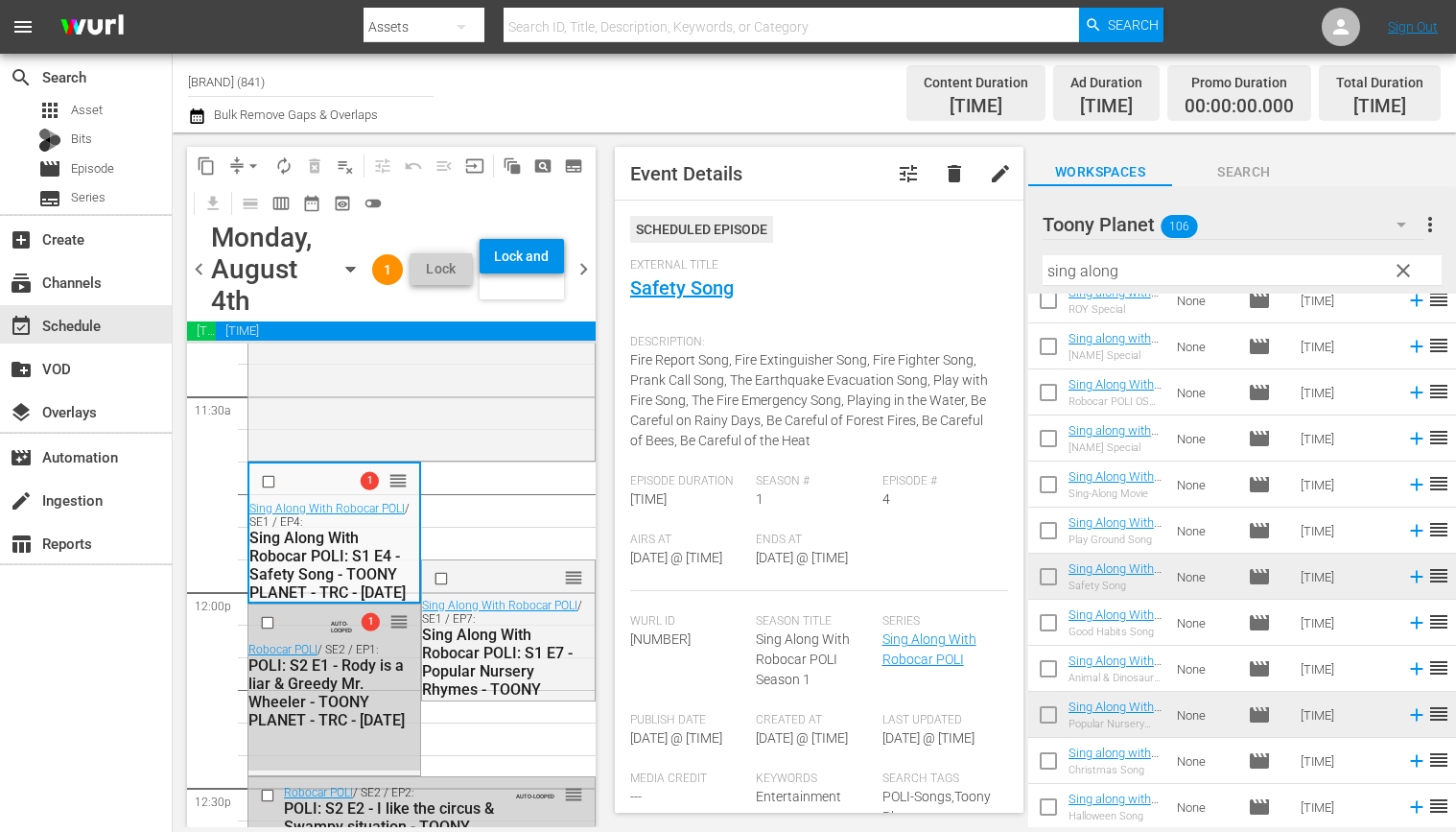 click on "Play With  Robocar POLI  / SE1 / EP2:
Play With Robocar POLI - Aesop's Fables with Robocar POLI - Toony Planet - TRC - 202405 reorder Play With  Robocar POLI  / SE1 / EP2:
Play With Robocar POLI - Aesop's Fables with Robocar POLI - Toony Planet - TRC - 202405 AUTO-LOOPED reorder Robocar POLI SongSong Museum  / SE1 / EP5:
Robocar POLI SongSong Museum: S1 E5 - TOONY PLANET - TRC - 202303 reorder Robocar POLI SongSong Museum  / SE1 / EP5:
Robocar POLI SongSong Museum: S1 E5 - TOONY PLANET - TRC - 202303 AUTO-LOOPED reorder Robocar POLI Safety Series  / SE2 / EP6:
Fire Safety with ROY: S1 E6 - TOONY PLANET - TRC - 202303 reorder Robocar POLI Safety Series  / SE2 / EP6:
Fire Safety with ROY: S1 E6 - TOONY PLANET - TRC - 202303 AUTO-LOOPED reorder Robocar POLI Safety Series  / SE2 / EP5:
Fire Safety with ROY: S1 E5 - TOONY PLANET - TRC - 202303 reorder Robocar POLI Safety Series  / SE2 / EP5:
Fire Safety with ROY: S1 E5 - TOONY PLANET - TRC - 202303 AUTO-LOOPED reorder Robocar POLI Safety Series 1 1" at bounding box center [421, 592] 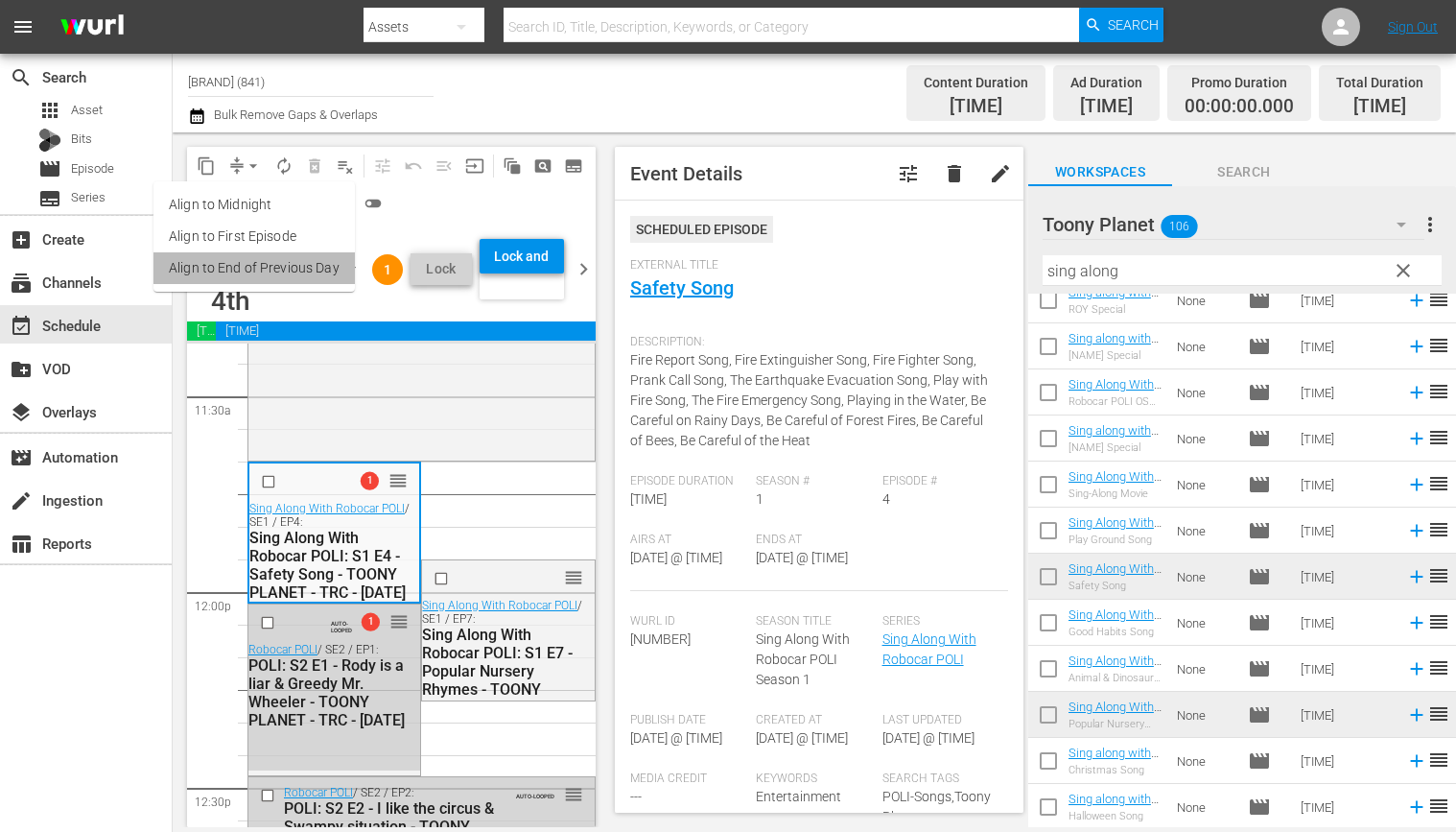 click on "Align to End of Previous Day" at bounding box center (254, 268) 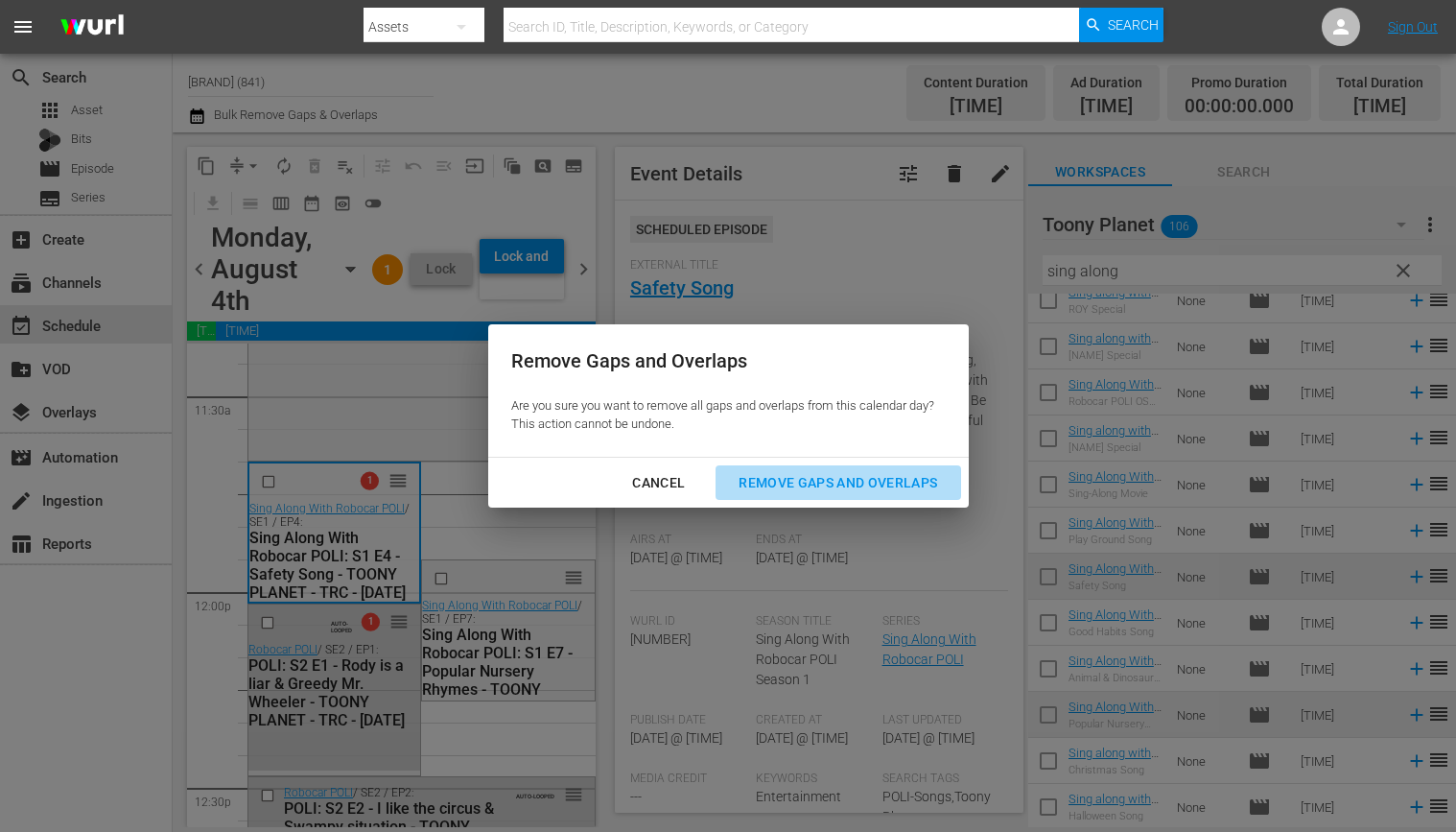 click on "Remove Gaps and Overlaps" at bounding box center [837, 483] 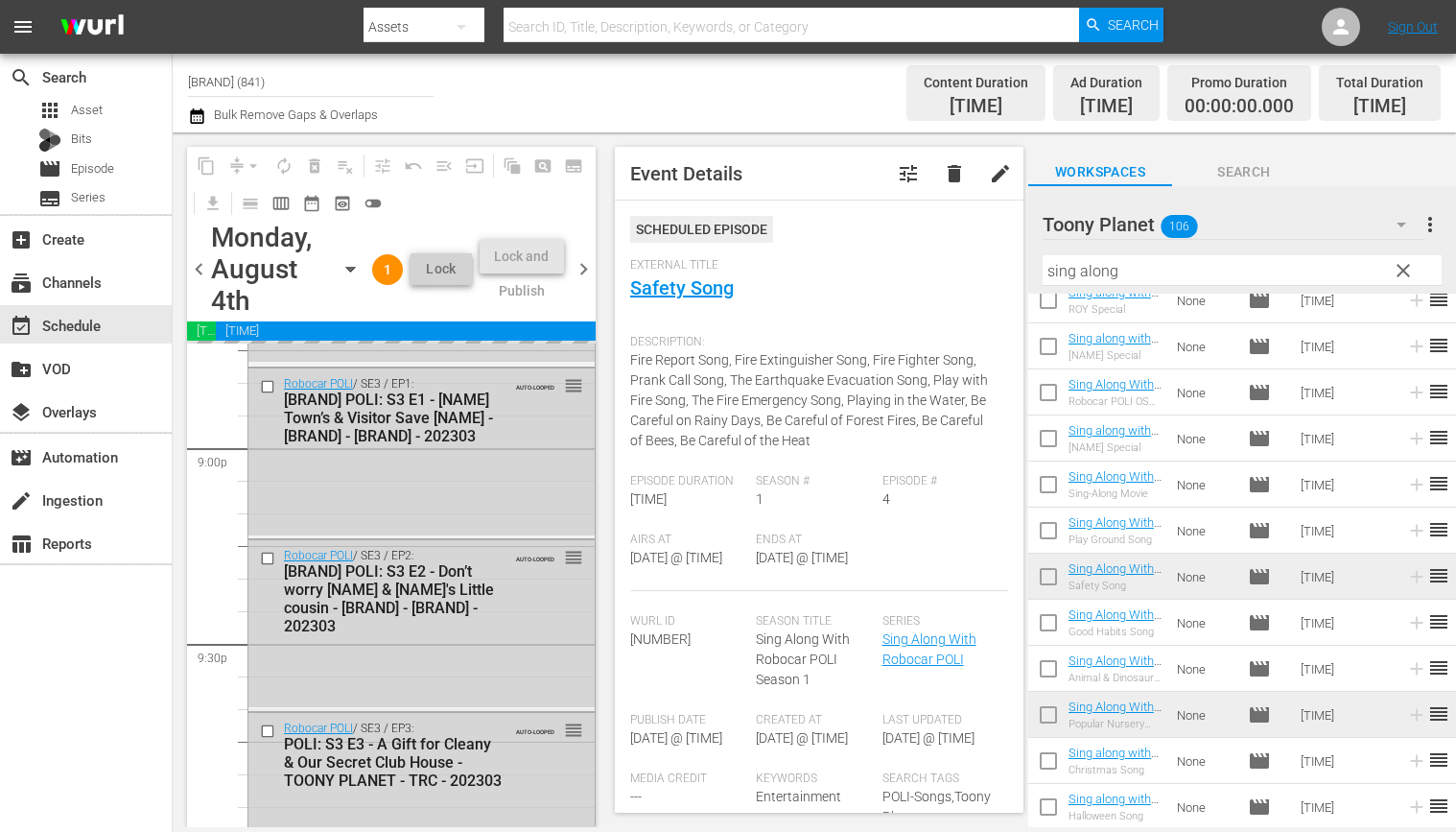 scroll, scrollTop: 8913, scrollLeft: 0, axis: vertical 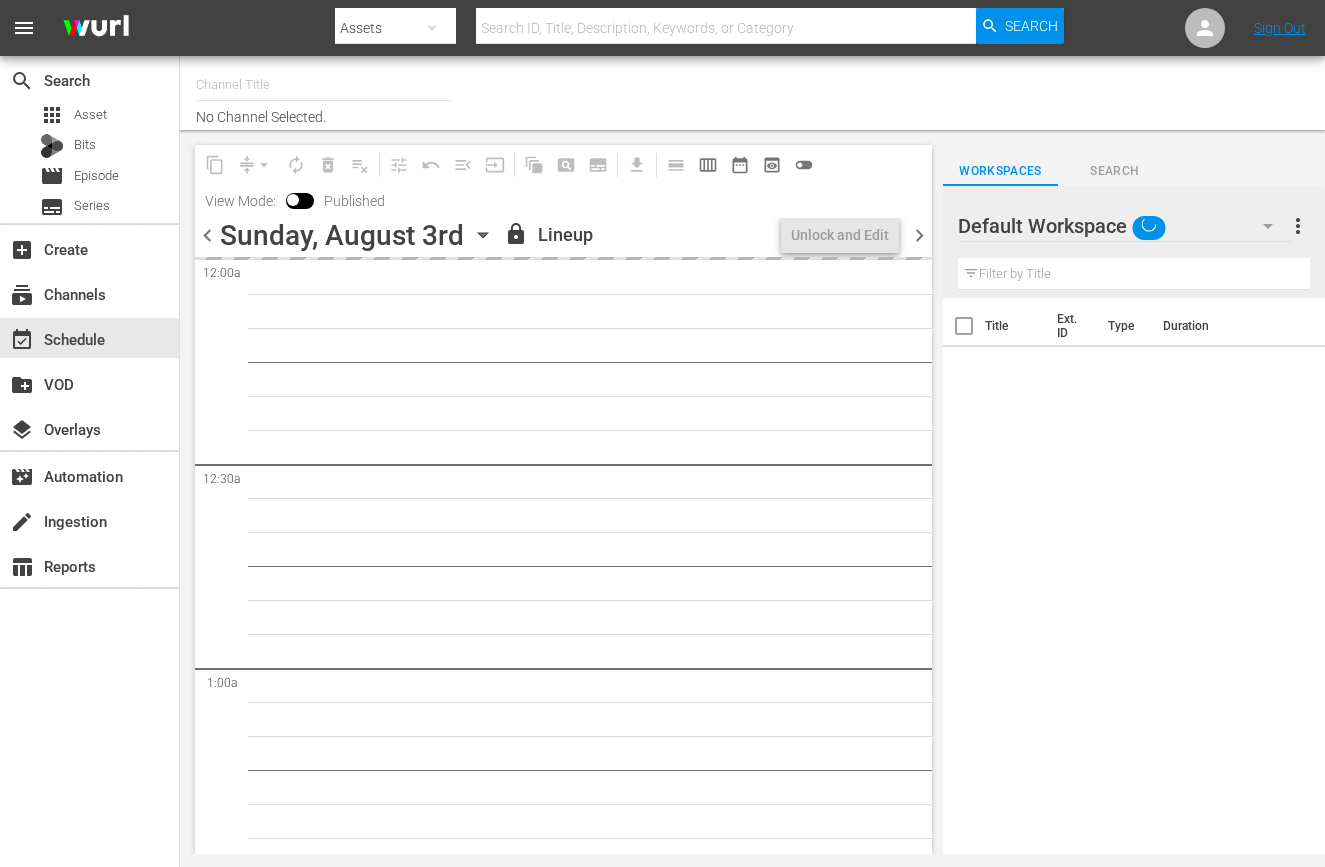 type on "Toony Planet ([NUMBER])" 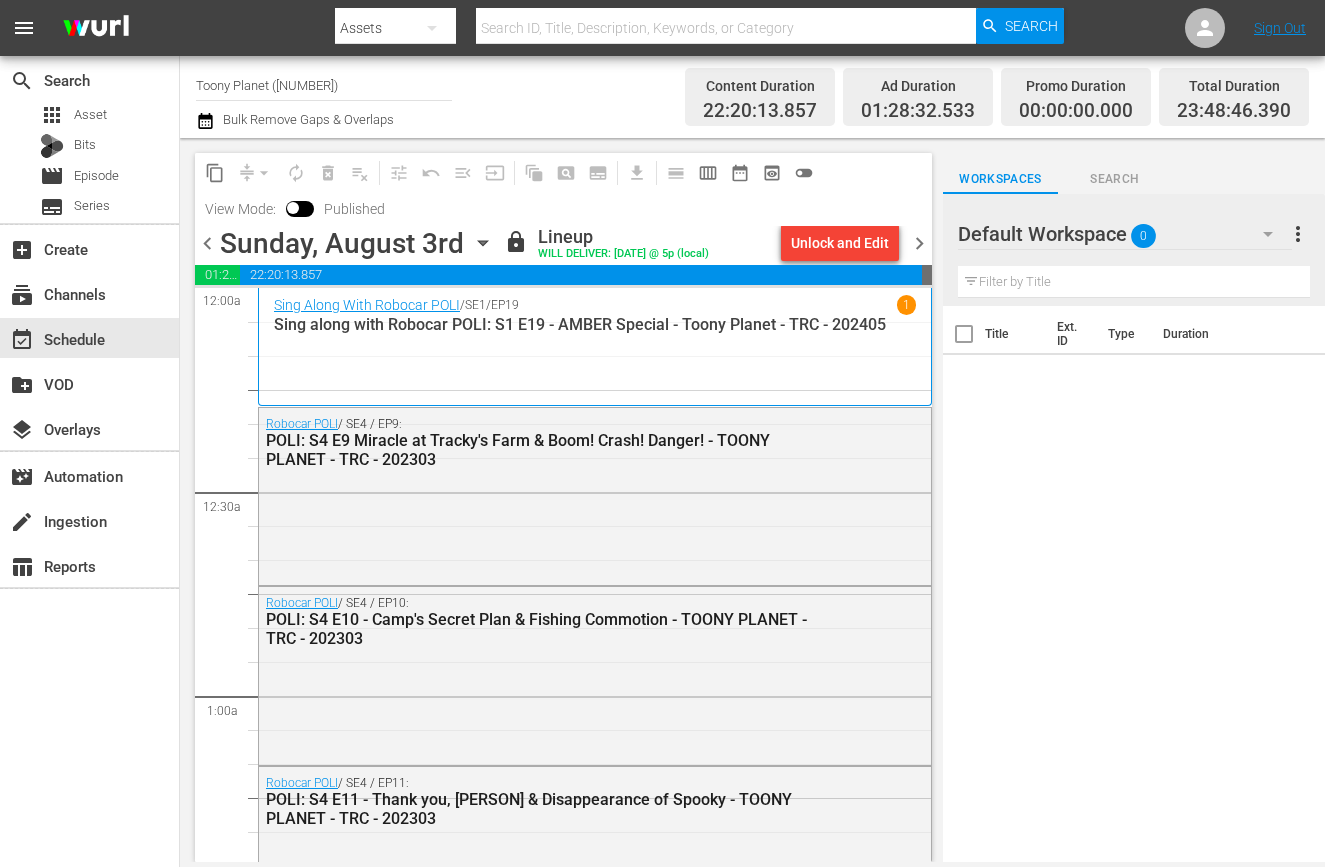 scroll, scrollTop: 0, scrollLeft: 0, axis: both 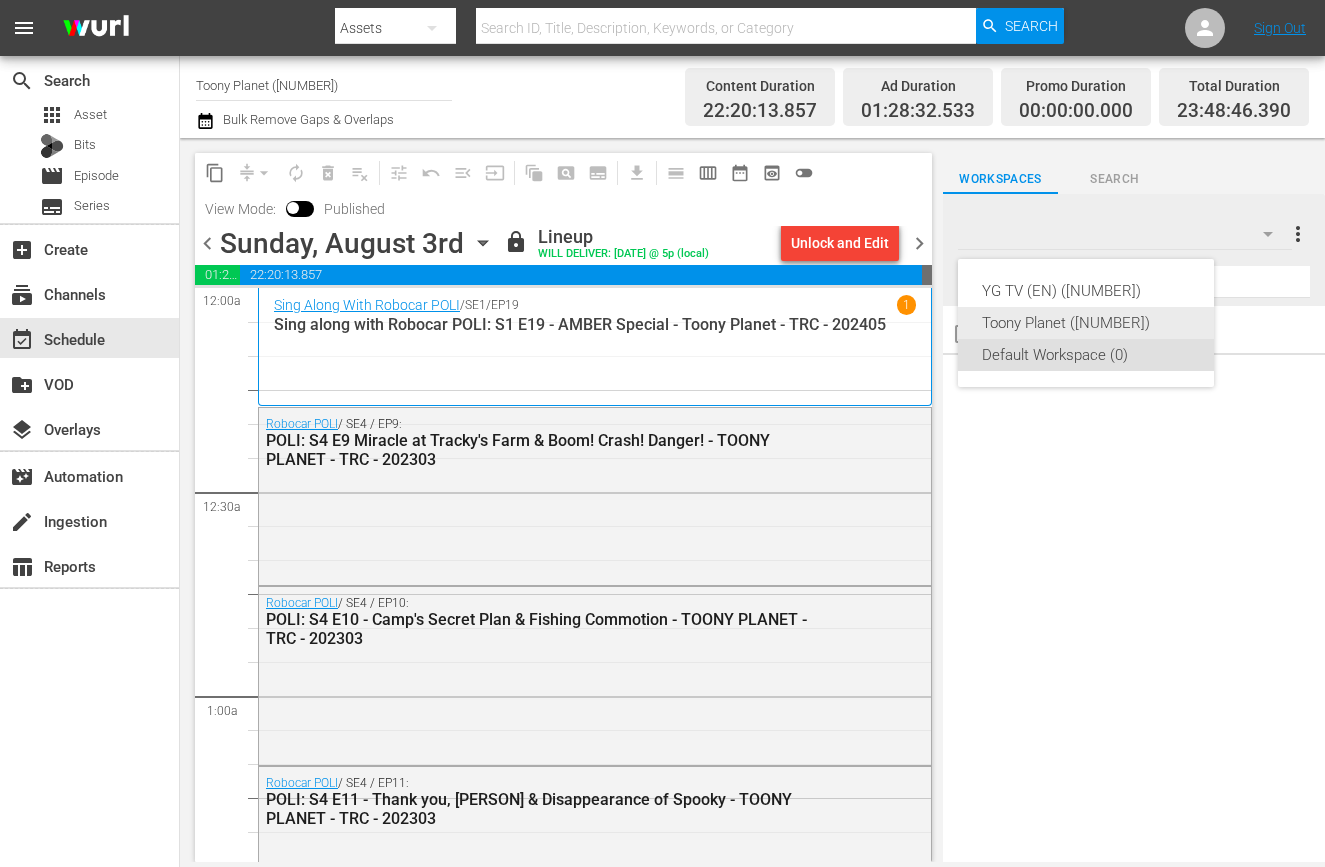 drag, startPoint x: 1046, startPoint y: 309, endPoint x: 1036, endPoint y: 308, distance: 10.049875 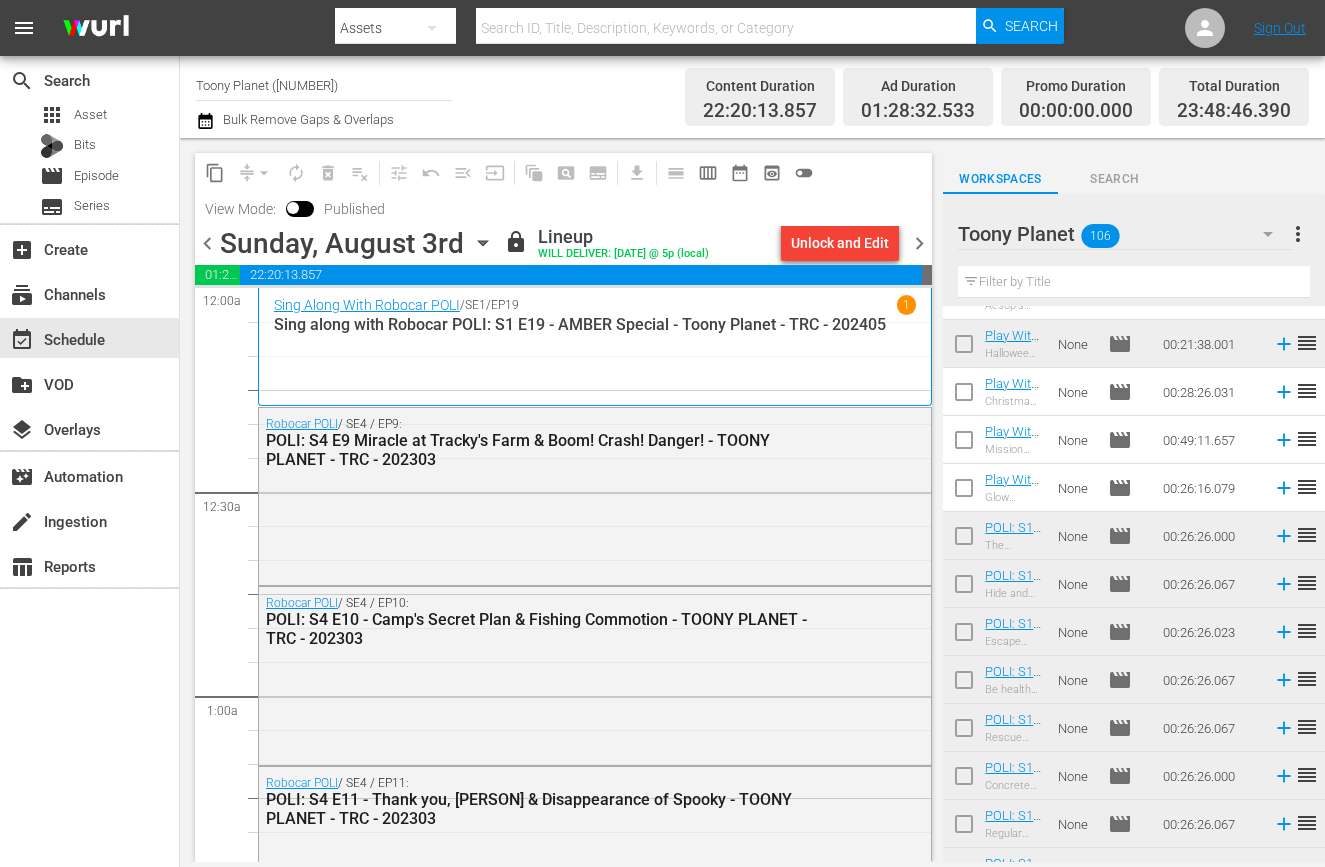 scroll, scrollTop: 0, scrollLeft: 0, axis: both 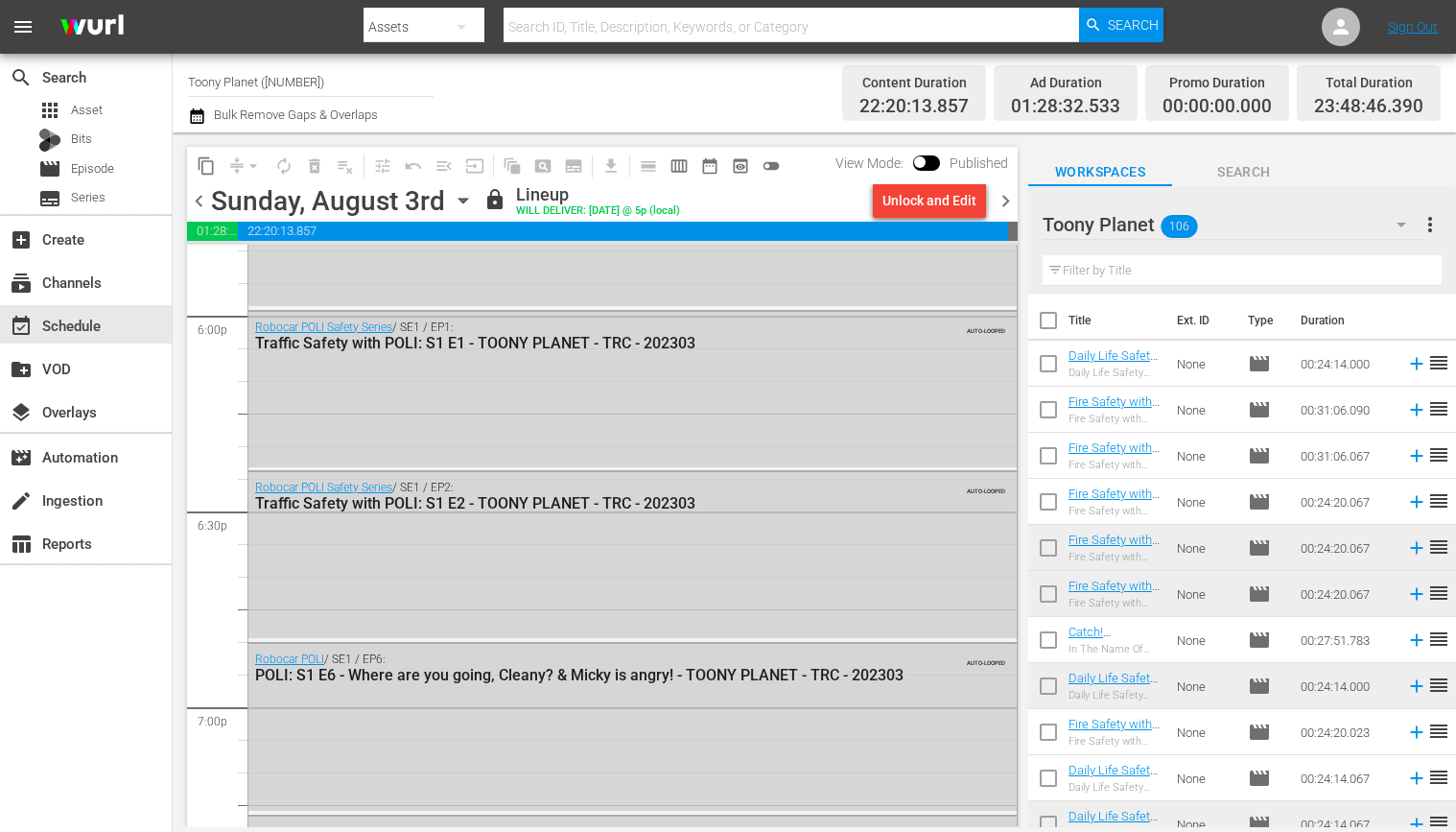 click at bounding box center [1242, 271] 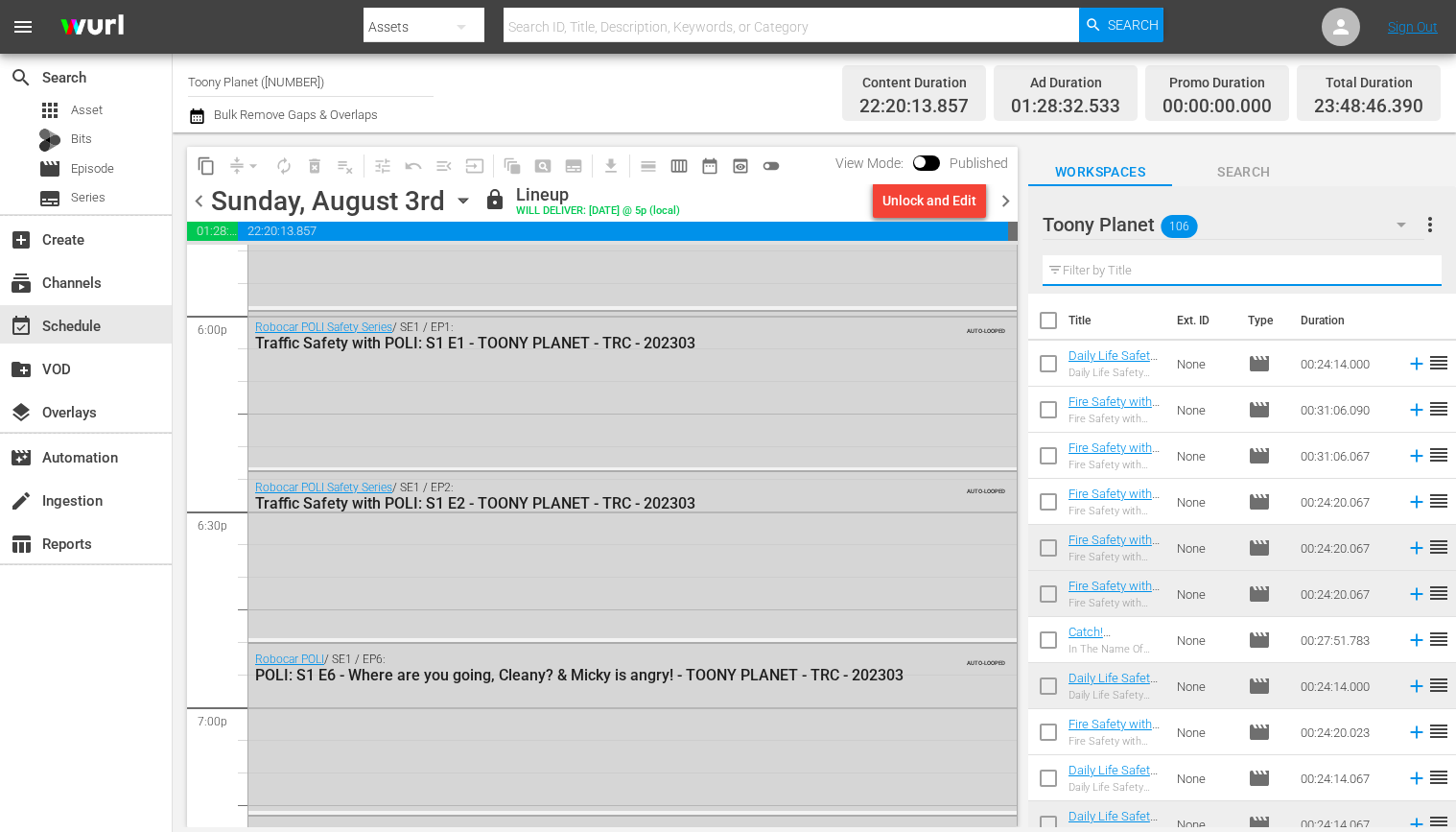 paste on "aesop" 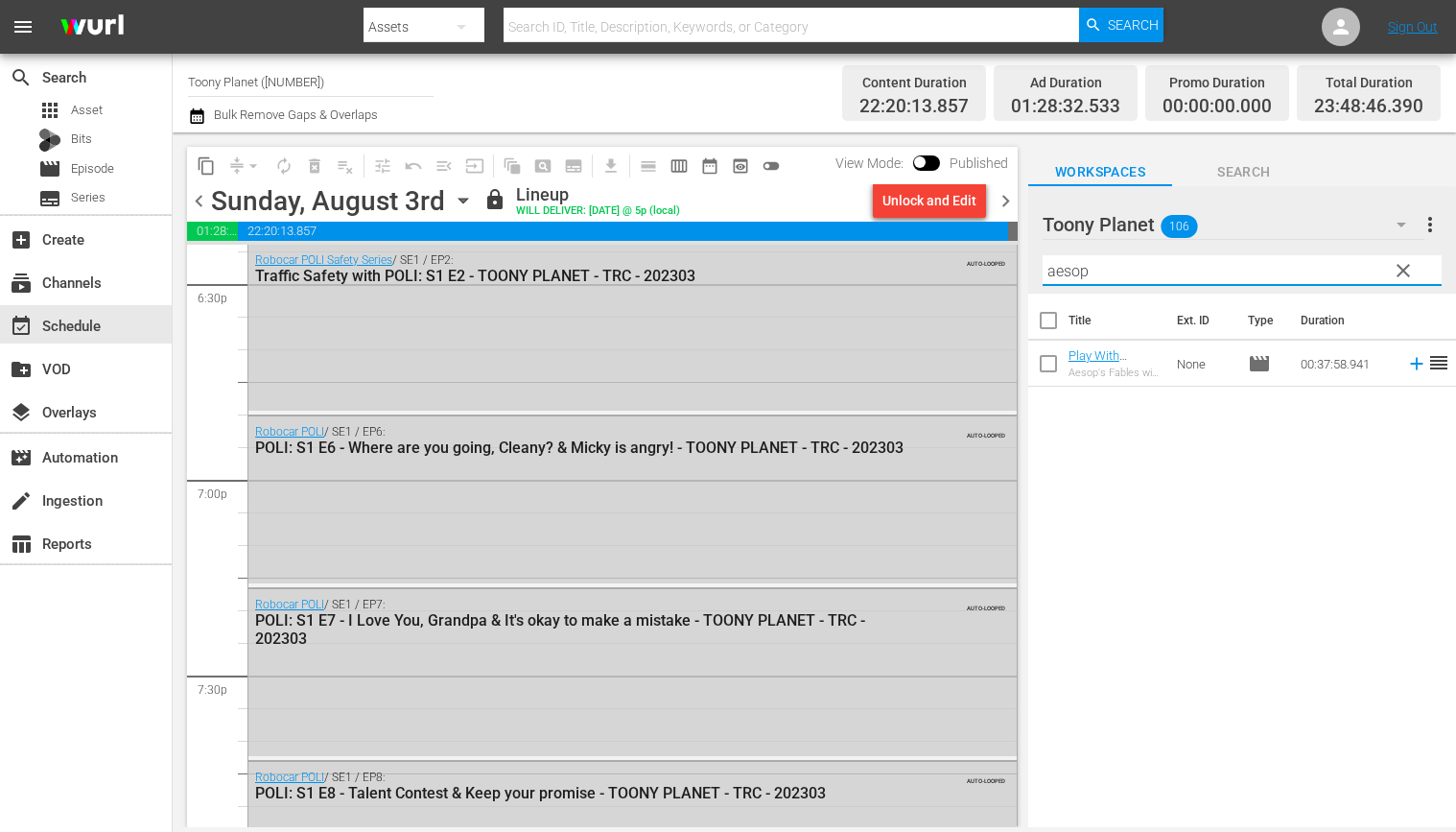 scroll, scrollTop: 8854, scrollLeft: 0, axis: vertical 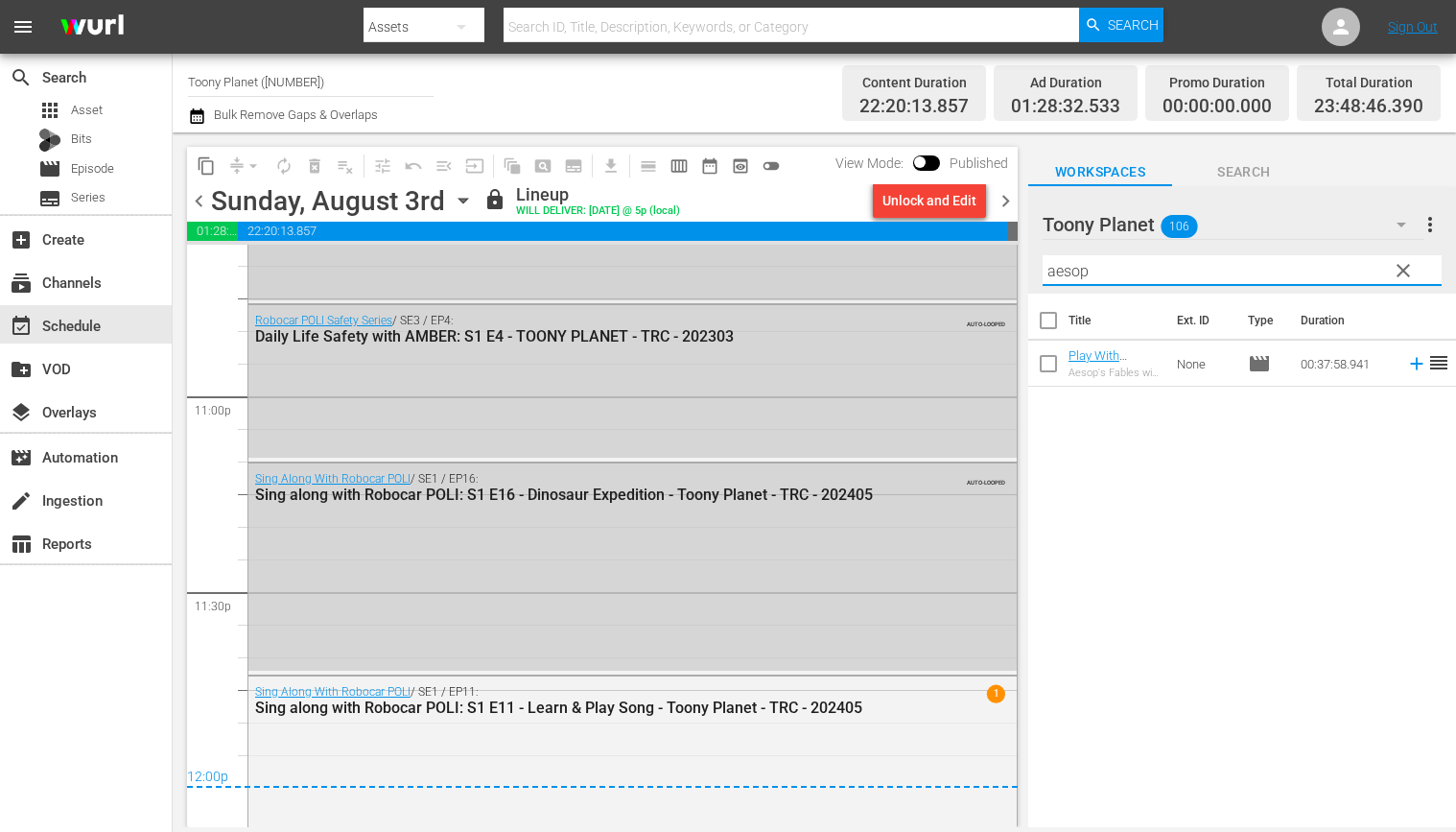 drag, startPoint x: 1113, startPoint y: 272, endPoint x: 880, endPoint y: 254, distance: 233.69424 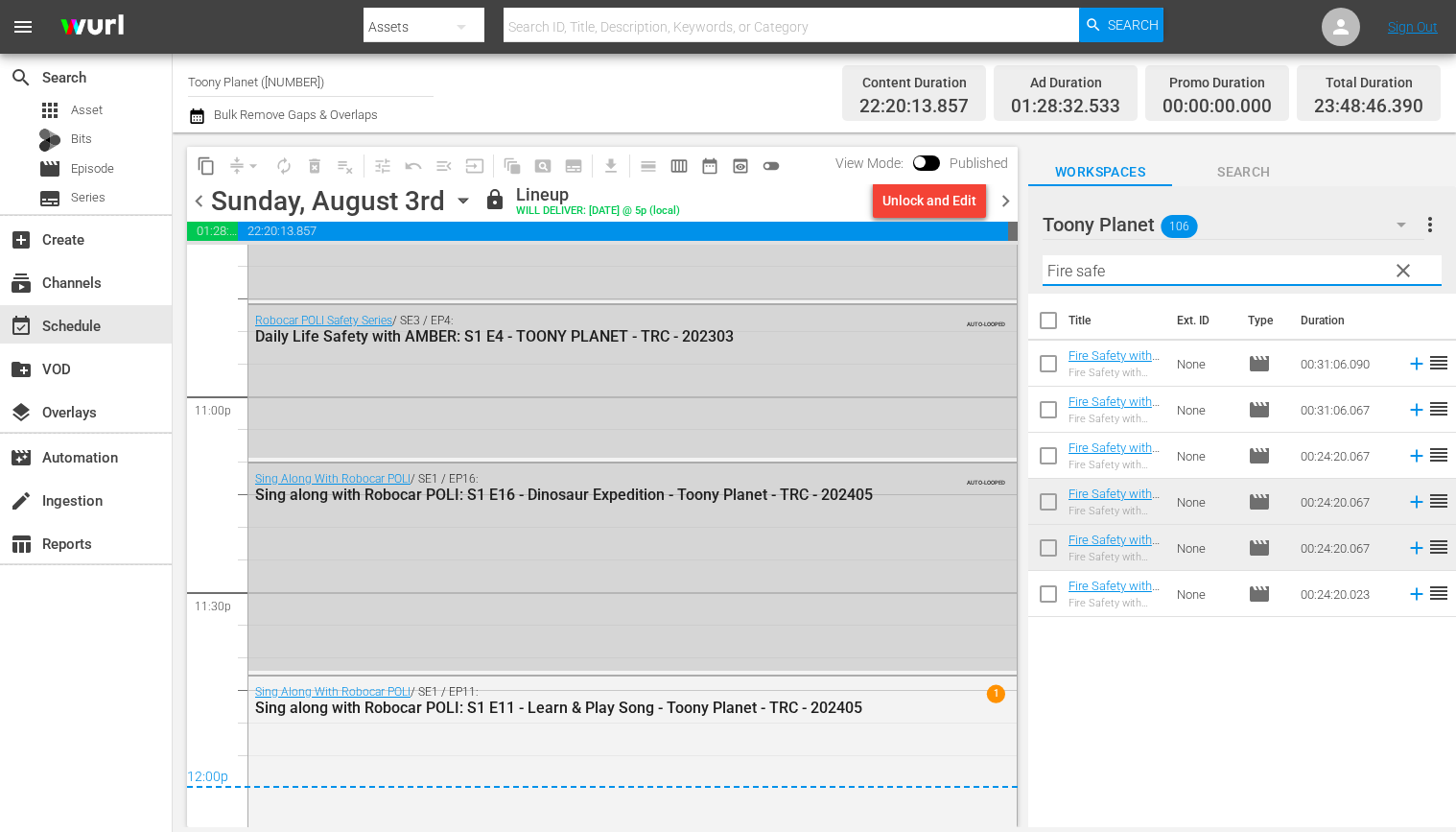 drag, startPoint x: 1044, startPoint y: 261, endPoint x: 982, endPoint y: 243, distance: 64.56005 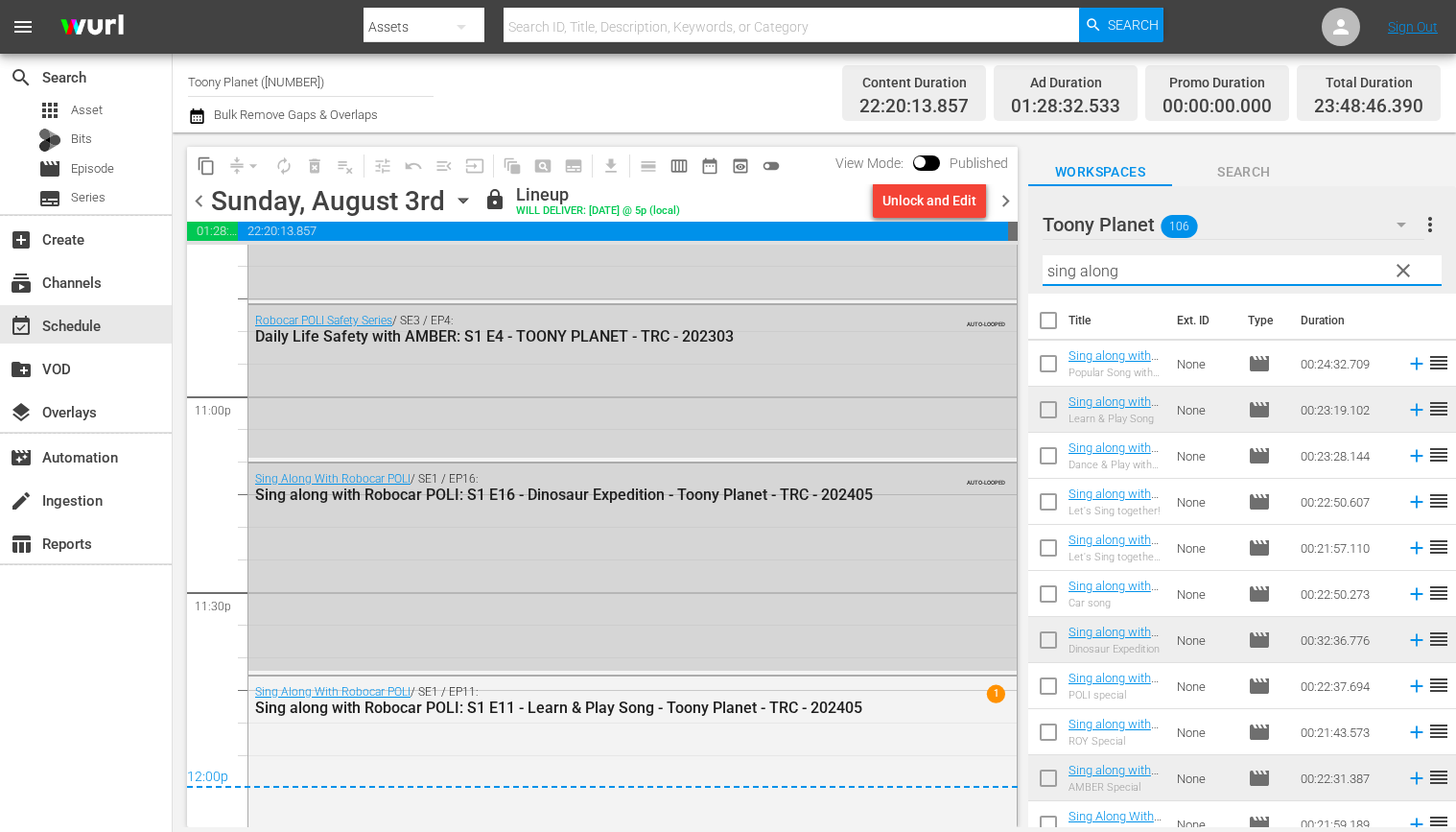 scroll, scrollTop: 432, scrollLeft: 0, axis: vertical 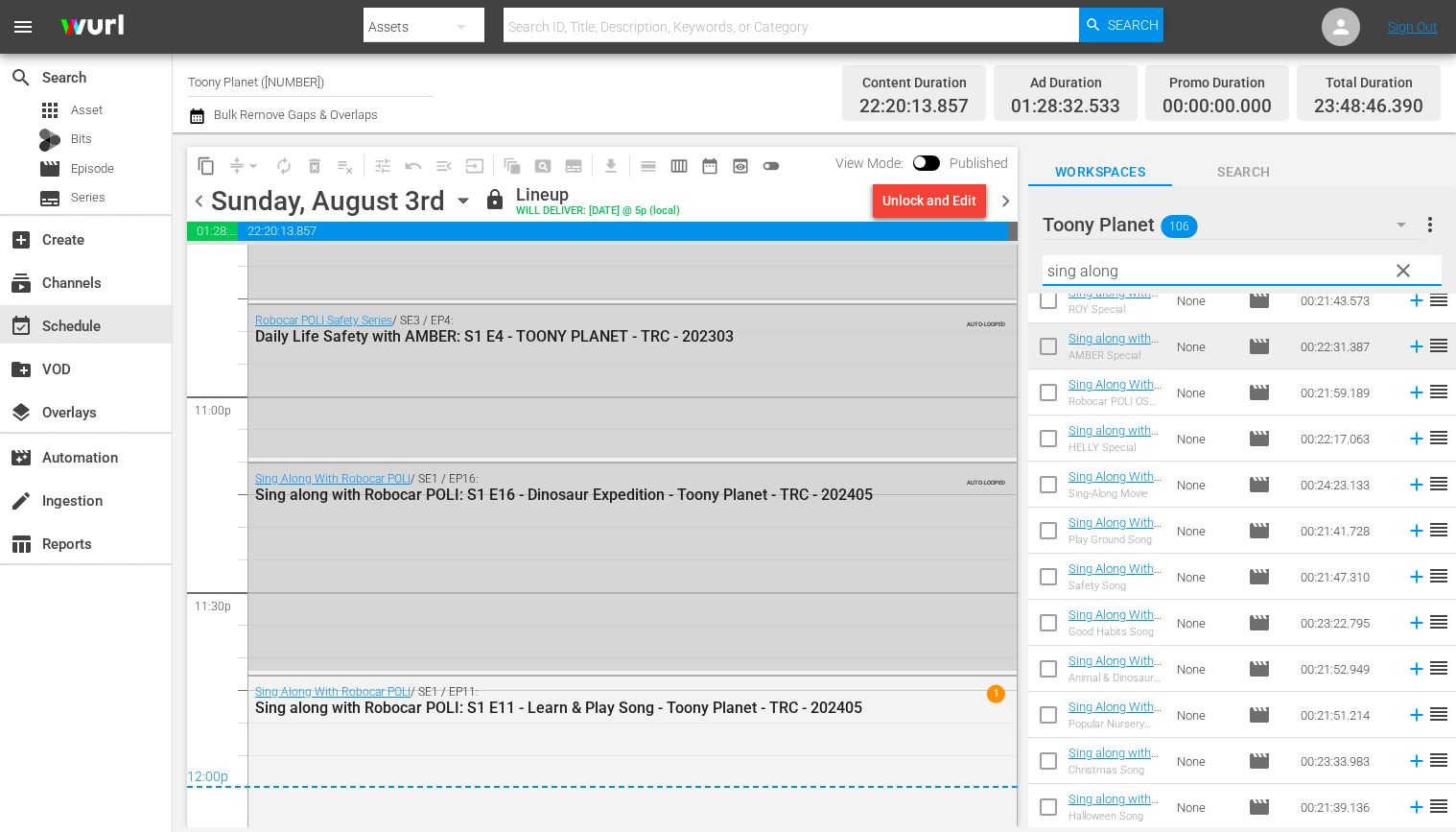 type on "sing along" 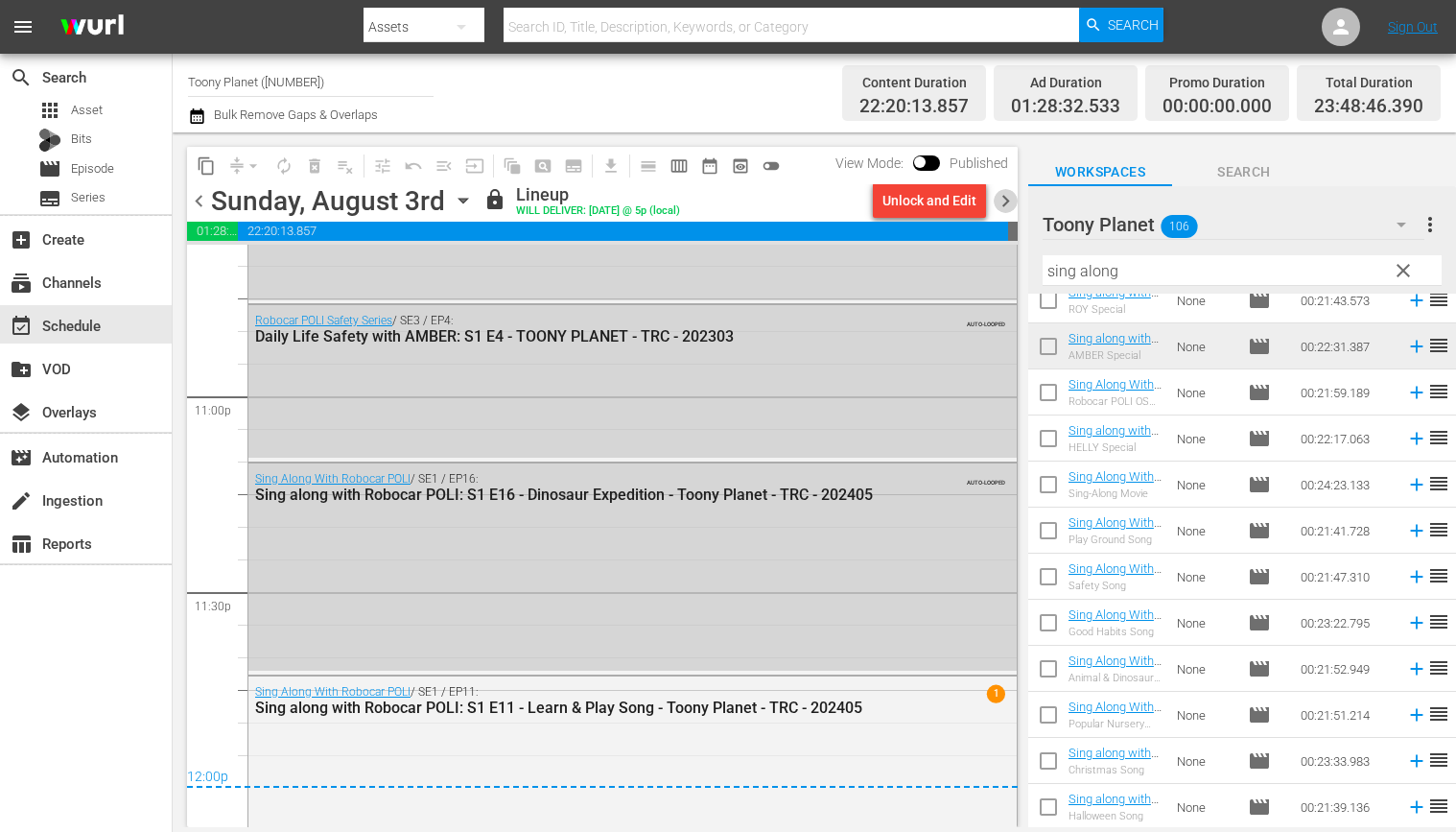 click on "chevron_right" at bounding box center [1005, 201] 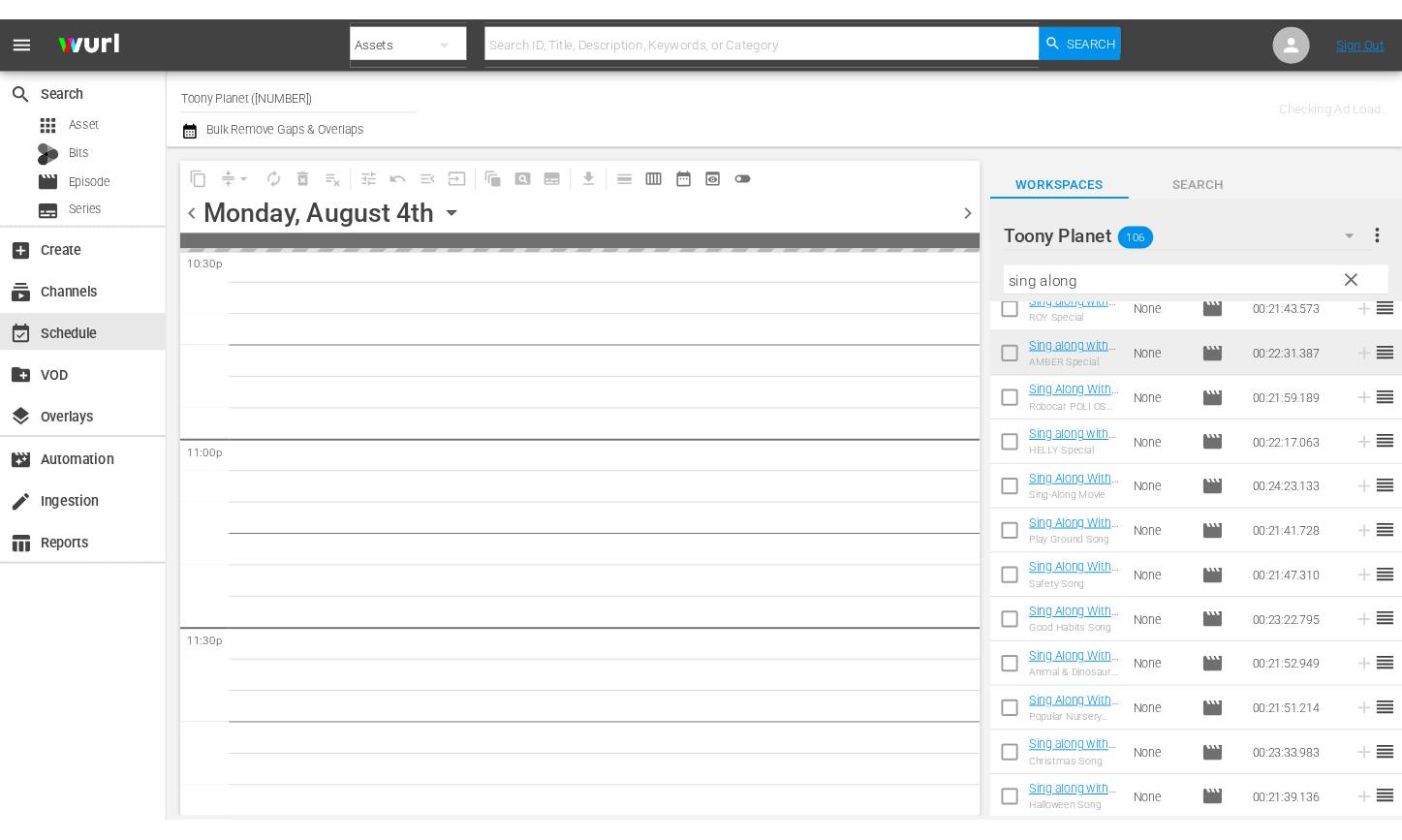 scroll, scrollTop: 8896, scrollLeft: 0, axis: vertical 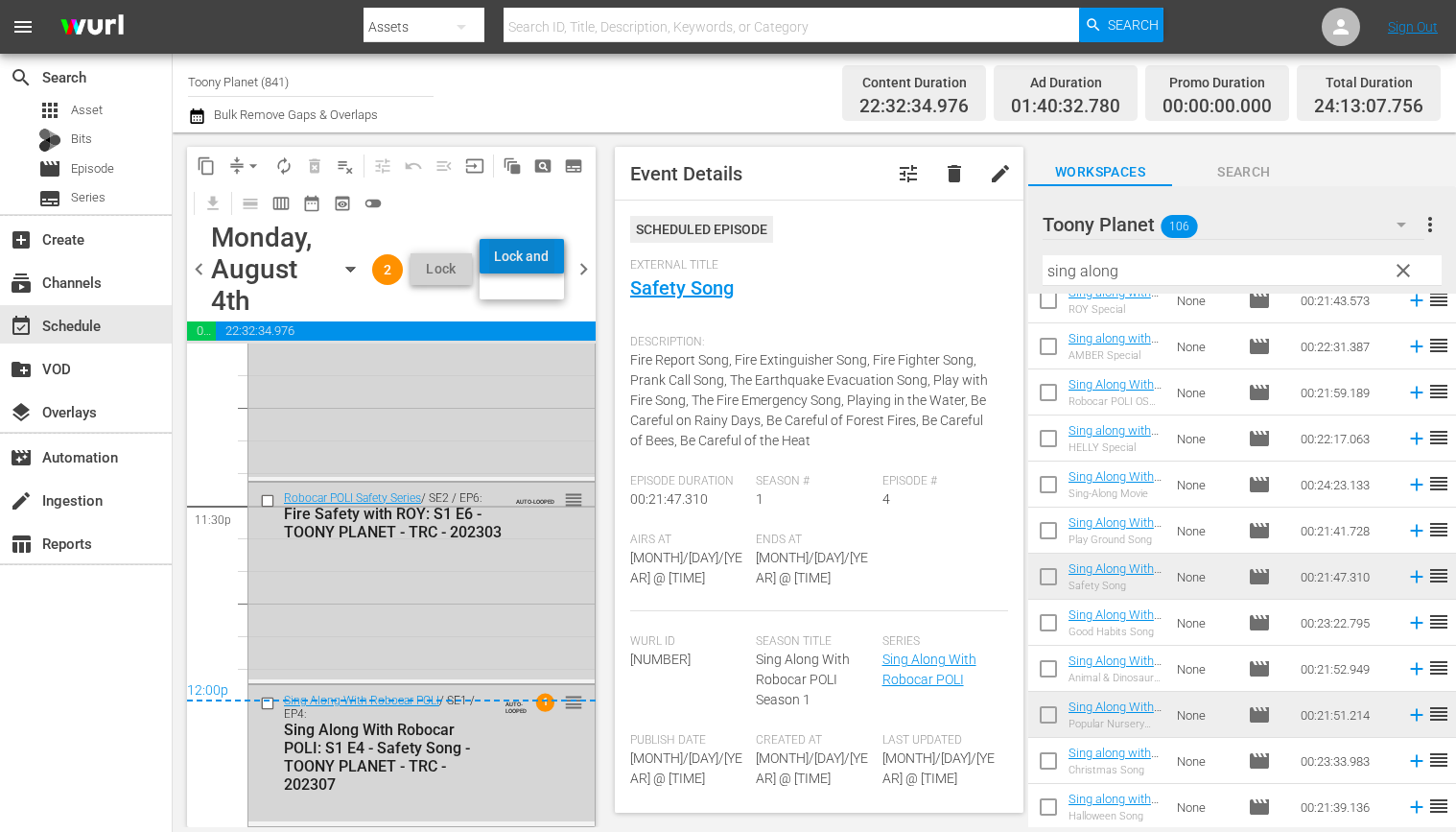 click on "Lock and Publish" at bounding box center (522, 256) 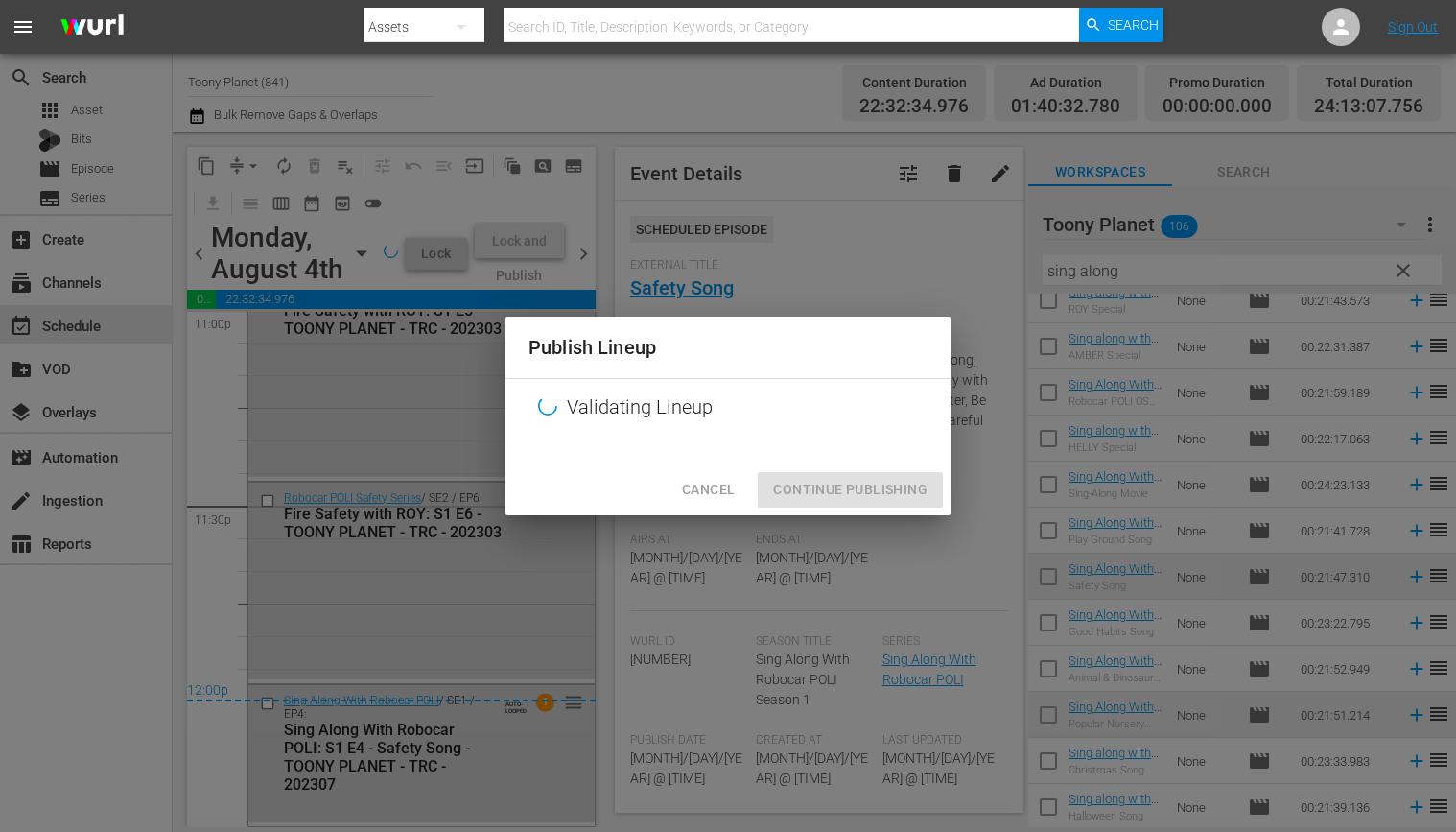 scroll, scrollTop: 9007, scrollLeft: 0, axis: vertical 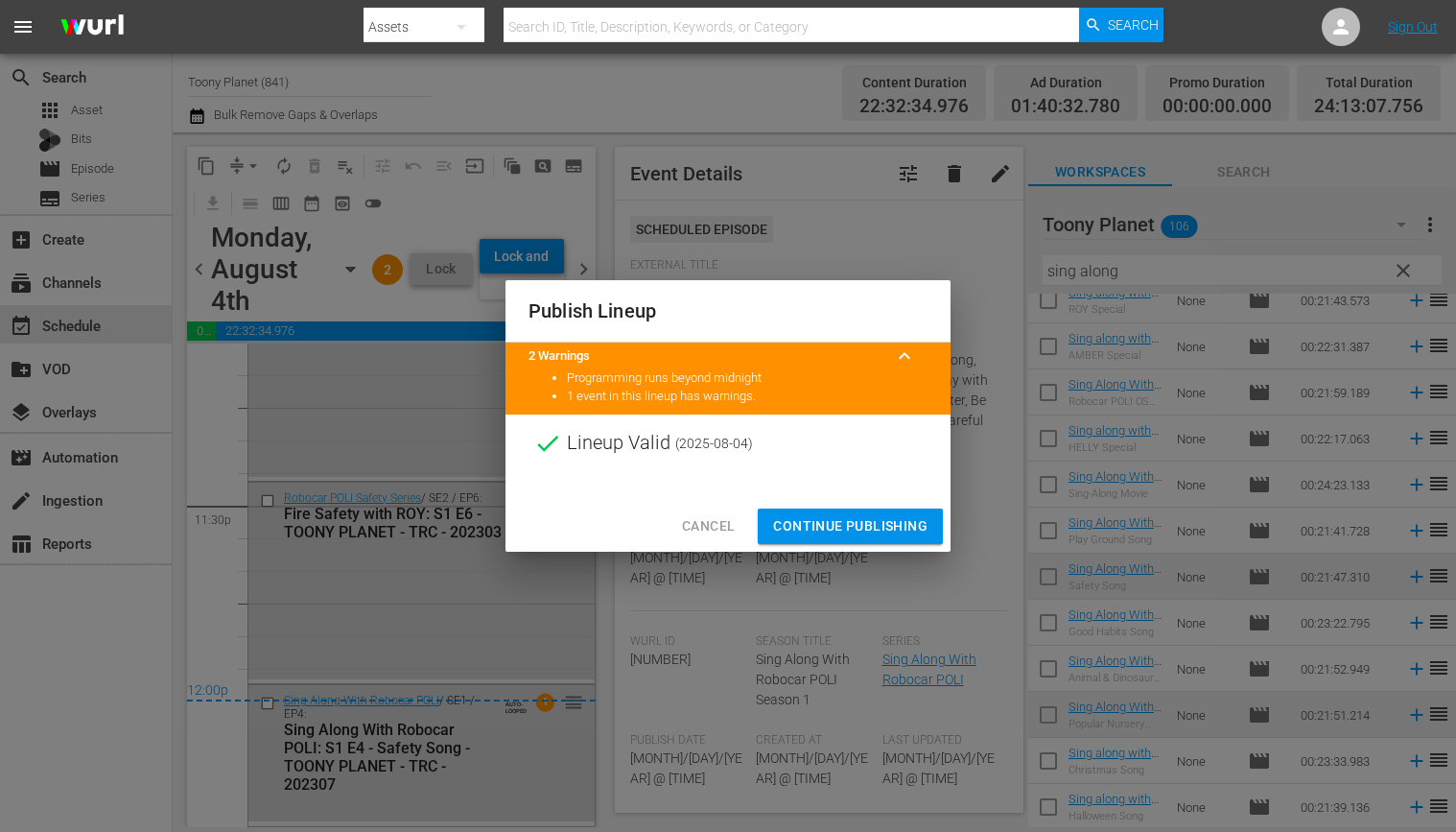 click on "Continue Publishing" at bounding box center (850, 526) 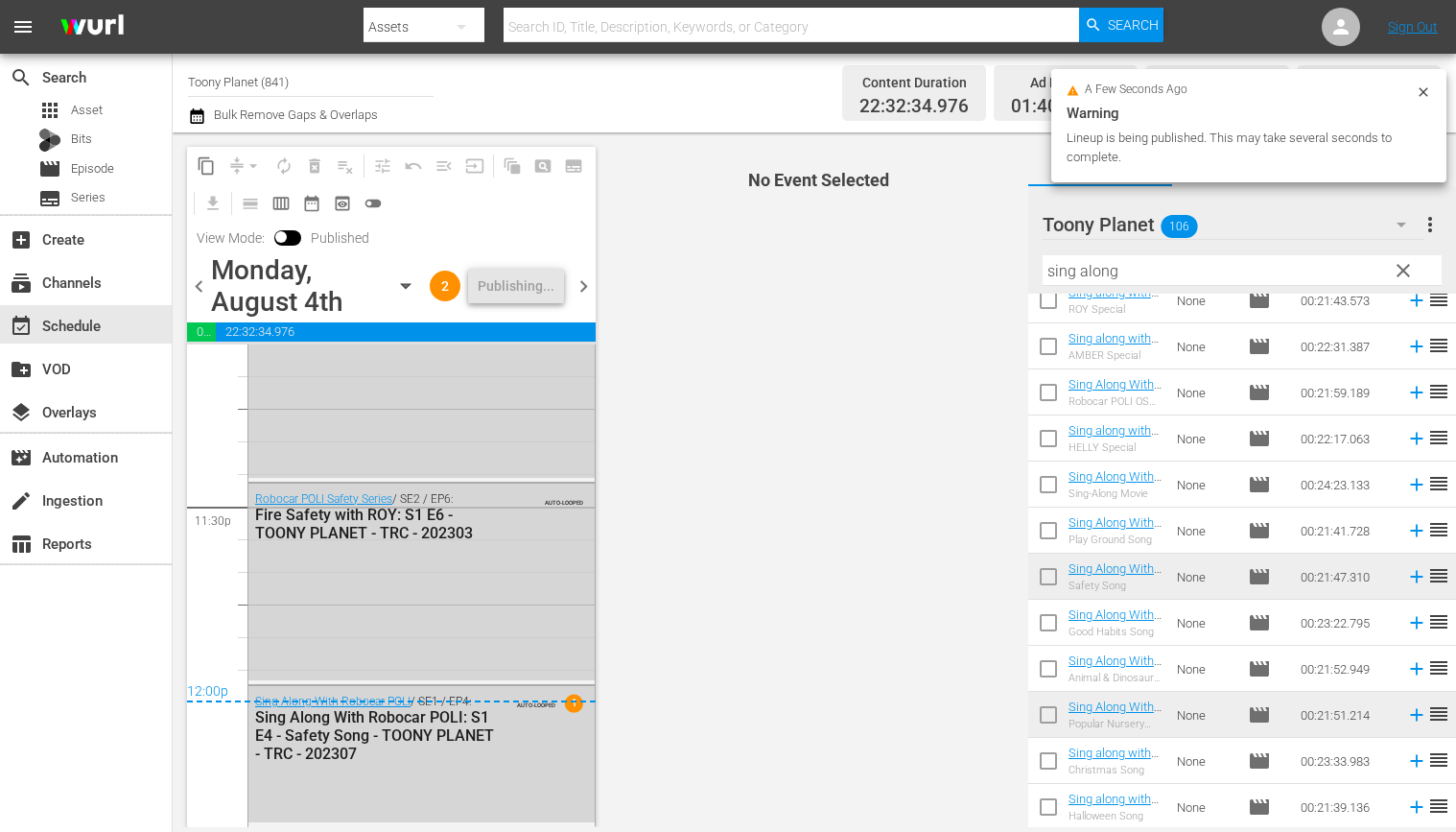 click on "chevron_right" at bounding box center (583, 286) 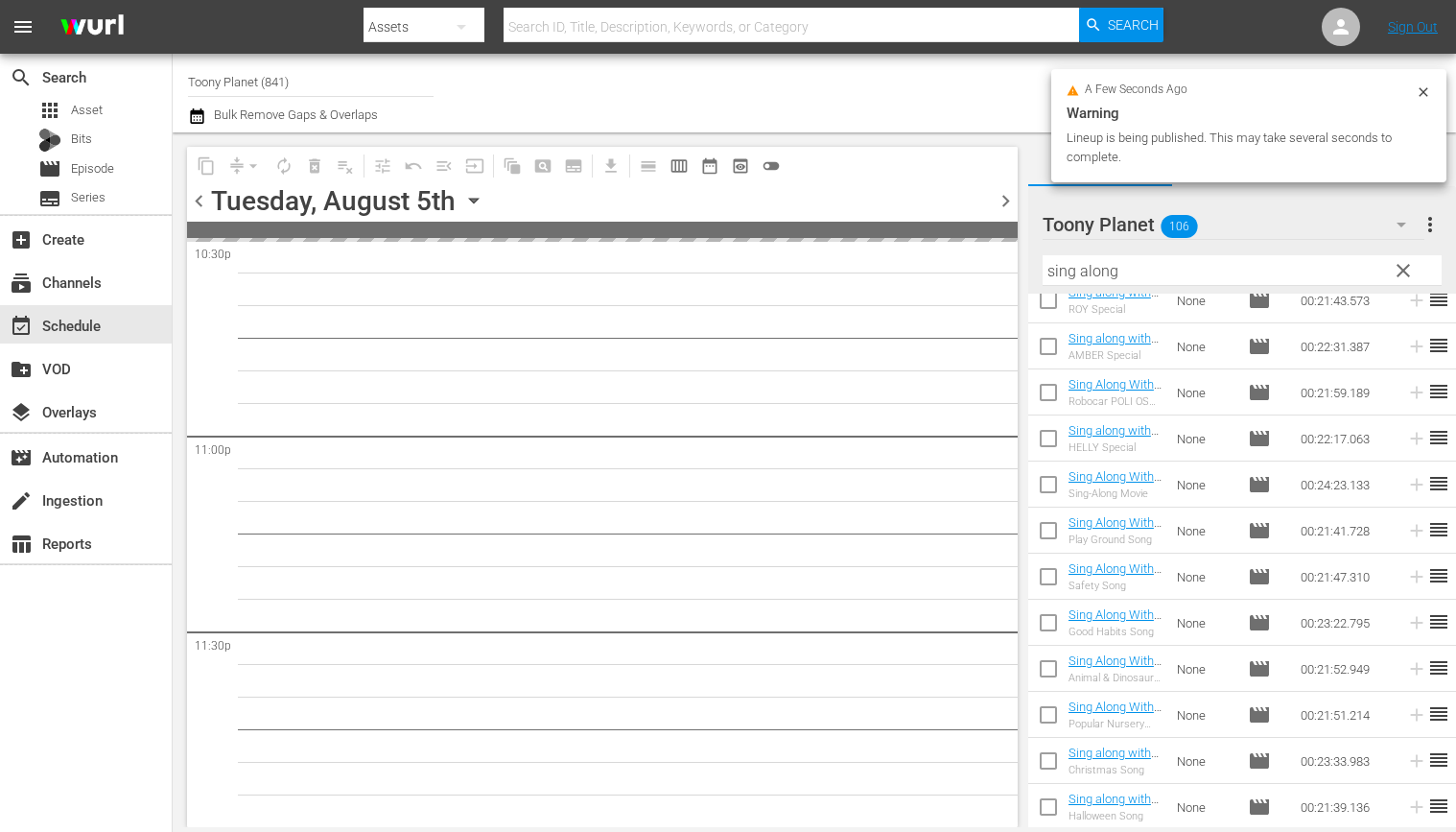 scroll, scrollTop: 8811, scrollLeft: 0, axis: vertical 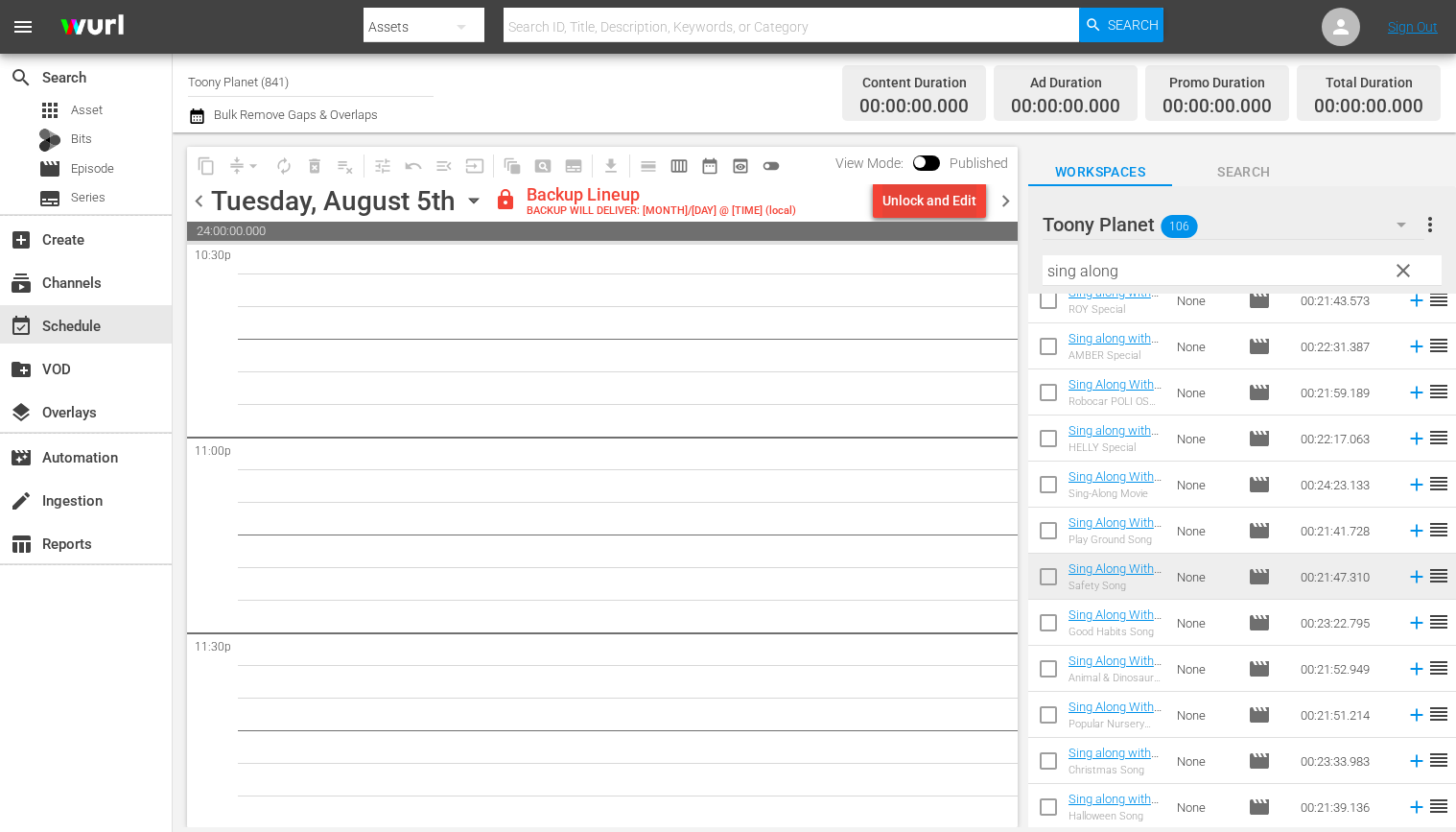 click on "Unlock and Edit" at bounding box center (929, 201) 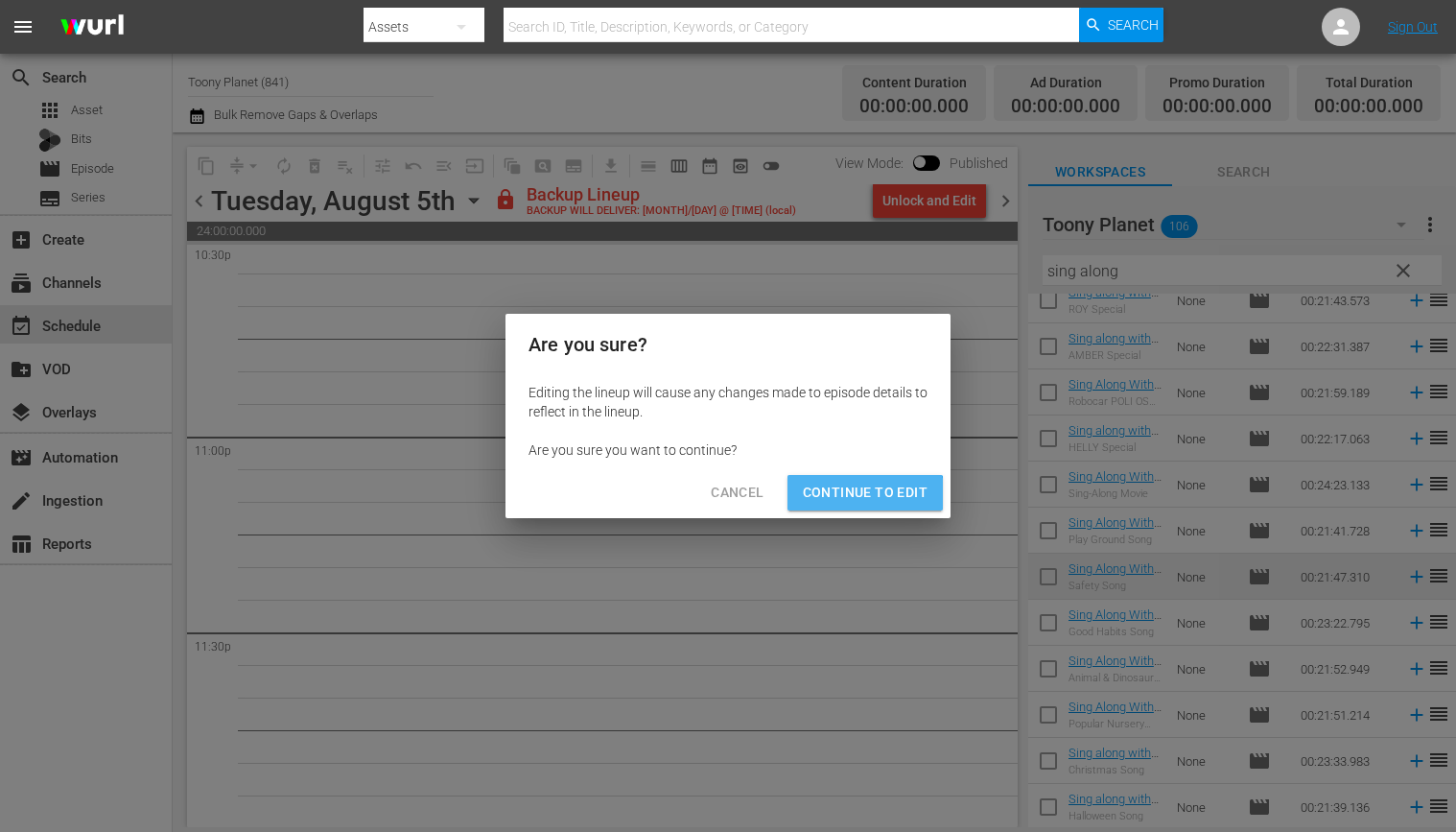 click on "Continue to Edit" at bounding box center (865, 492) 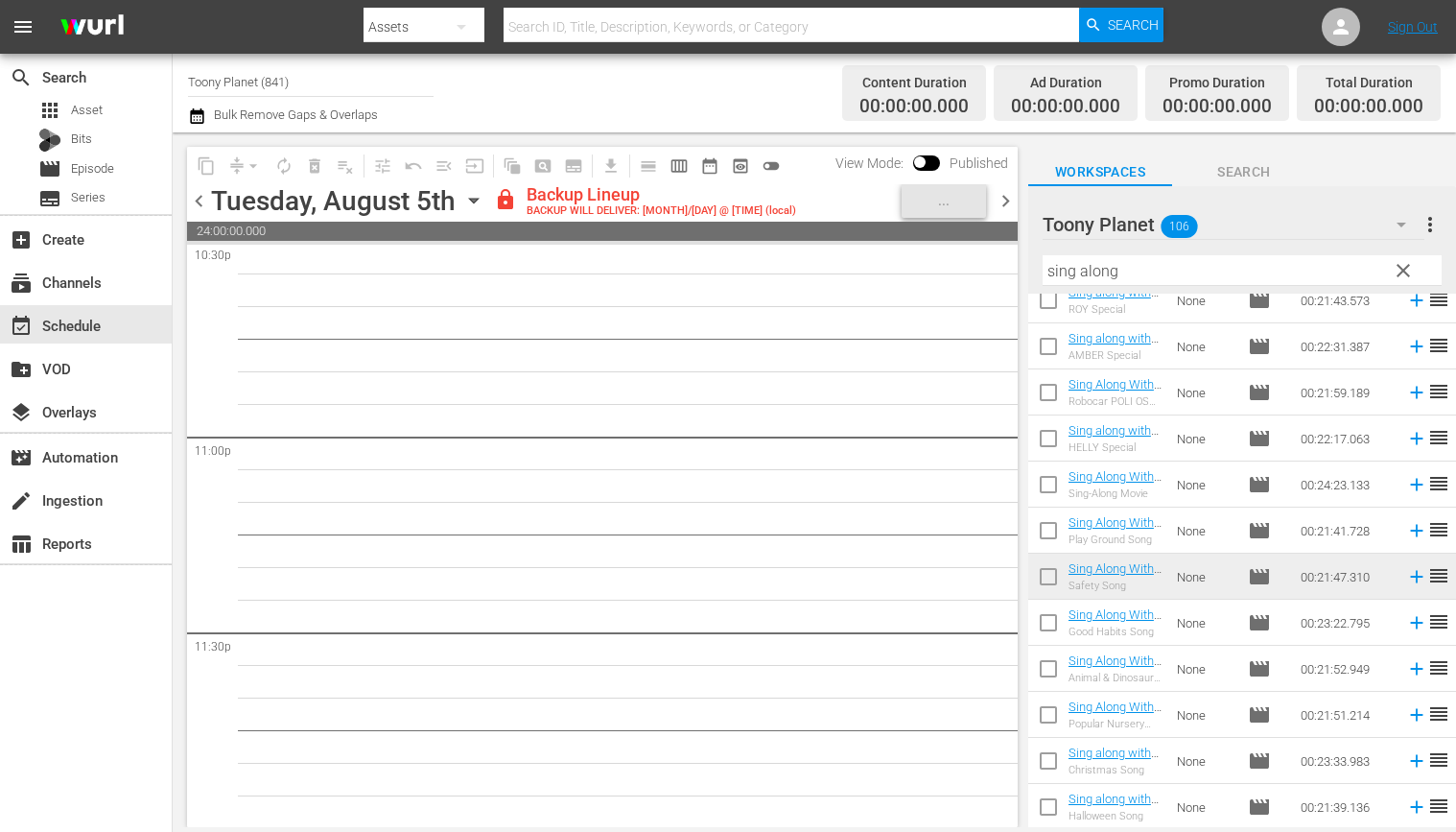 click on "chevron_right" at bounding box center [1005, 201] 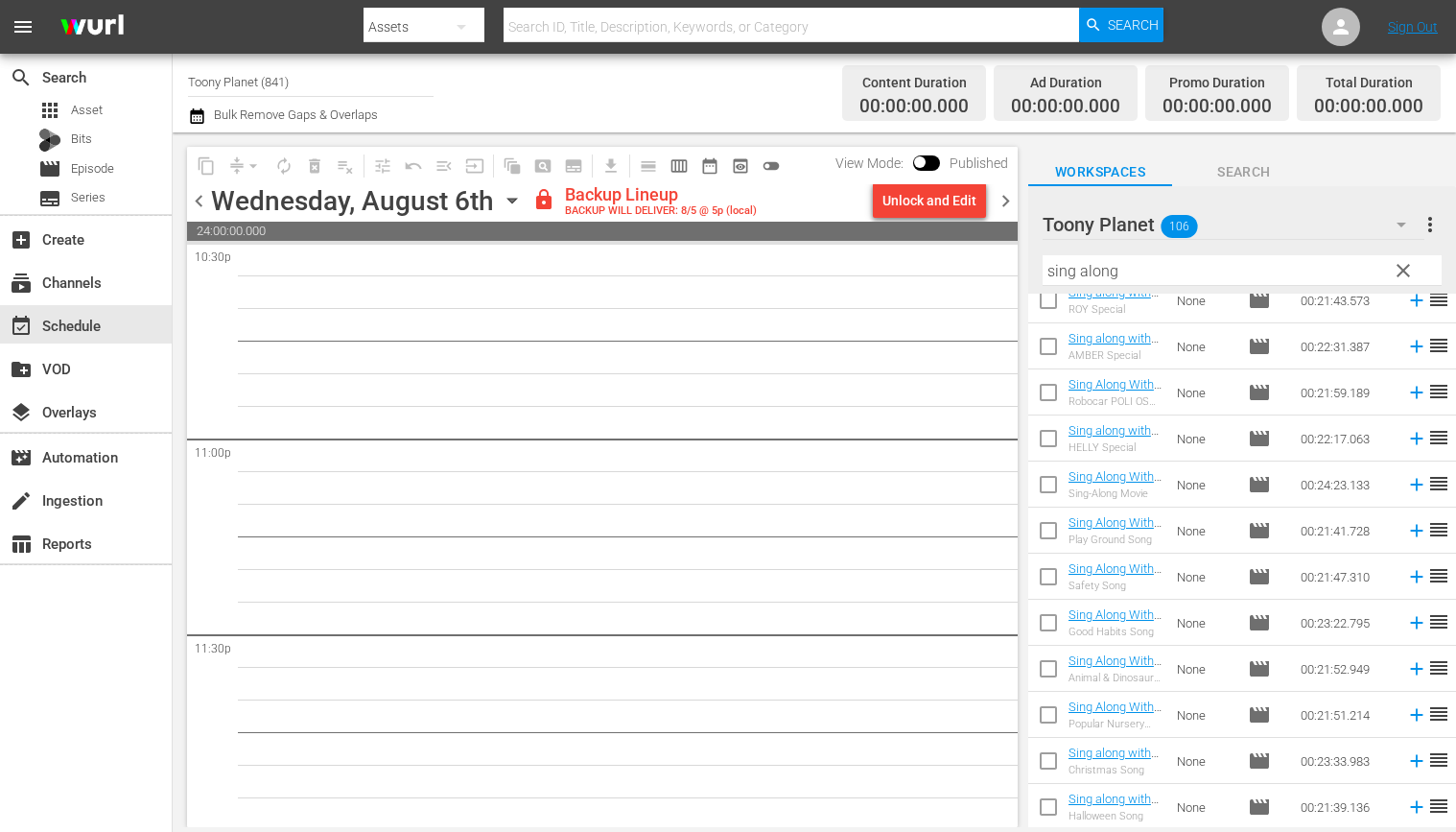scroll, scrollTop: 8813, scrollLeft: 0, axis: vertical 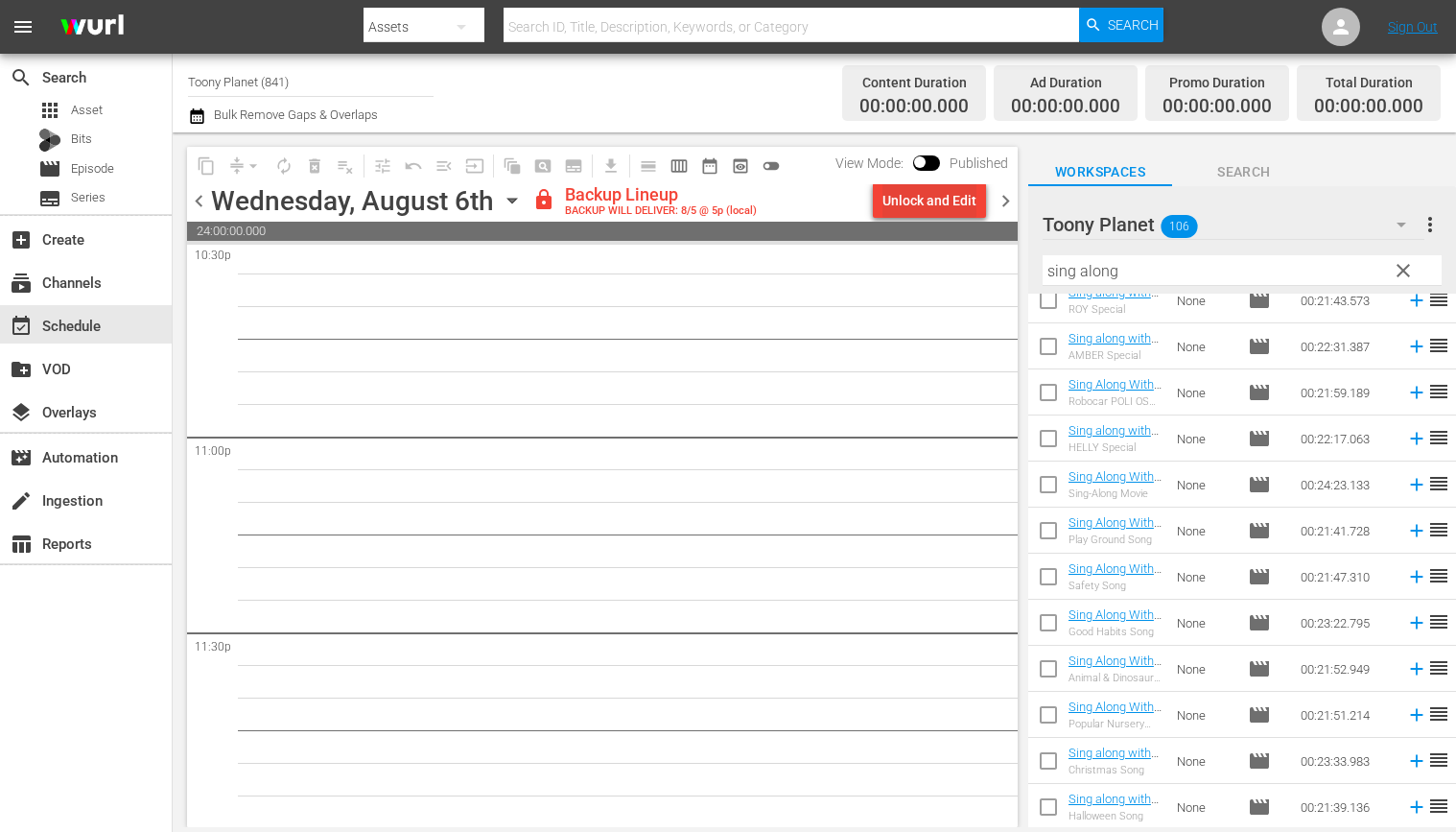 click on "Unlock and Edit" at bounding box center [929, 201] 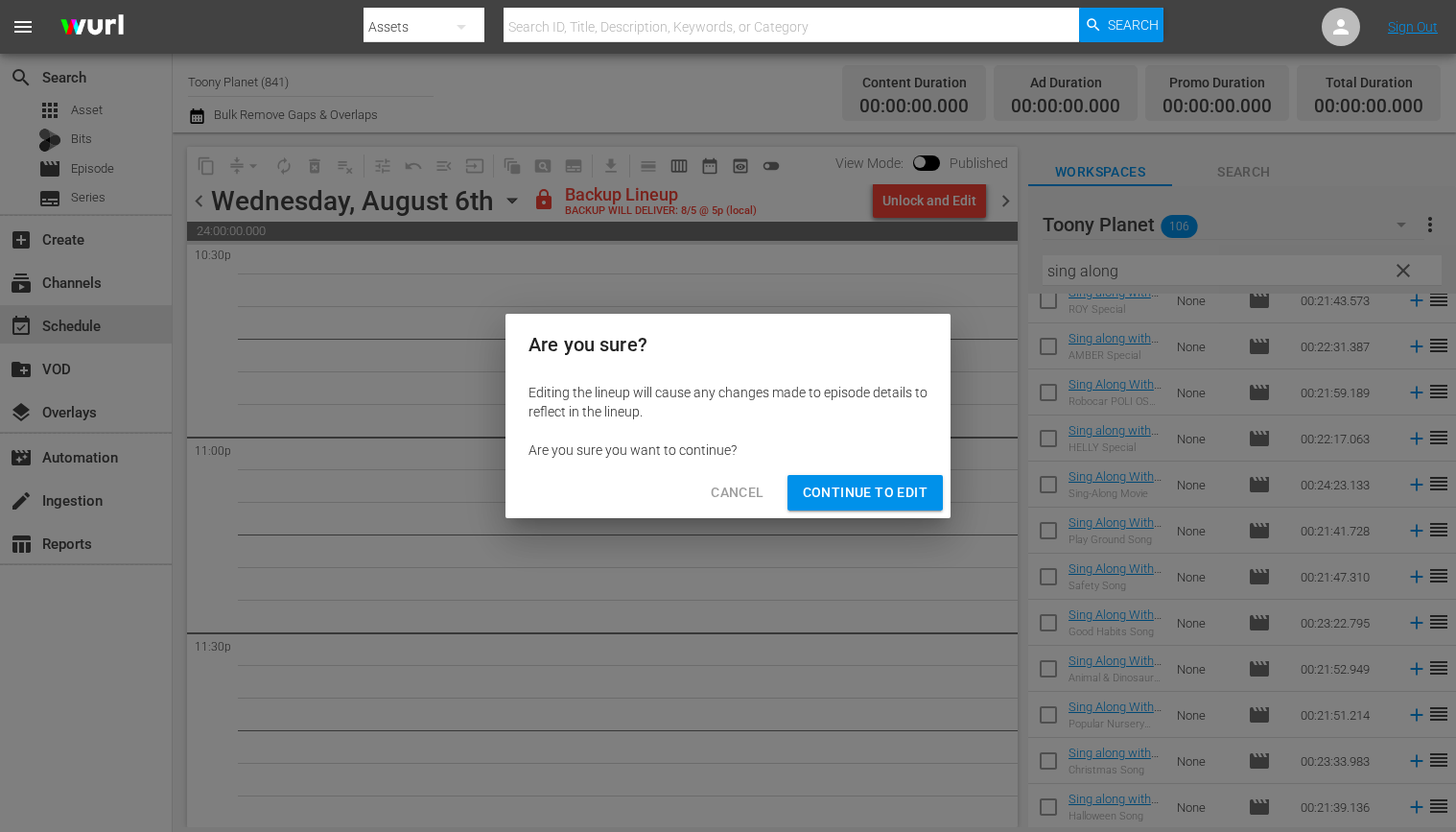 click on "Continue to Edit" at bounding box center (865, 492) 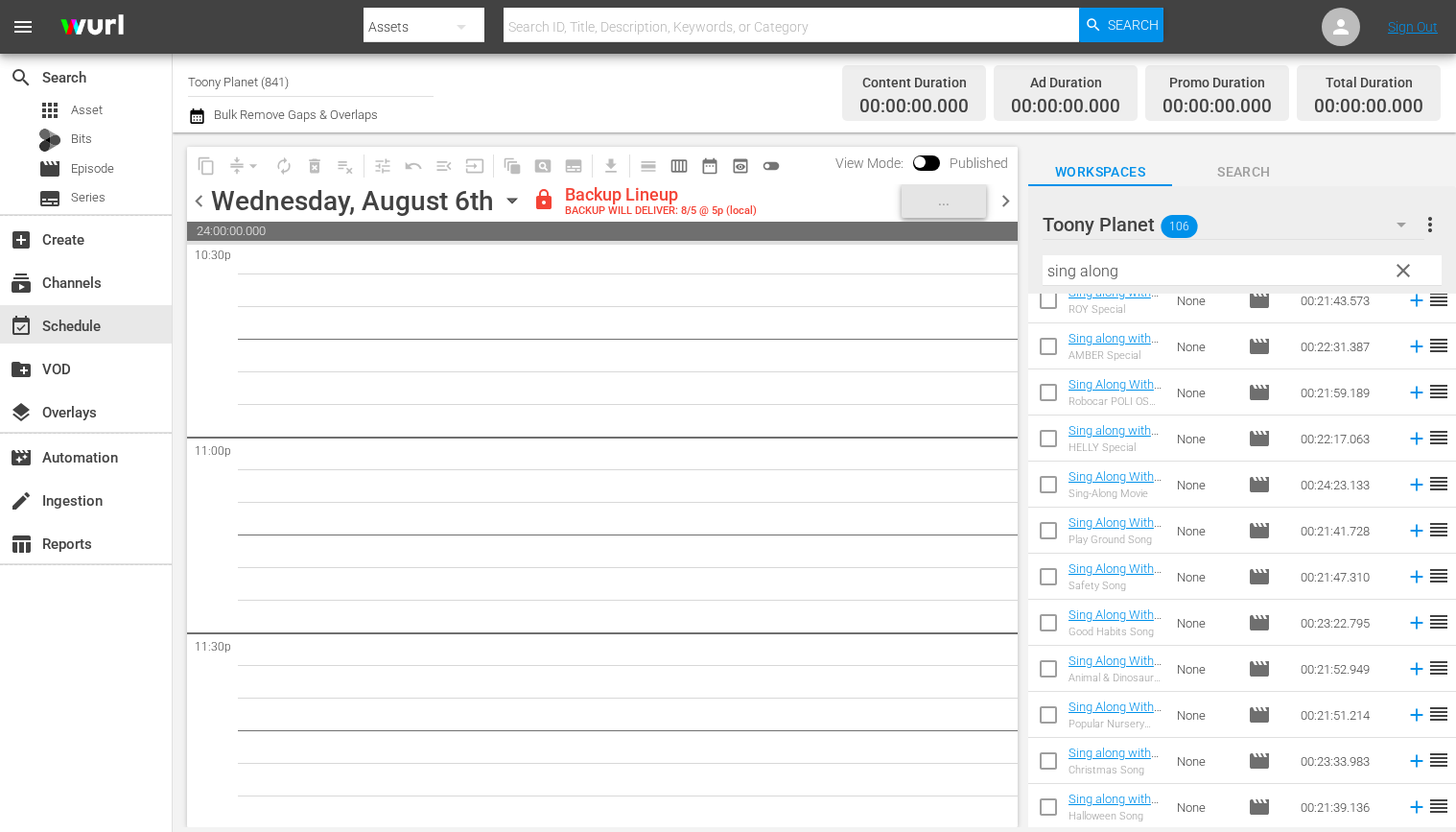 click on "chevron_right" at bounding box center [1005, 201] 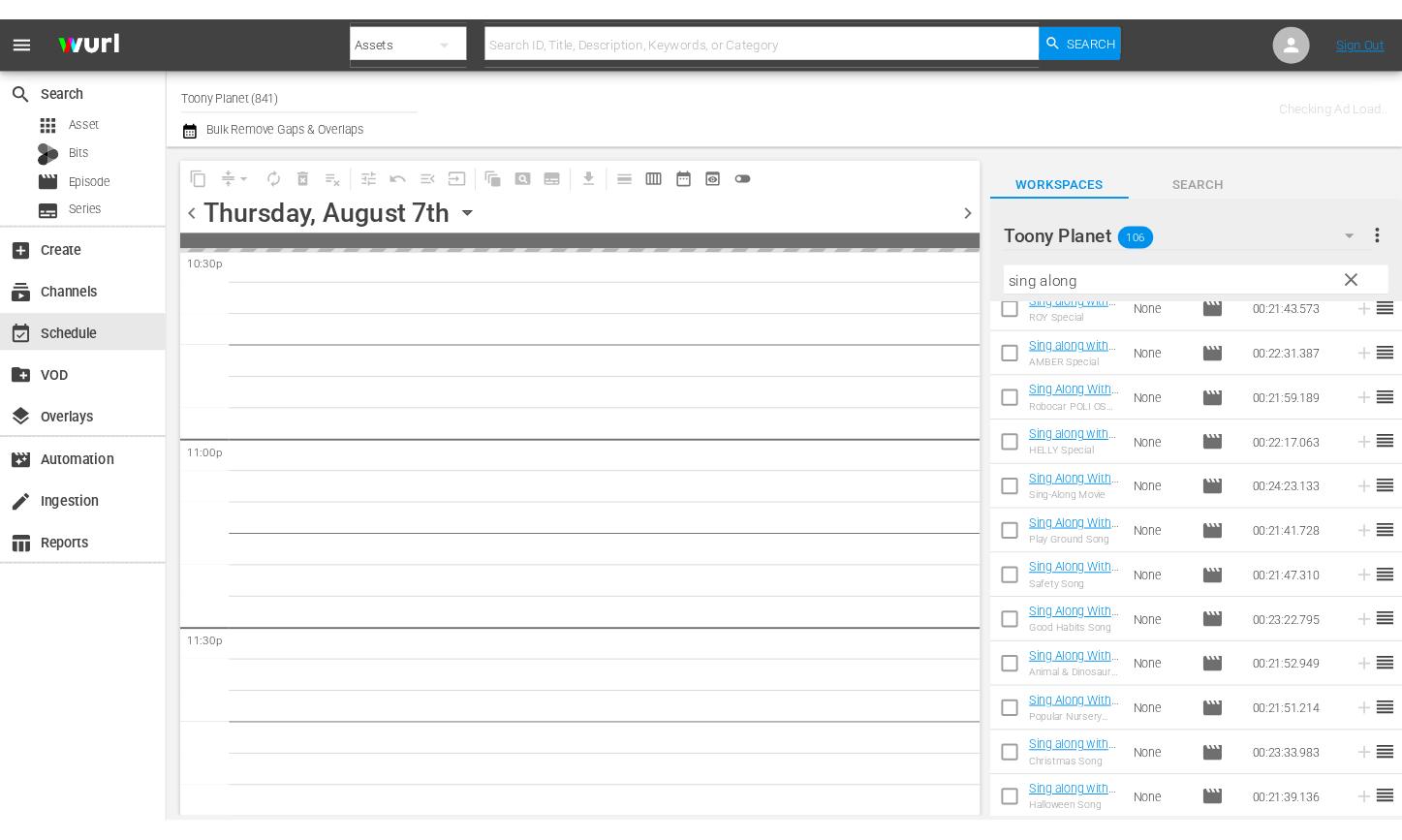 scroll, scrollTop: 8896, scrollLeft: 0, axis: vertical 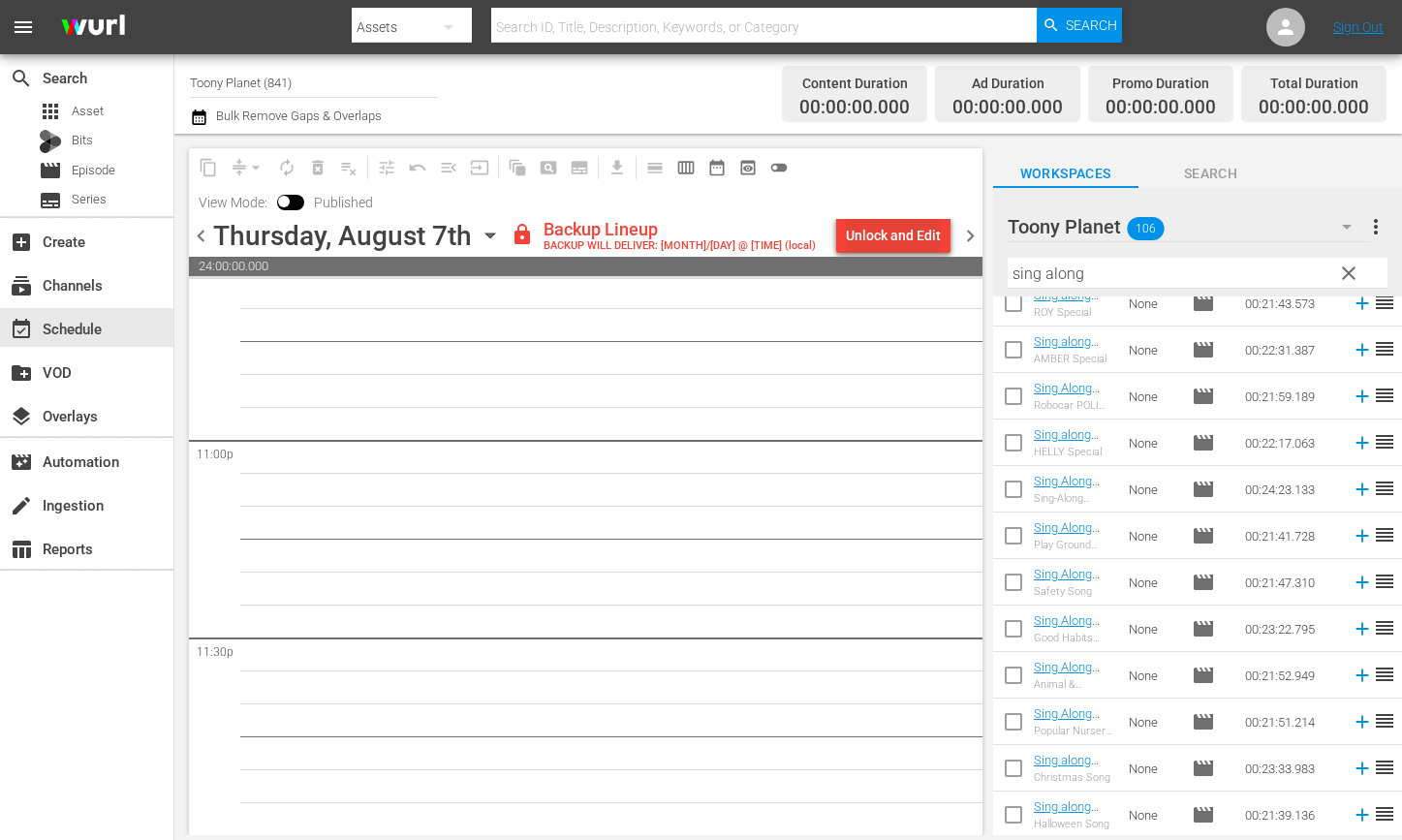click on "Unlock and Edit" at bounding box center (893, 235) 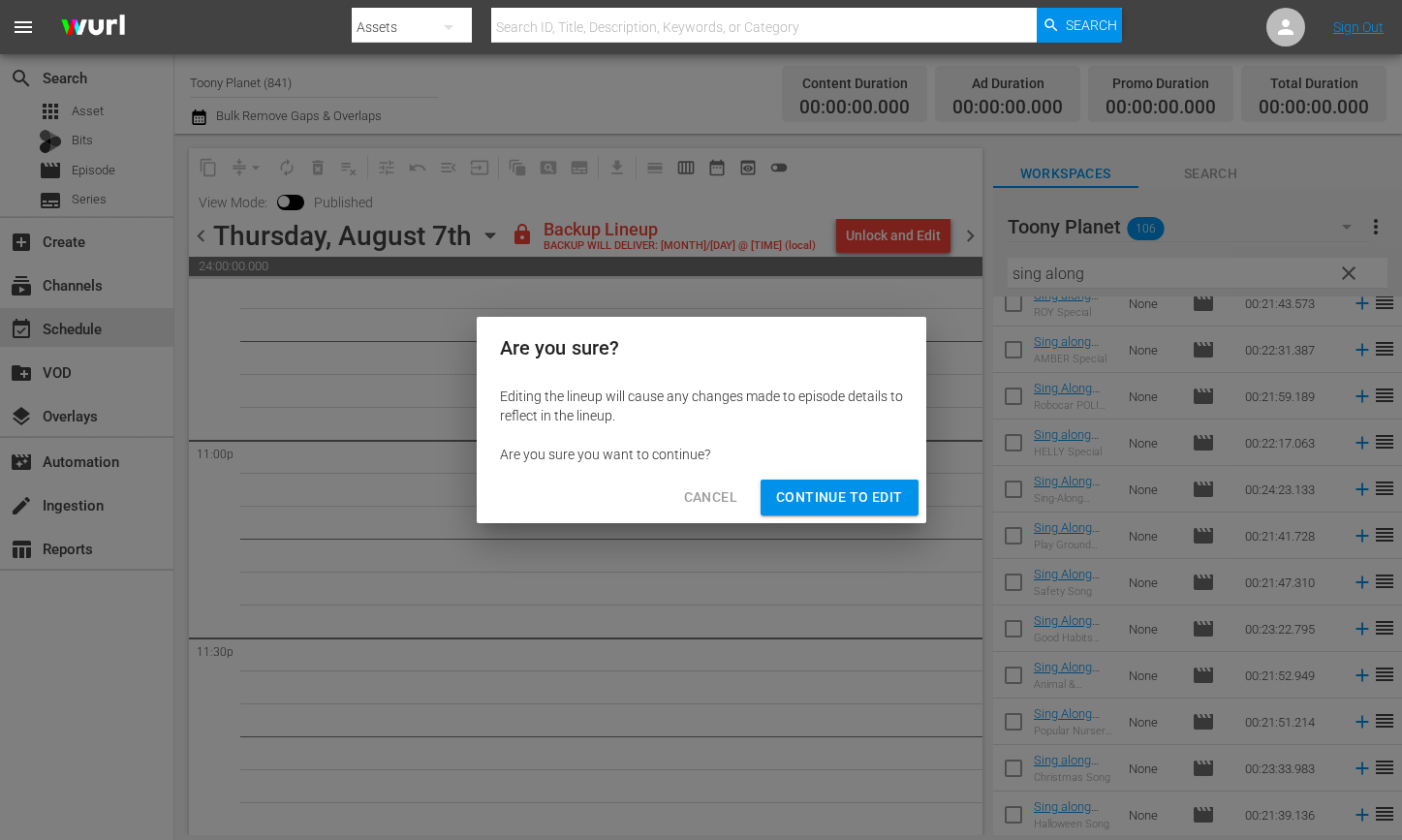 click on "Continue to Edit" at bounding box center (839, 497) 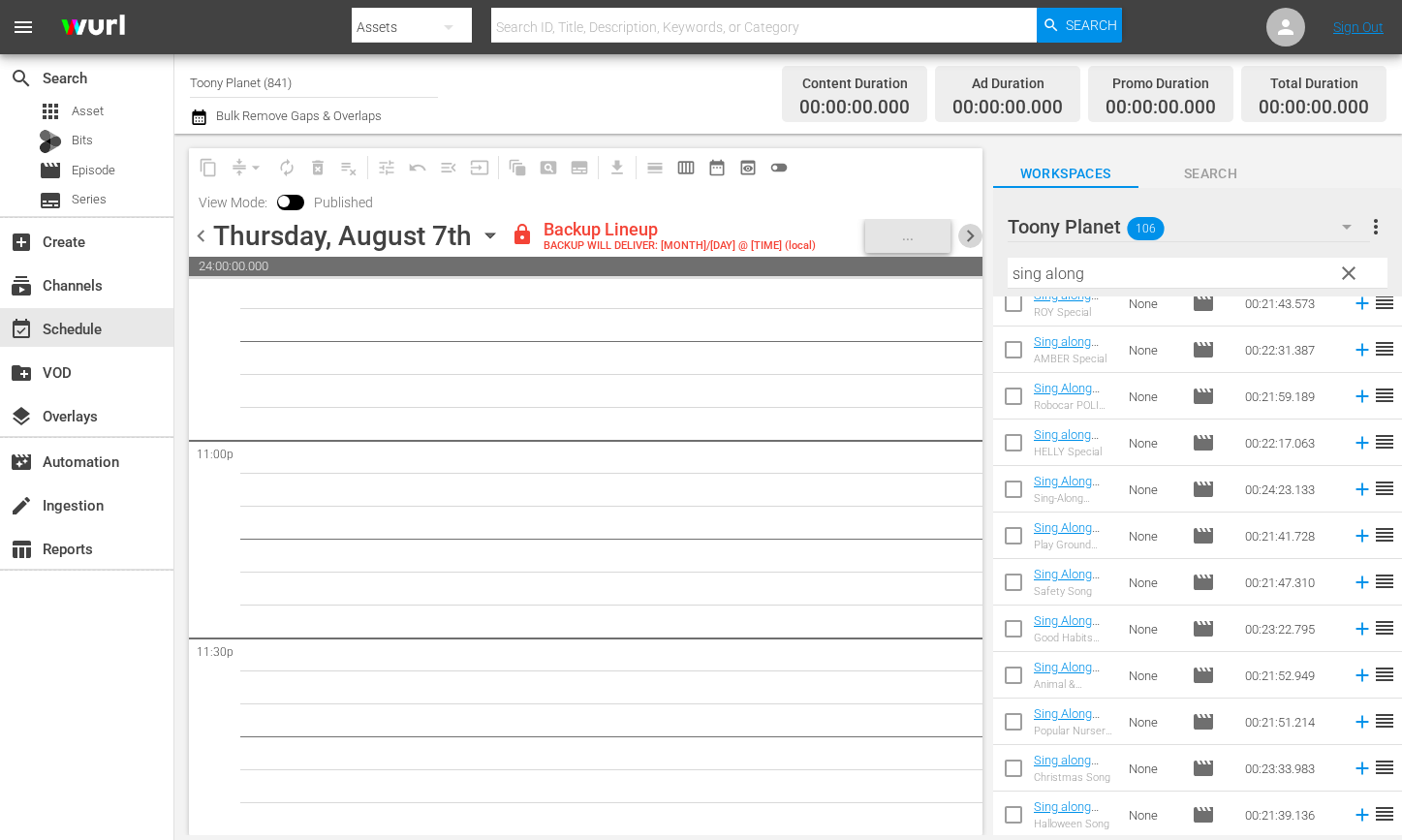 click on "chevron_right" at bounding box center [970, 235] 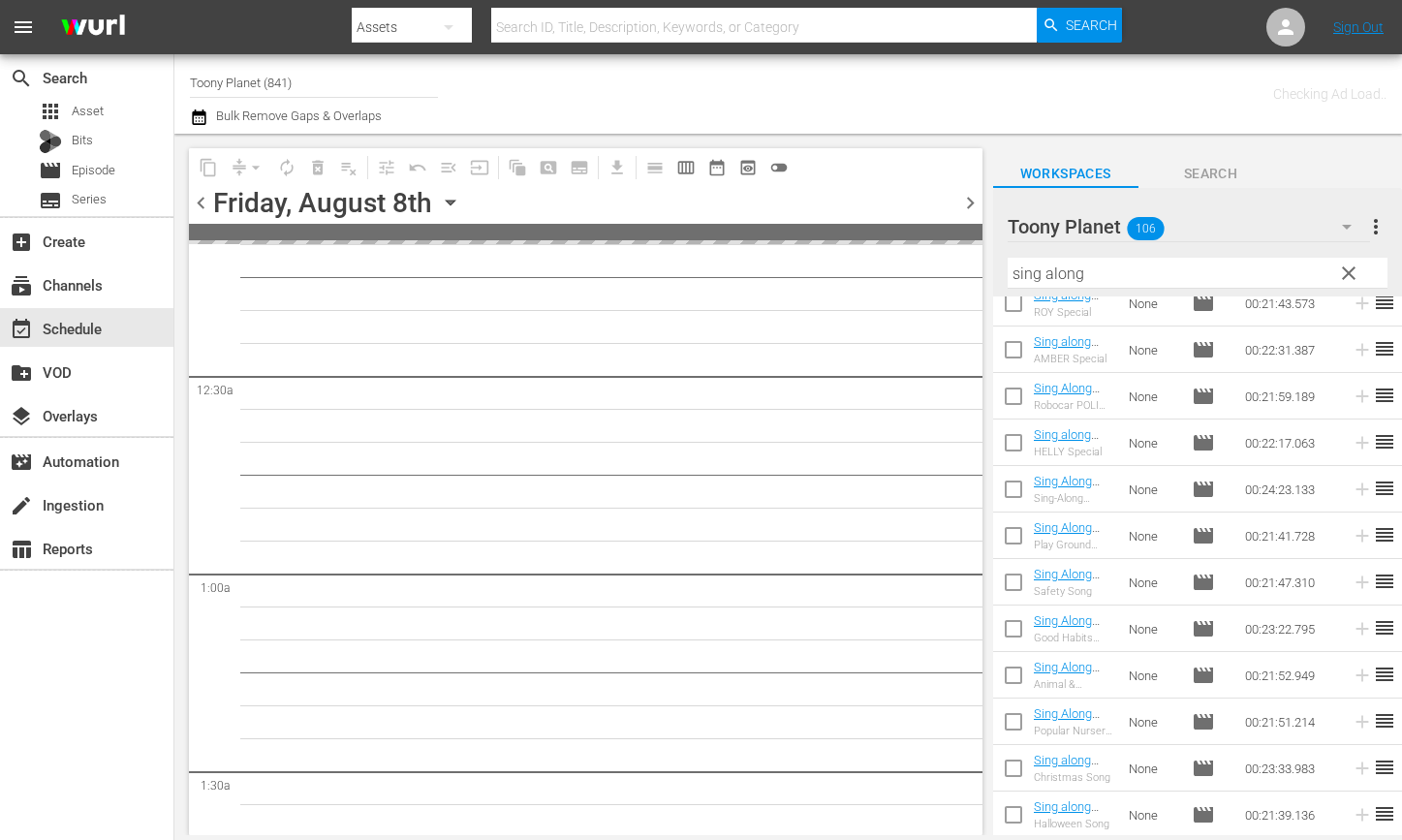 scroll, scrollTop: 0, scrollLeft: 0, axis: both 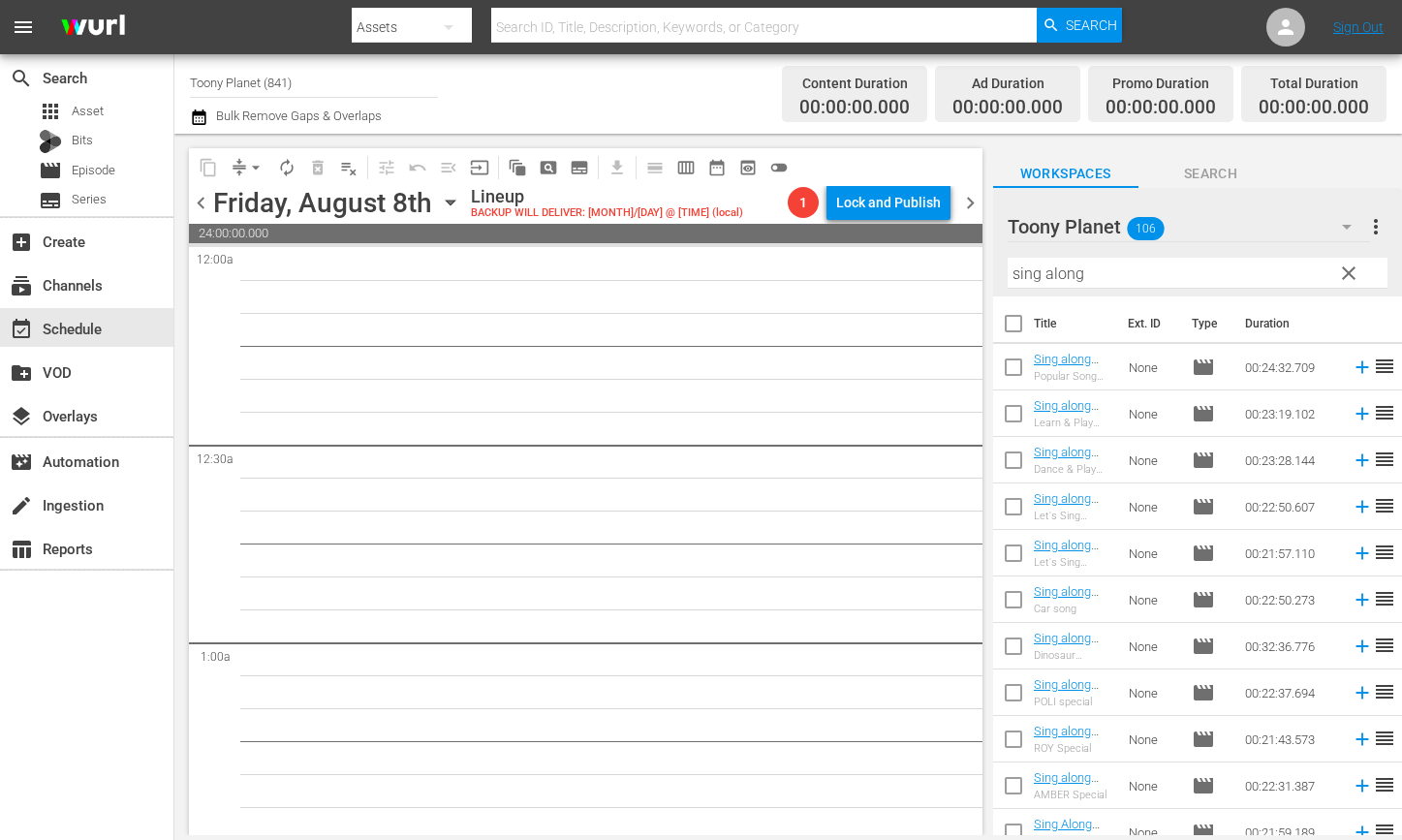 drag, startPoint x: 695, startPoint y: 545, endPoint x: 736, endPoint y: 561, distance: 44.01136 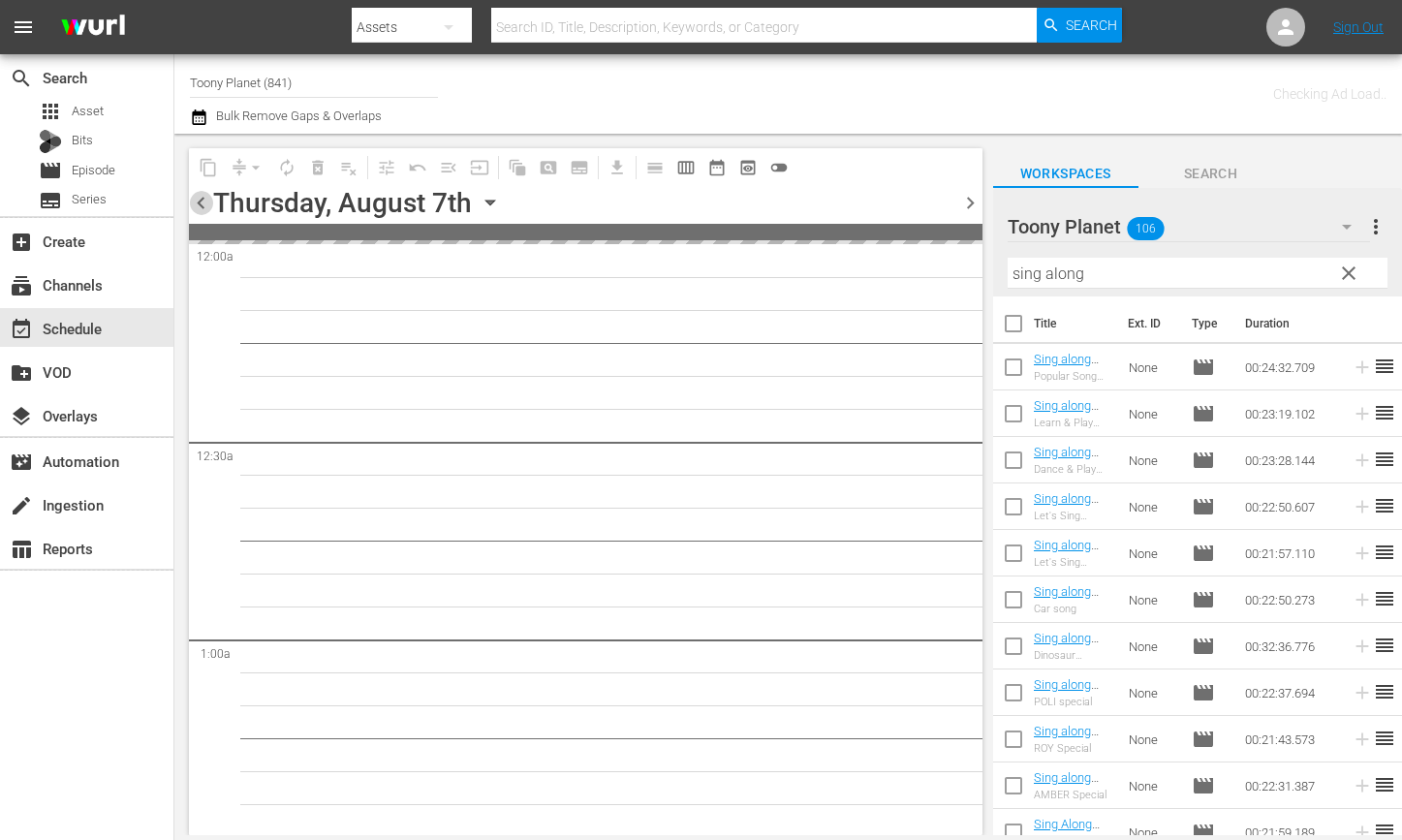 click on "chevron_left" at bounding box center [201, 202] 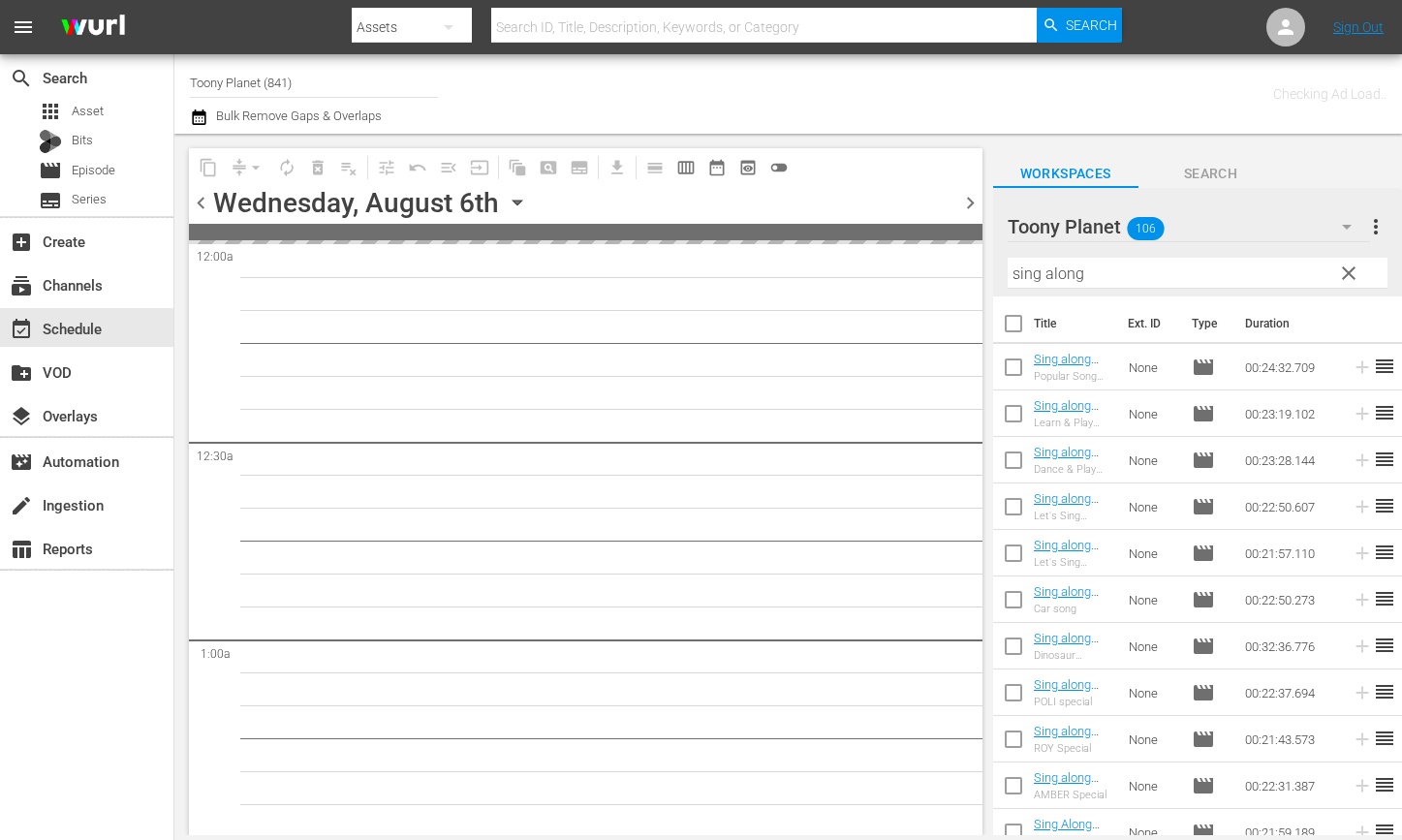 click on "chevron_left" at bounding box center (201, 202) 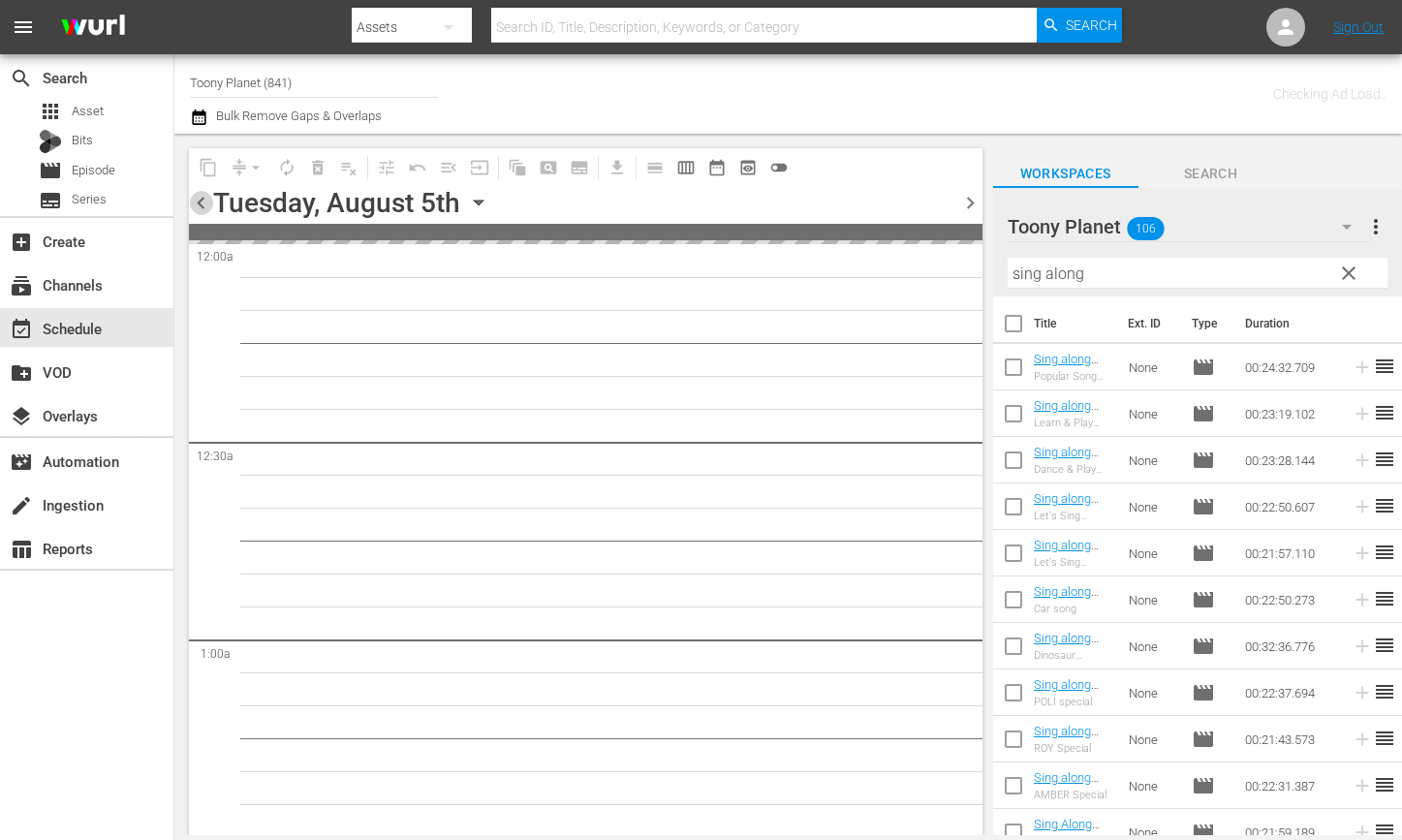 click on "chevron_left" at bounding box center (201, 202) 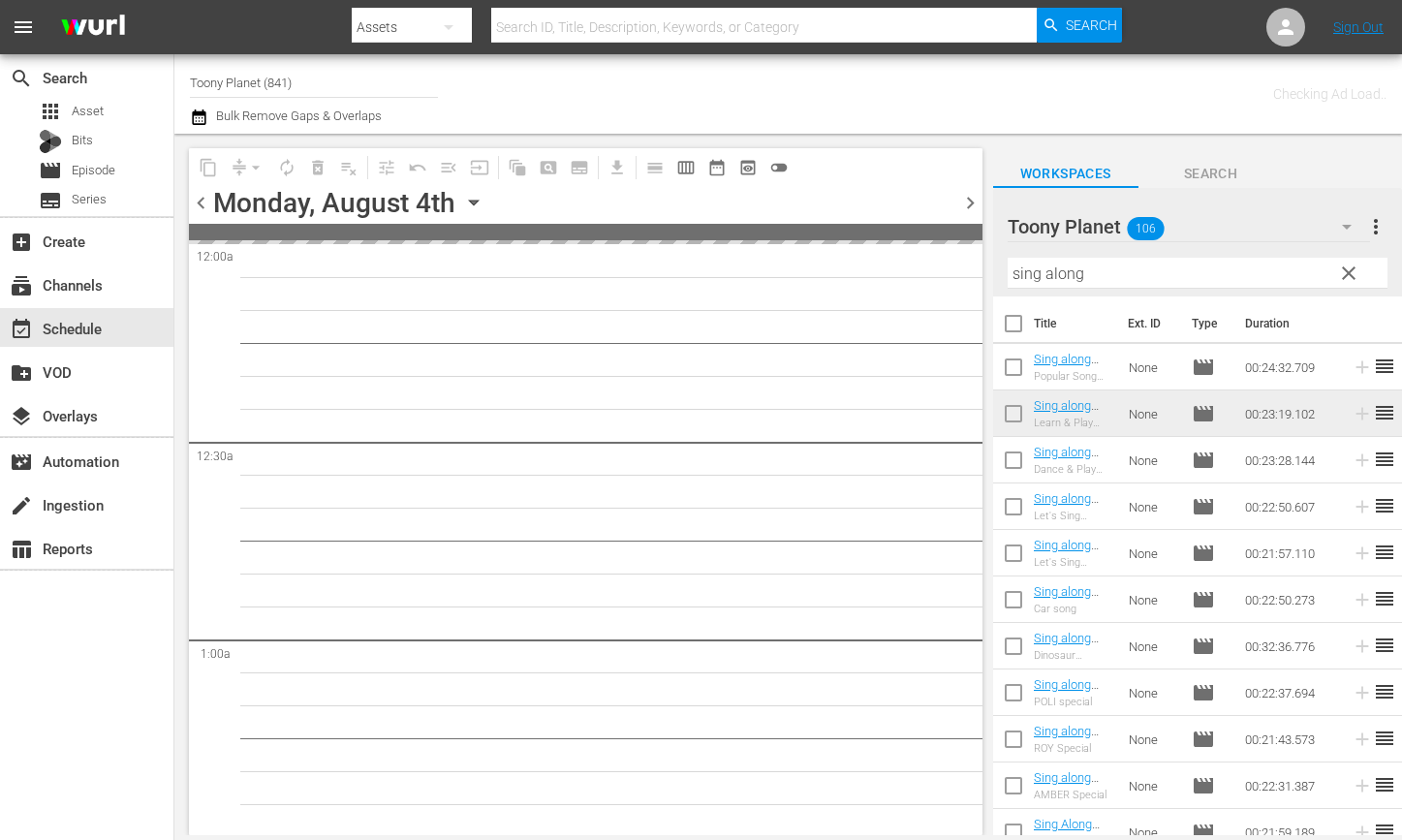 click on "chevron_left" at bounding box center [201, 202] 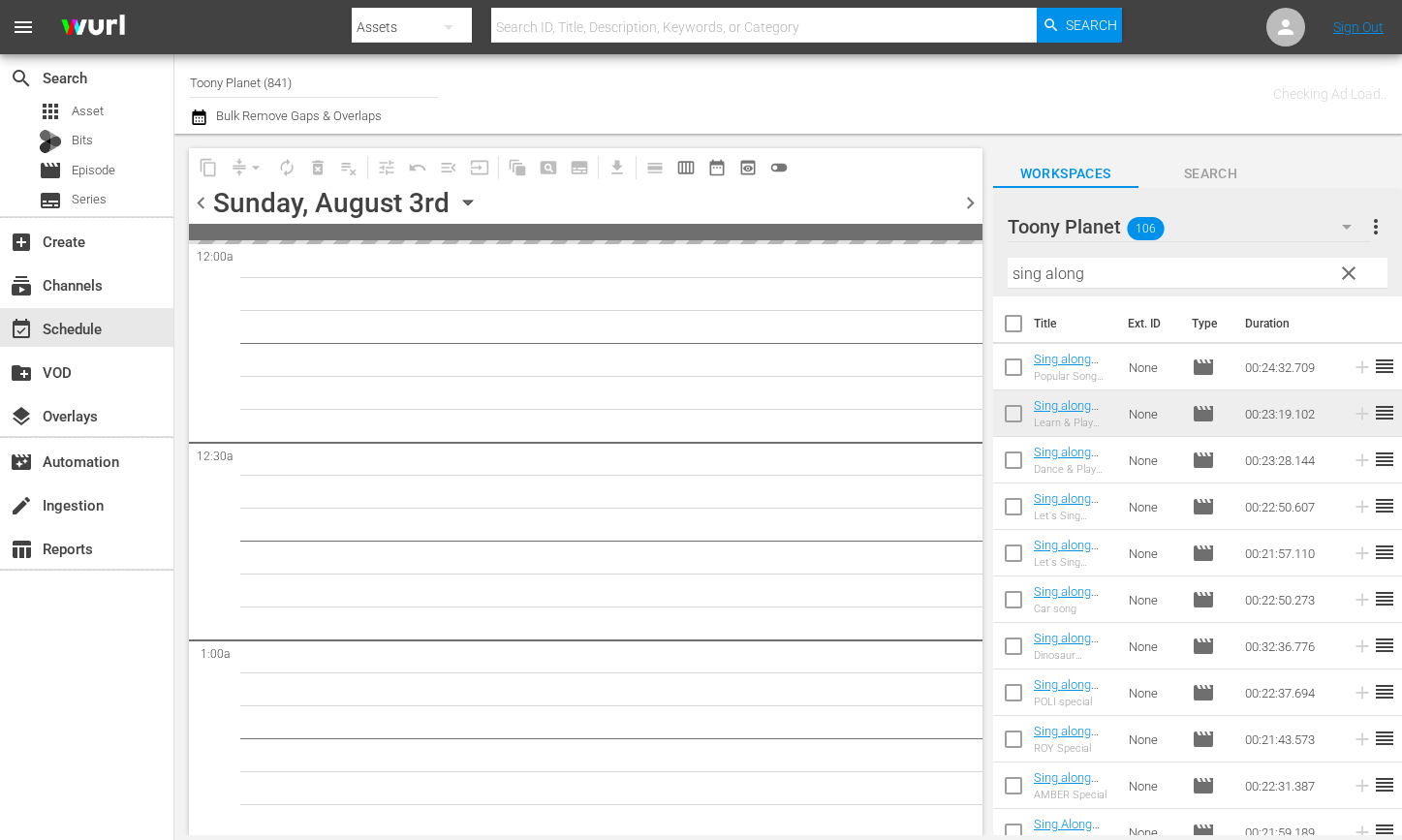 click on "3" at bounding box center [616, 4988] 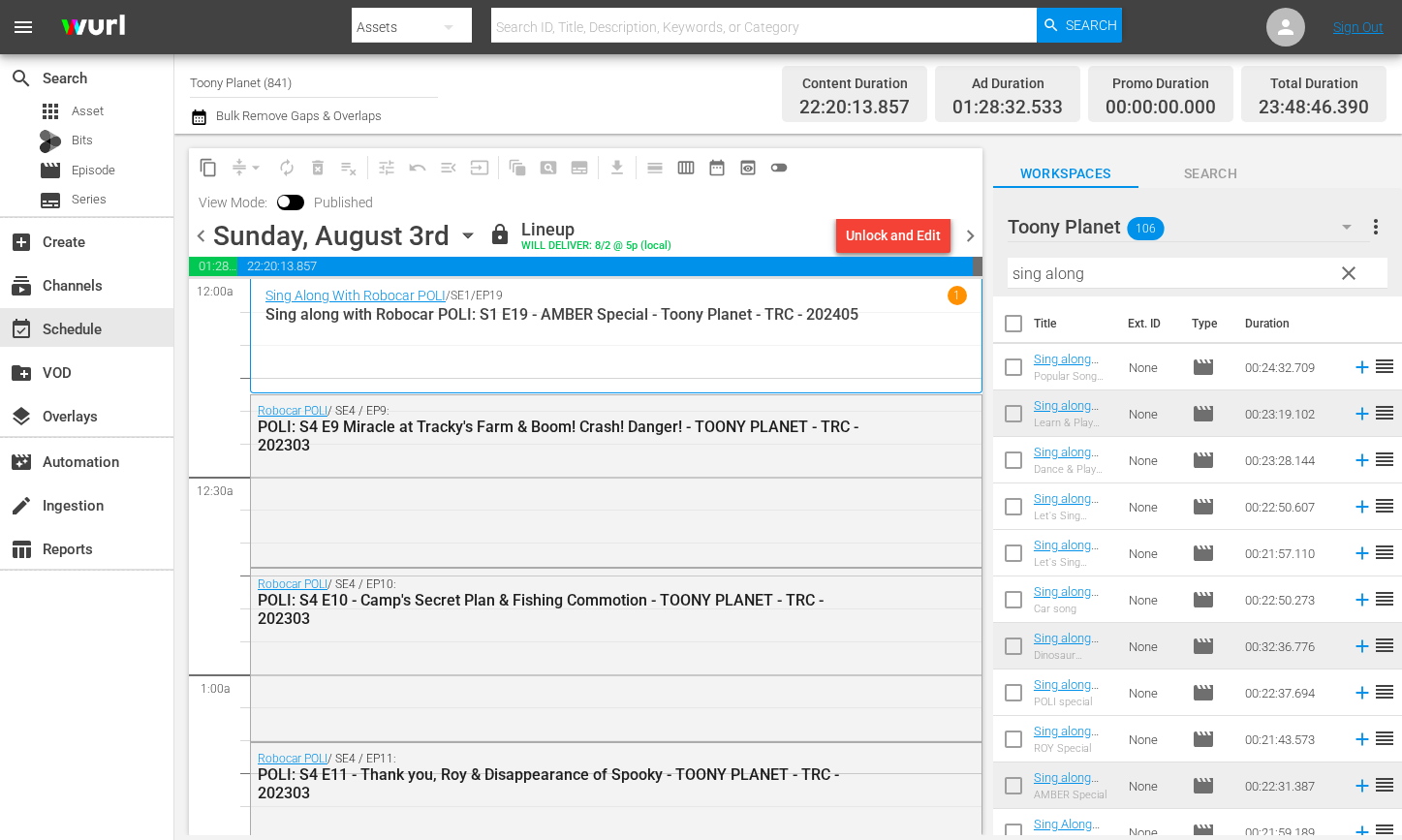click on "chevron_right" at bounding box center [970, 235] 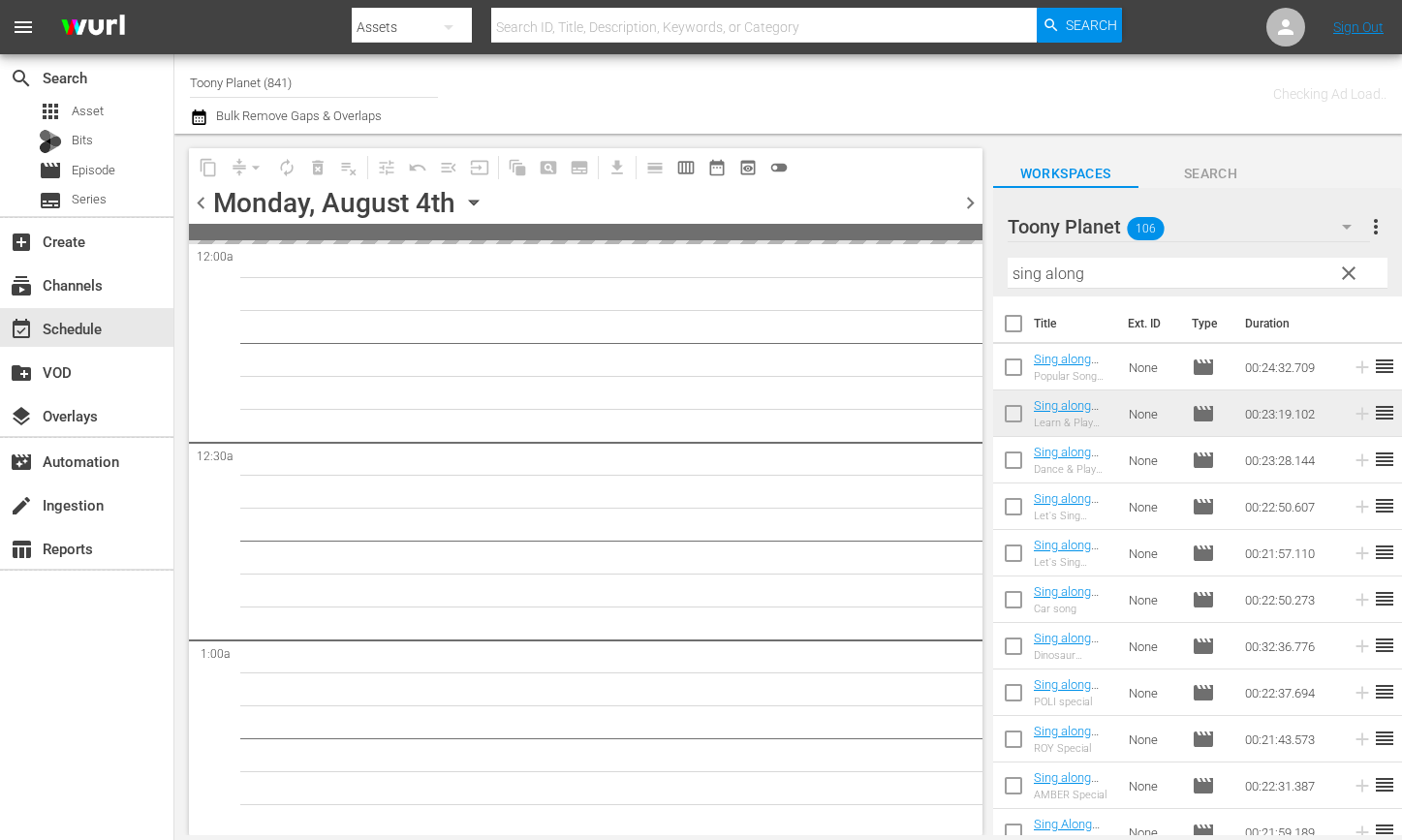 click at bounding box center (585, 232) 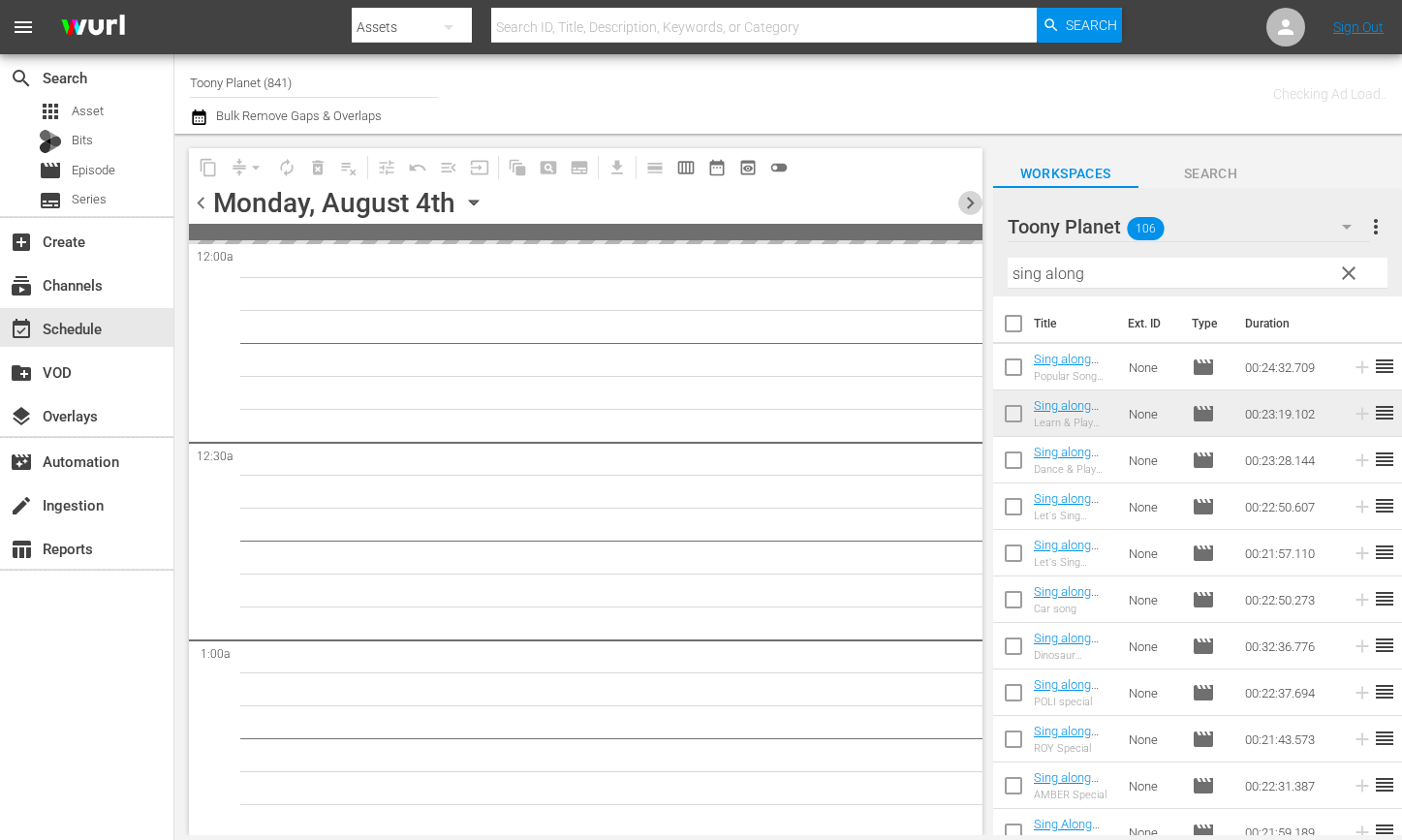 click on "chevron_right" at bounding box center [970, 202] 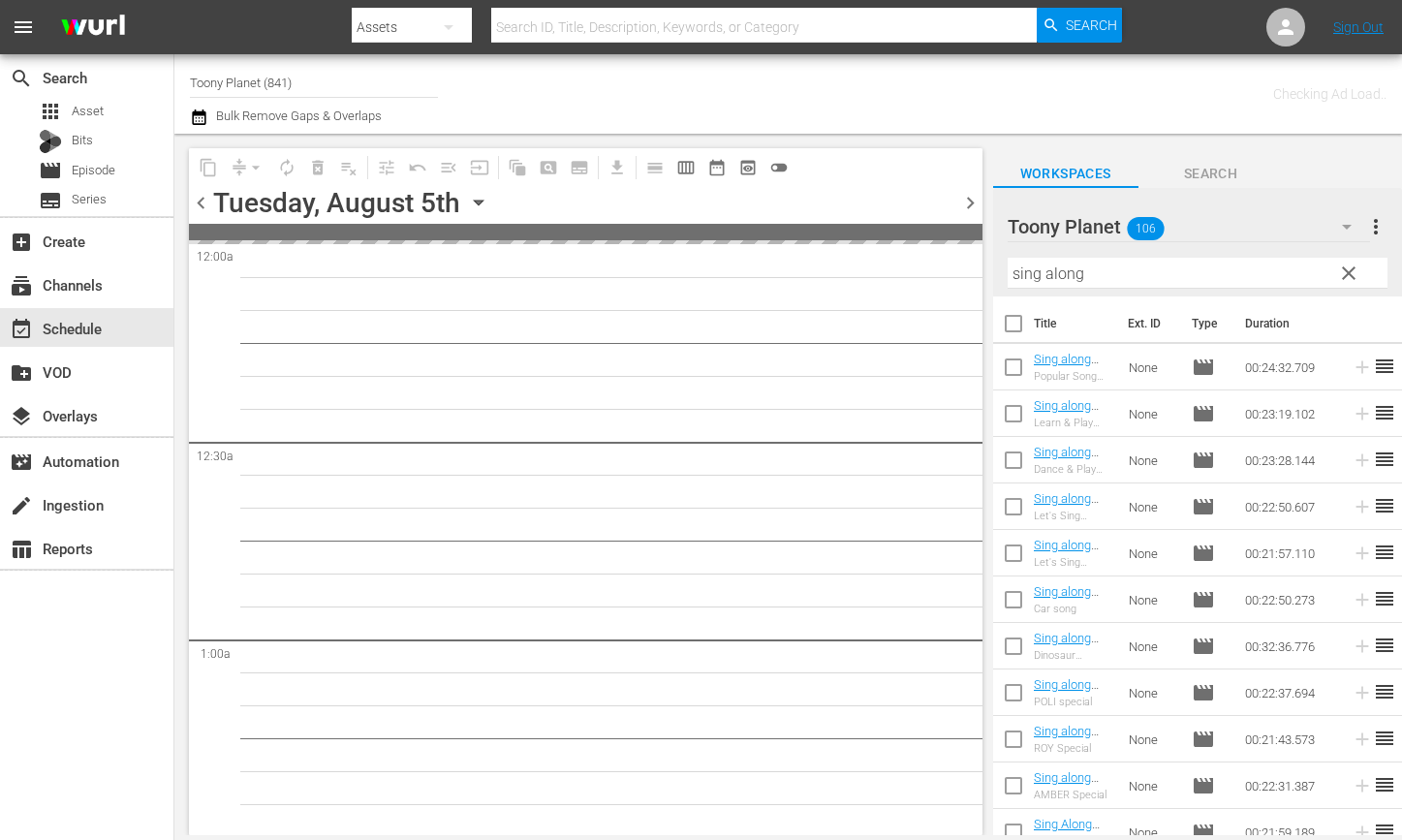click on "5" at bounding box center (616, 4988) 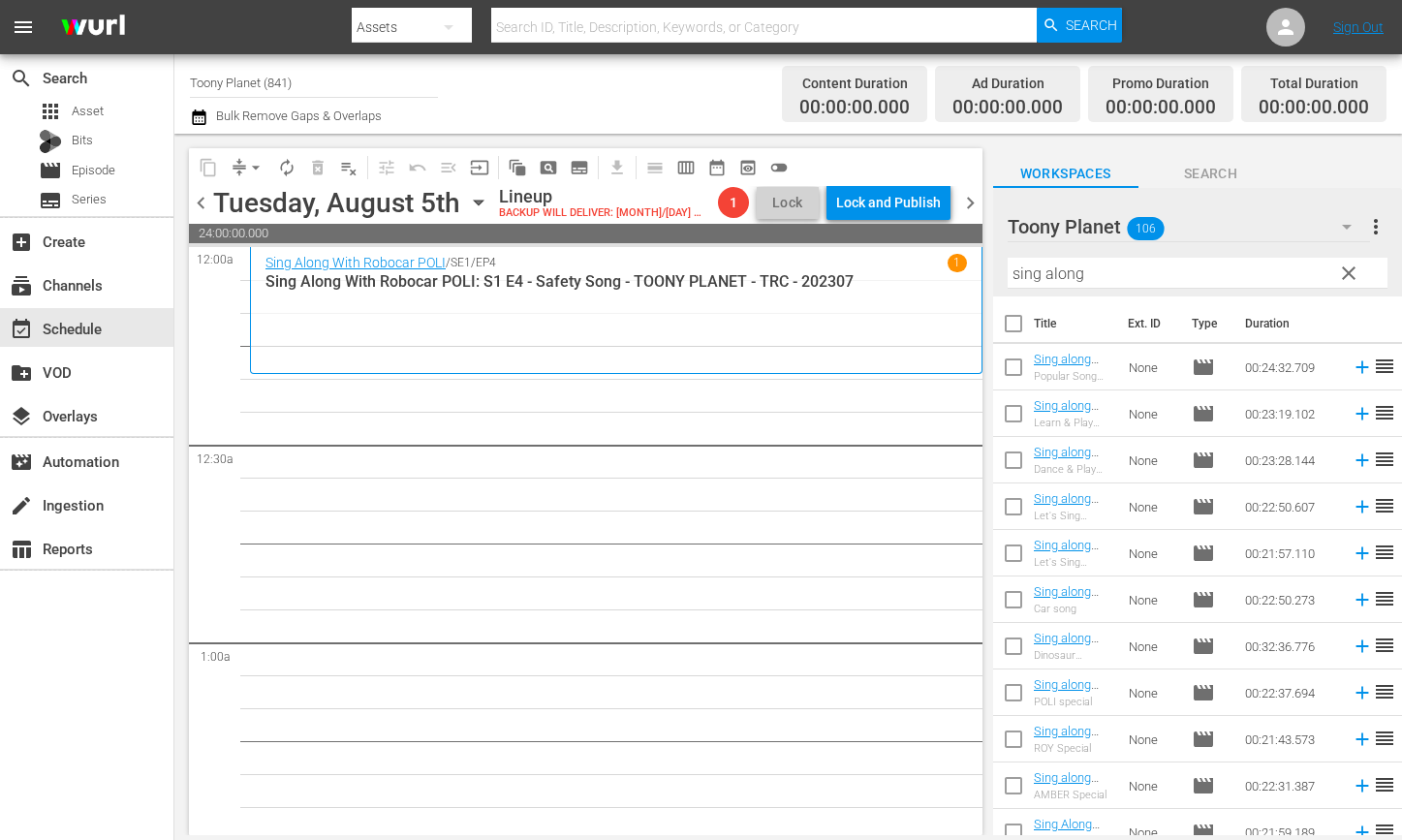 click on "5" at bounding box center [616, 4991] 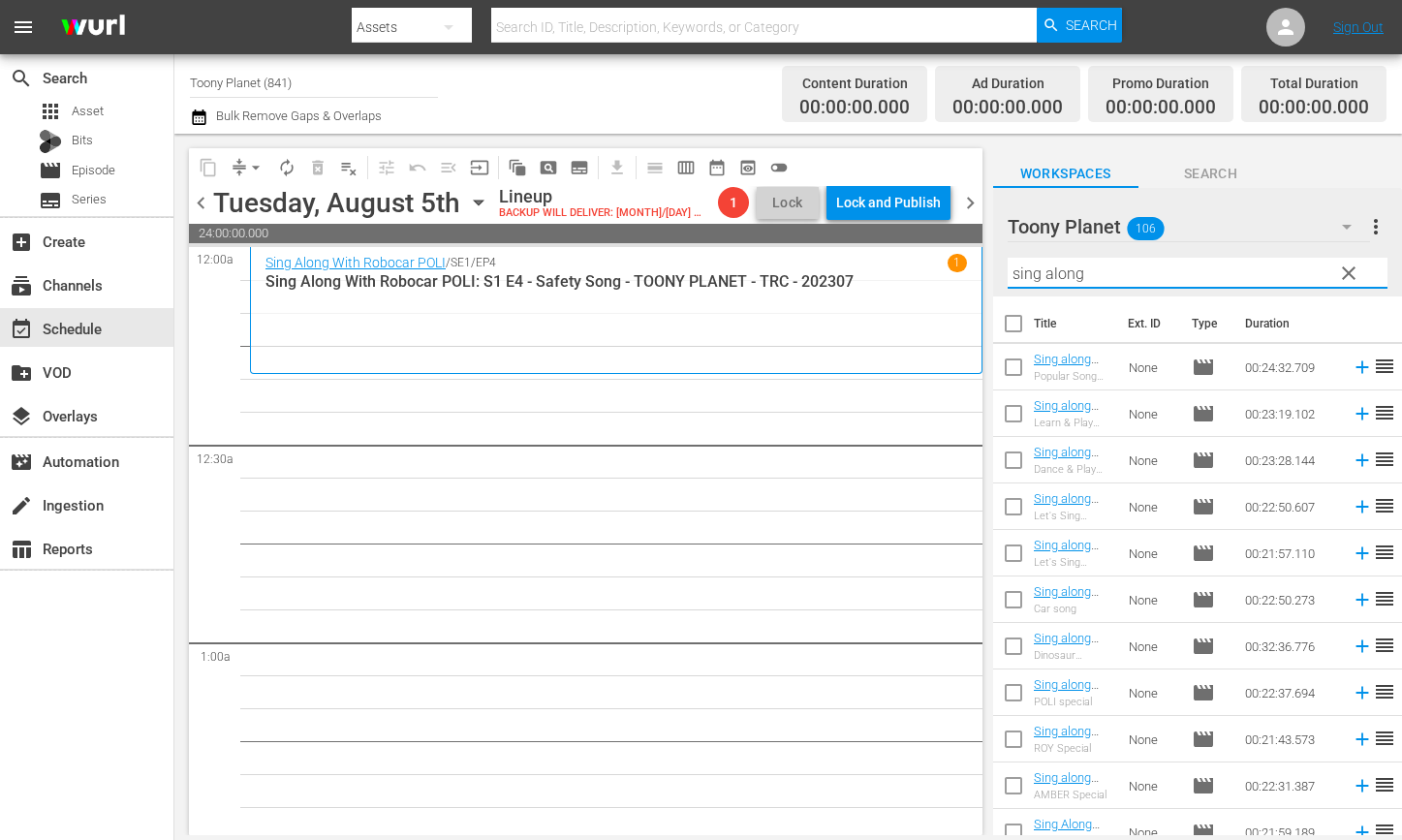 drag, startPoint x: 1121, startPoint y: 275, endPoint x: 934, endPoint y: 259, distance: 187.68324 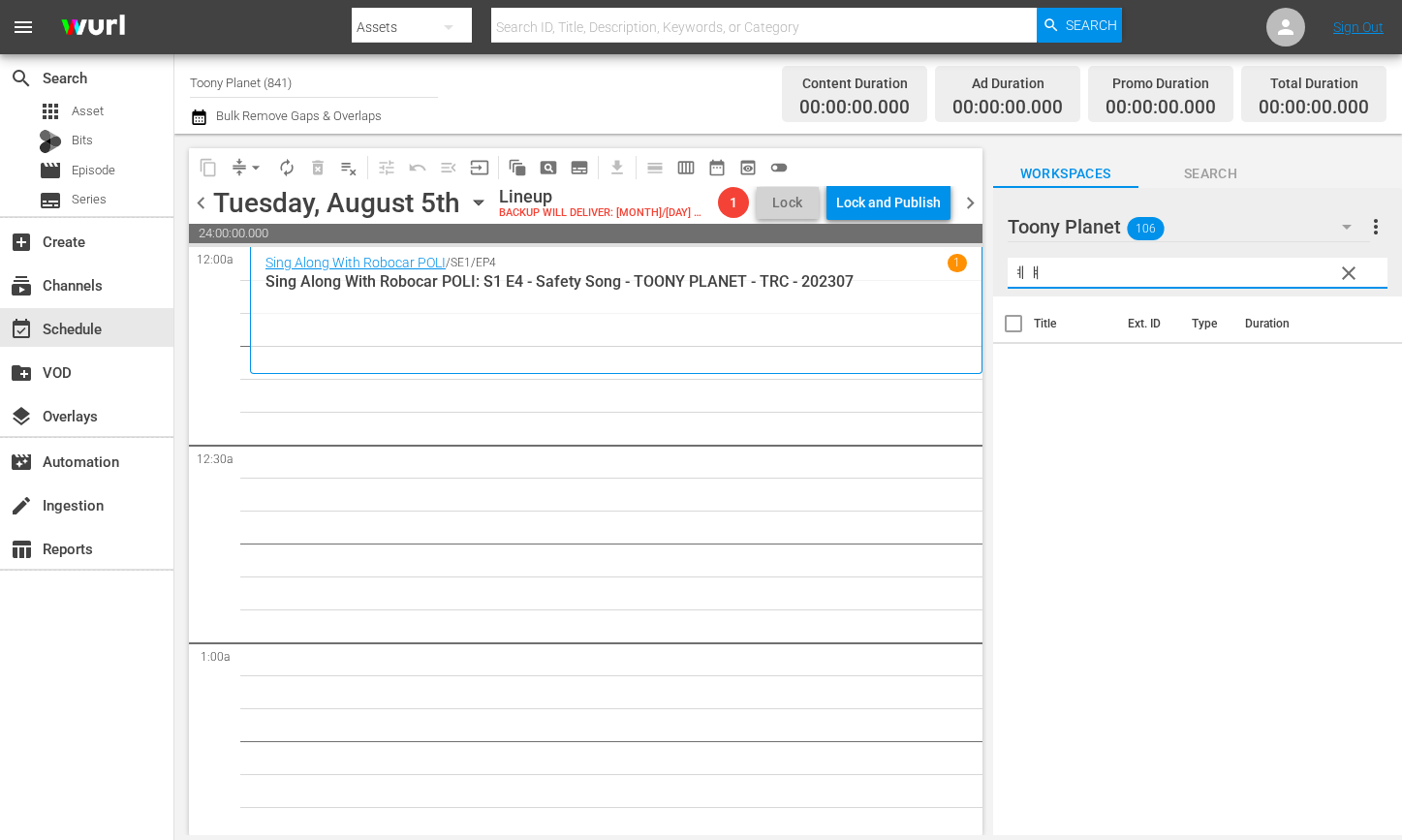 type on "ㅖ" 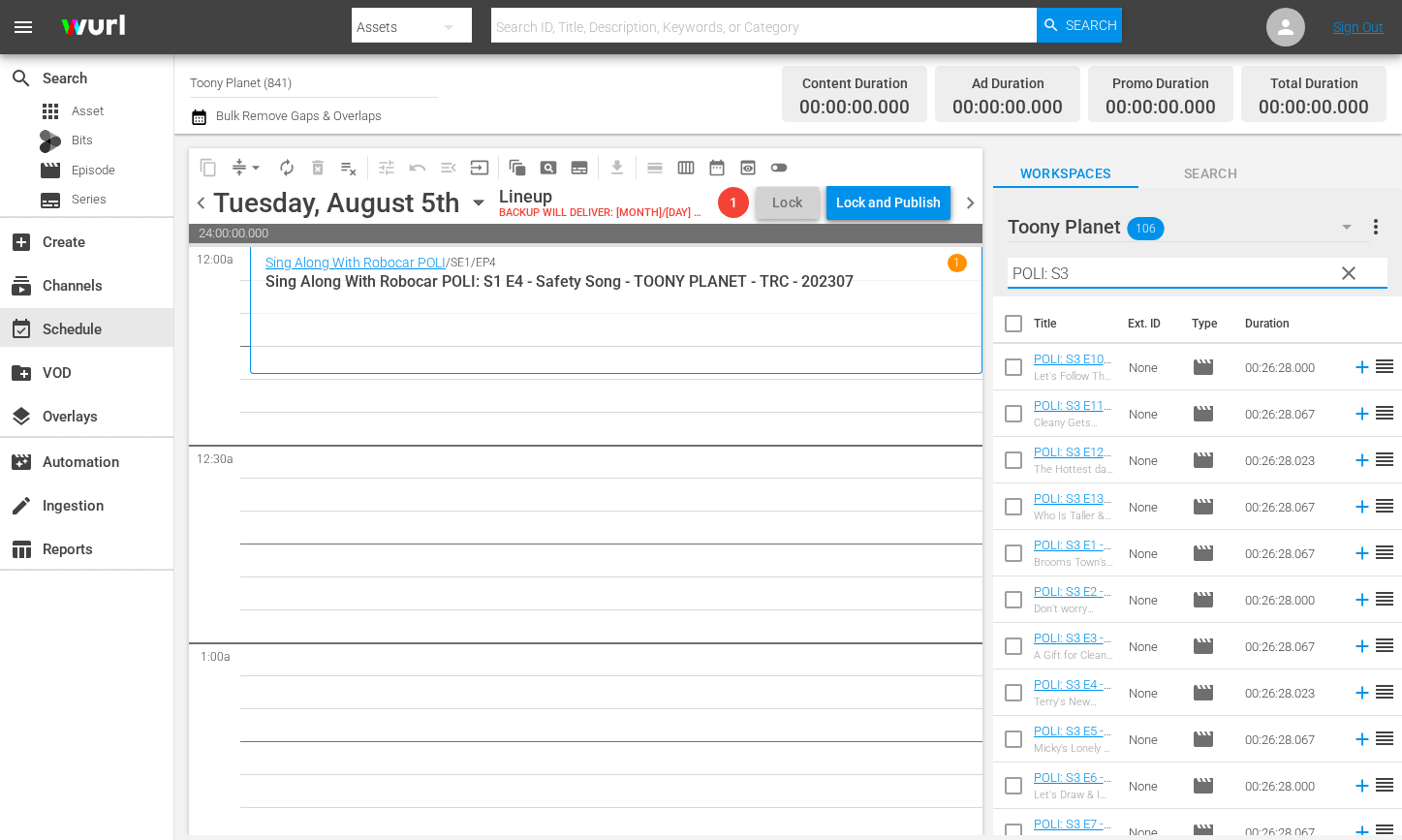 type on "POLI: S3" 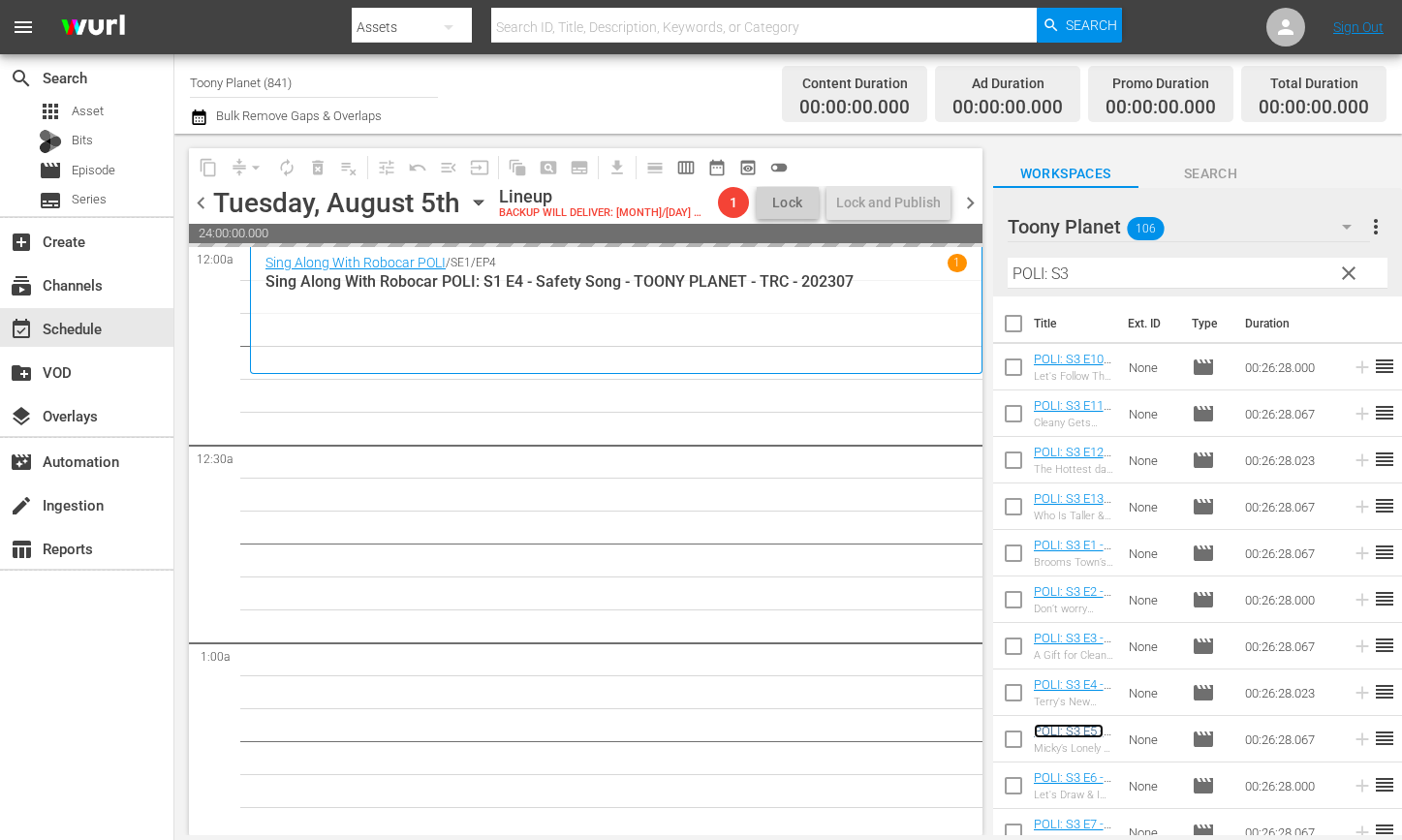scroll, scrollTop: 110, scrollLeft: 0, axis: vertical 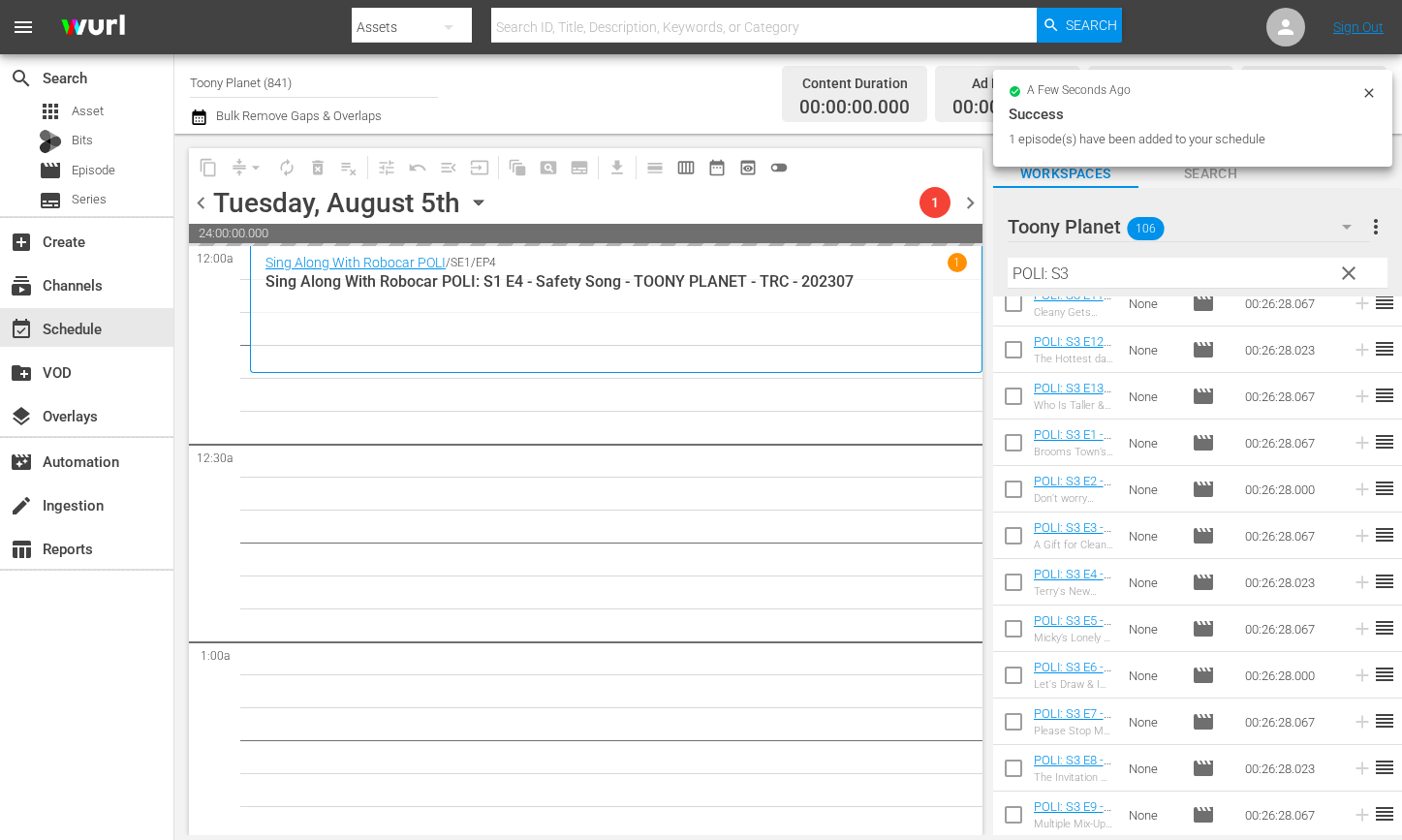 click on "5" at bounding box center (616, 4990) 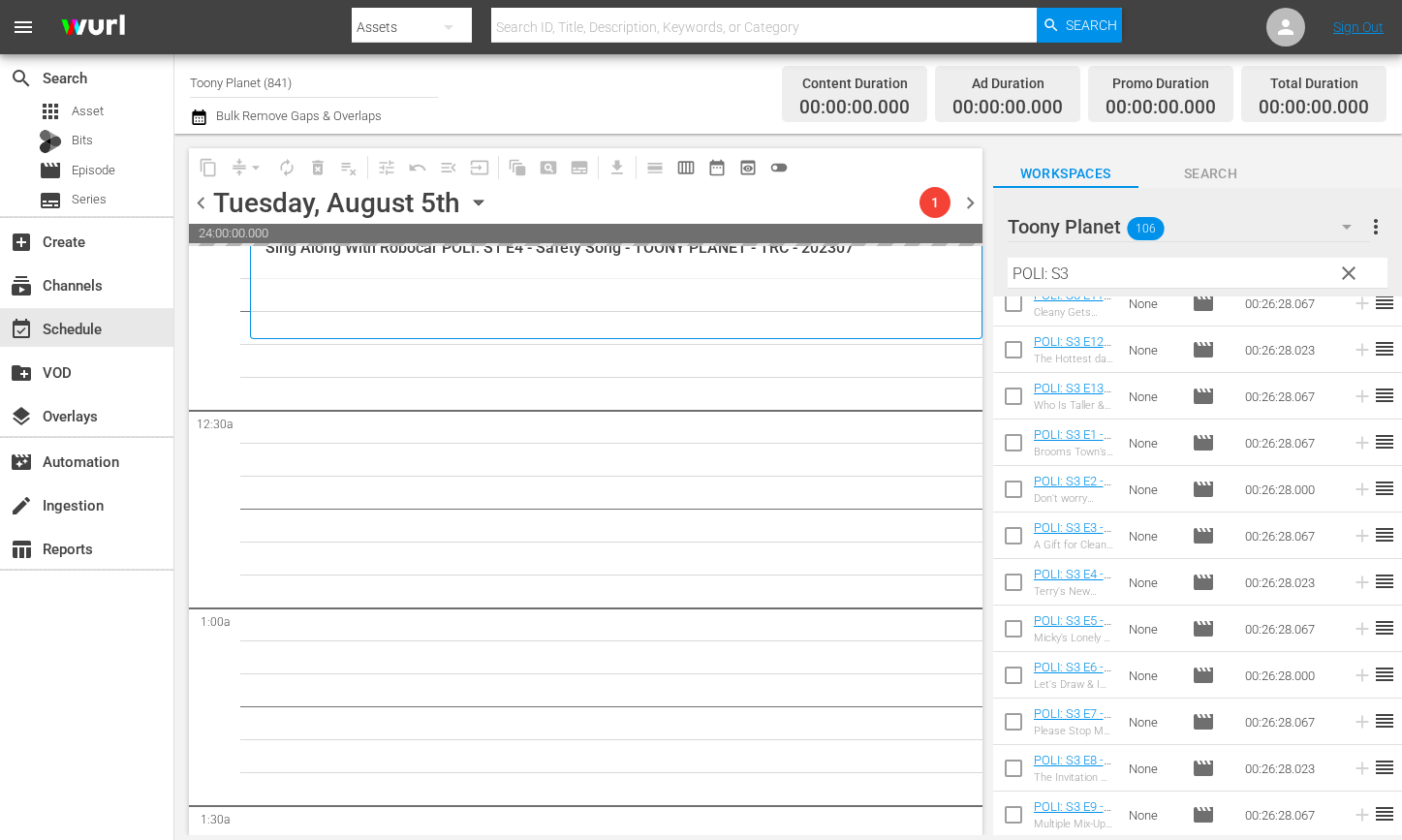 scroll, scrollTop: 63, scrollLeft: 0, axis: vertical 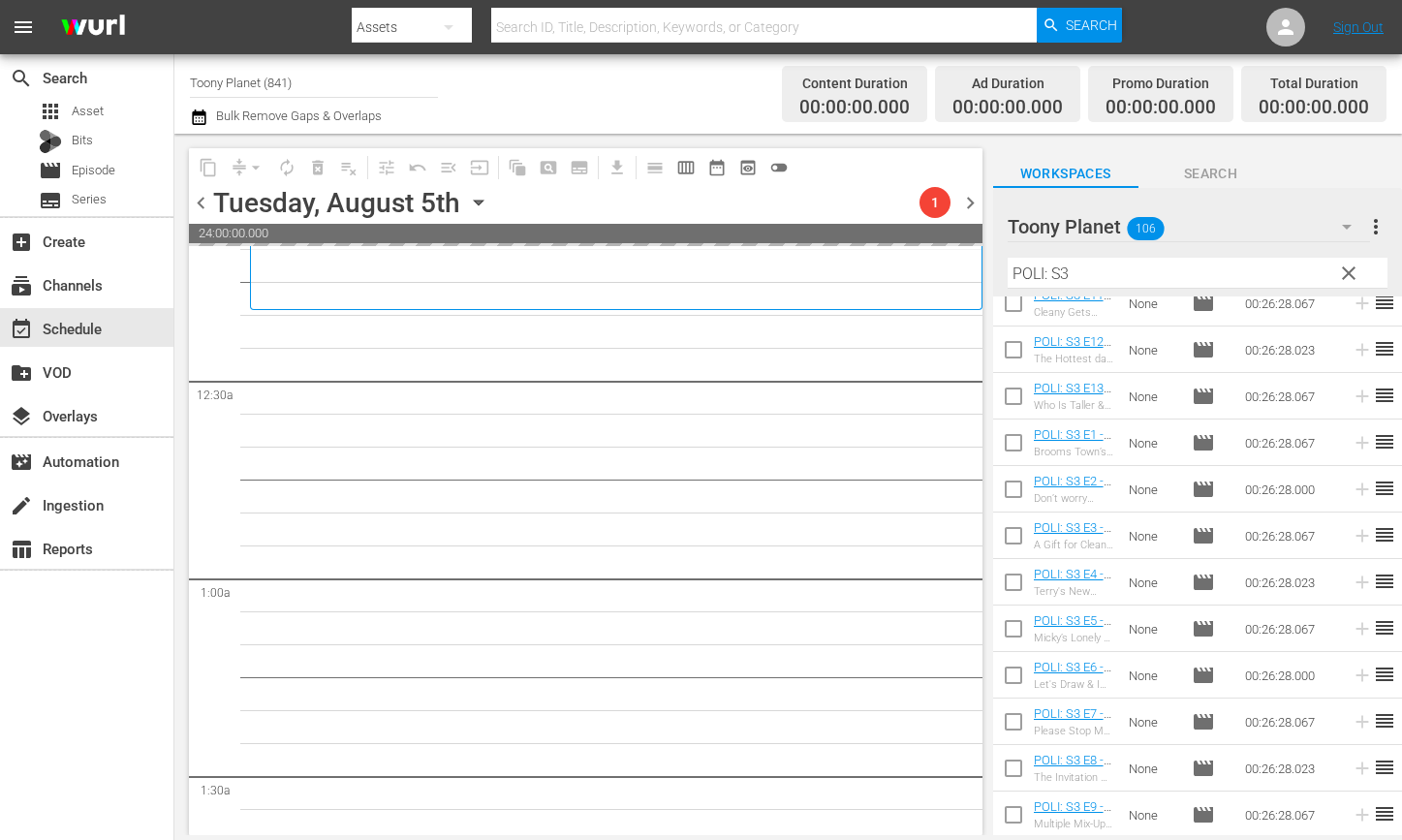 click on "5" at bounding box center (616, 4927) 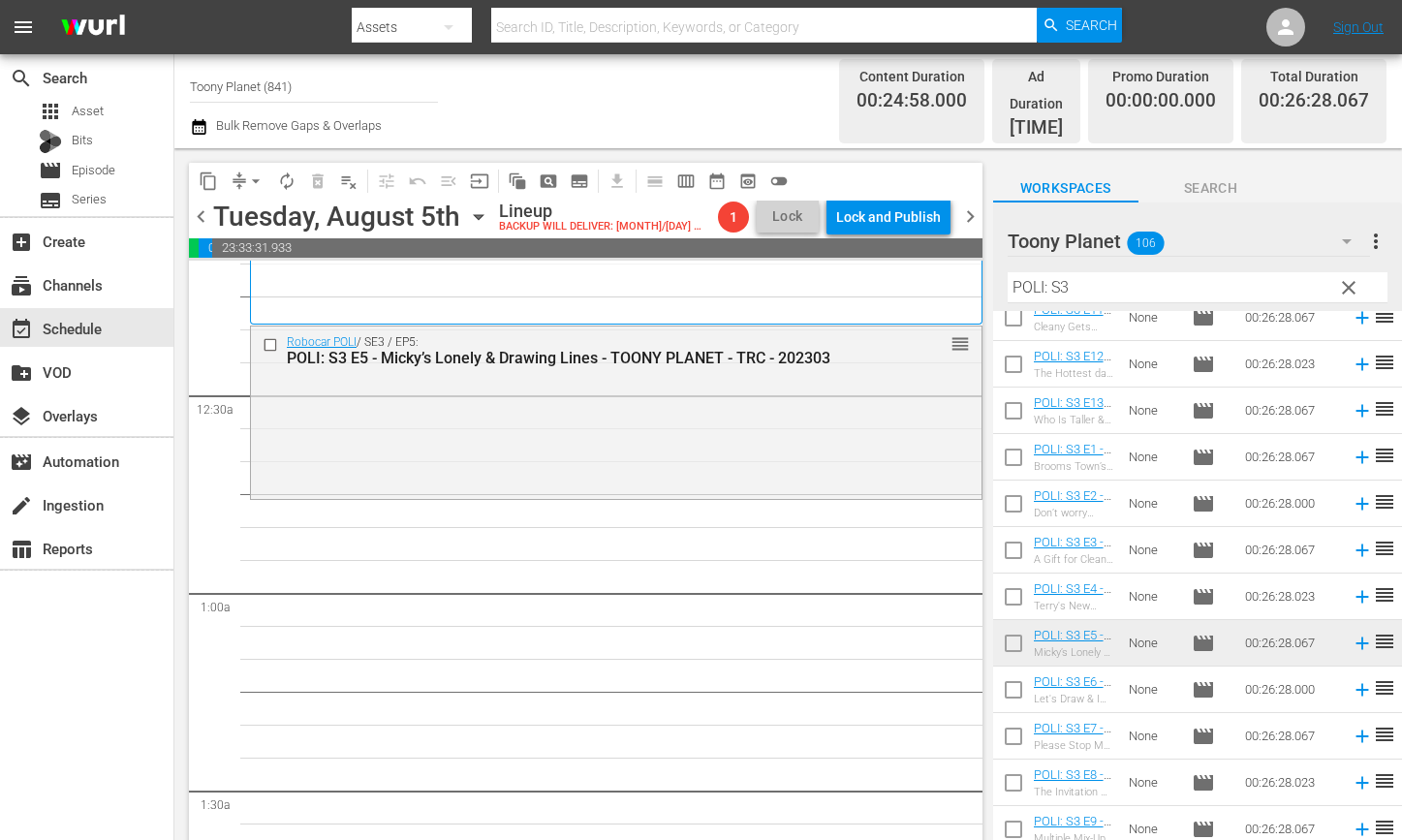 click on "Robocar POLI  / SE3 / EP5:
POLI: S3 E5 - Micky’s Lonely & Drawing Lines - TOONY PLANET - TRC - 202303 reorder" at bounding box center (616, 411) 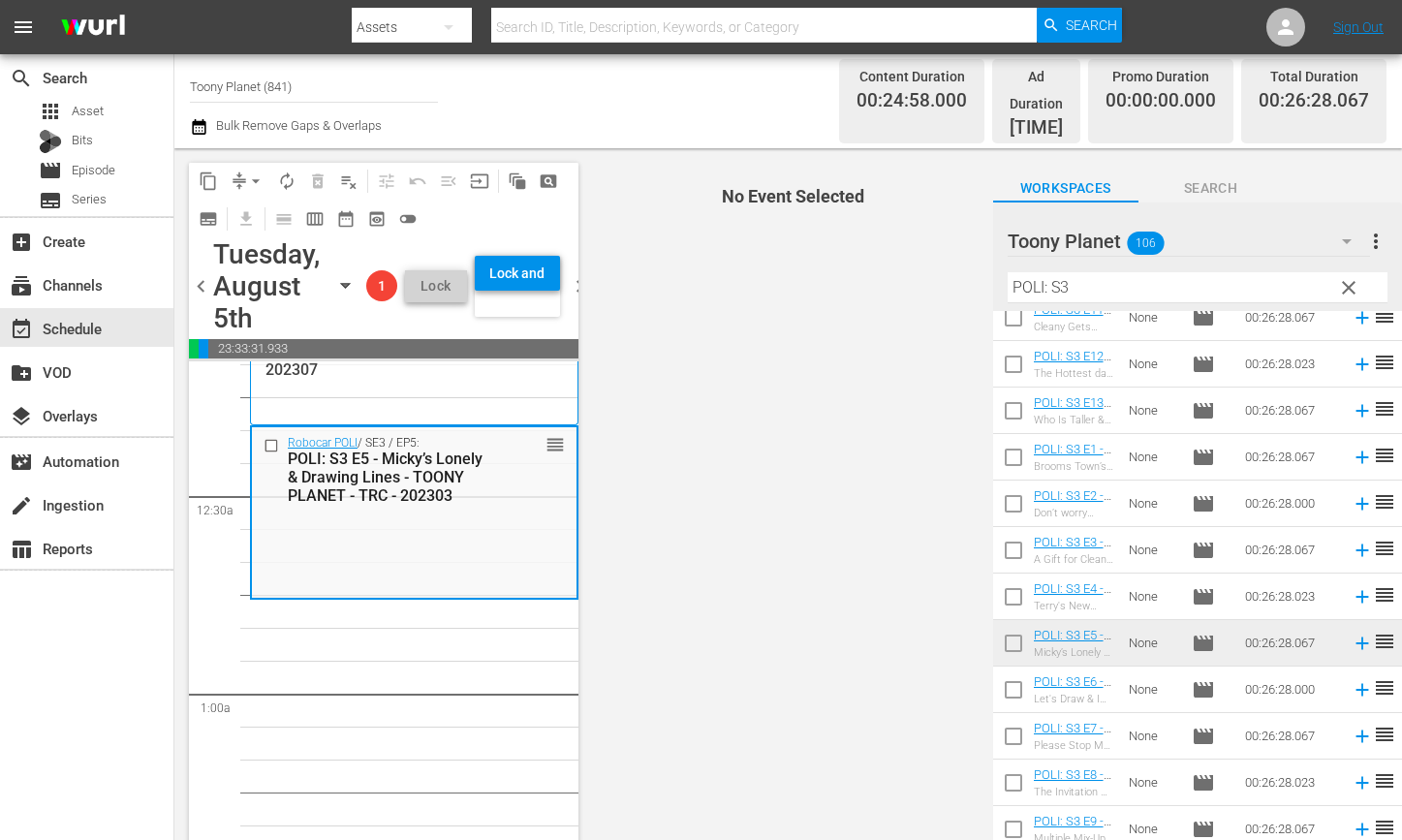 drag, startPoint x: 608, startPoint y: 437, endPoint x: 618, endPoint y: 456, distance: 21.470911 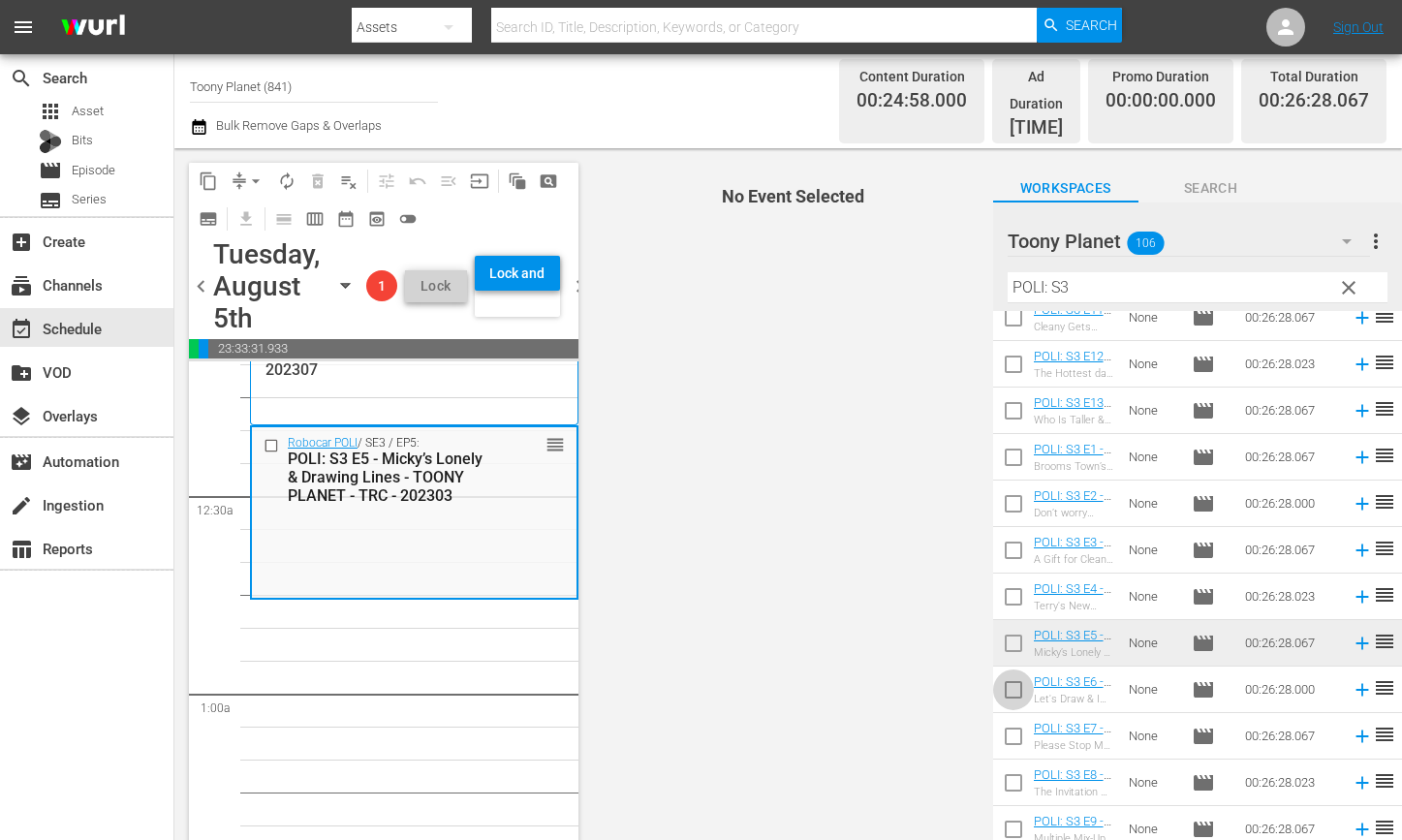 click at bounding box center (1013, 694) 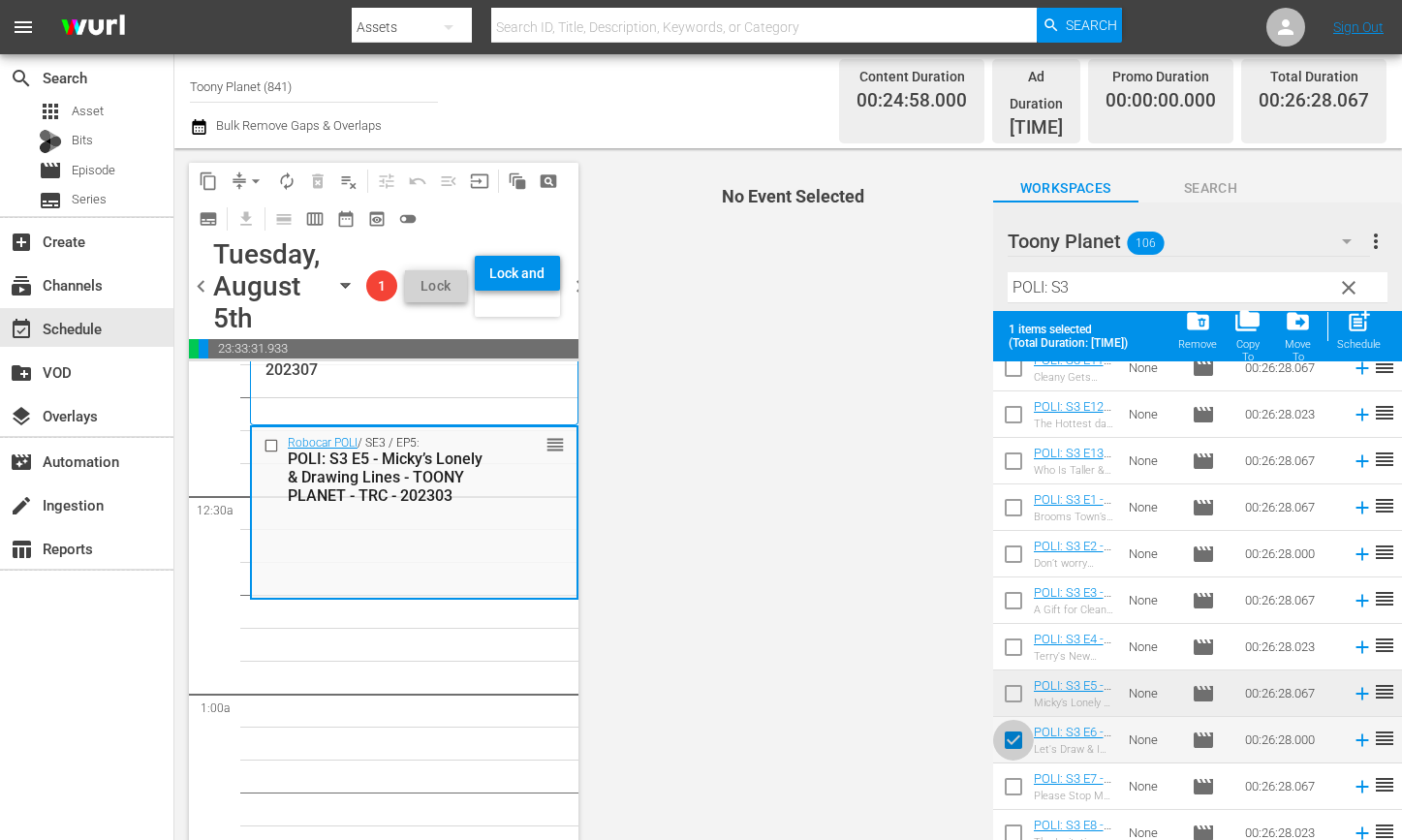 click at bounding box center [1013, 744] 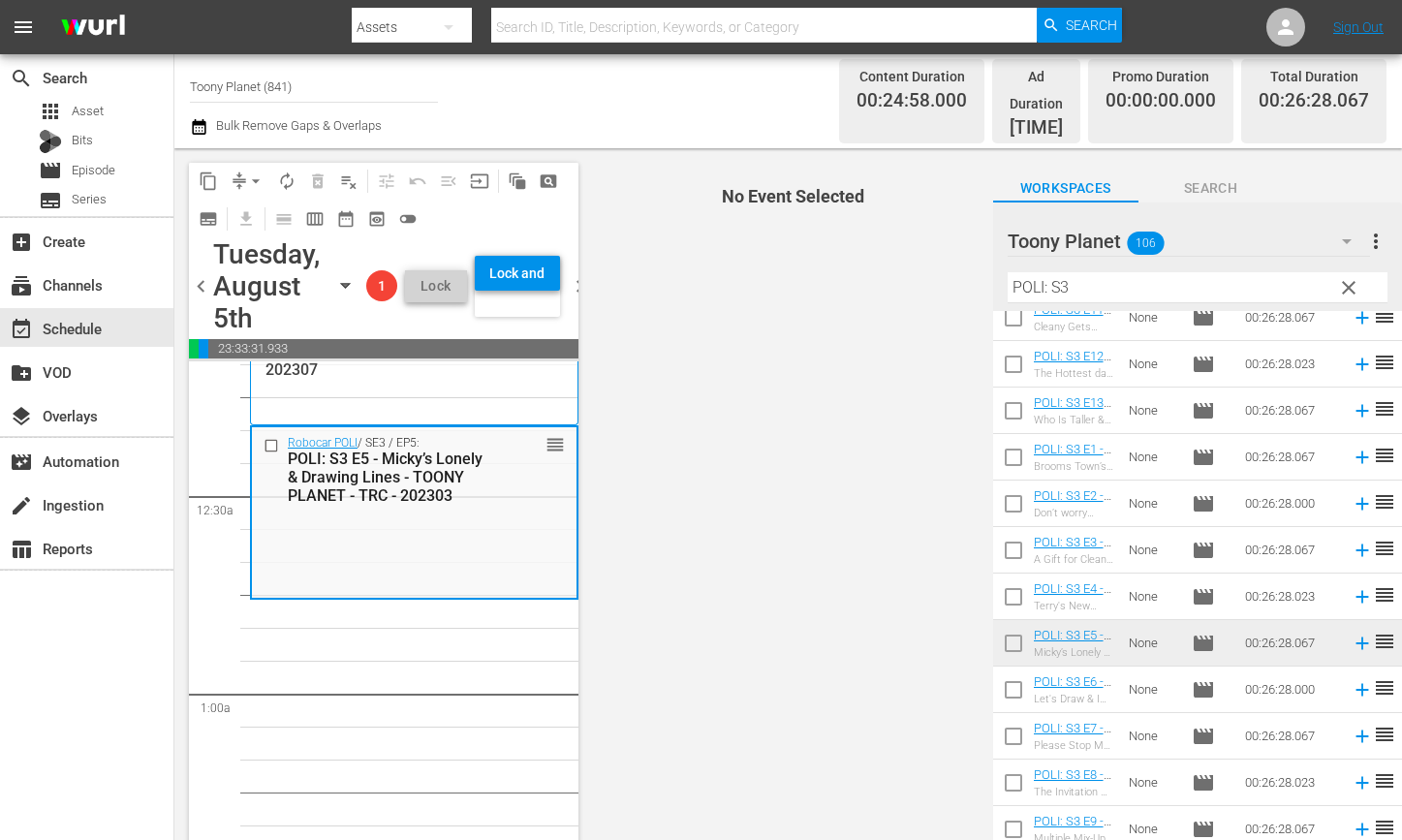 click at bounding box center [1013, 694] 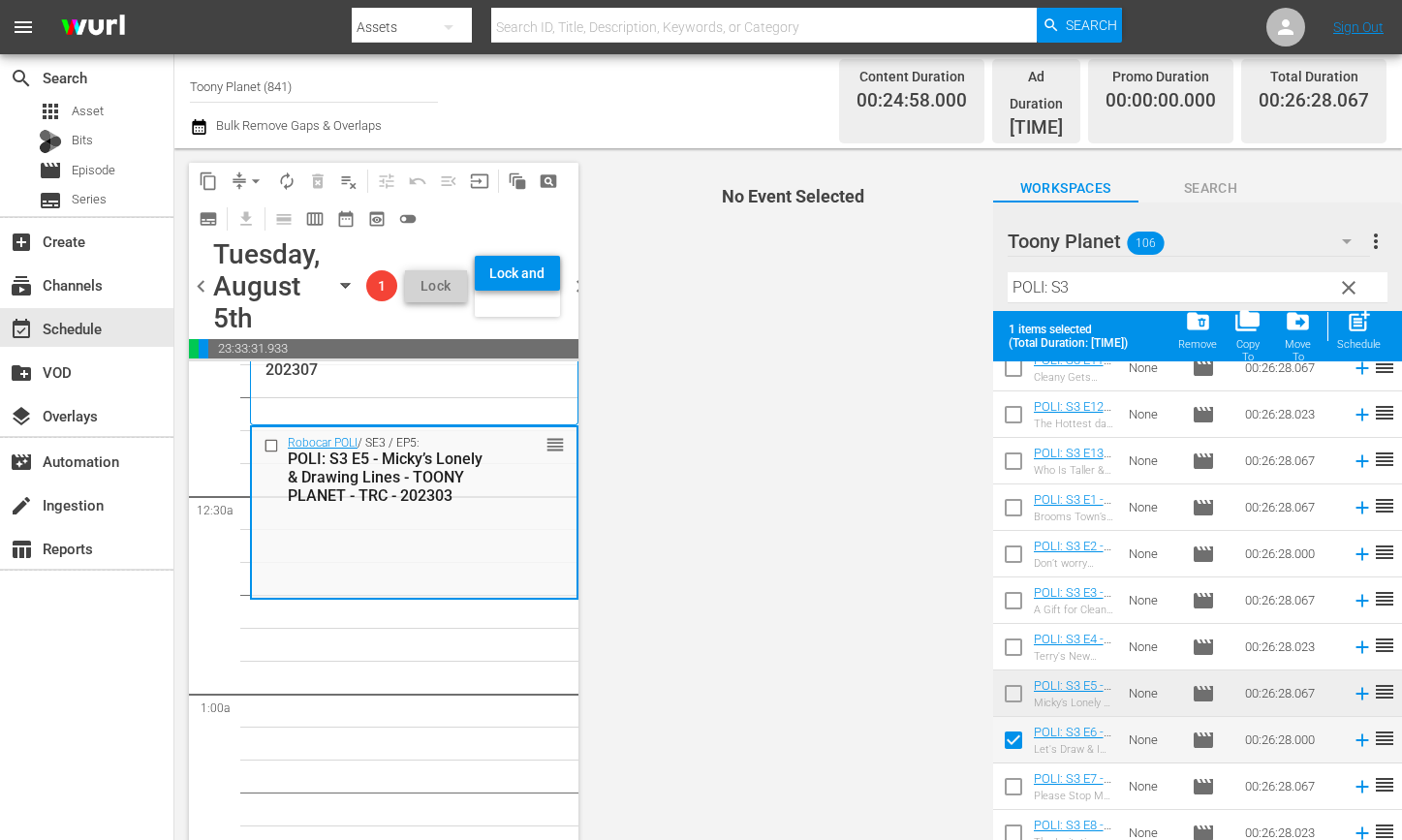 scroll, scrollTop: 161, scrollLeft: 0, axis: vertical 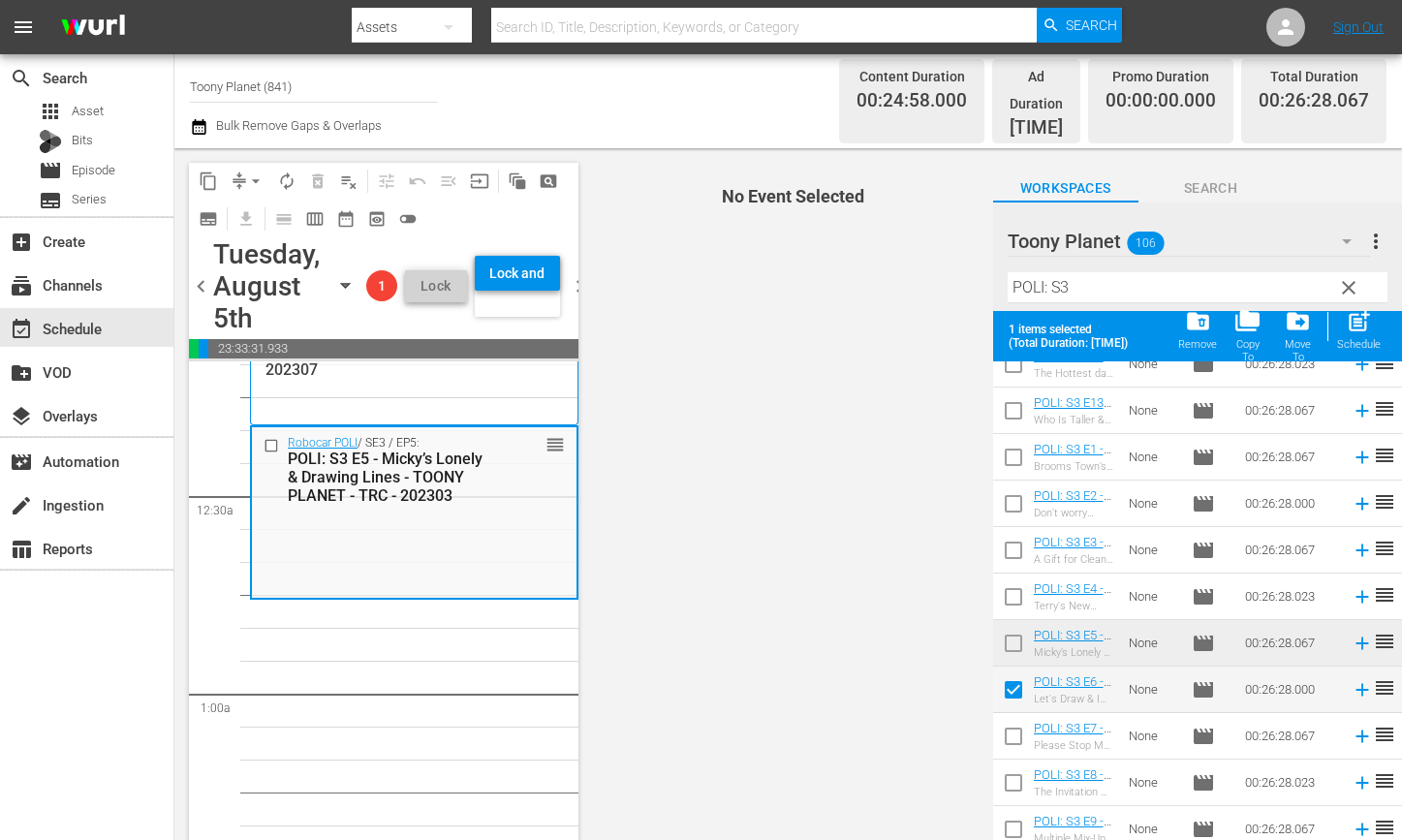 drag, startPoint x: 1007, startPoint y: 709, endPoint x: 1003, endPoint y: 744, distance: 35.22783 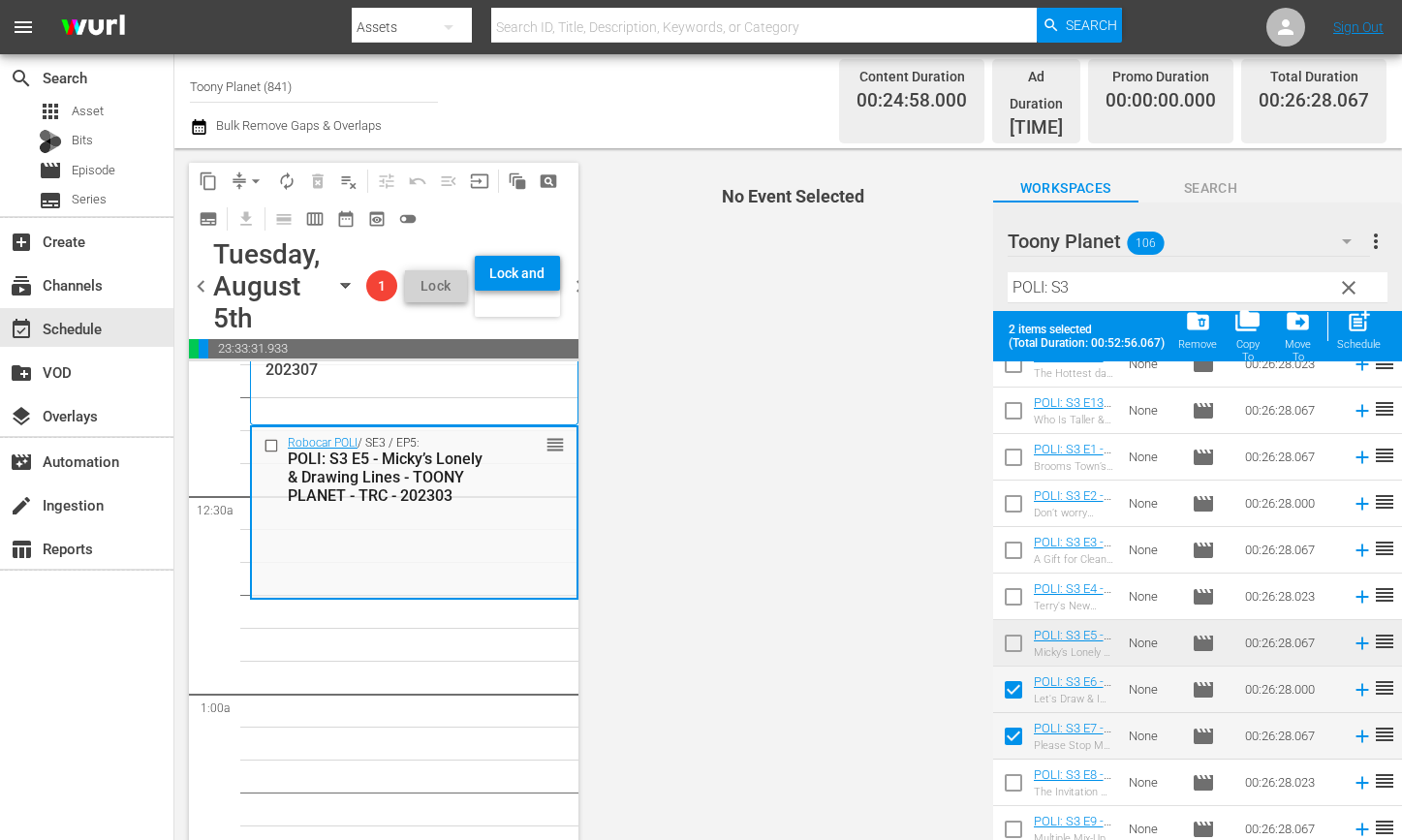 drag, startPoint x: 1001, startPoint y: 770, endPoint x: 1001, endPoint y: 793, distance: 23 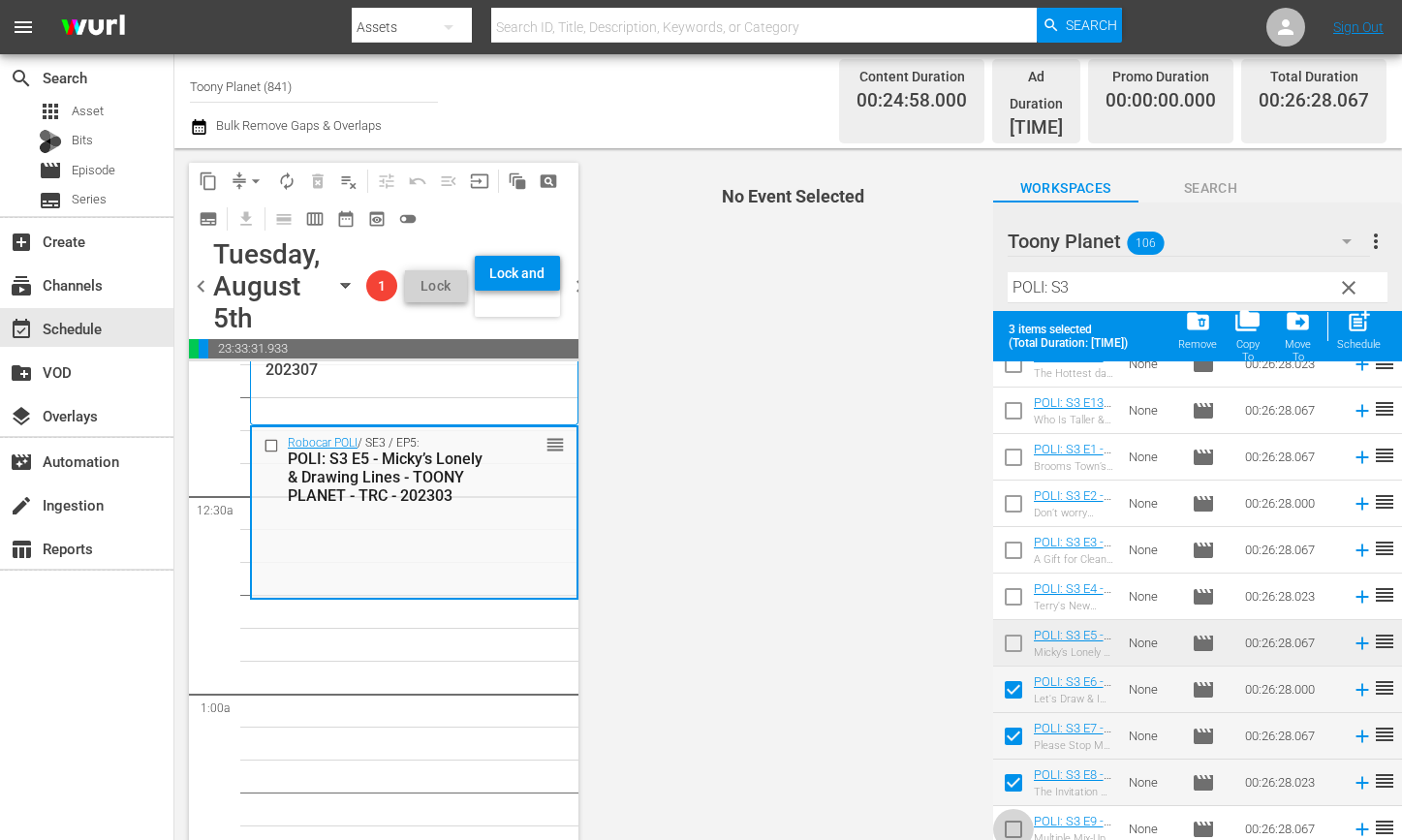 click at bounding box center (1013, 833) 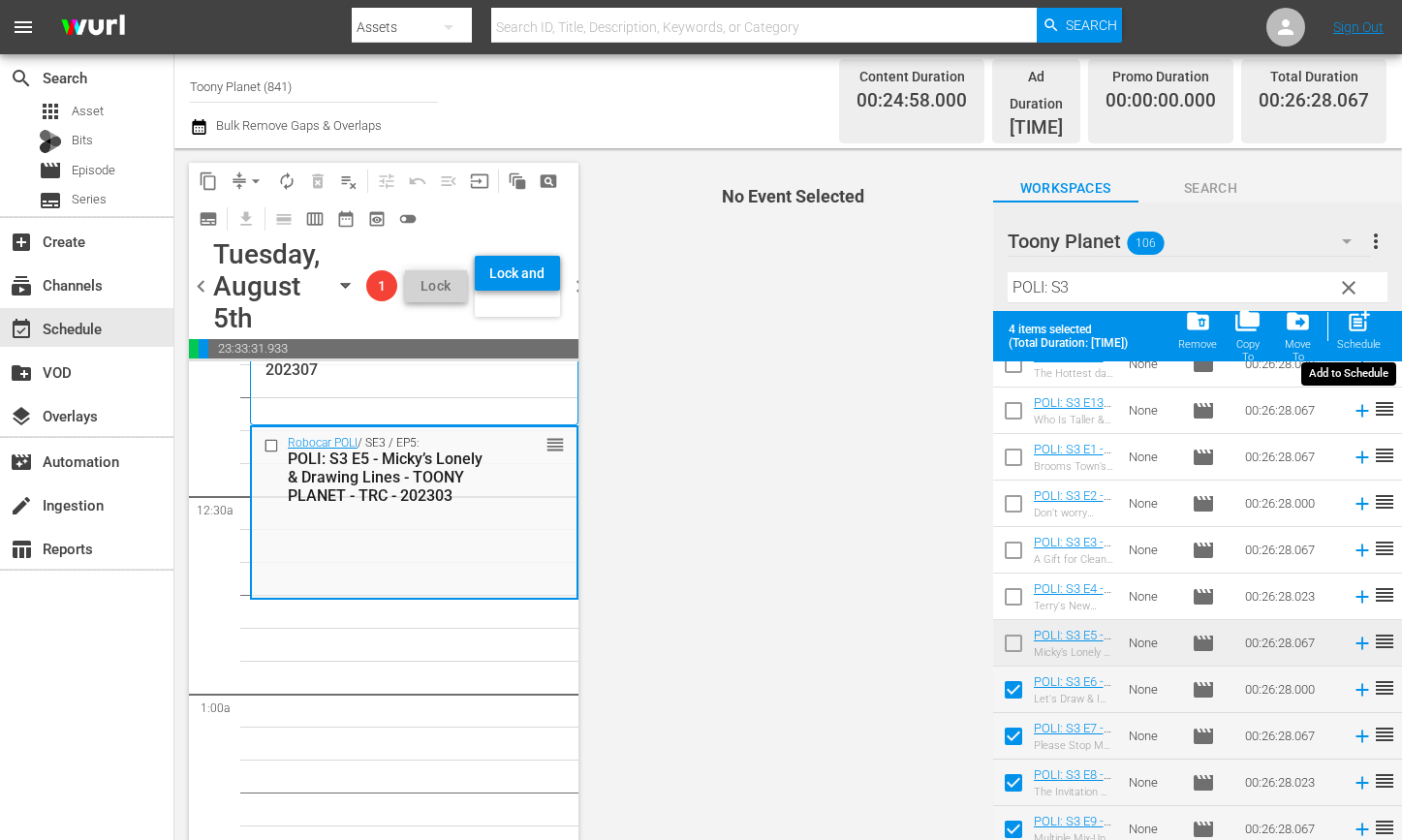 click on "post_add" at bounding box center (1358, 321) 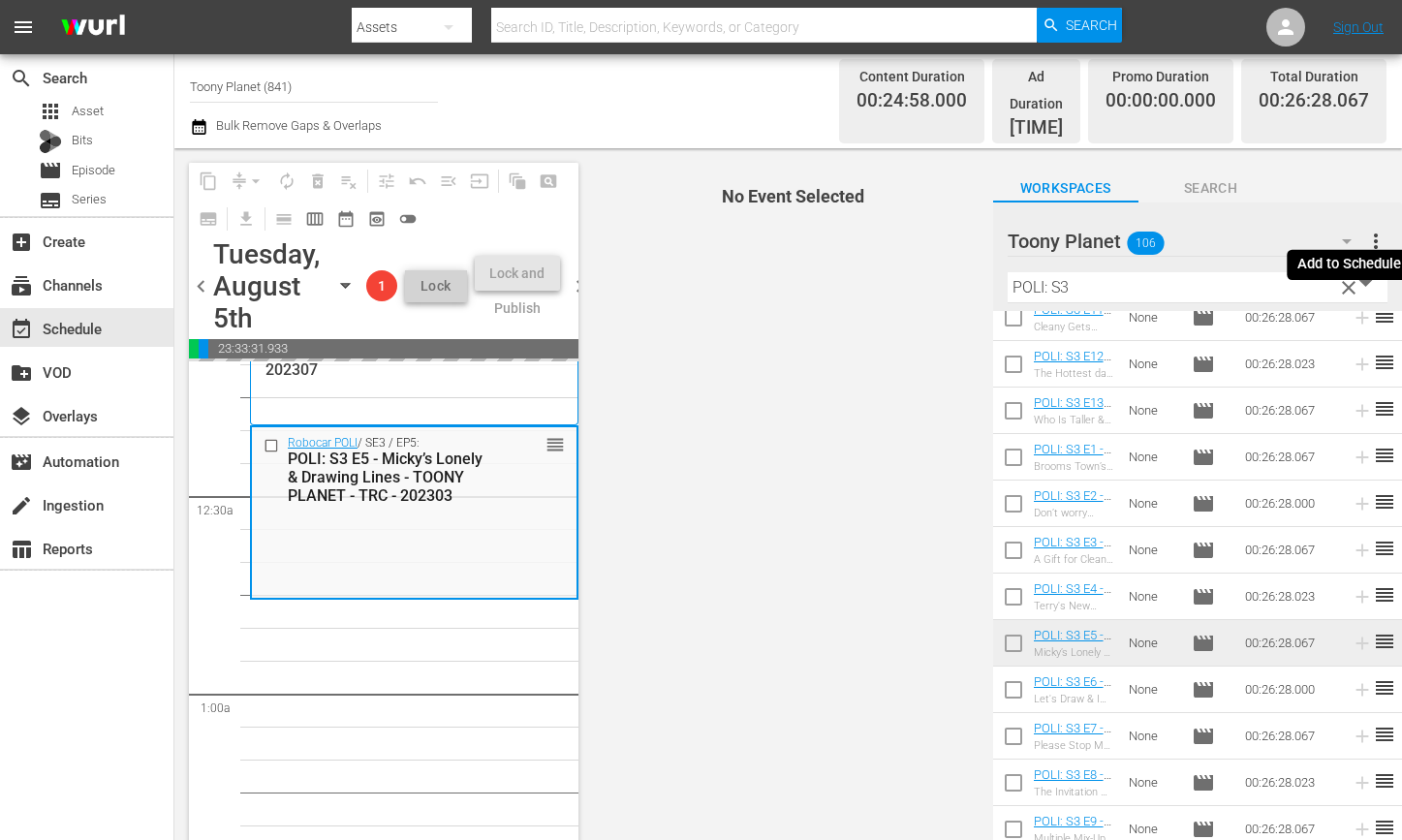 scroll, scrollTop: 110, scrollLeft: 0, axis: vertical 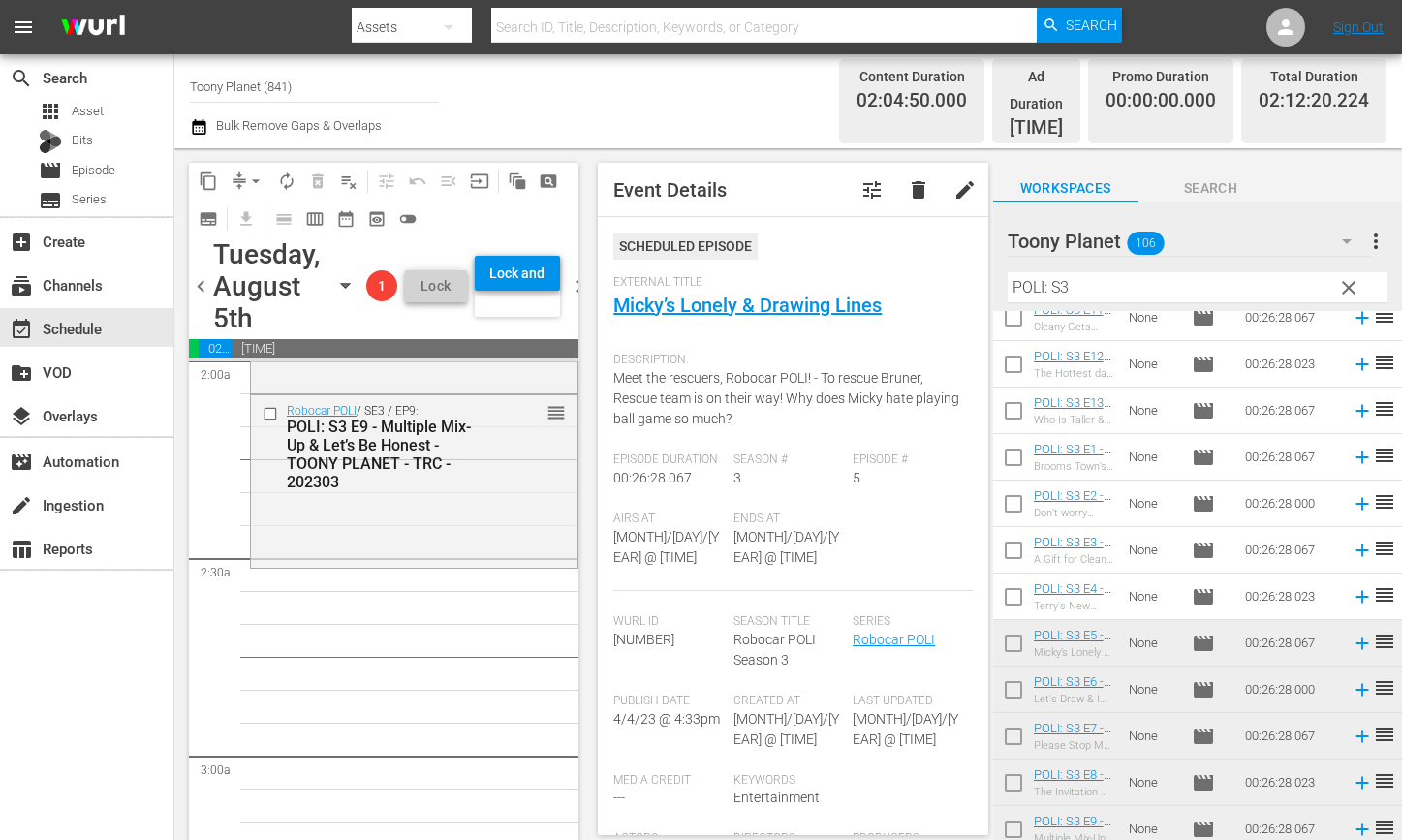 click on "Robocar POLI  / SE3 / EP9:
POLI: S3 E9 - Multiple Mix-Up & Let’s Be Honest - TOONY PLANET - TRC - 202303 reorder" at bounding box center (414, 480) 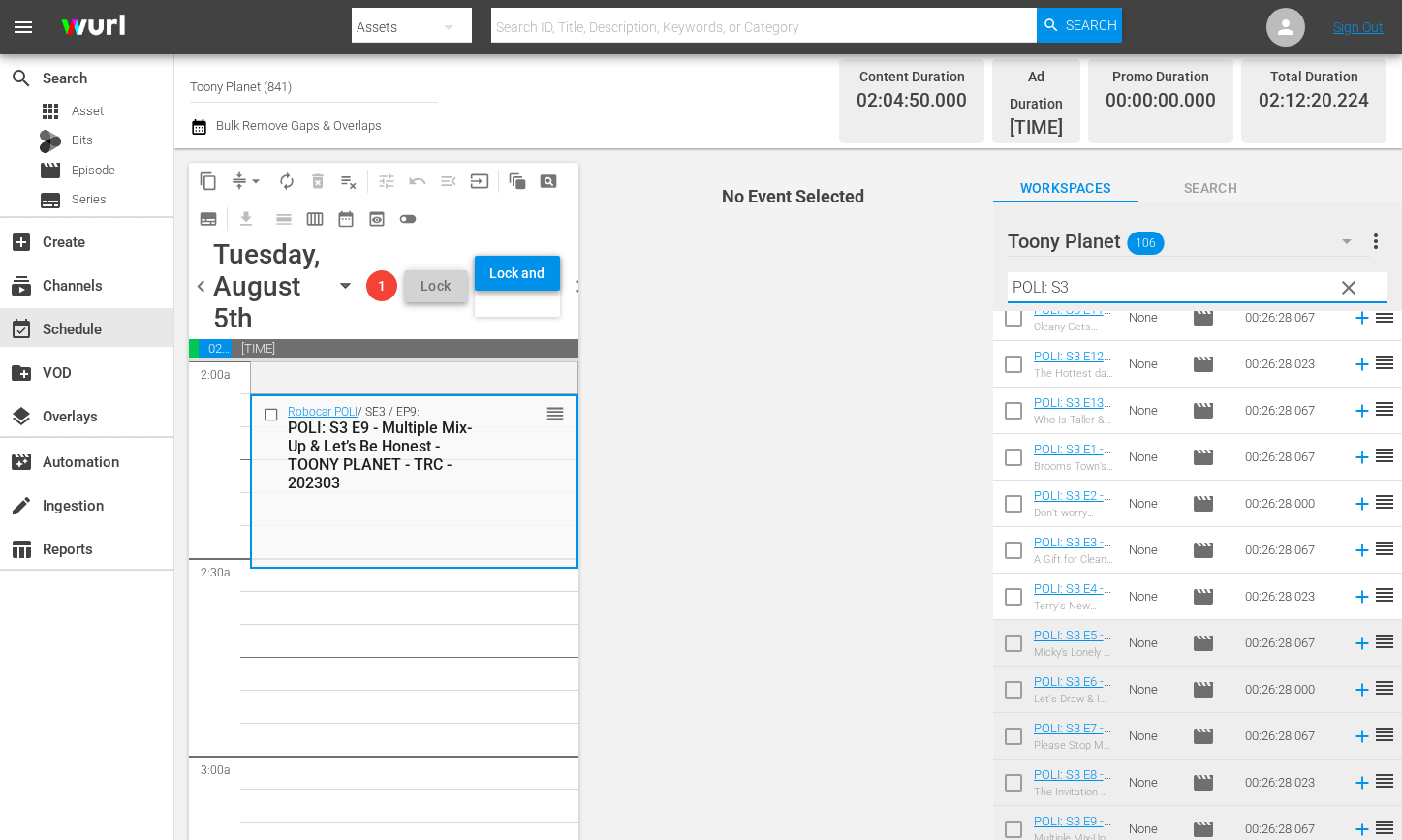 drag, startPoint x: 1098, startPoint y: 284, endPoint x: 943, endPoint y: 269, distance: 155.72412 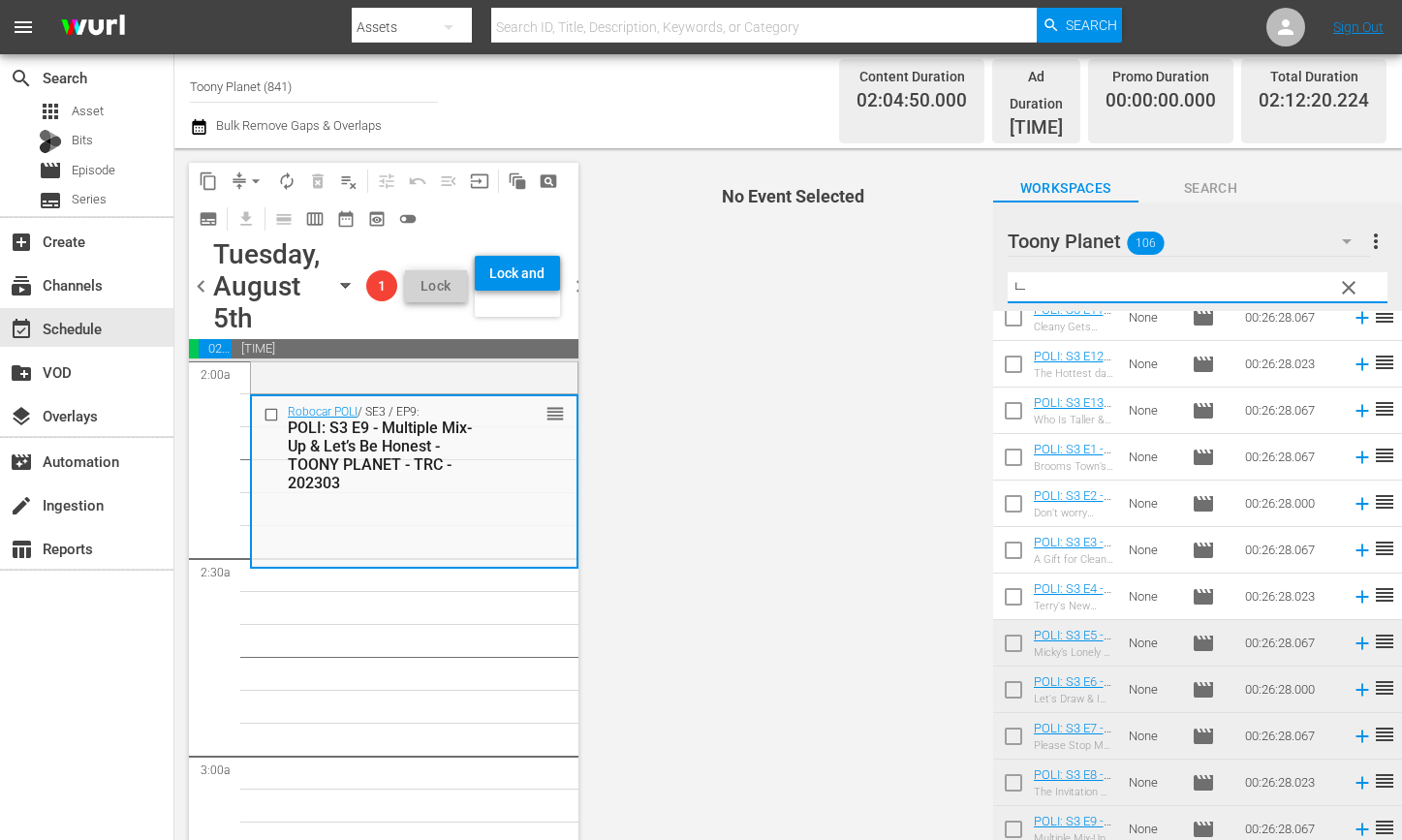 scroll, scrollTop: 0, scrollLeft: 0, axis: both 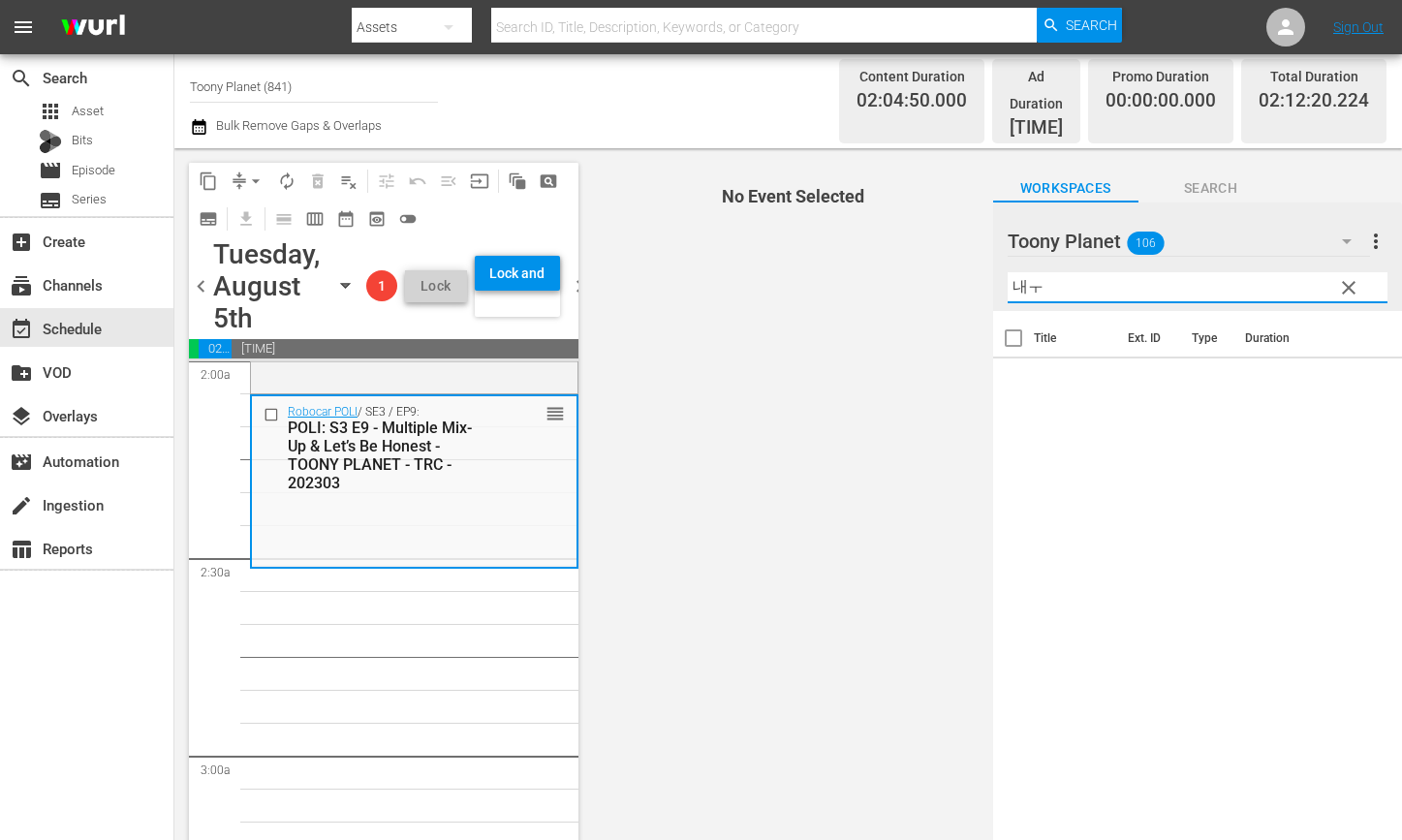 type on "내" 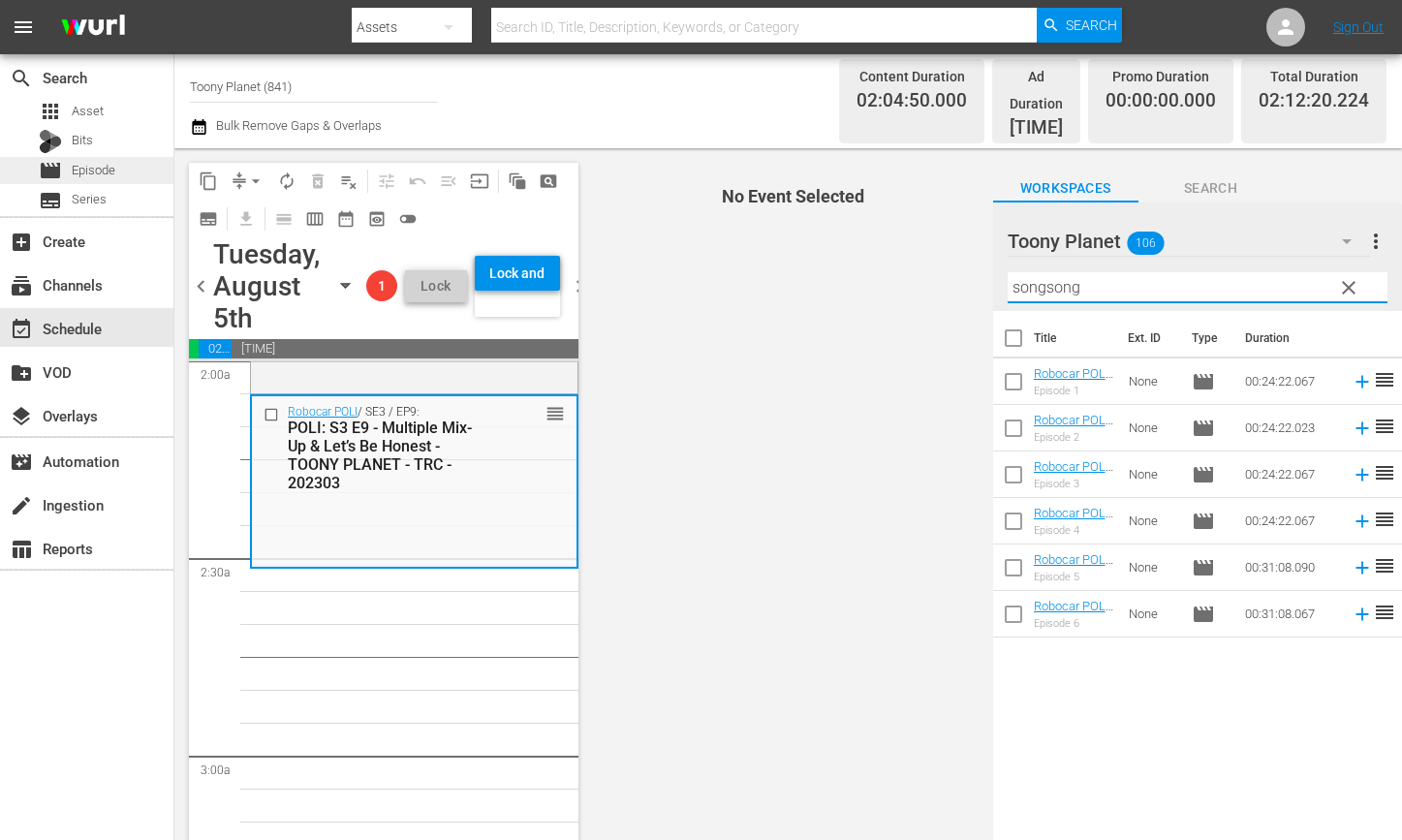type on "songsong" 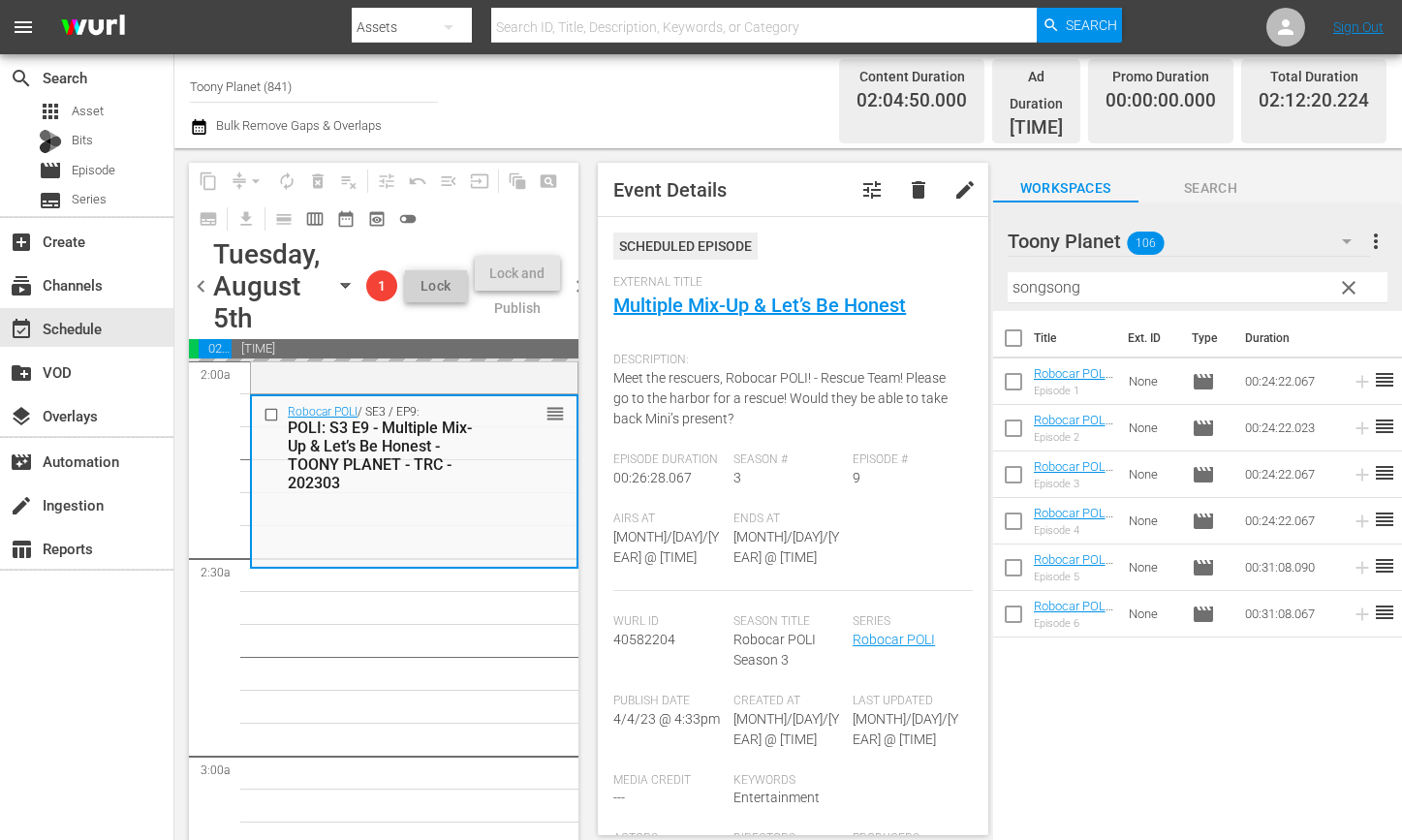 drag, startPoint x: 1074, startPoint y: 588, endPoint x: 778, endPoint y: 6, distance: 652.9472 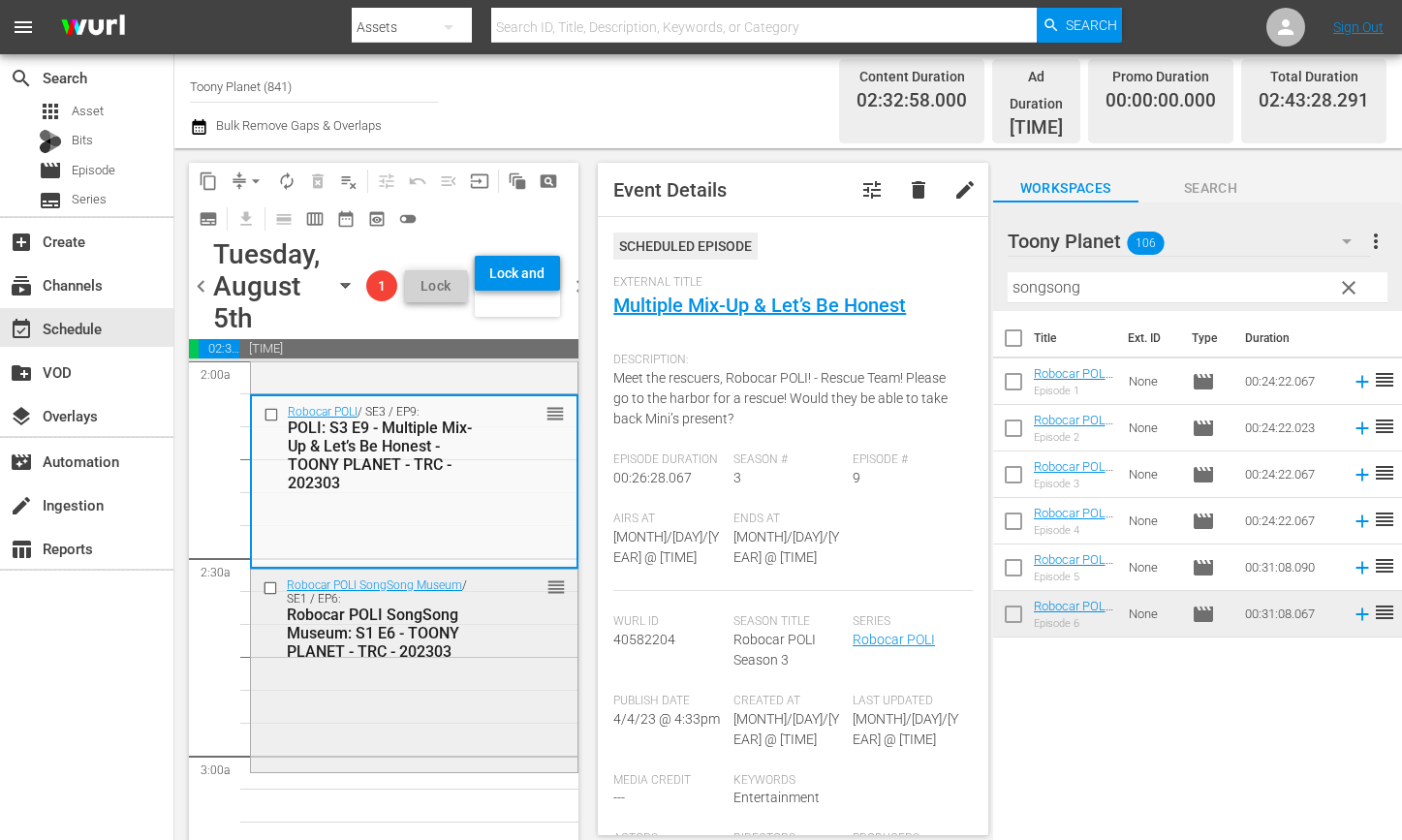 click on "Robocar POLI SongSong Museum  / SE1 / EP6:
Robocar POLI SongSong Museum: S1 E6 - TOONY PLANET - TRC - 202303 reorder" at bounding box center (414, 669) 